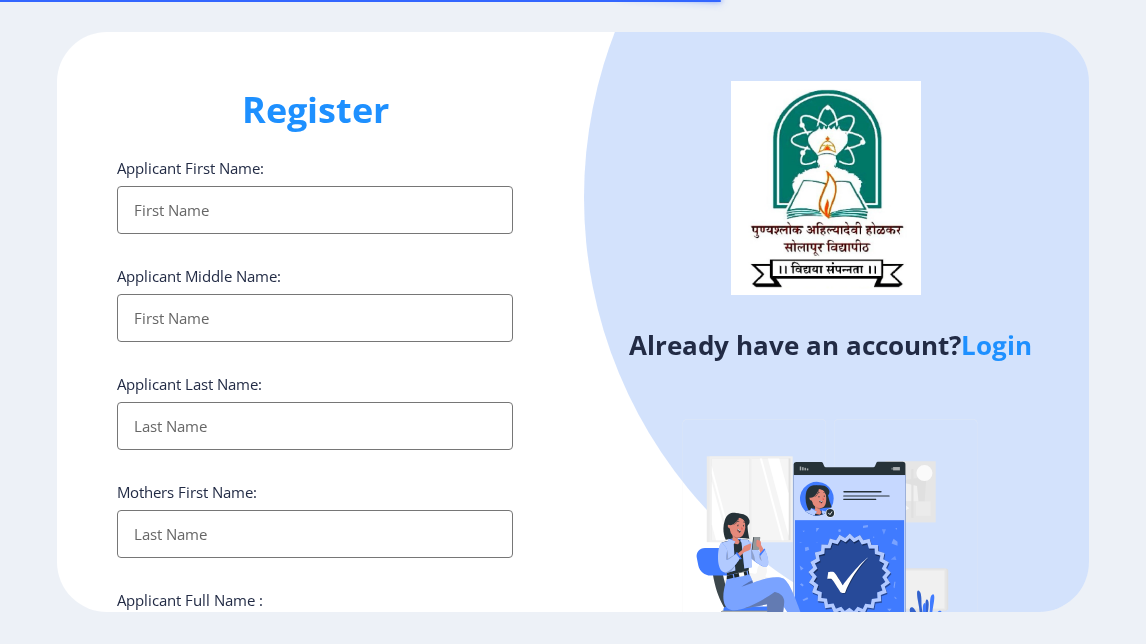 select 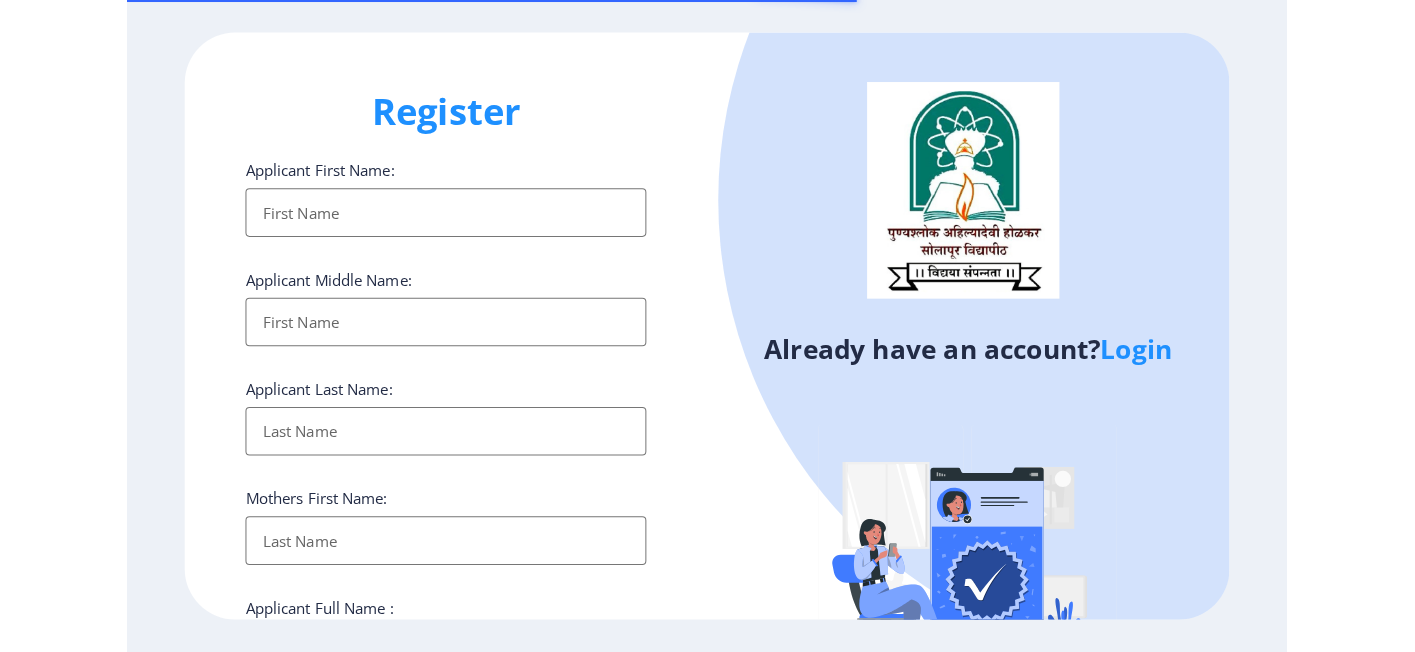 scroll, scrollTop: 0, scrollLeft: 0, axis: both 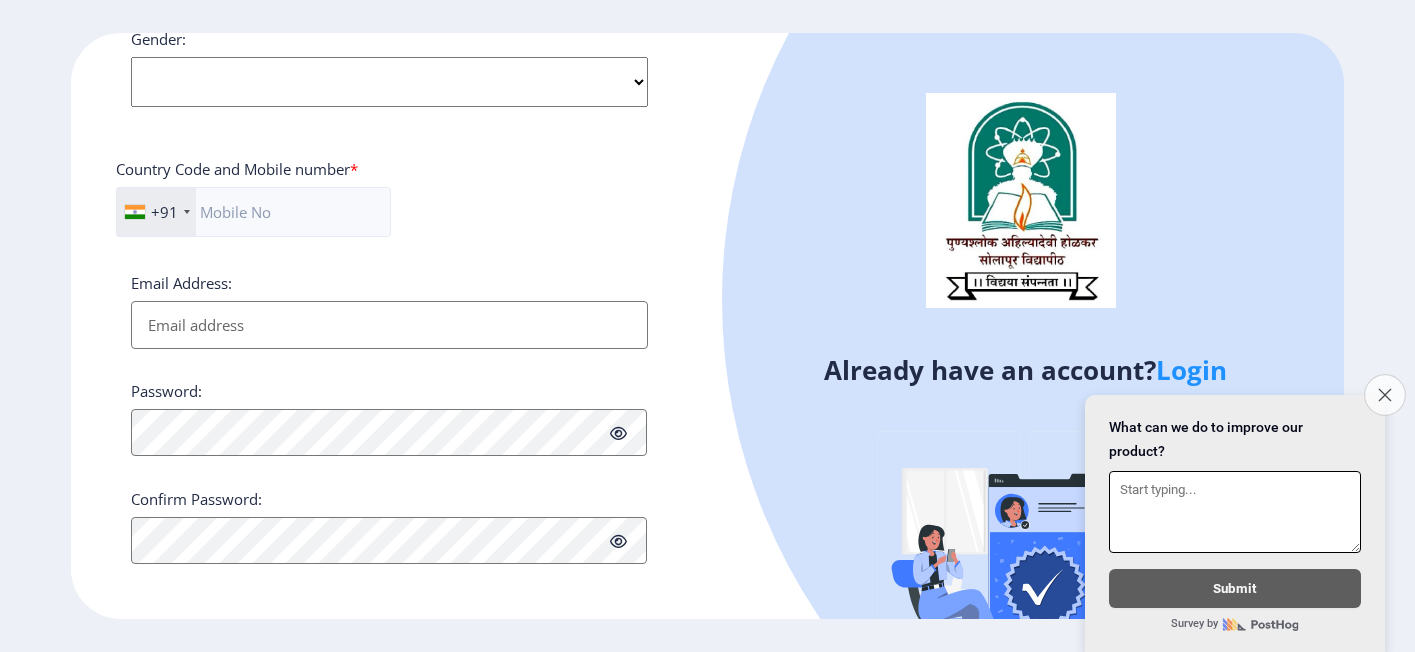 click on "Close survey" 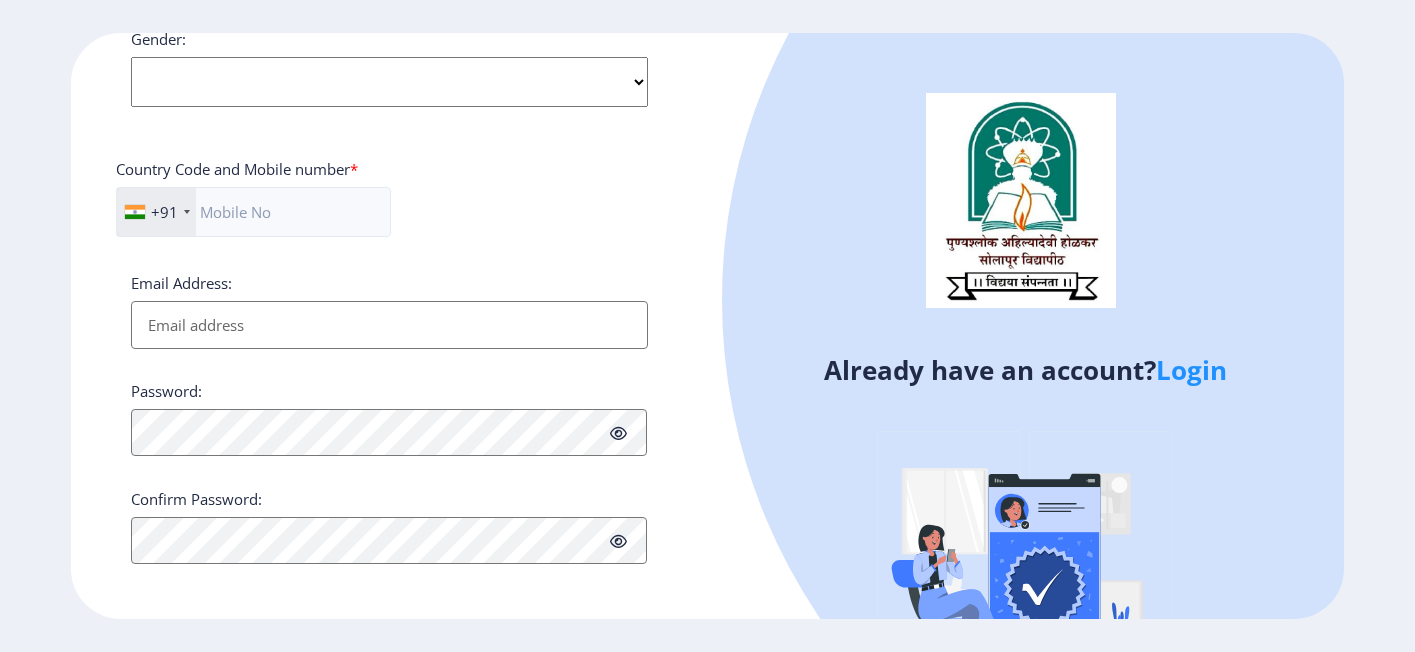 click on "Login" 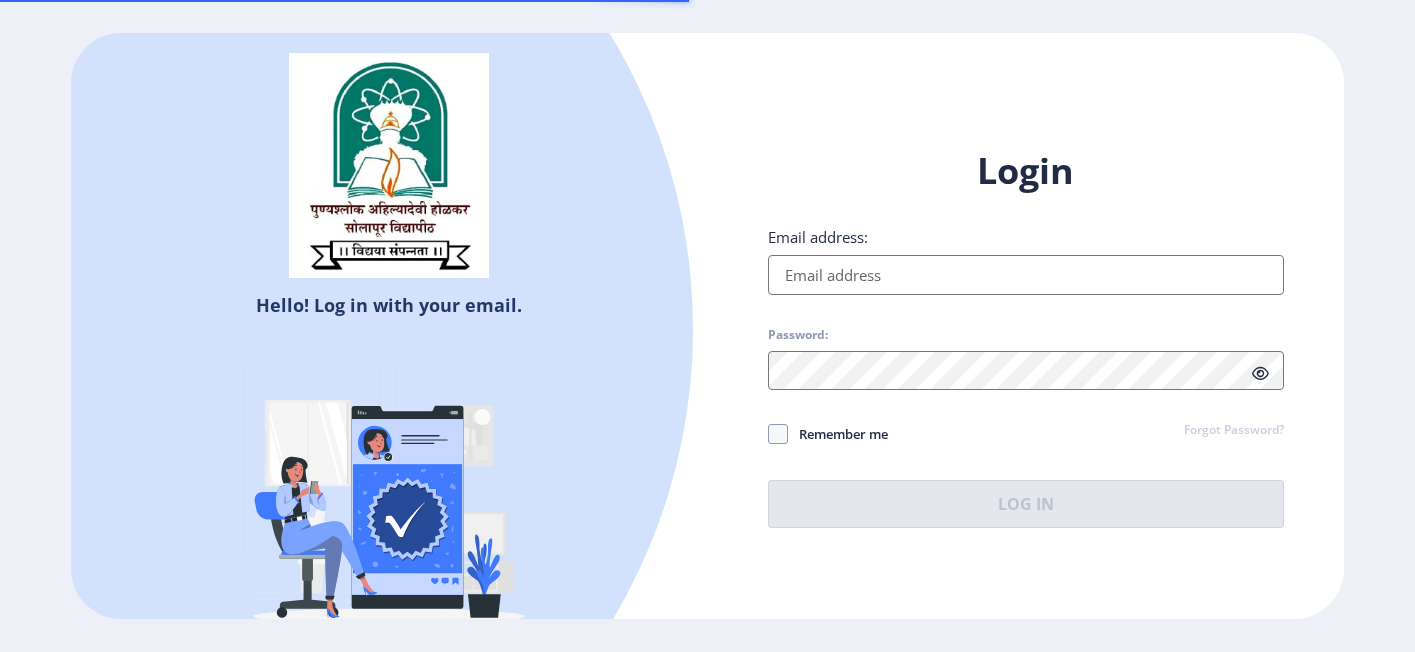click on "Email address:" at bounding box center (1026, 275) 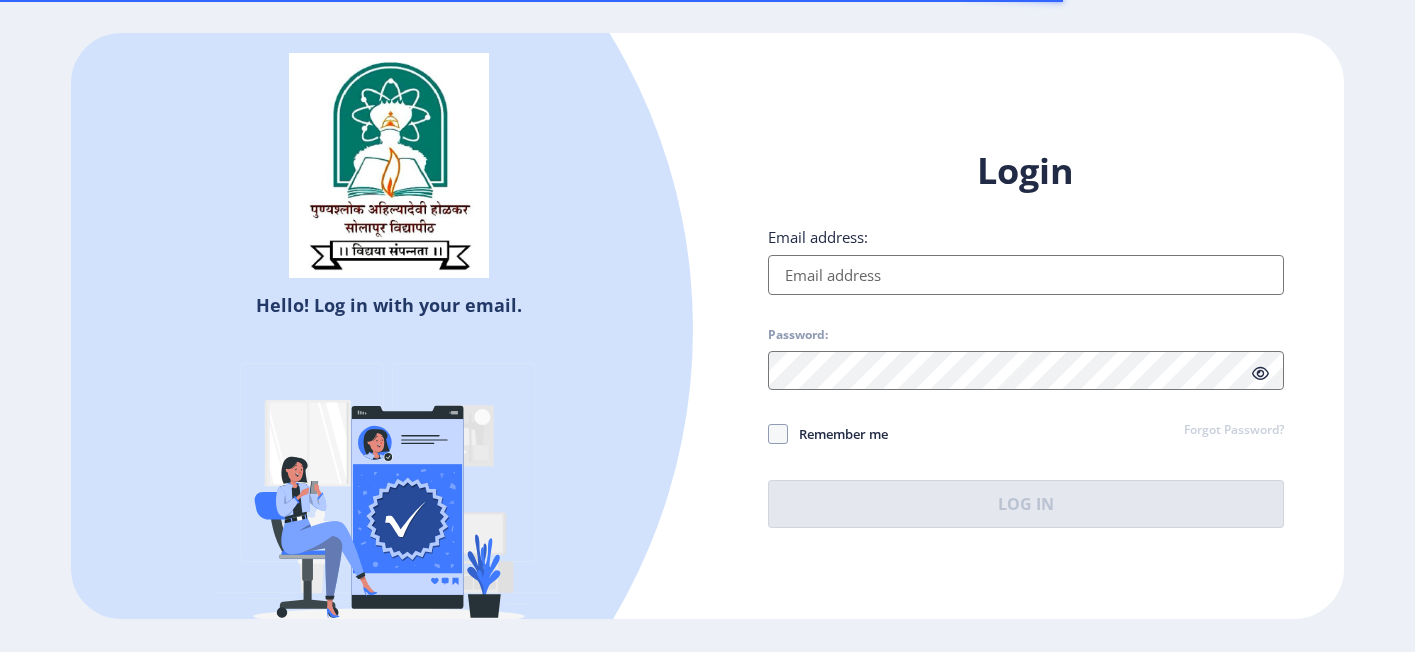 type on "[EMAIL]" 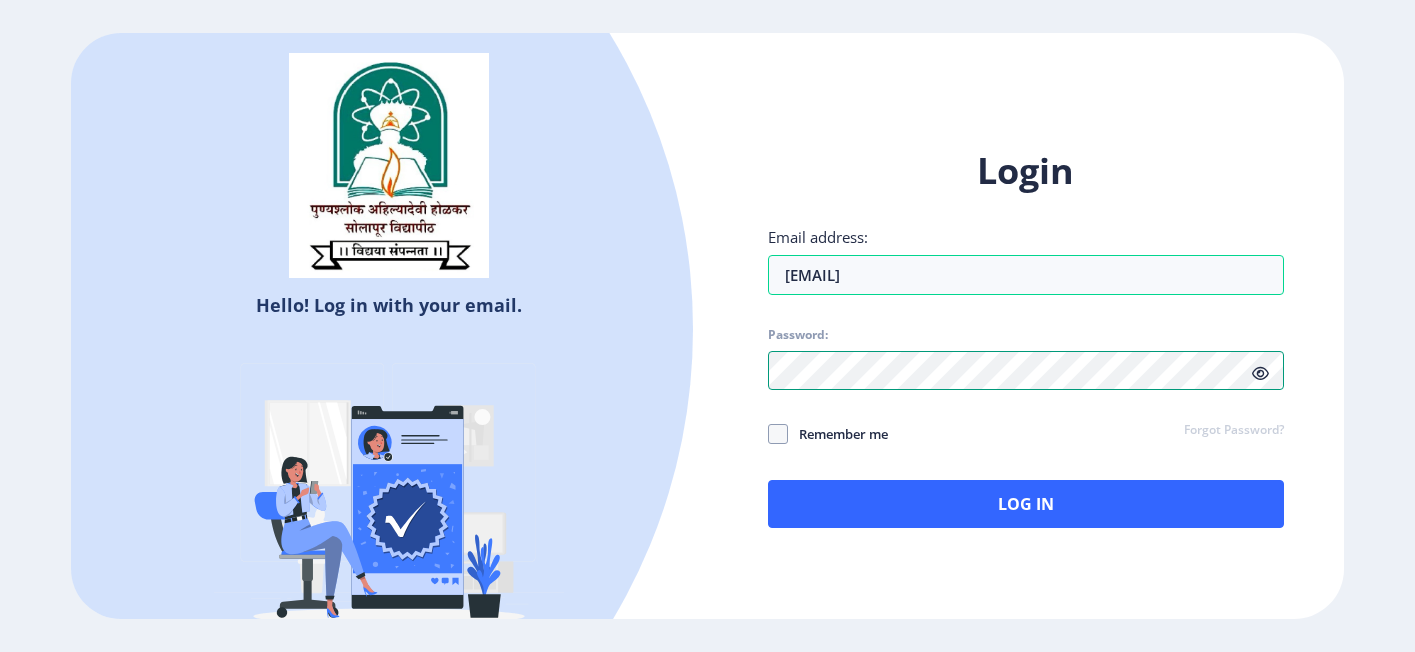 click 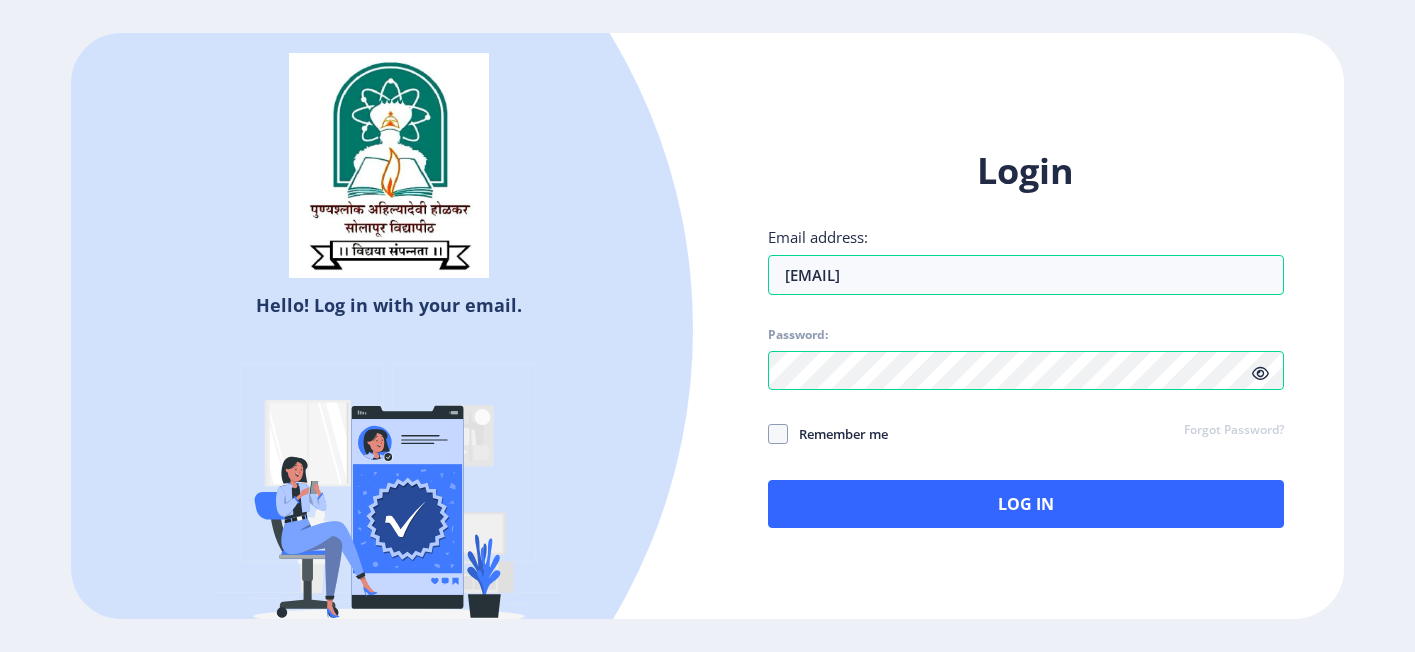 click 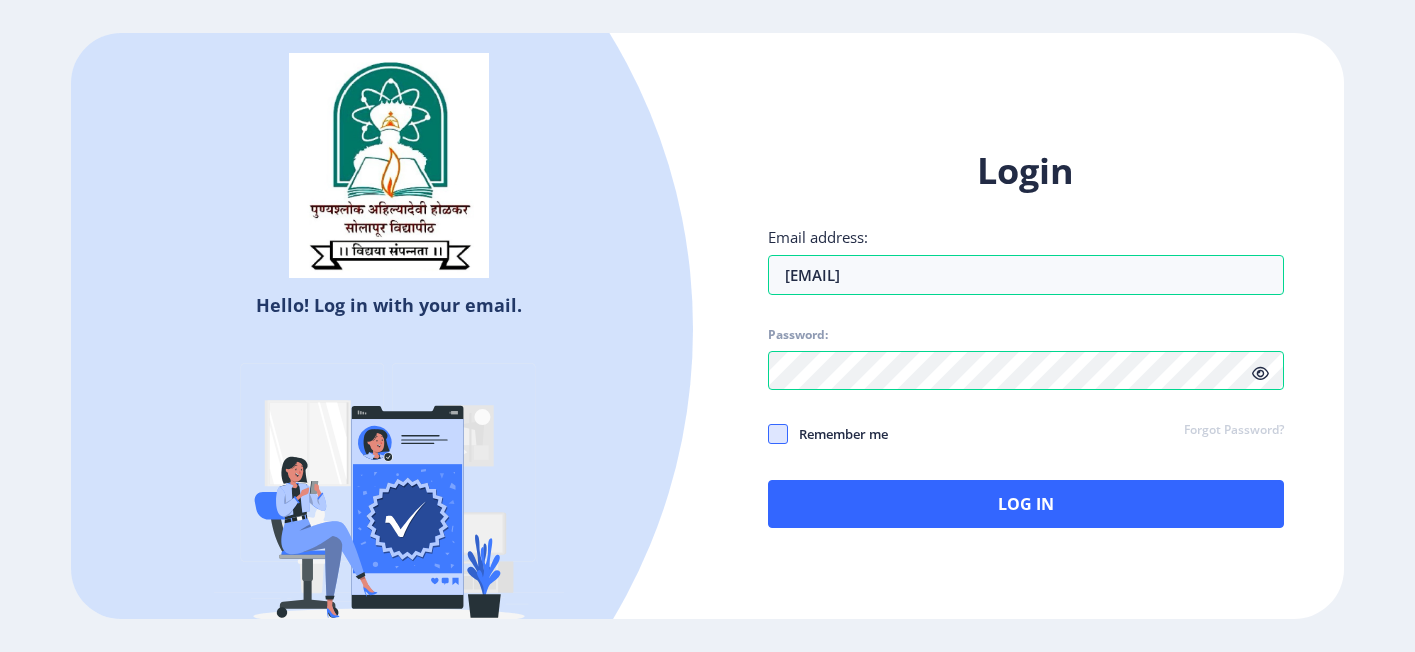click 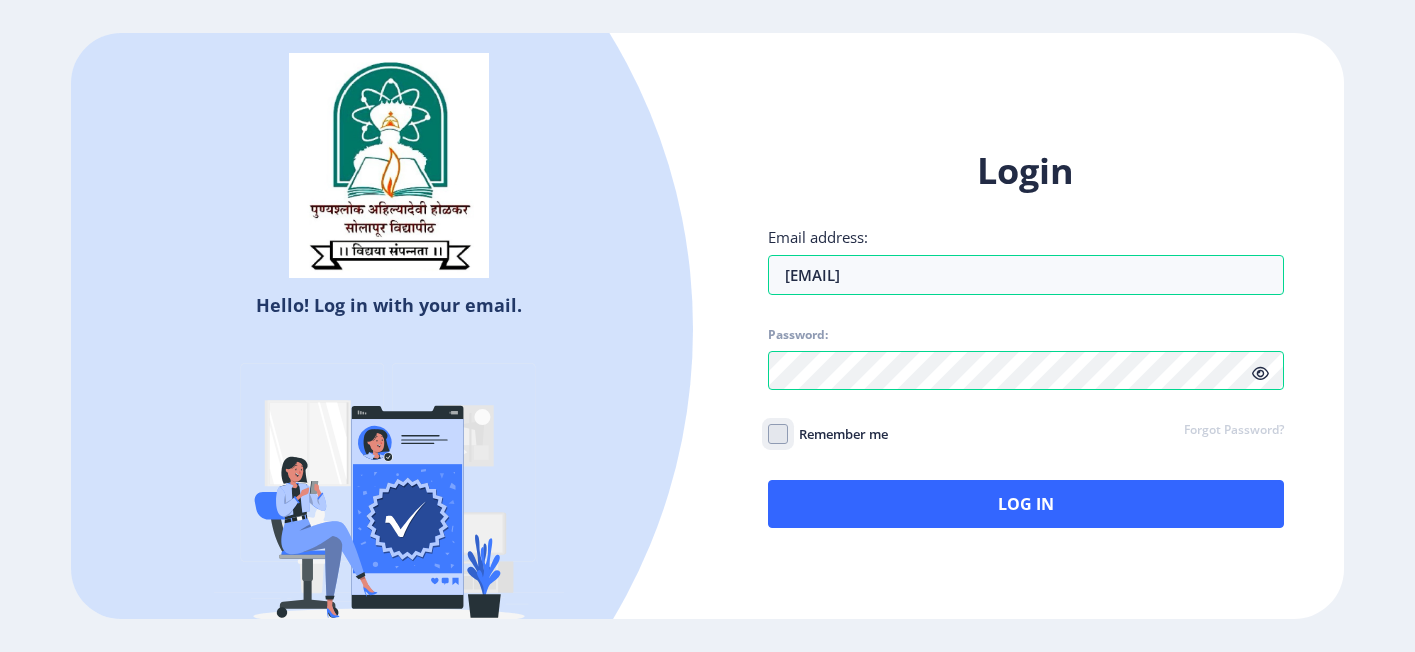 checkbox on "true" 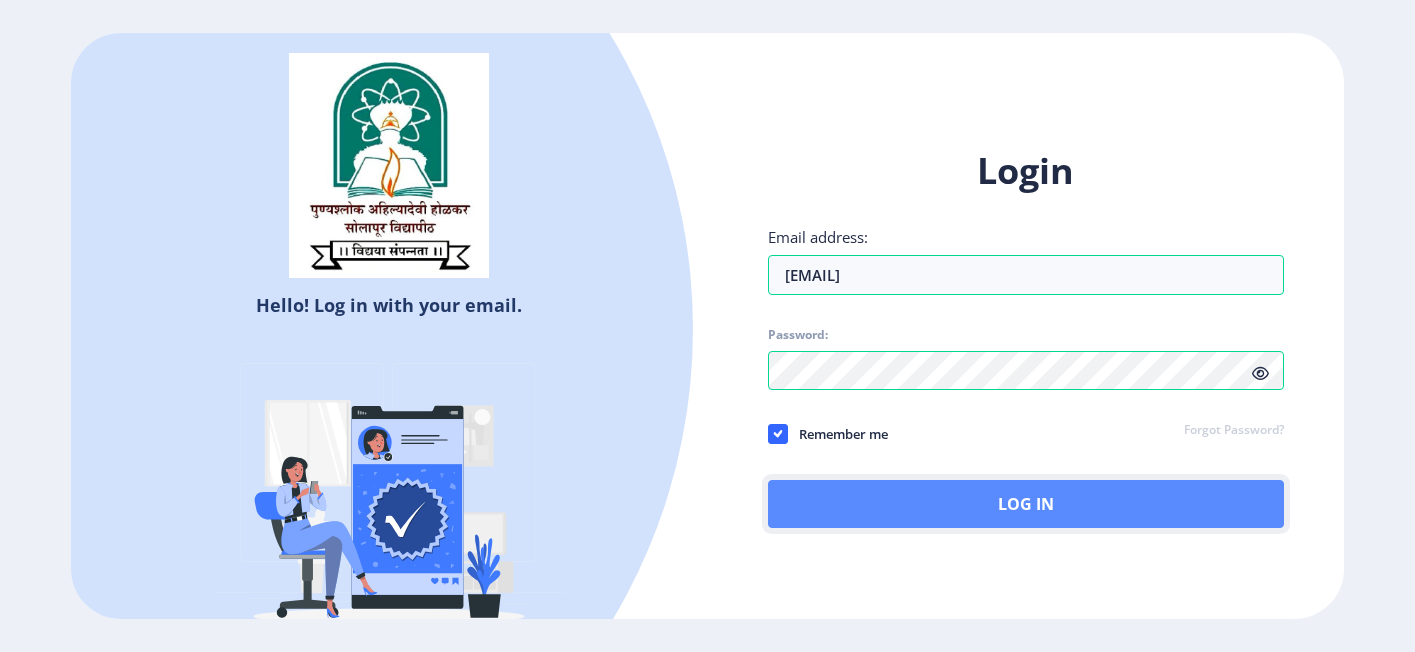 click on "Log In" 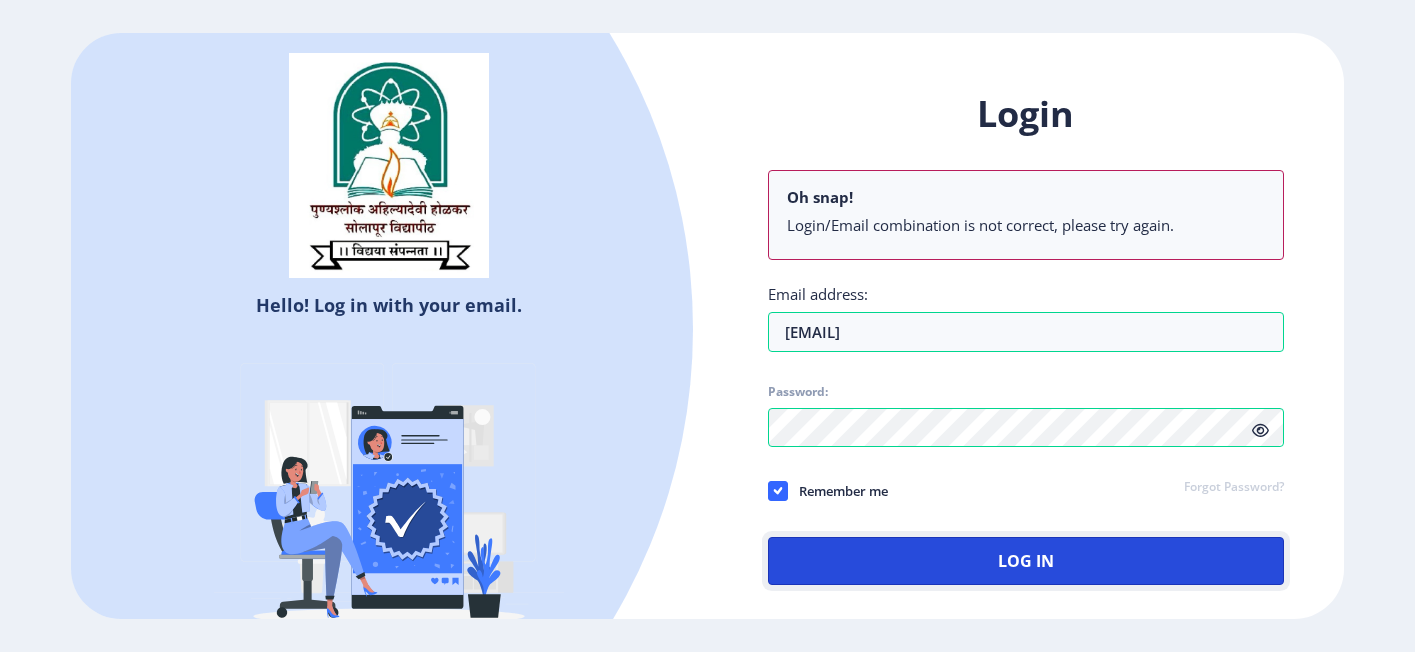 click on "Log In" 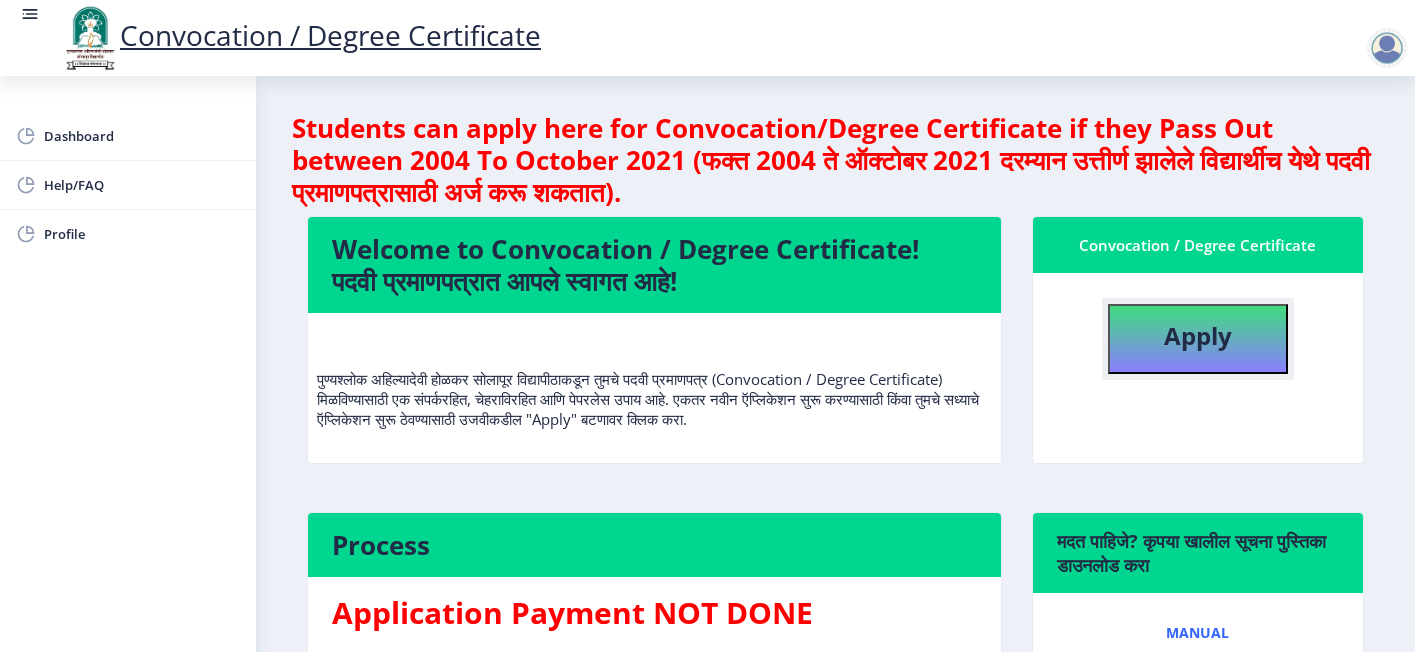 click on "Apply" 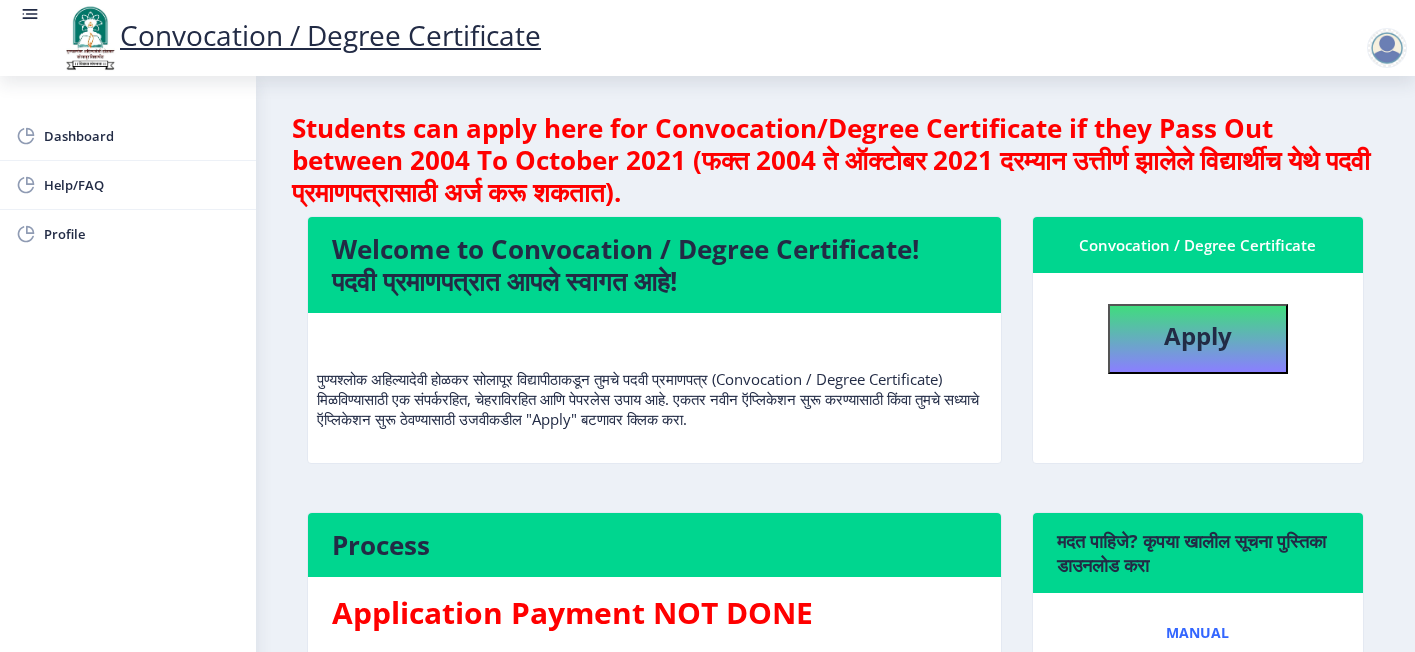 select 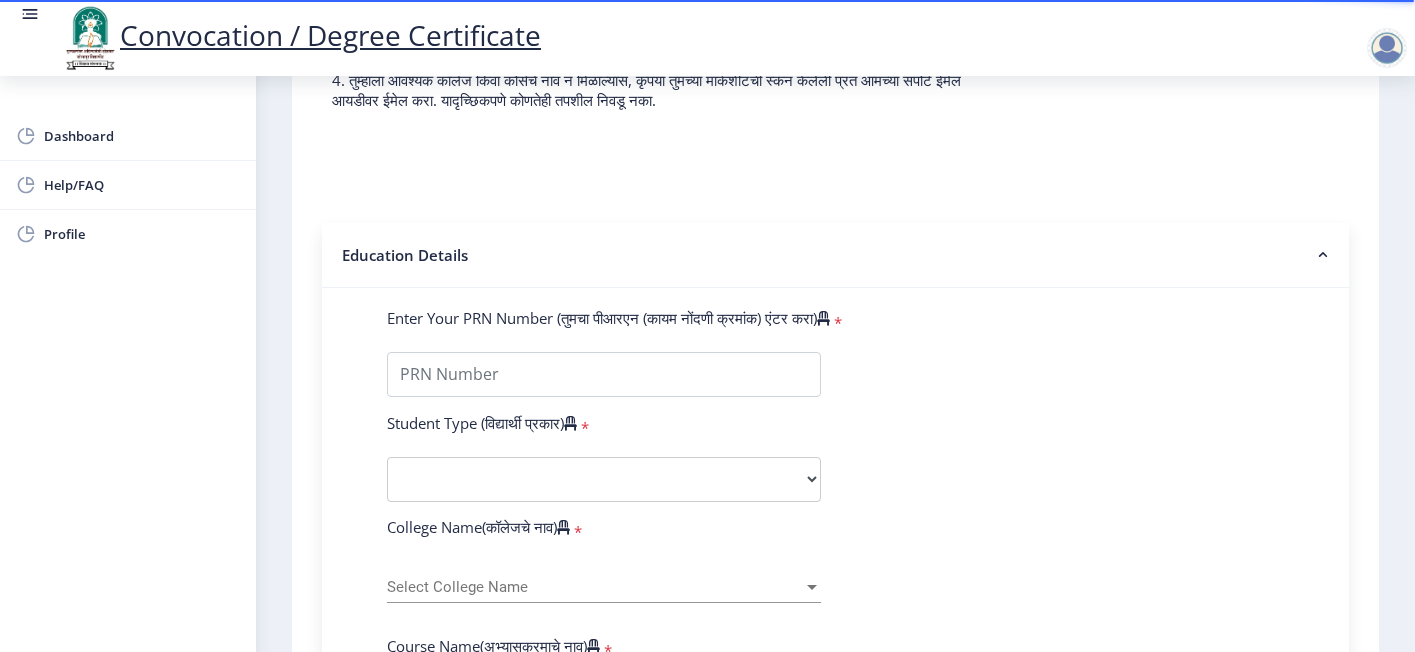 scroll, scrollTop: 600, scrollLeft: 0, axis: vertical 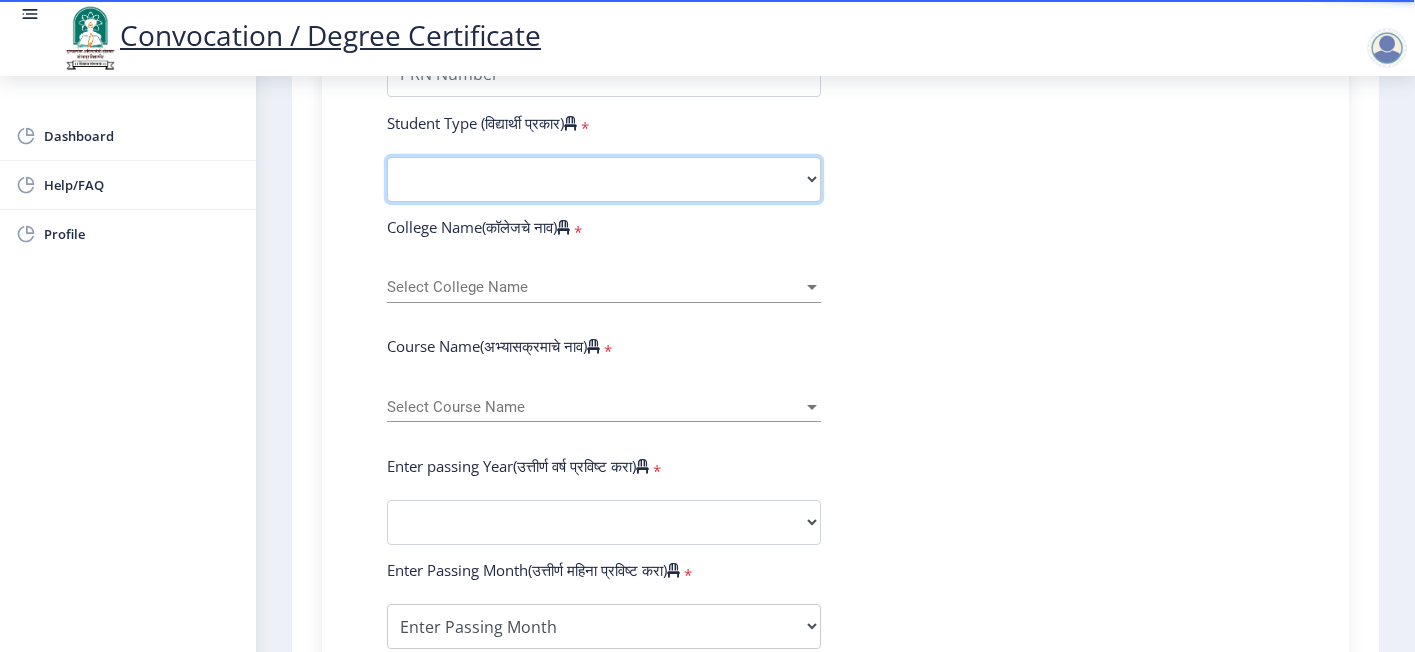 click on "Select Student Type Regular External" at bounding box center [604, 179] 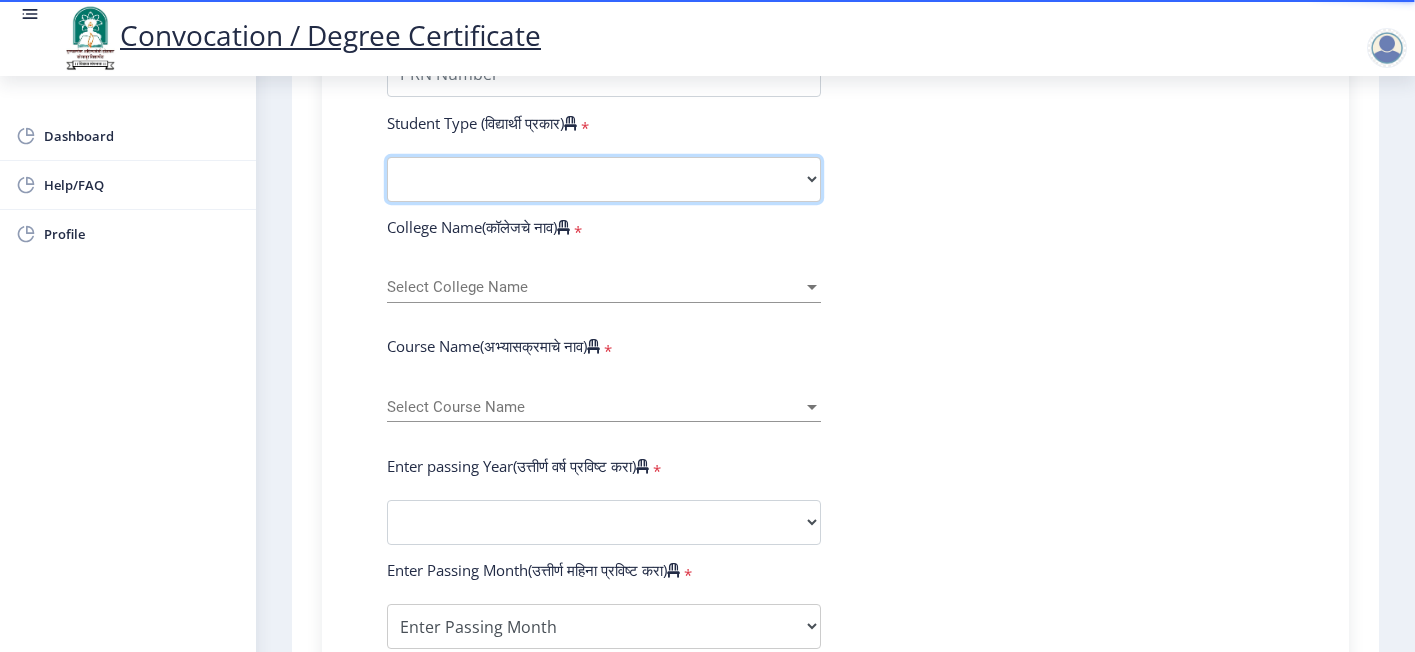 select on "Regular" 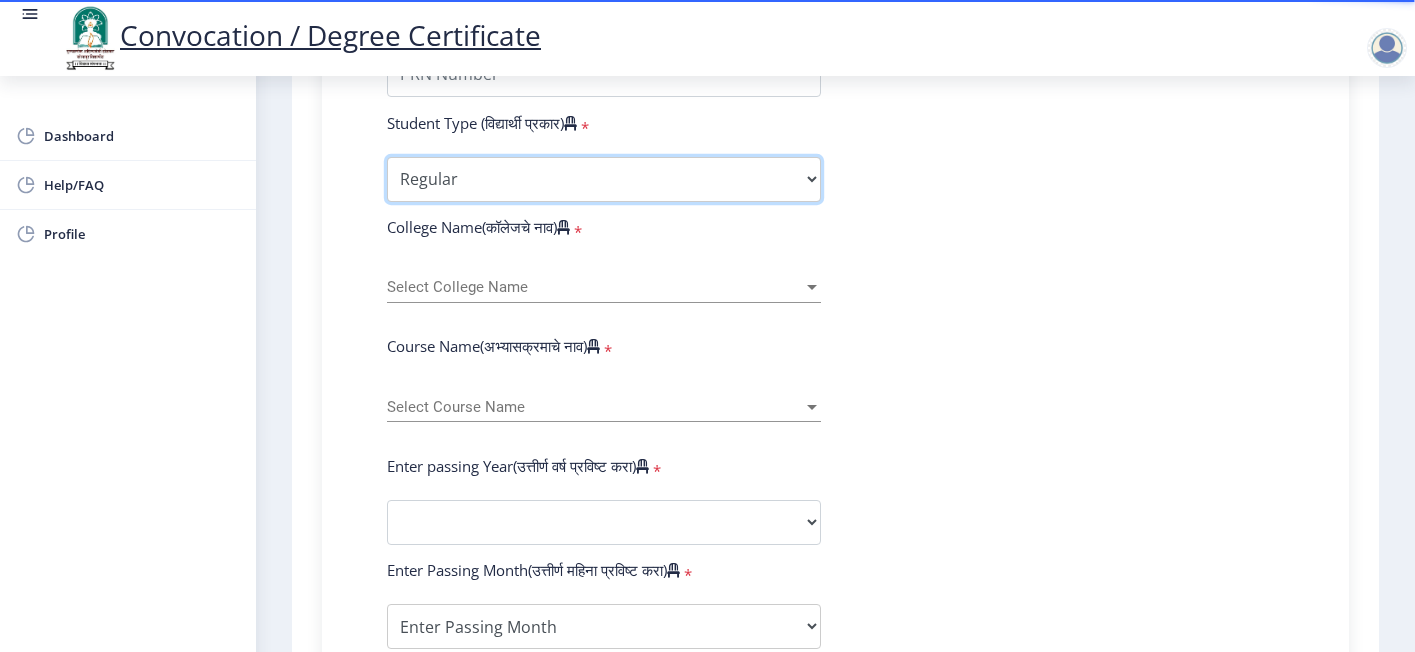 click on "Select Student Type Regular External" at bounding box center (604, 179) 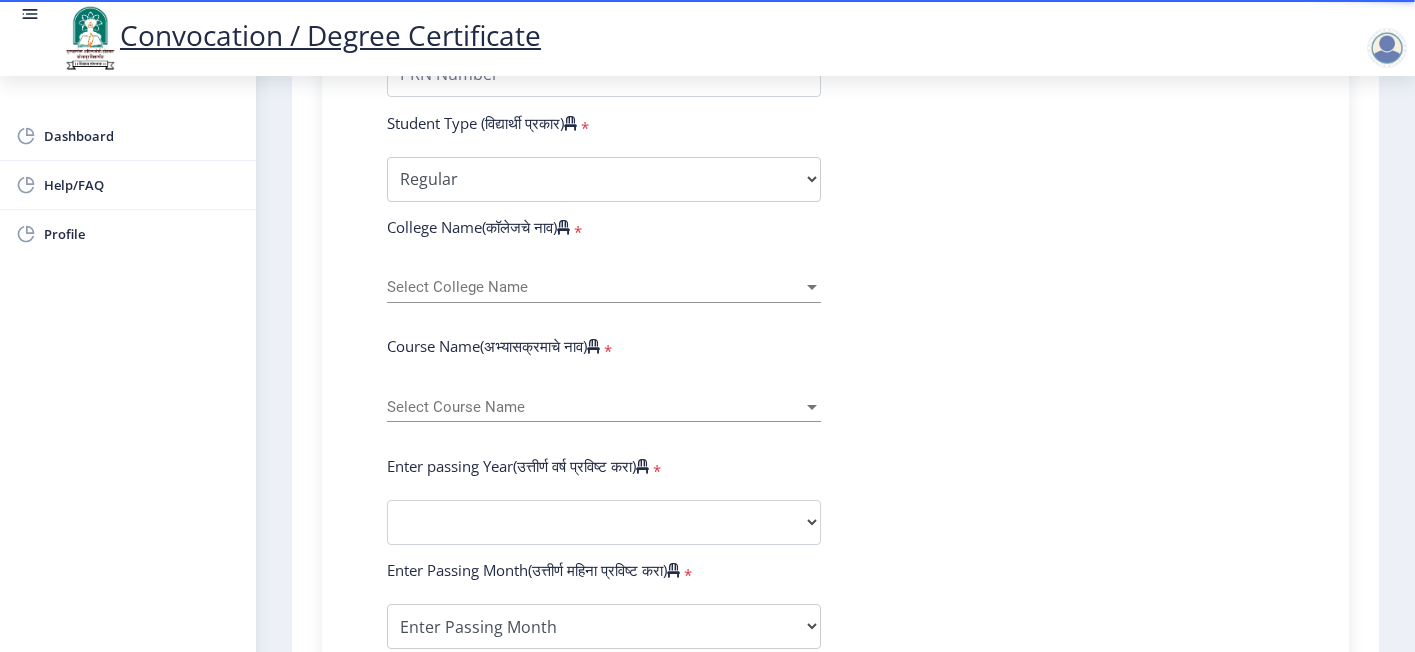 click on "Select College Name Select College Name" 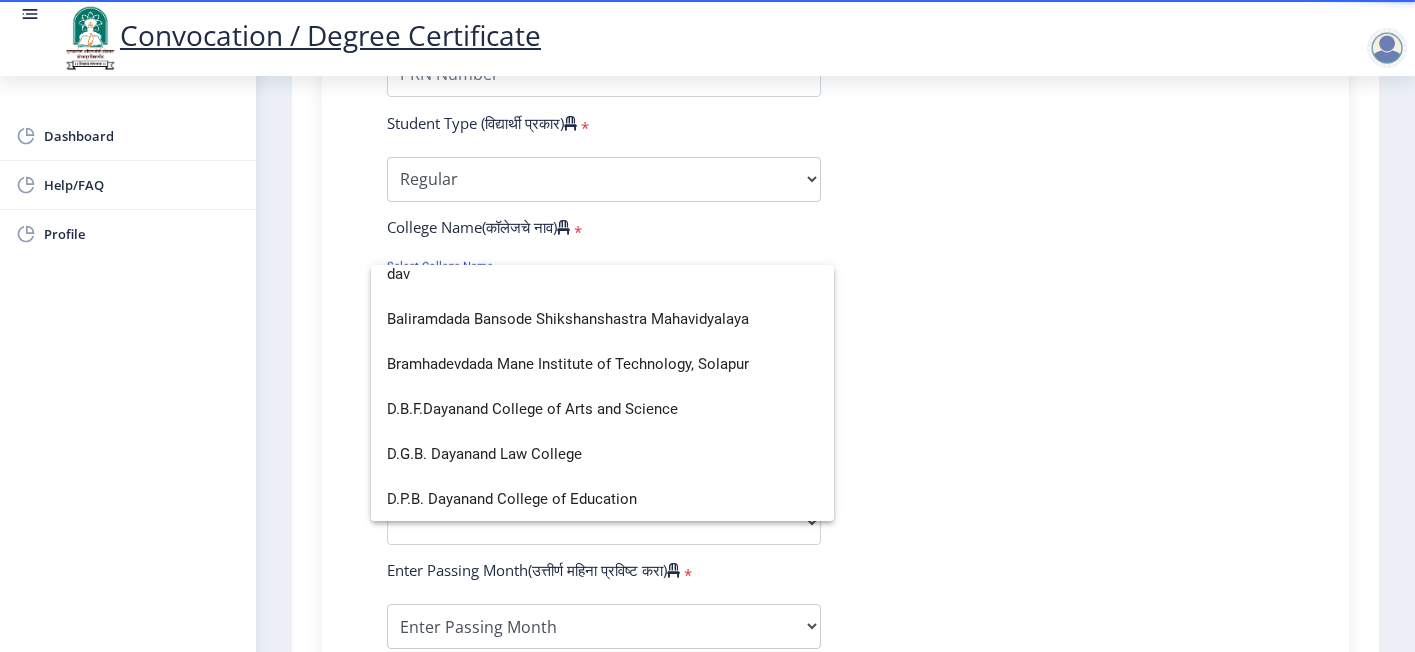 scroll, scrollTop: 0, scrollLeft: 0, axis: both 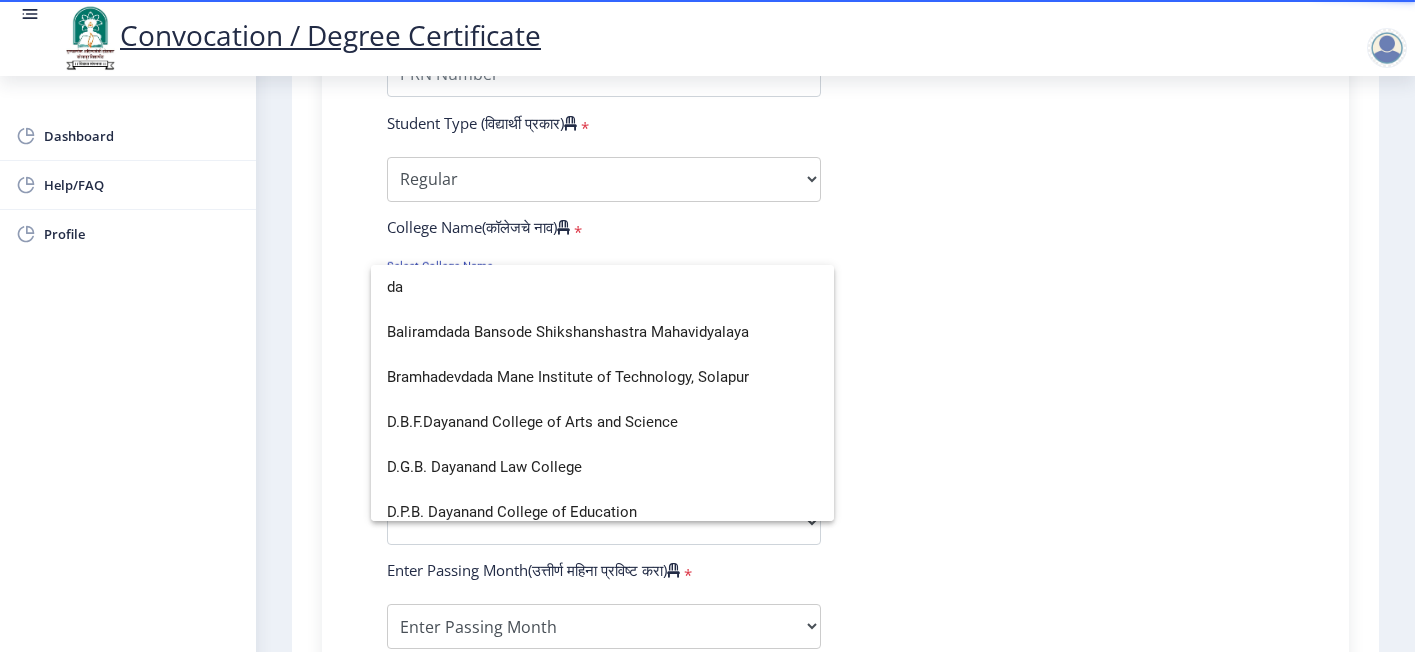 type on "d" 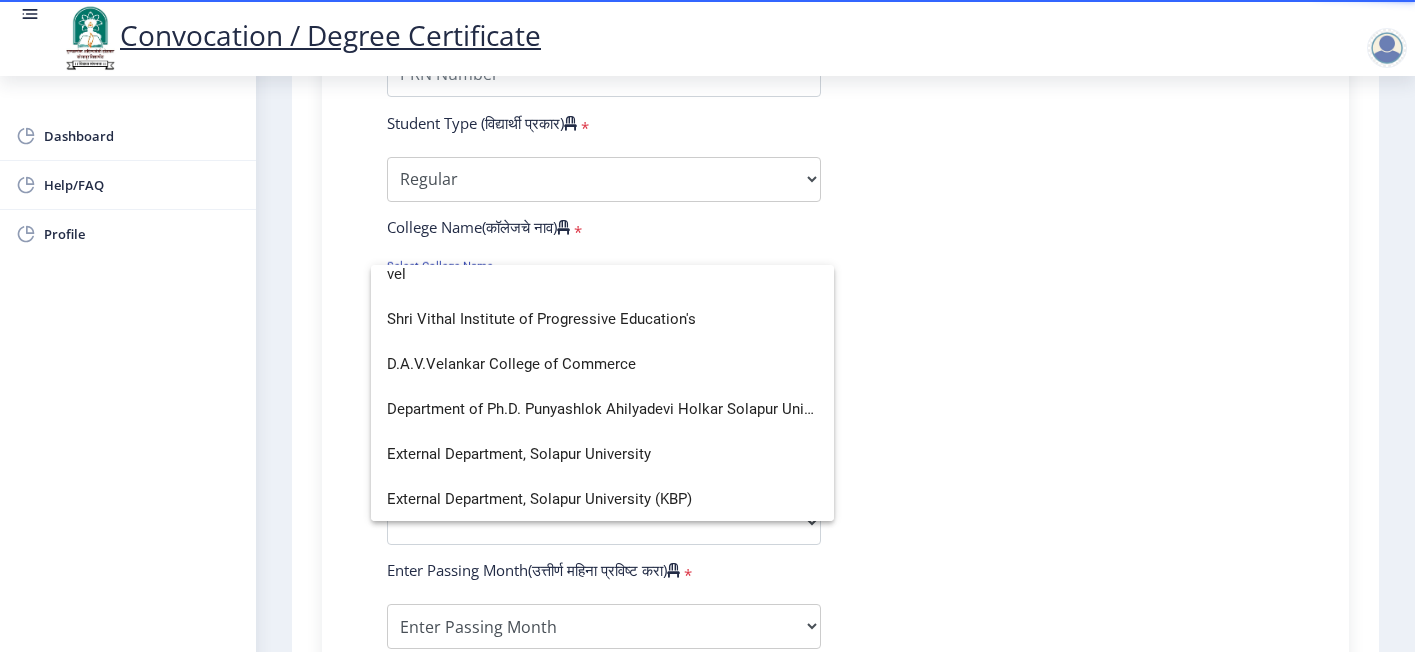 scroll, scrollTop: 0, scrollLeft: 0, axis: both 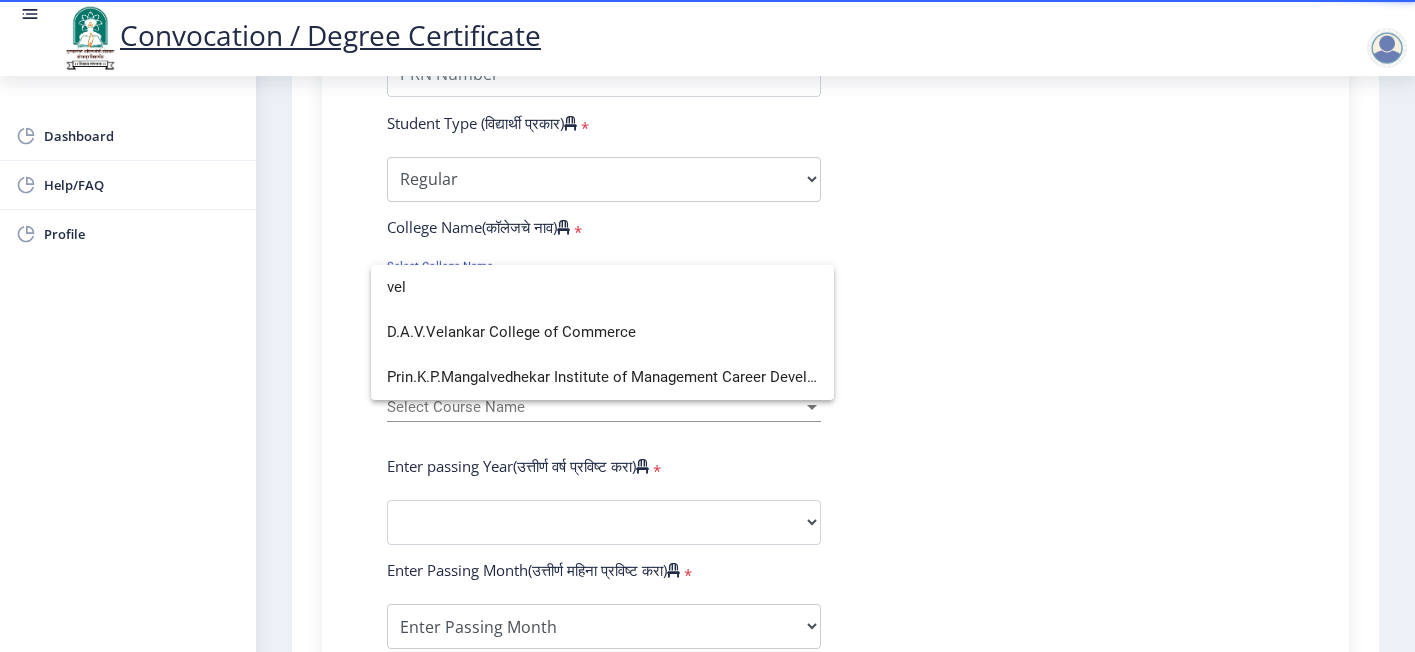 type on "vel" 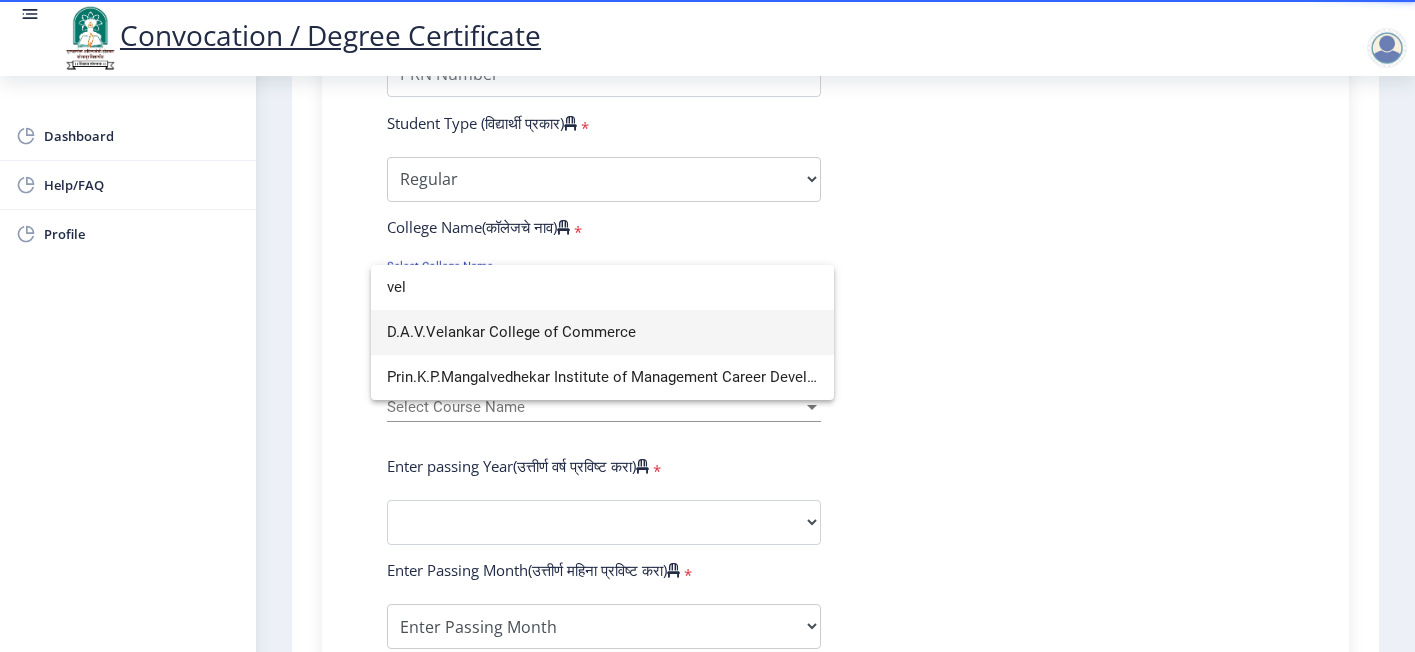 click on "D.A.V.Velankar College of Commerce" at bounding box center (602, 332) 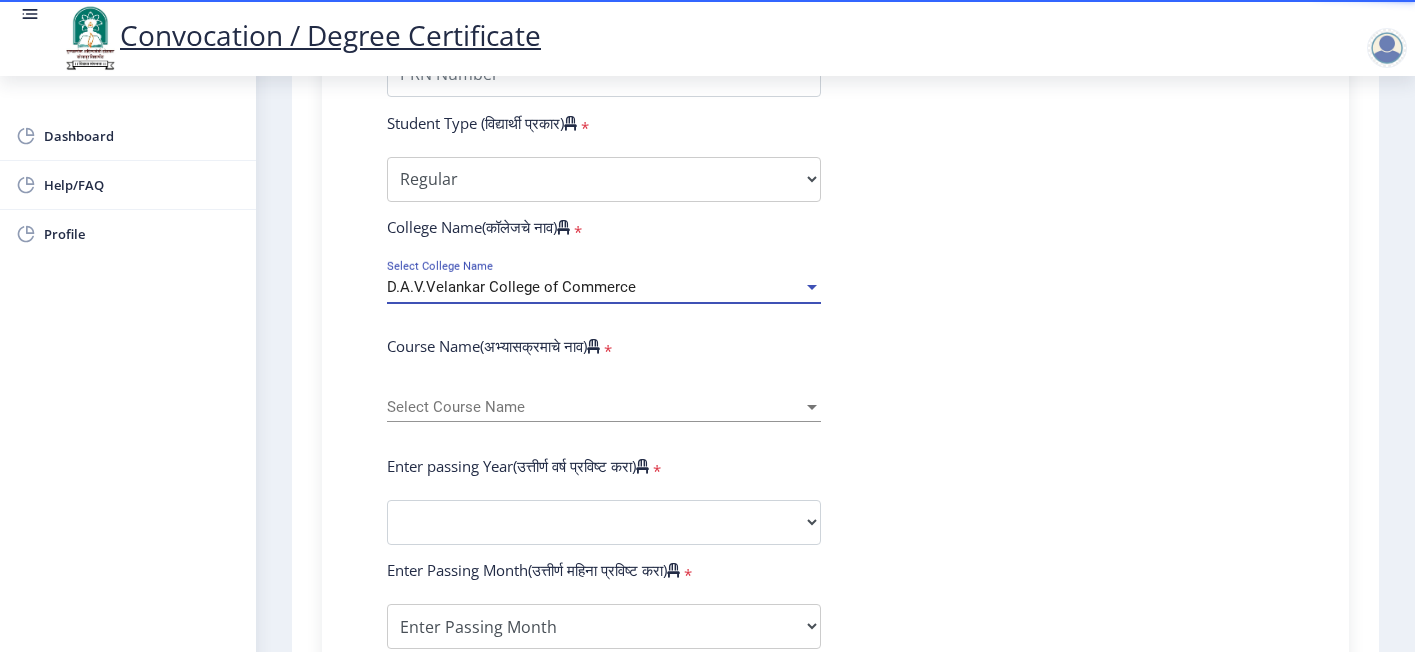 click on "Select Course Name" at bounding box center [595, 407] 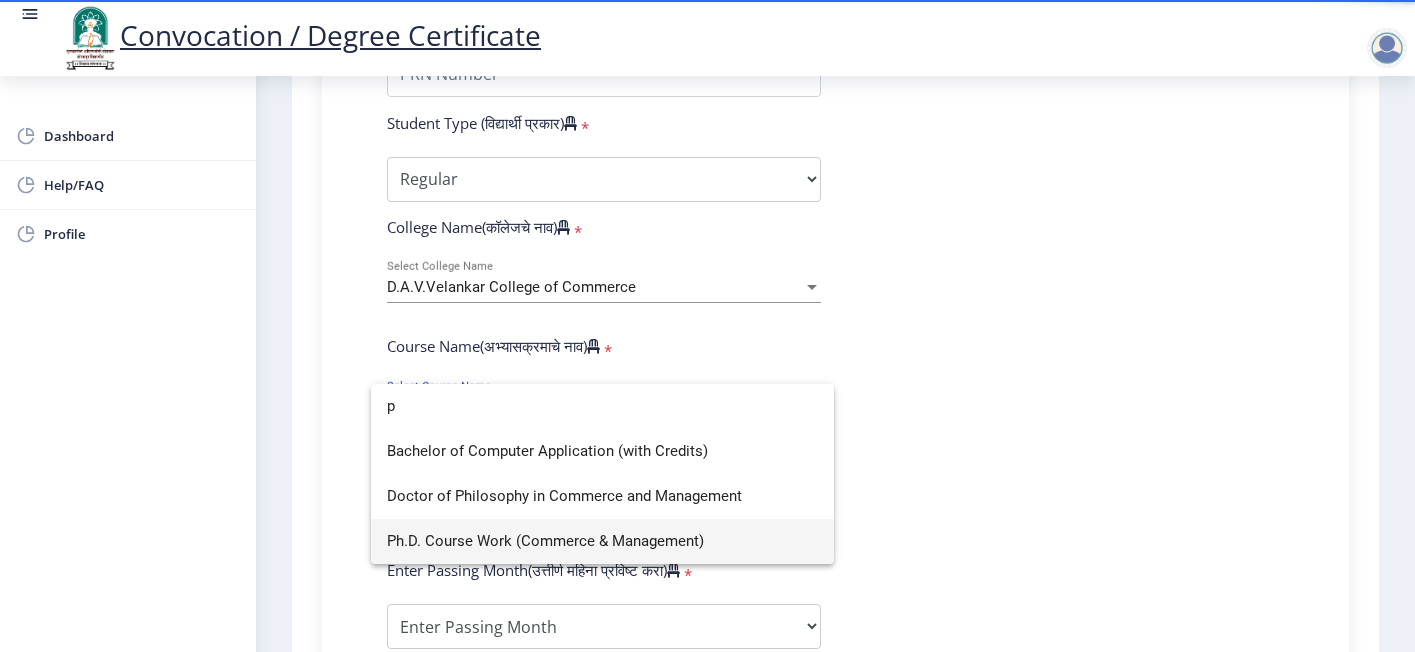 type on "p" 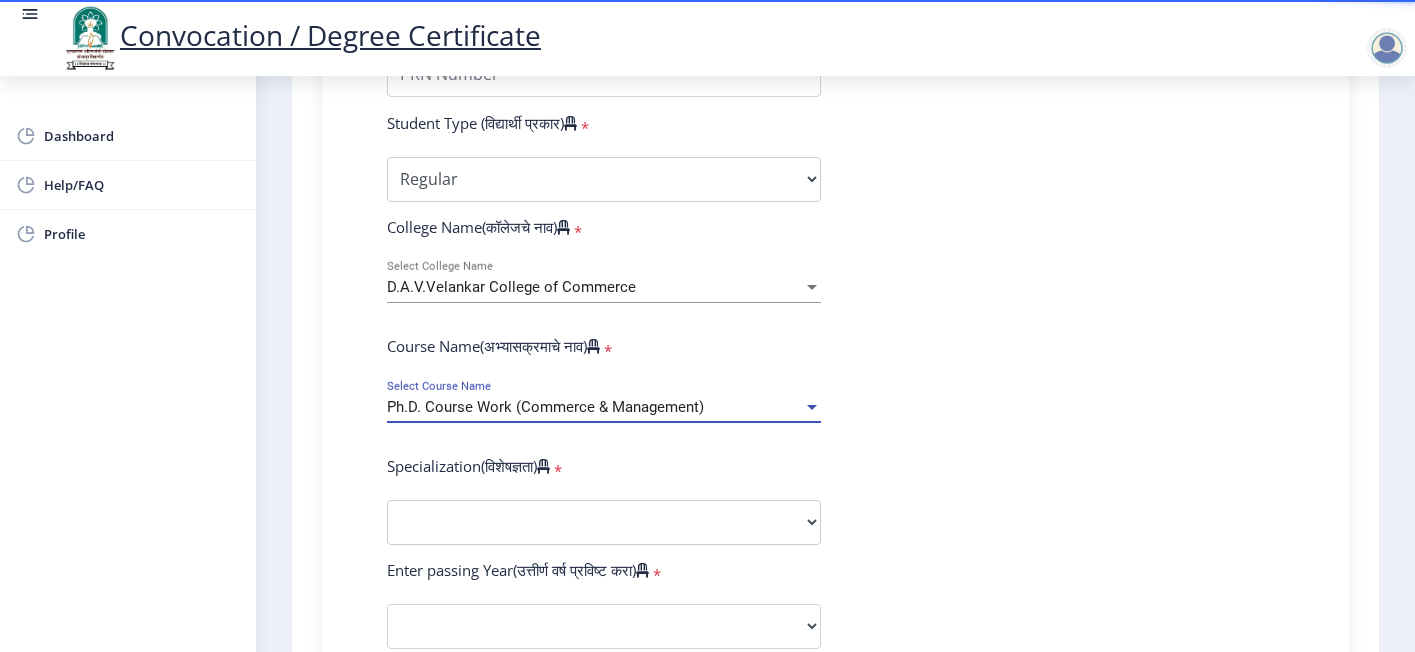 click on "Enter Your PRN Number (तुमचा पीआरएन (कायम नोंदणी क्रमांक) एंटर करा)   * Student Type (विद्यार्थी प्रकार)    * Select Student Type Regular External College Name(कॉलेजचे नाव)   * D.A.V.Velankar College of Commerce Select College Name Course Name(अभ्यासक्रमाचे नाव)   * Ph.D. Course Work (Commerce & Management) Select Course Name  Specialization(विशेषज्ञता)   * Specialization Accountancy Commerce Management Other Enter passing Year(उत्तीर्ण वर्ष प्रविष्ट करा)   *  2025   2024   2023   2022   2021   2020   2019   2018   2017   2016   2015   2014   2013   2012   2011   2010   2009   2008   2007   2006   2005   2004   2003   2002   2001   2000   1999   1998   1997   1996   1995   1994   1993   1992   1991   1990   1989   1988   1987   1986   1985   1984   1983   1982   1981   1980  * May" 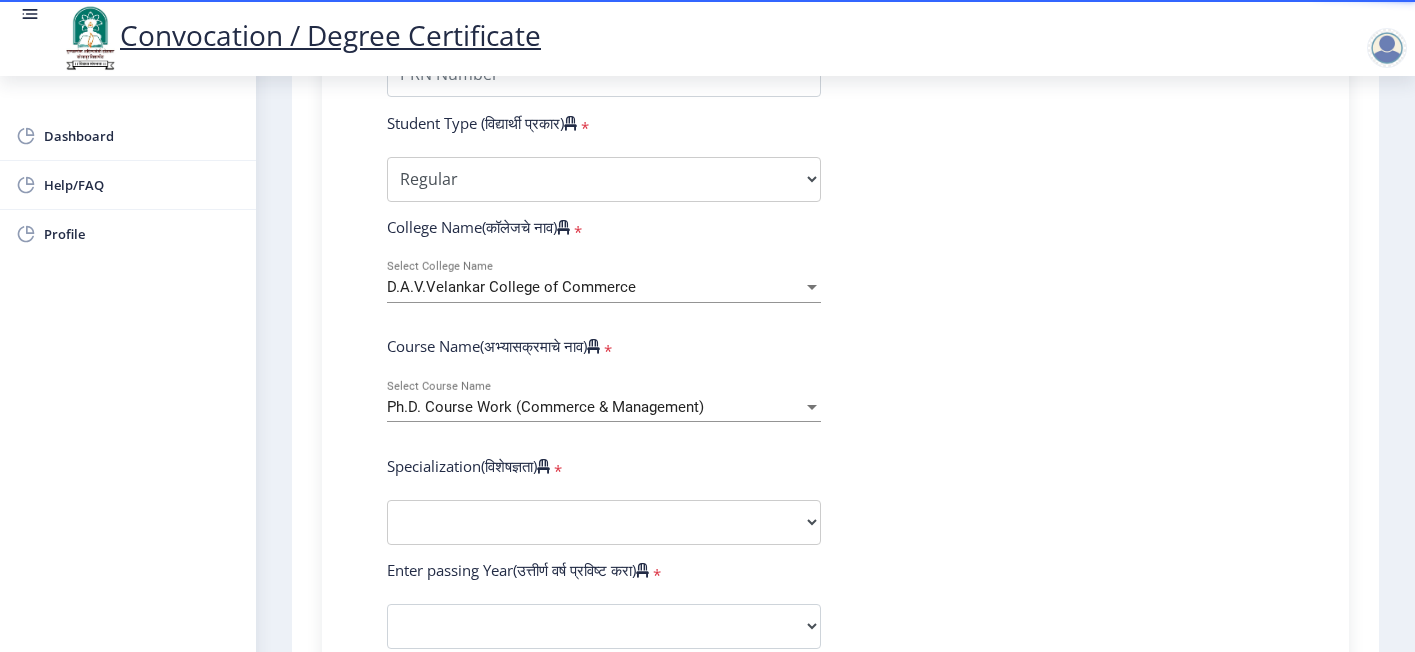 scroll, scrollTop: 899, scrollLeft: 0, axis: vertical 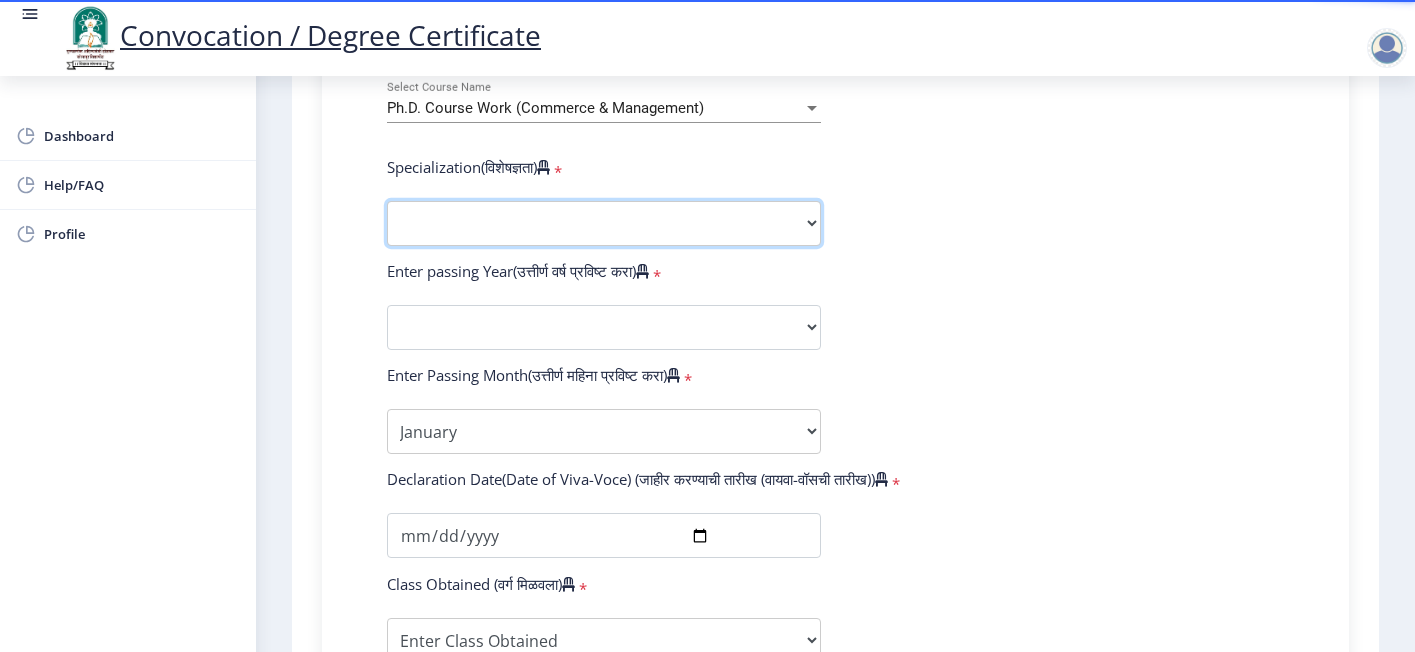 click on "Specialization Accountancy Commerce Management Other" at bounding box center (604, 223) 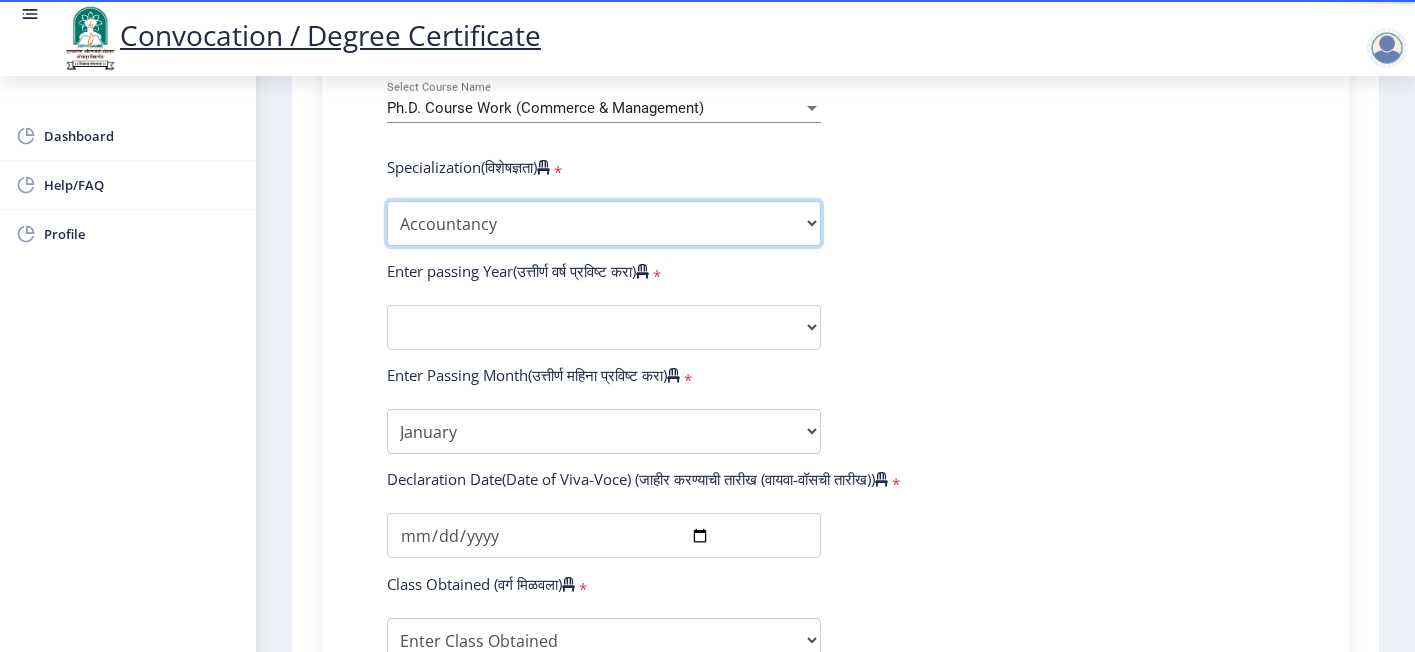 click on "Specialization Accountancy Commerce Management Other" at bounding box center [604, 223] 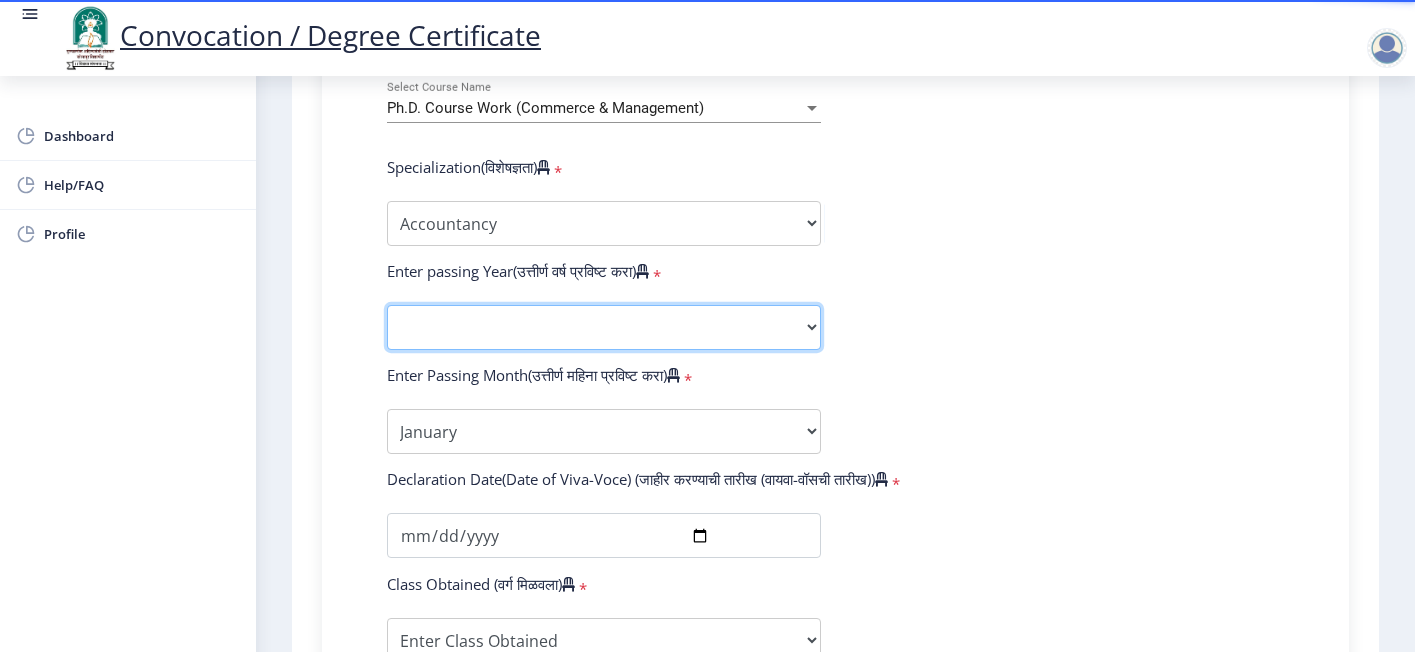 click on "2025   2024   2023   2022   2021   2020   2019   2018   2017   2016   2015   2014   2013   2012   2011   2010   2009   2008   2007   2006   2005   2004   2003   2002   2001   2000   1999   1998   1997   1996   1995   1994   1993   1992   1991   1990   1989   1988   1987   1986   1985   1984   1983   1982   1981   1980   1979   1978   1977   1976" 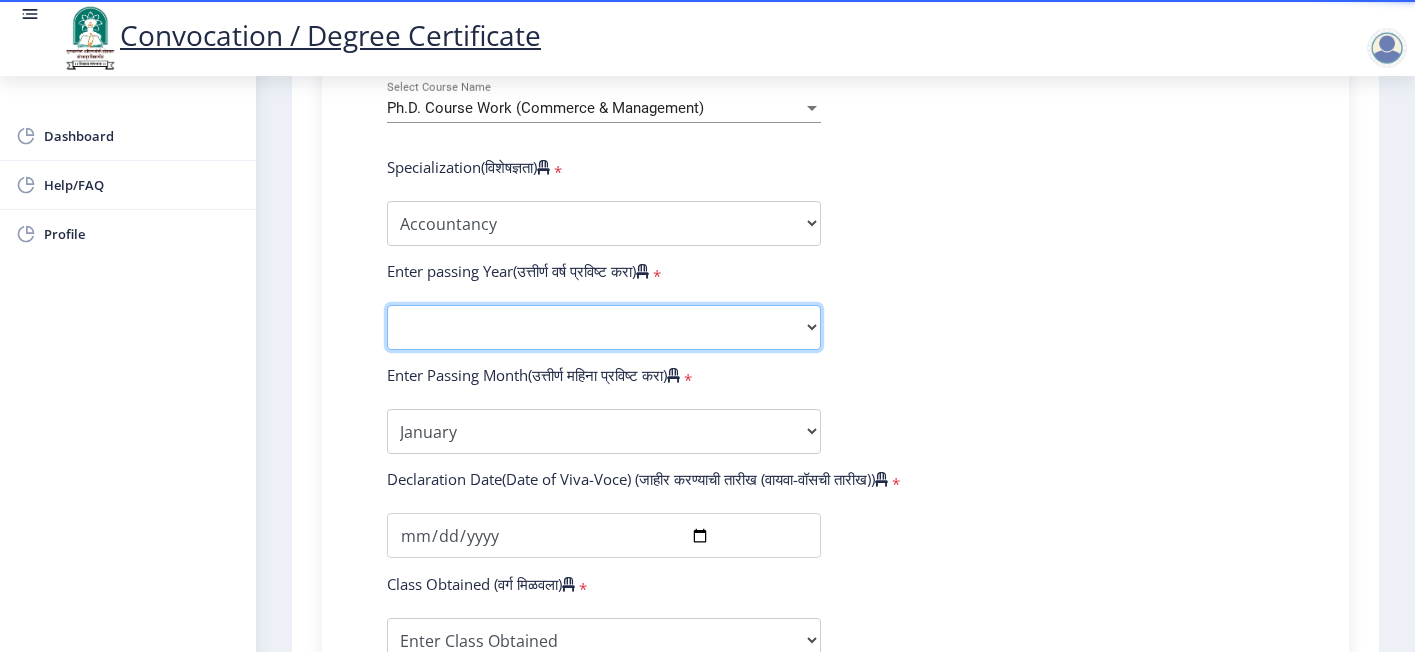 select on "2025" 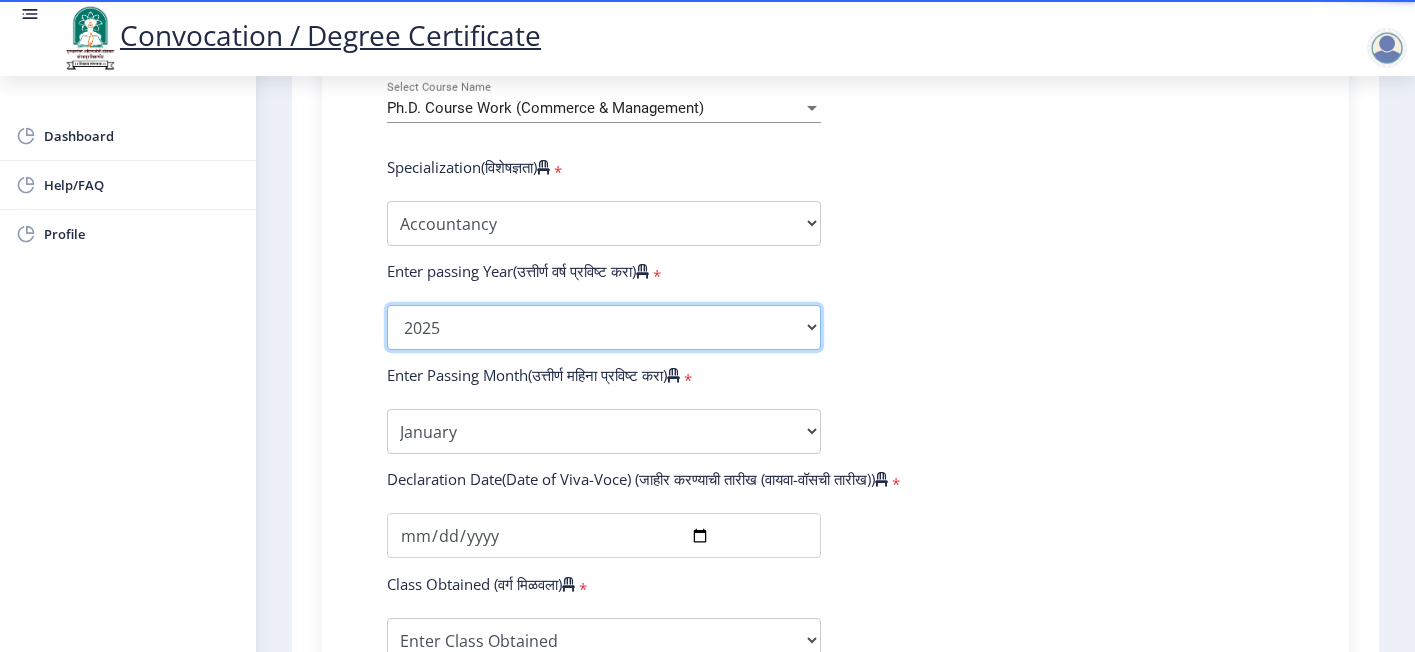 click on "2025   2024   2023   2022   2021   2020   2019   2018   2017   2016   2015   2014   2013   2012   2011   2010   2009   2008   2007   2006   2005   2004   2003   2002   2001   2000   1999   1998   1997   1996   1995   1994   1993   1992   1991   1990   1989   1988   1987   1986   1985   1984   1983   1982   1981   1980   1979   1978   1977   1976" 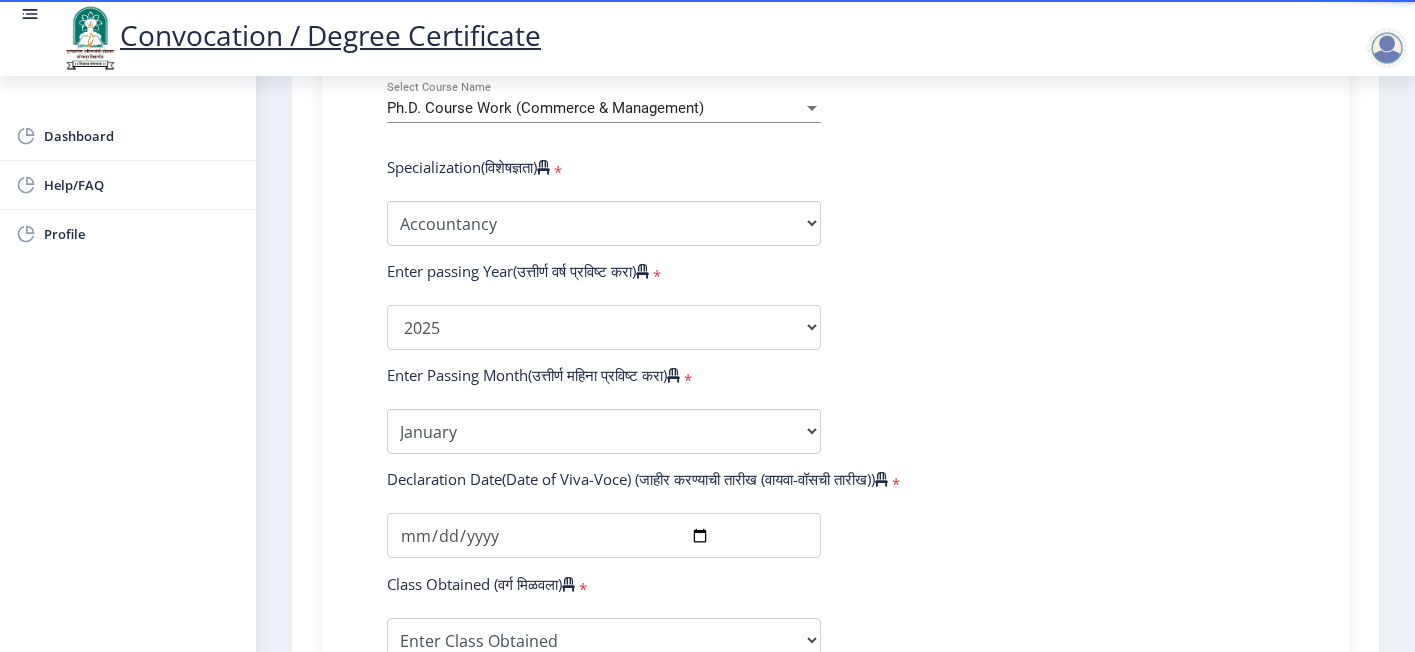 click on "Enter Your PRN Number (तुमचा पीआरएन (कायम नोंदणी क्रमांक) एंटर करा)   * Student Type (विद्यार्थी प्रकार)    * Select Student Type Regular External College Name(कॉलेजचे नाव)   * D.A.V.Velankar College of Commerce Select College Name Course Name(अभ्यासक्रमाचे नाव)   * Ph.D. Course Work (Commerce & Management) Select Course Name  Specialization(विशेषज्ञता)   * Specialization Accountancy Commerce Management Other Enter passing Year(उत्तीर्ण वर्ष प्रविष्ट करा)   *  2025   2024   2023   2022   2021   2020   2019   2018   2017   2016   2015   2014   2013   2012   2011   2010   2009   2008   2007   2006   2005   2004   2003   2002   2001   2000   1999   1998   1997   1996   1995   1994   1993   1992   1991   1990   1989   1988   1987   1986   1985   1984   1983   1982   1981   1980  * May" 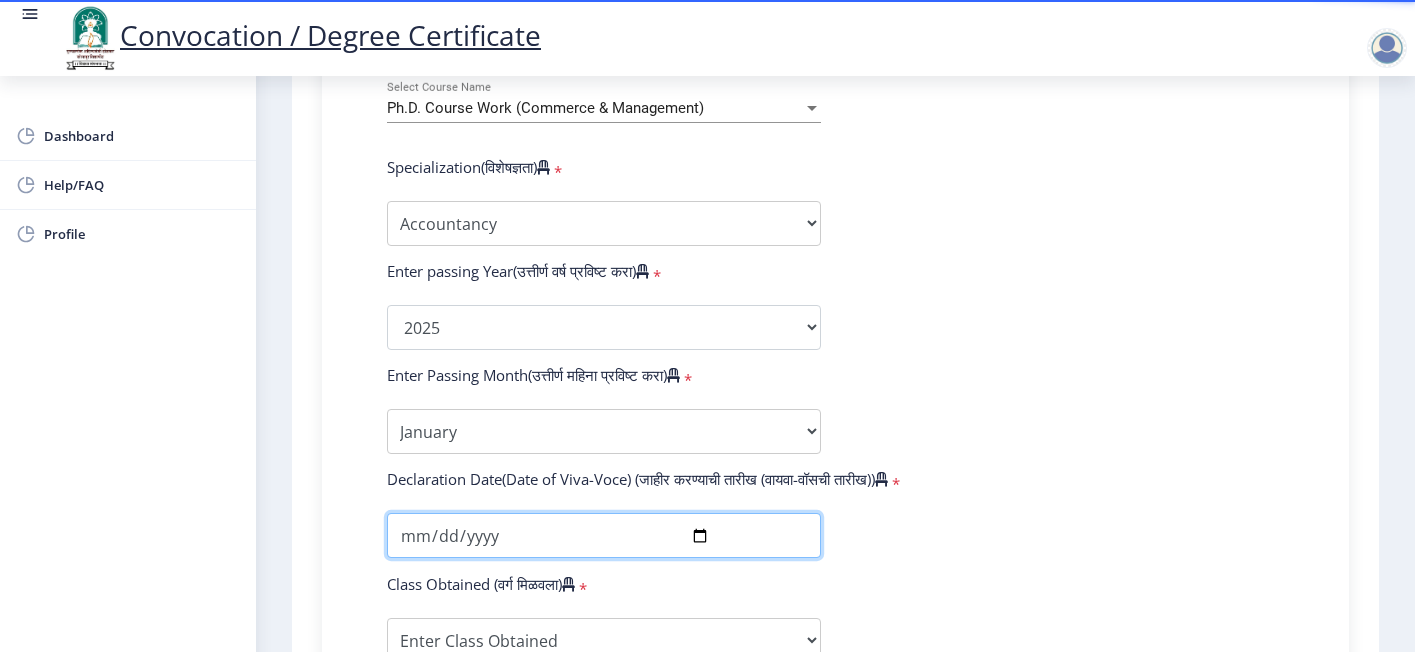 click at bounding box center [604, 535] 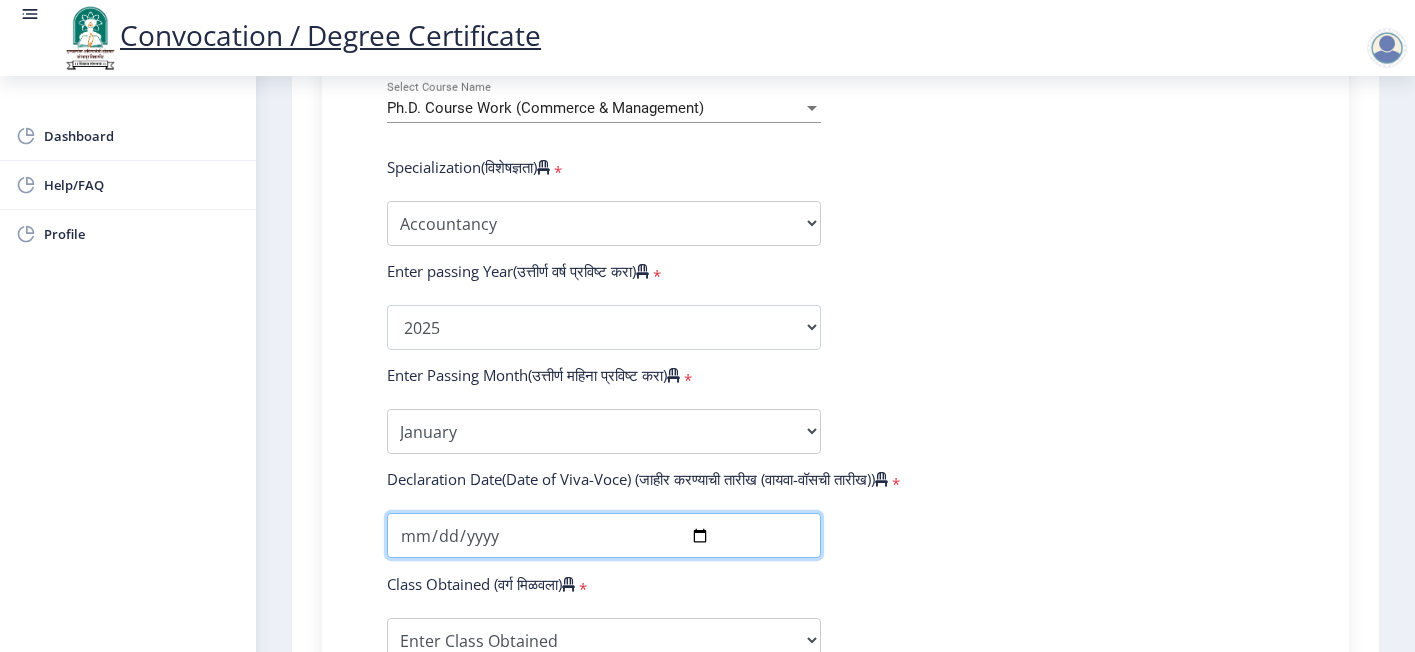 type on "[DATE]" 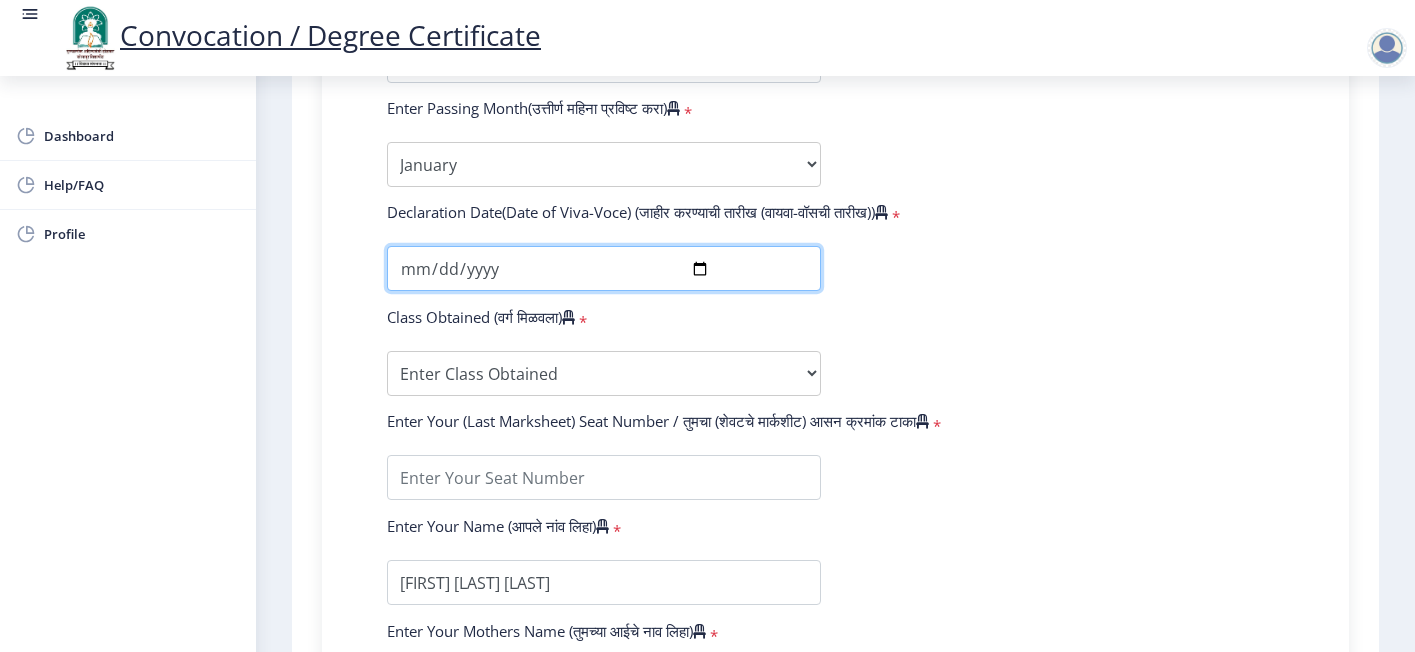 scroll, scrollTop: 1200, scrollLeft: 0, axis: vertical 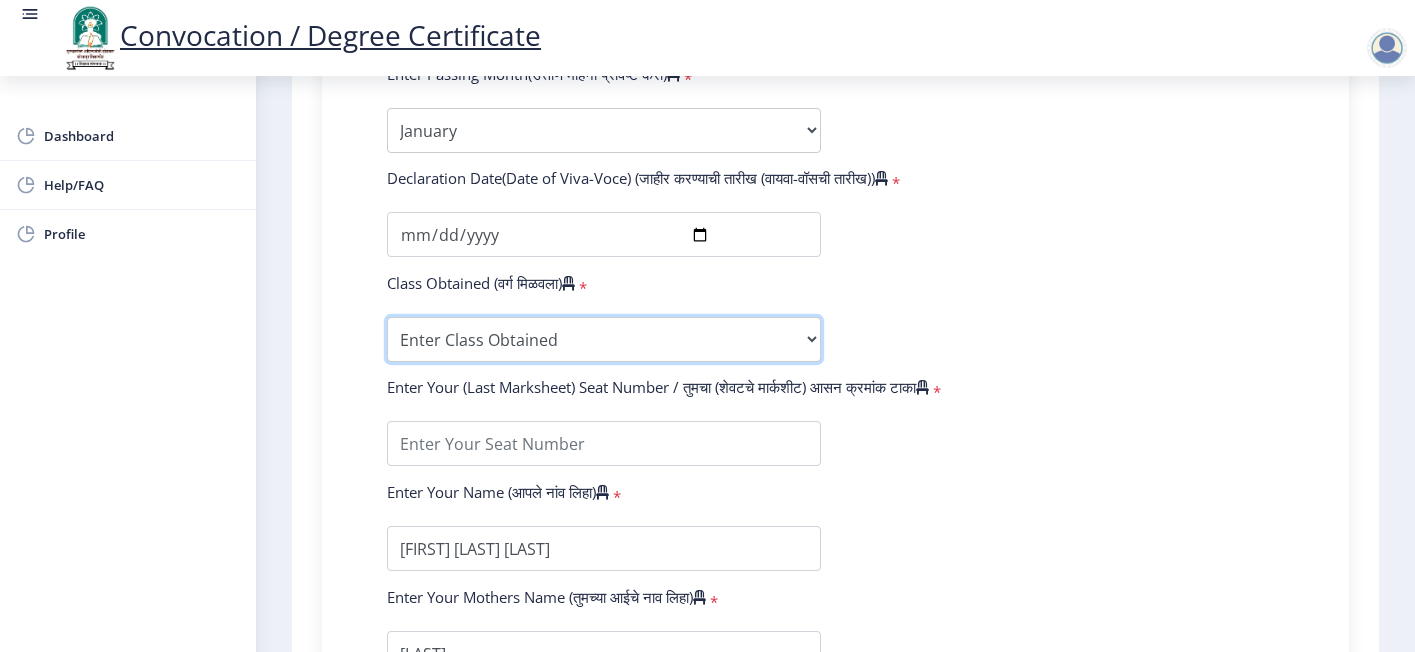 click on "Enter Class Obtained FIRST CLASS WITH DISTINCTION FIRST CLASS HIGHER SECOND CLASS SECOND CLASS PASS CLASS Grade O Grade A+ Grade A Grade B+ Grade B Grade C+ Grade C Grade D Grade E" at bounding box center (604, 339) 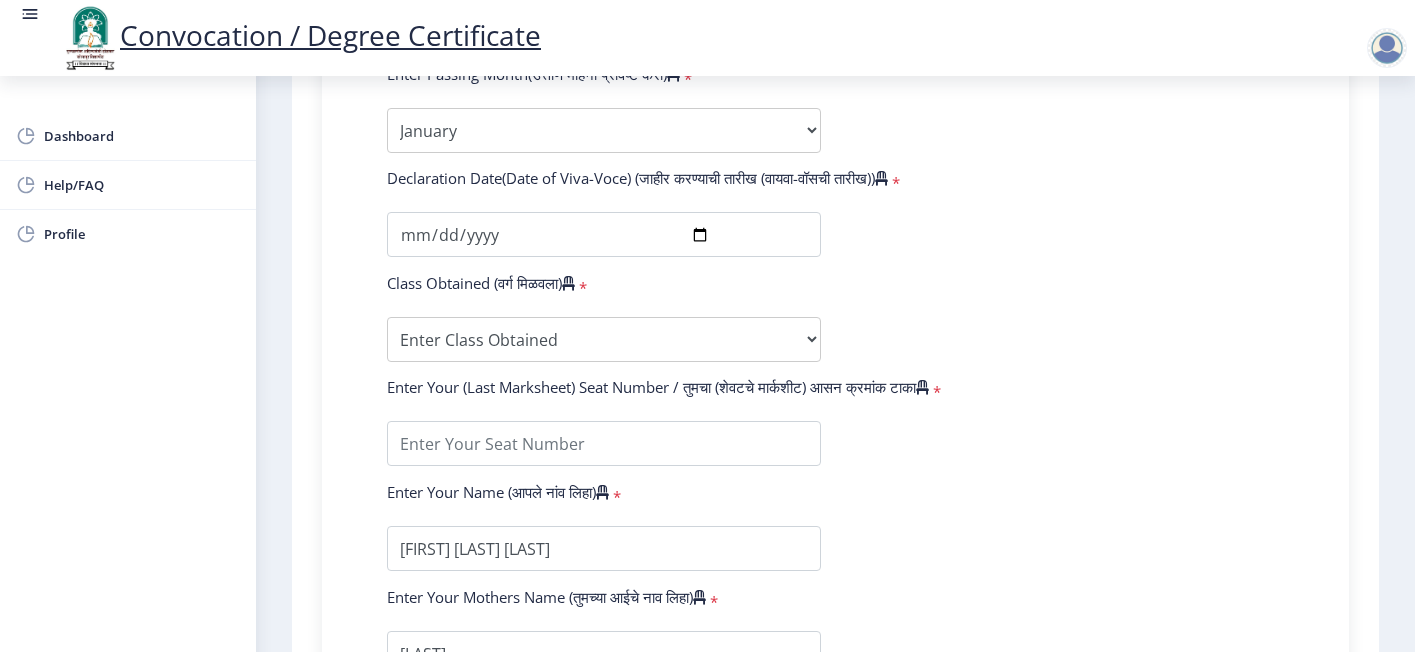 click on "Enter Your PRN Number (तुमचा पीआरएन (कायम नोंदणी क्रमांक) एंटर करा)   * Student Type (विद्यार्थी प्रकार)    * Select Student Type Regular External College Name(कॉलेजचे नाव)   * D.A.V.Velankar College of Commerce Select College Name Course Name(अभ्यासक्रमाचे नाव)   * Ph.D. Course Work (Commerce & Management) Select Course Name  Specialization(विशेषज्ञता)   * Specialization Accountancy Commerce Management Other Enter passing Year(उत्तीर्ण वर्ष प्रविष्ट करा)   *  2025   2024   2023   2022   2021   2020   2019   2018   2017   2016   2015   2014   2013   2012   2011   2010   2009   2008   2007   2006   2005   2004   2003   2002   2001   2000   1999   1998   1997   1996   1995   1994   1993   1992   1991   1990   1989   1988   1987   1986   1985   1984   1983   1982   1981   1980  * May" 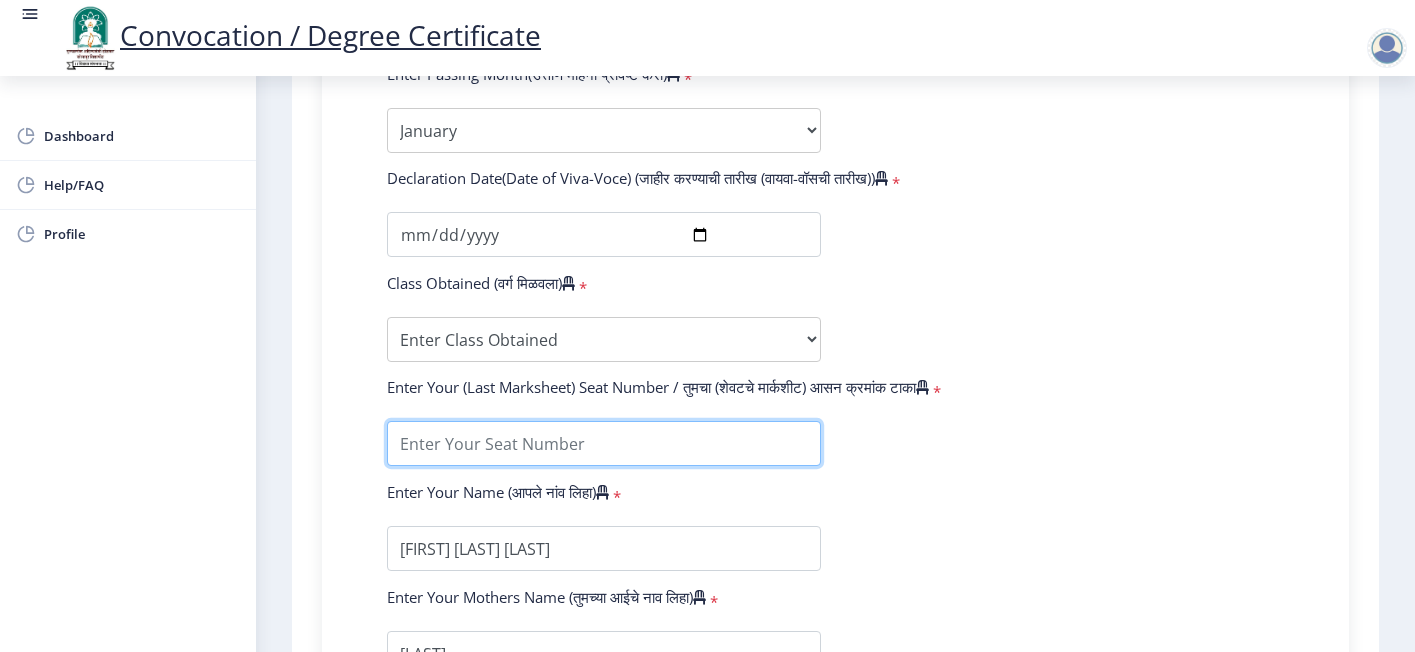 click at bounding box center (604, 443) 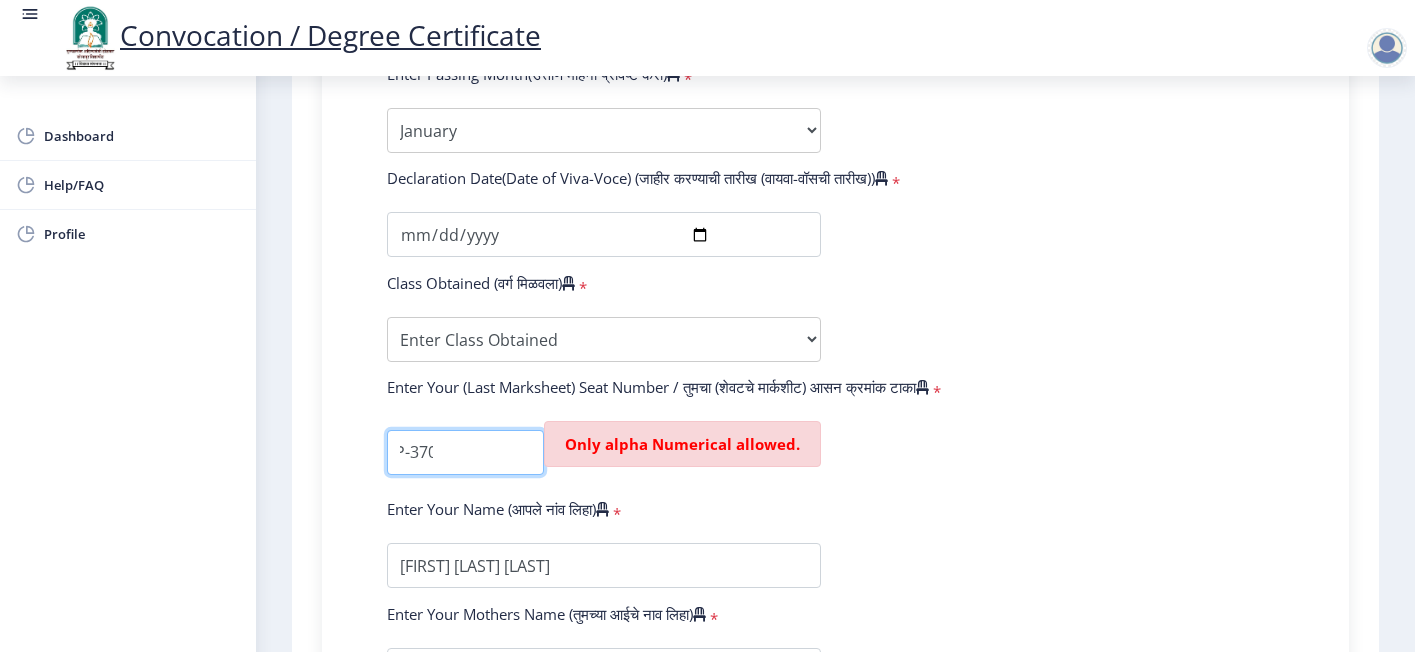 scroll, scrollTop: 0, scrollLeft: 14, axis: horizontal 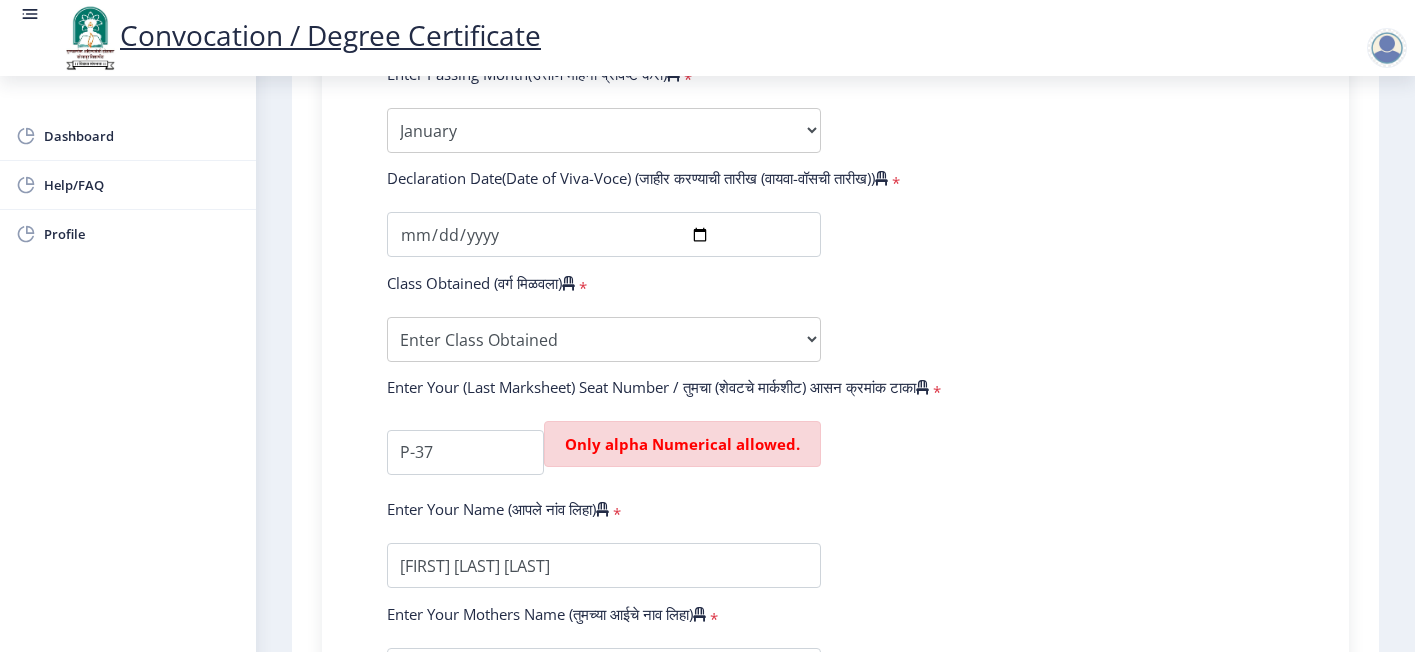 click on "Enter Your PRN Number (तुमचा पीआरएन (कायम नोंदणी क्रमांक) एंटर करा)   * Student Type (विद्यार्थी प्रकार)    * Select Student Type Regular External College Name(कॉलेजचे नाव)   * D.A.V.Velankar College of Commerce Select College Name Course Name(अभ्यासक्रमाचे नाव)   * Ph.D. Course Work (Commerce & Management) Select Course Name  Specialization(विशेषज्ञता)   * Specialization Accountancy Commerce Management Other Enter passing Year(उत्तीर्ण वर्ष प्रविष्ट करा)   *  2025   2024   2023   2022   2021   2020   2019   2018   2017   2016   2015   2014   2013   2012   2011   2010   2009   2008   2007   2006   2005   2004   2003   2002   2001   2000   1999   1998   1997   1996   1995   1994   1993   1992   1991   1990   1989   1988   1987   1986   1985   1984   1983   1982   1981   1980  * May" 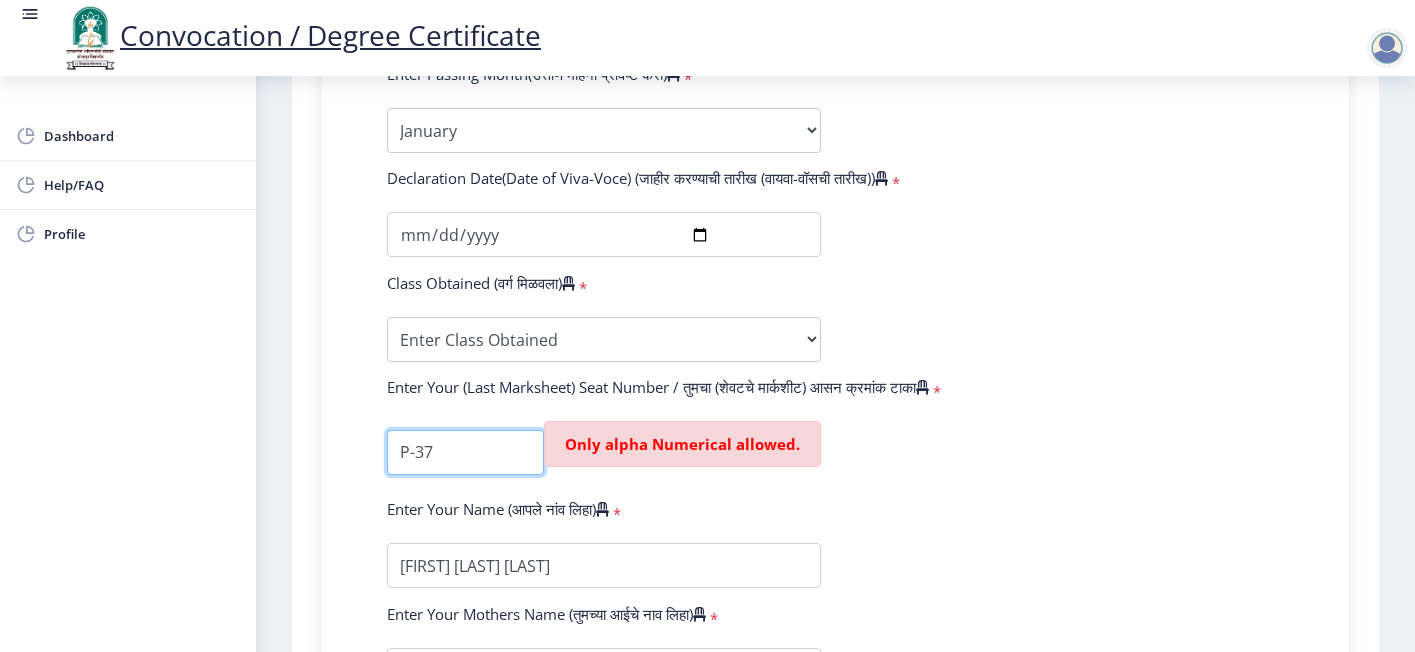 click at bounding box center (465, 452) 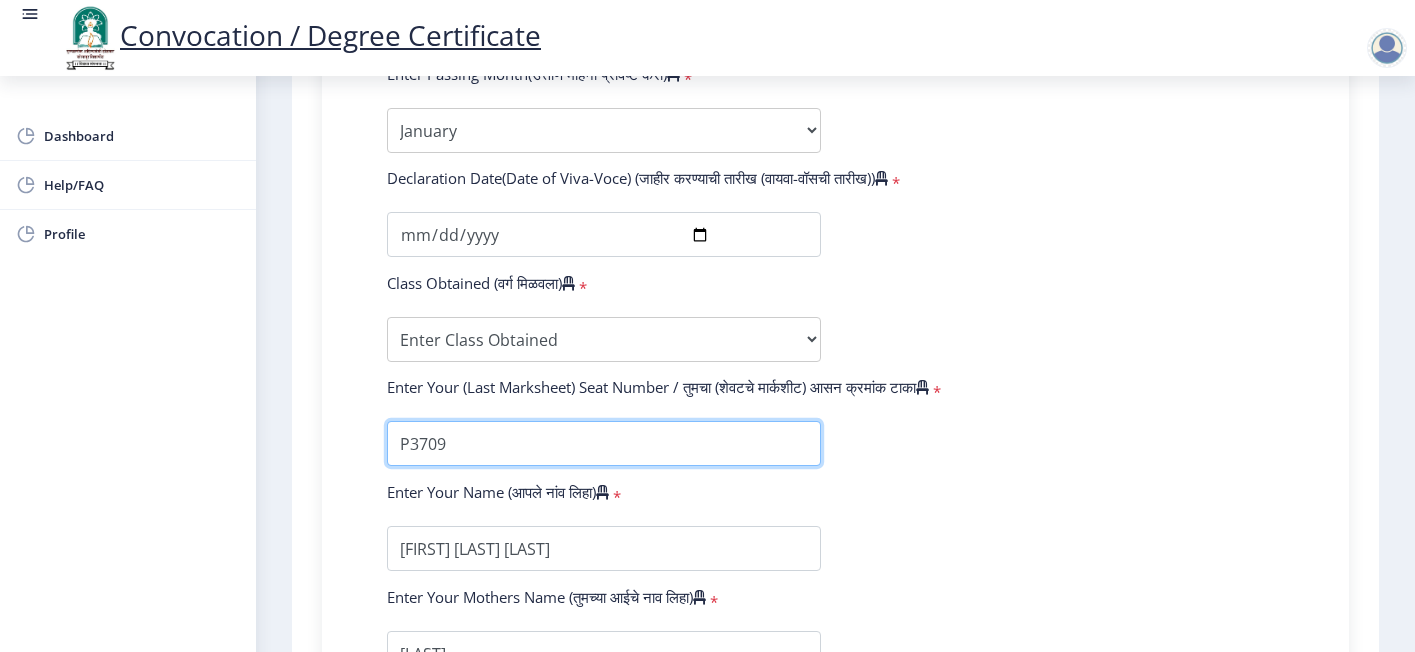 type on "P3709" 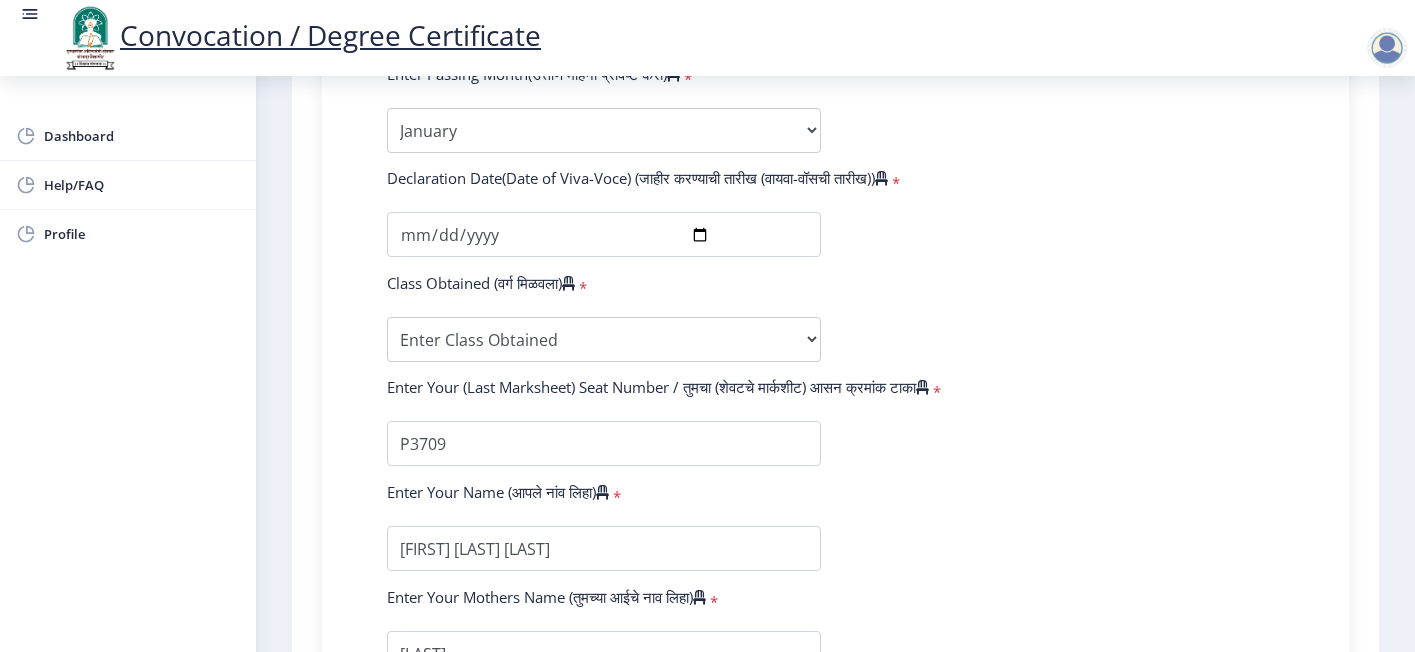 click on "Enter Your PRN Number (तुमचा पीआरएन (कायम नोंदणी क्रमांक) एंटर करा)   * Student Type (विद्यार्थी प्रकार)    * Select Student Type Regular External College Name(कॉलेजचे नाव)   * D.A.V.Velankar College of Commerce Select College Name Course Name(अभ्यासक्रमाचे नाव)   * Ph.D. Course Work (Commerce & Management) Select Course Name  Specialization(विशेषज्ञता)   * Specialization Accountancy Commerce Management Other Enter passing Year(उत्तीर्ण वर्ष प्रविष्ट करा)   *  2025   2024   2023   2022   2021   2020   2019   2018   2017   2016   2015   2014   2013   2012   2011   2010   2009   2008   2007   2006   2005   2004   2003   2002   2001   2000   1999   1998   1997   1996   1995   1994   1993   1992   1991   1990   1989   1988   1987   1986   1985   1984   1983   1982   1981   1980  * May" 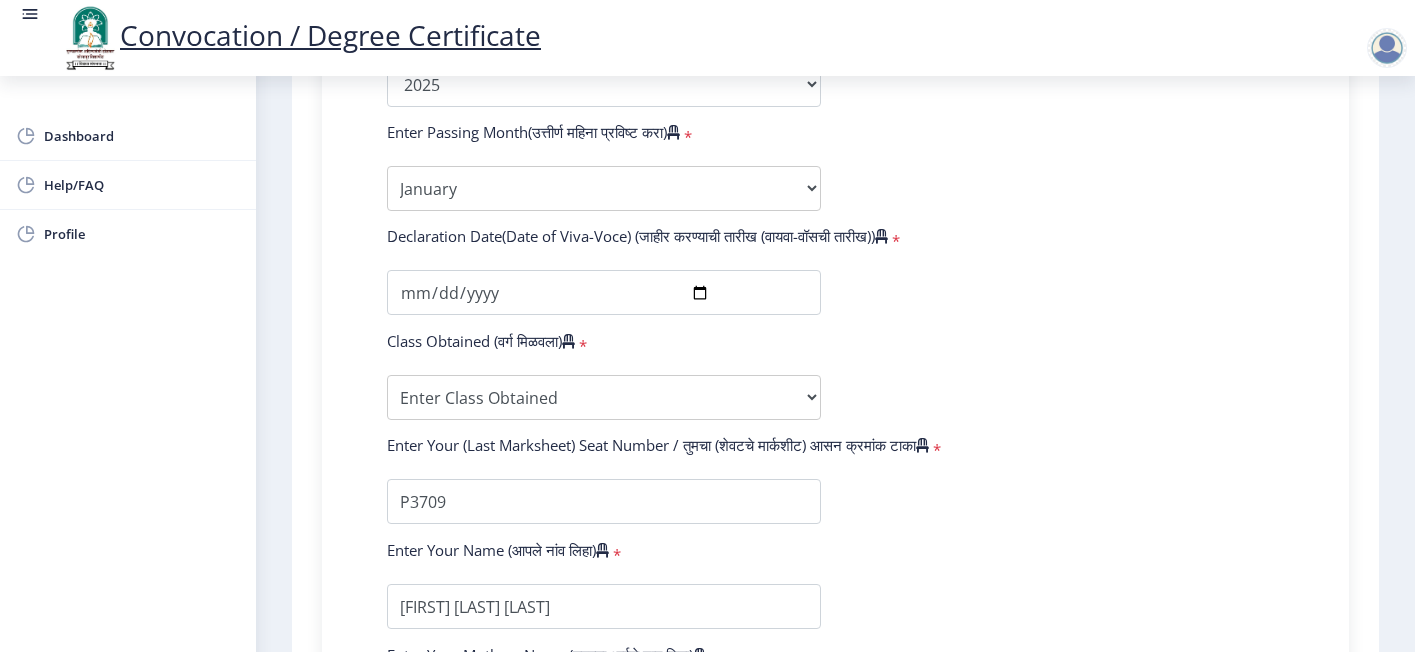 scroll, scrollTop: 1178, scrollLeft: 0, axis: vertical 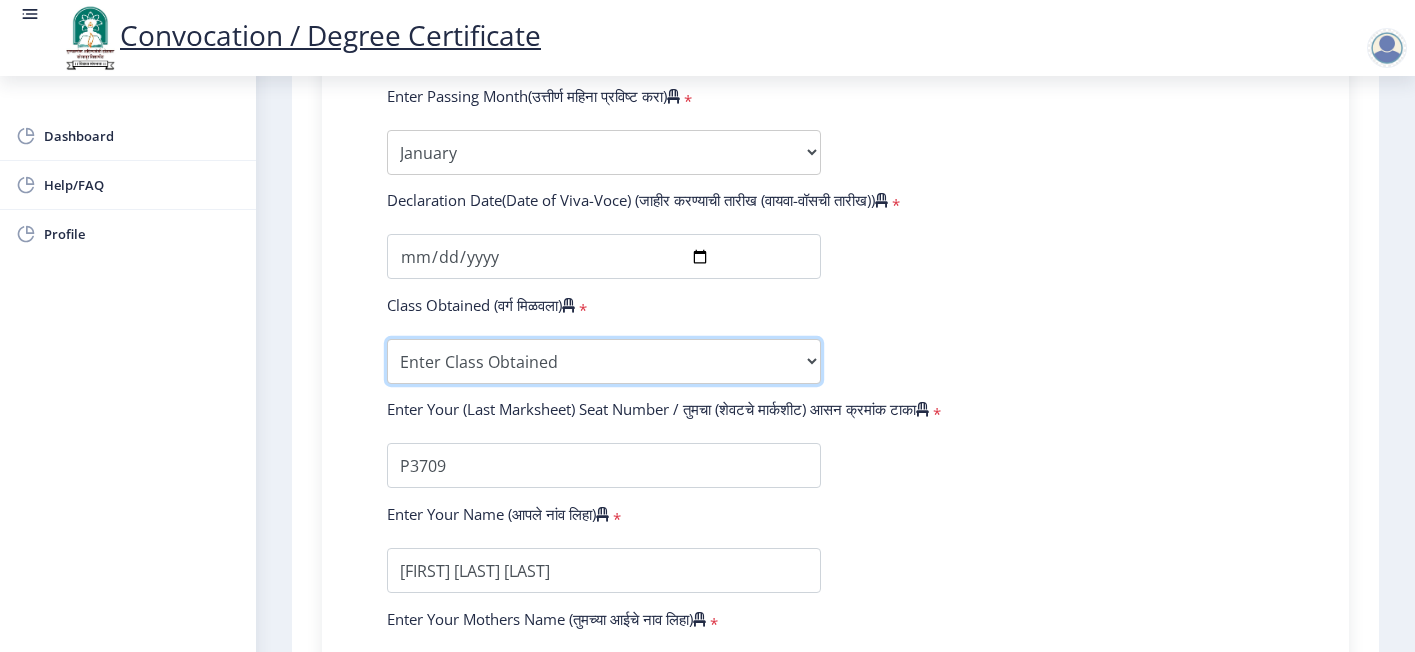click on "Enter Class Obtained FIRST CLASS WITH DISTINCTION FIRST CLASS HIGHER SECOND CLASS SECOND CLASS PASS CLASS Grade O Grade A+ Grade A Grade B+ Grade B Grade C+ Grade C Grade D Grade E" at bounding box center (604, 361) 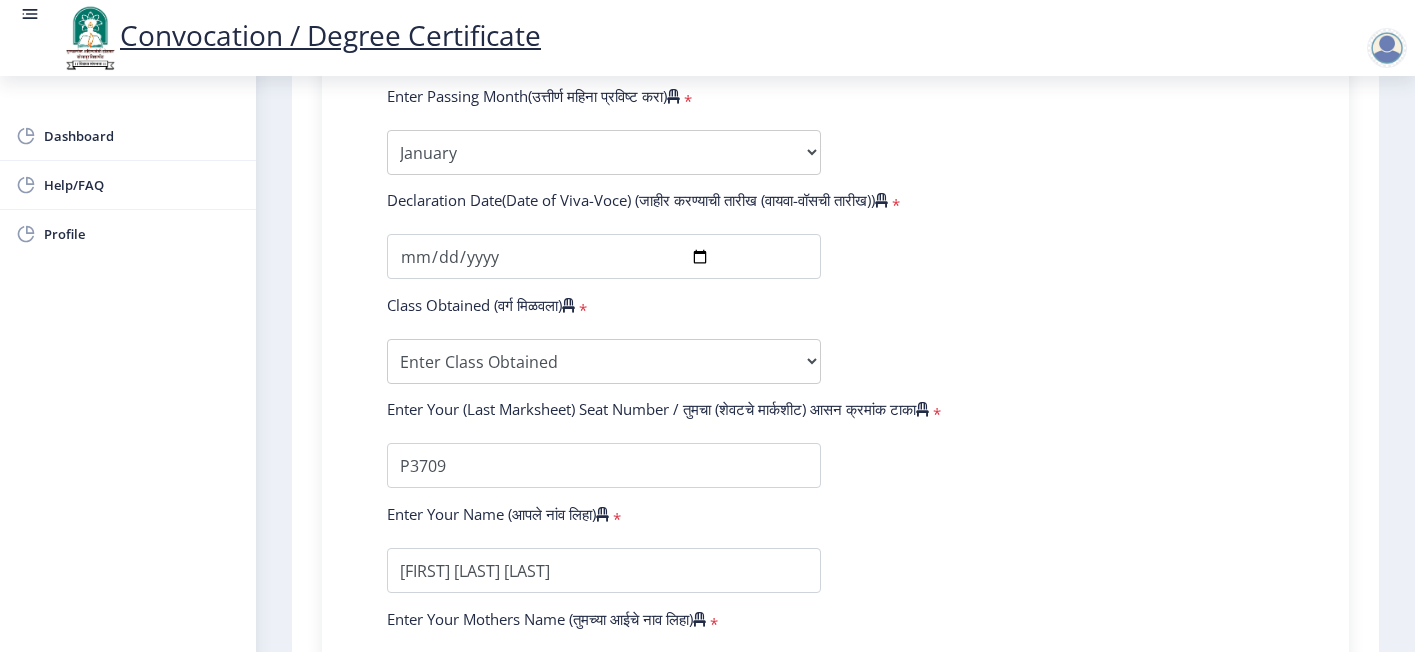 click on "Enter Your PRN Number (तुमचा पीआरएन (कायम नोंदणी क्रमांक) एंटर करा)   * Student Type (विद्यार्थी प्रकार)    * Select Student Type Regular External College Name(कॉलेजचे नाव)   * D.A.V.Velankar College of Commerce Select College Name Course Name(अभ्यासक्रमाचे नाव)   * Ph.D. Course Work (Commerce & Management) Select Course Name  Specialization(विशेषज्ञता)   * Specialization Accountancy Commerce Management Other Enter passing Year(उत्तीर्ण वर्ष प्रविष्ट करा)   *  2025   2024   2023   2022   2021   2020   2019   2018   2017   2016   2015   2014   2013   2012   2011   2010   2009   2008   2007   2006   2005   2004   2003   2002   2001   2000   1999   1998   1997   1996   1995   1994   1993   1992   1991   1990   1989   1988   1987   1986   1985   1984   1983   1982   1981   1980  * May" 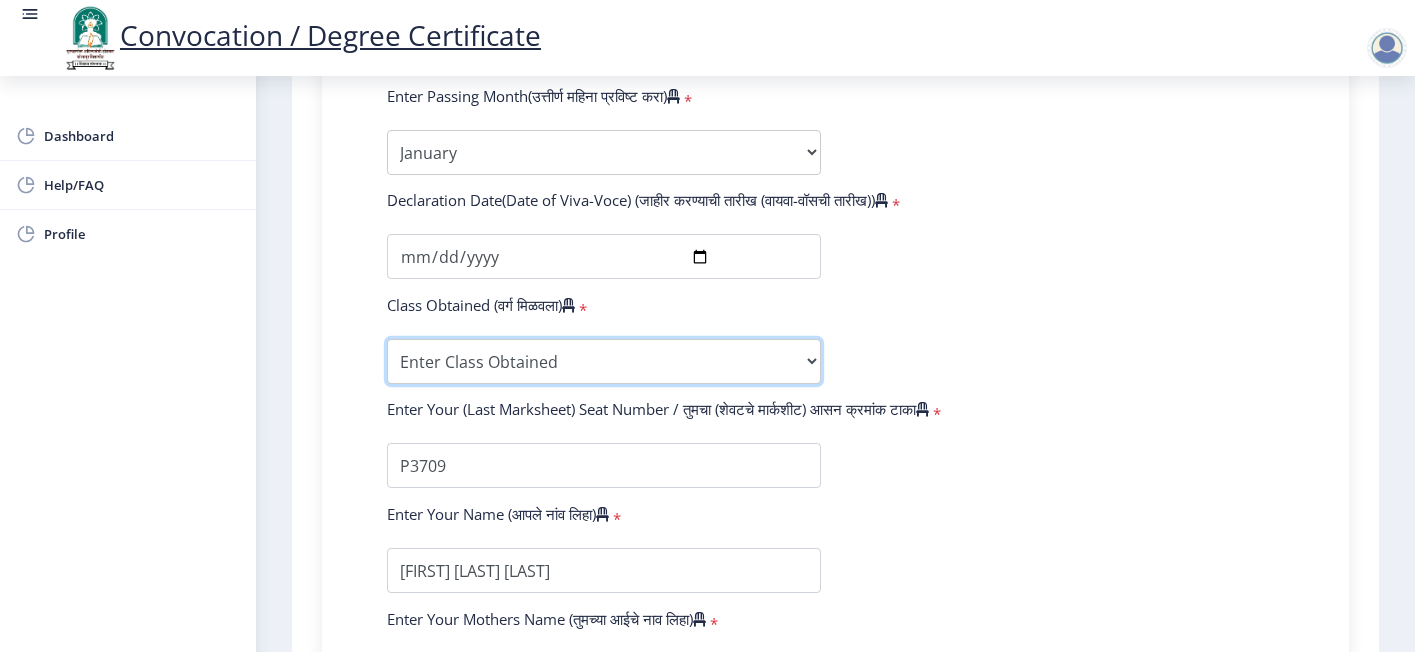 click on "Enter Class Obtained FIRST CLASS WITH DISTINCTION FIRST CLASS HIGHER SECOND CLASS SECOND CLASS PASS CLASS Grade O Grade A+ Grade A Grade B+ Grade B Grade C+ Grade C Grade D Grade E" at bounding box center (604, 361) 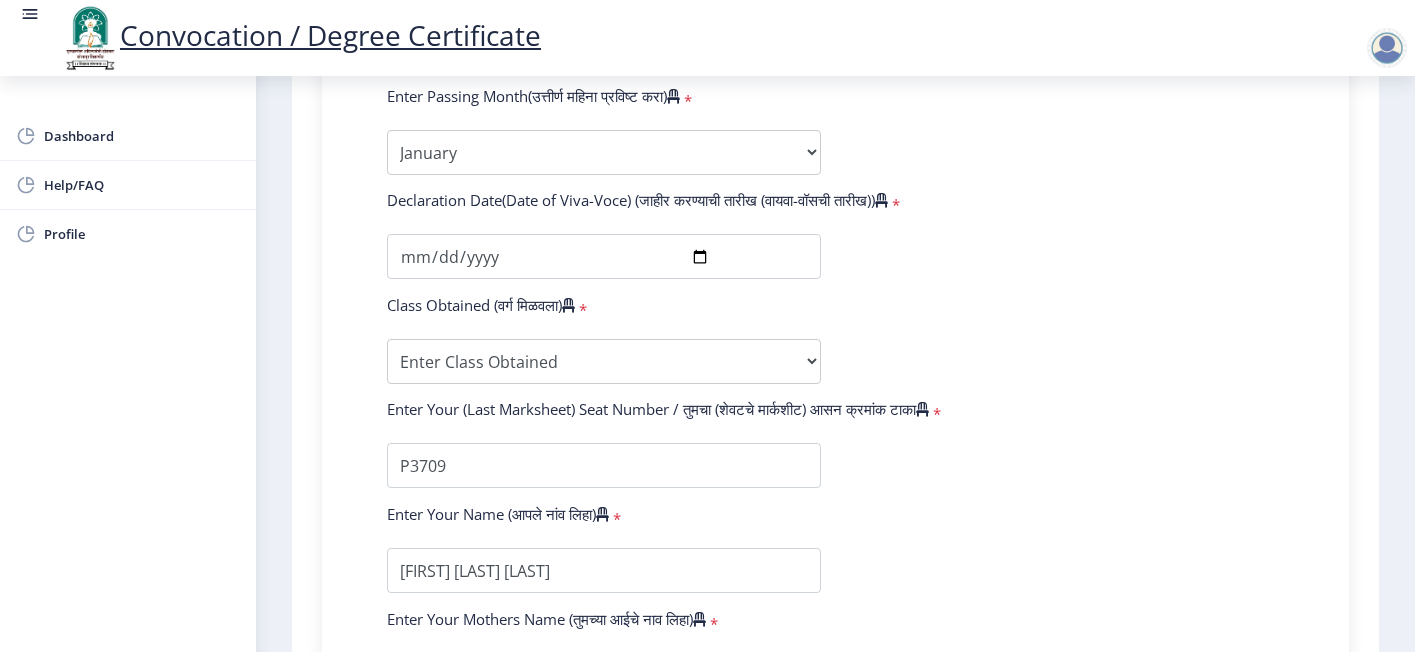 click on "Enter Your PRN Number (तुमचा पीआरएन (कायम नोंदणी क्रमांक) एंटर करा)   * Student Type (विद्यार्थी प्रकार)    * Select Student Type Regular External College Name(कॉलेजचे नाव)   * D.A.V.Velankar College of Commerce Select College Name Course Name(अभ्यासक्रमाचे नाव)   * Ph.D. Course Work (Commerce & Management) Select Course Name  Specialization(विशेषज्ञता)   * Specialization Accountancy Commerce Management Other Enter passing Year(उत्तीर्ण वर्ष प्रविष्ट करा)   *  2025   2024   2023   2022   2021   2020   2019   2018   2017   2016   2015   2014   2013   2012   2011   2010   2009   2008   2007   2006   2005   2004   2003   2002   2001   2000   1999   1998   1997   1996   1995   1994   1993   1992   1991   1990   1989   1988   1987   1986   1985   1984   1983   1982   1981   1980  * May" 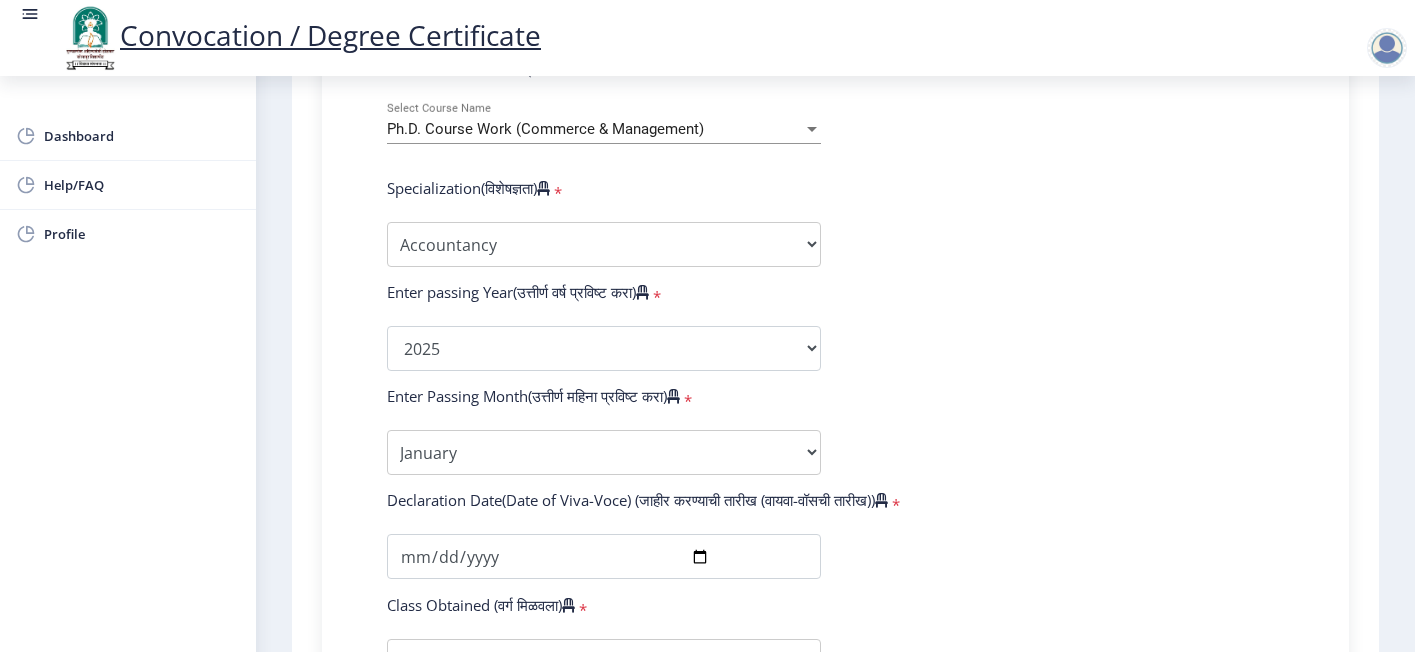 scroll, scrollTop: 1178, scrollLeft: 0, axis: vertical 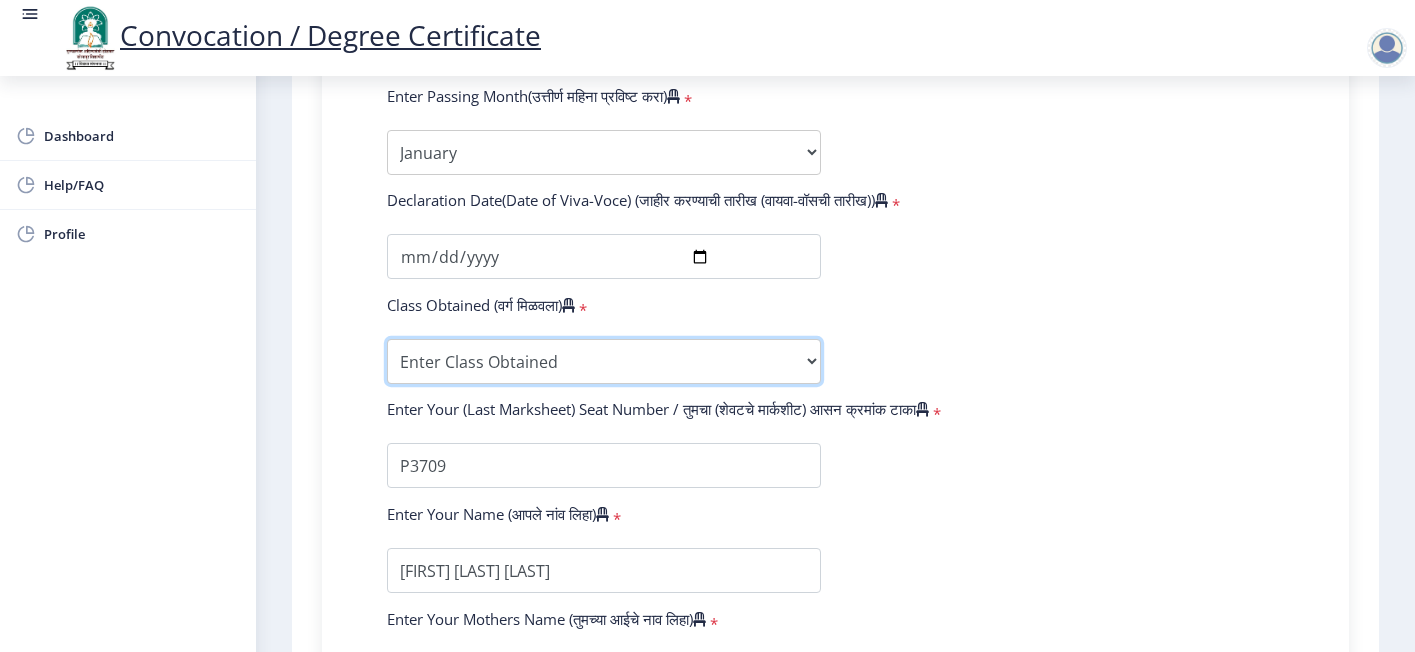 click on "Enter Class Obtained FIRST CLASS WITH DISTINCTION FIRST CLASS HIGHER SECOND CLASS SECOND CLASS PASS CLASS Grade O Grade A+ Grade A Grade B+ Grade B Grade C+ Grade C Grade D Grade E" at bounding box center (604, 361) 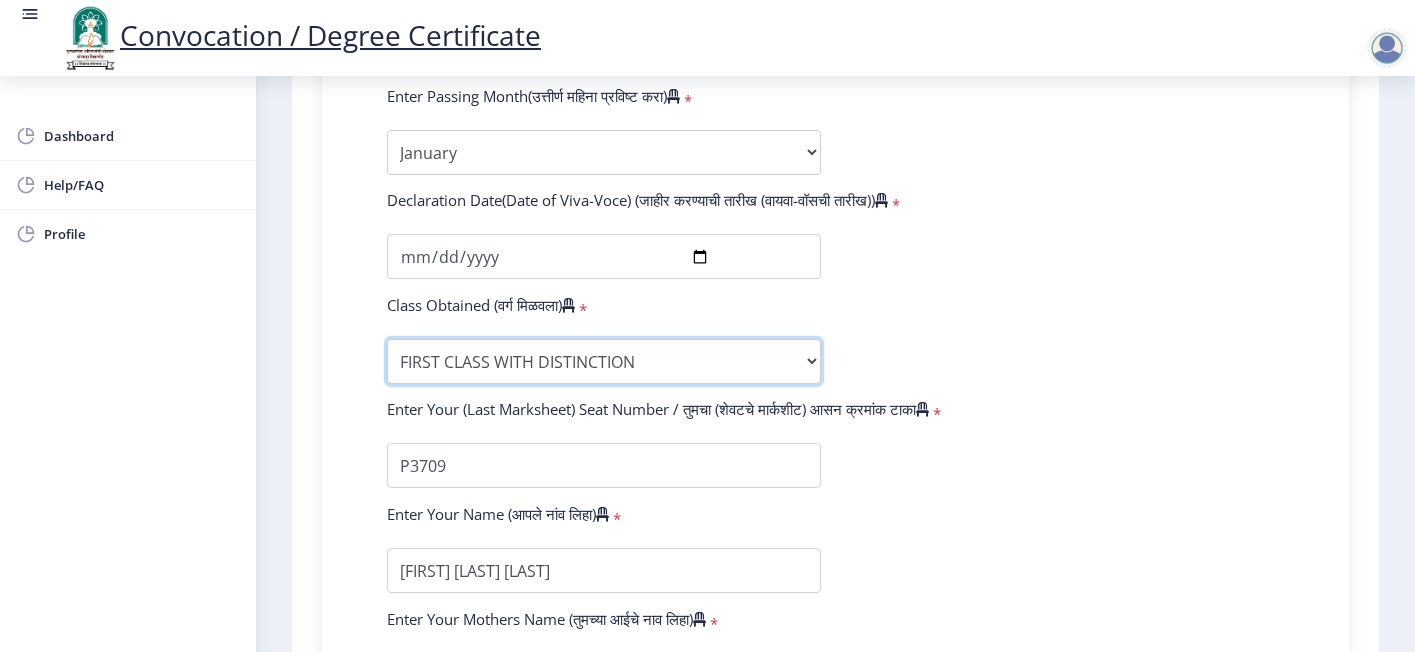 click on "Enter Class Obtained FIRST CLASS WITH DISTINCTION FIRST CLASS HIGHER SECOND CLASS SECOND CLASS PASS CLASS Grade O Grade A+ Grade A Grade B+ Grade B Grade C+ Grade C Grade D Grade E" at bounding box center (604, 361) 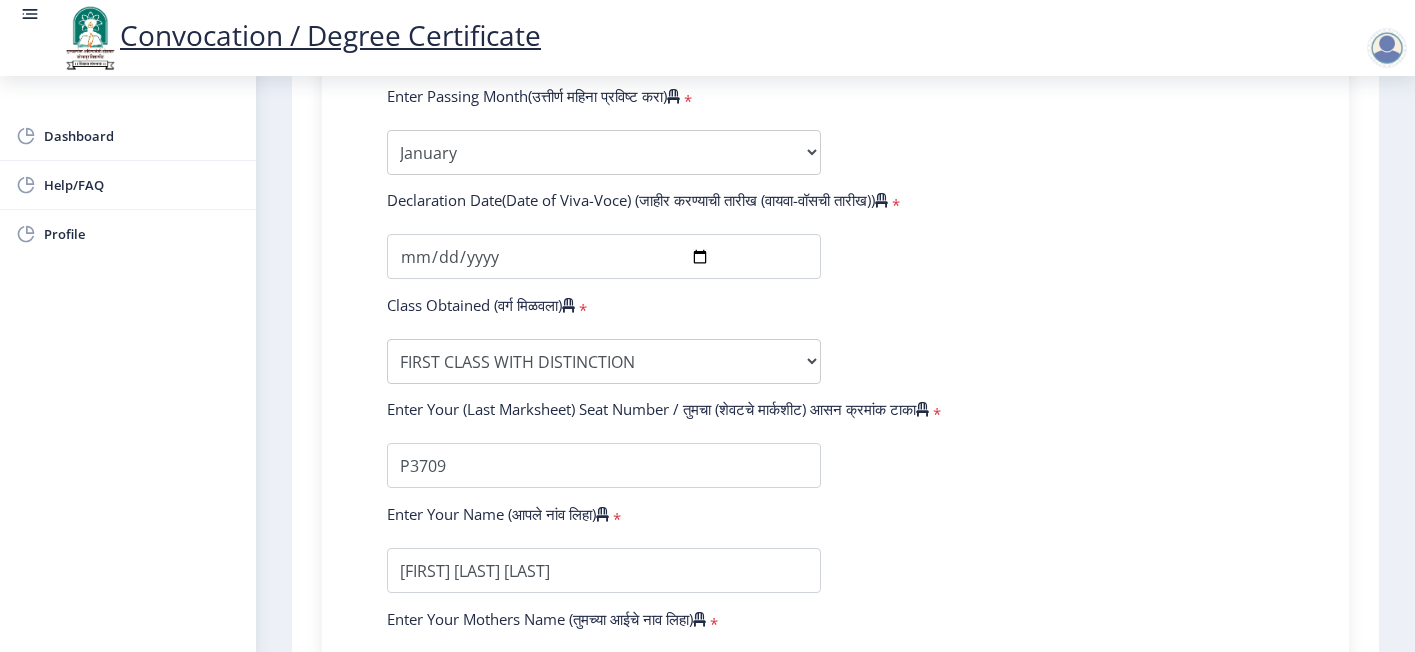 click on "Enter Your PRN Number (तुमचा पीआरएन (कायम नोंदणी क्रमांक) एंटर करा)   * Student Type (विद्यार्थी प्रकार)    * Select Student Type Regular External College Name(कॉलेजचे नाव)   * D.A.V.Velankar College of Commerce Select College Name Course Name(अभ्यासक्रमाचे नाव)   * Ph.D. Course Work (Commerce & Management) Select Course Name  Specialization(विशेषज्ञता)   * Specialization Accountancy Commerce Management Other Enter passing Year(उत्तीर्ण वर्ष प्रविष्ट करा)   *  2025   2024   2023   2022   2021   2020   2019   2018   2017   2016   2015   2014   2013   2012   2011   2010   2009   2008   2007   2006   2005   2004   2003   2002   2001   2000   1999   1998   1997   1996   1995   1994   1993   1992   1991   1990   1989   1988   1987   1986   1985   1984   1983   1982   1981   1980  * May" 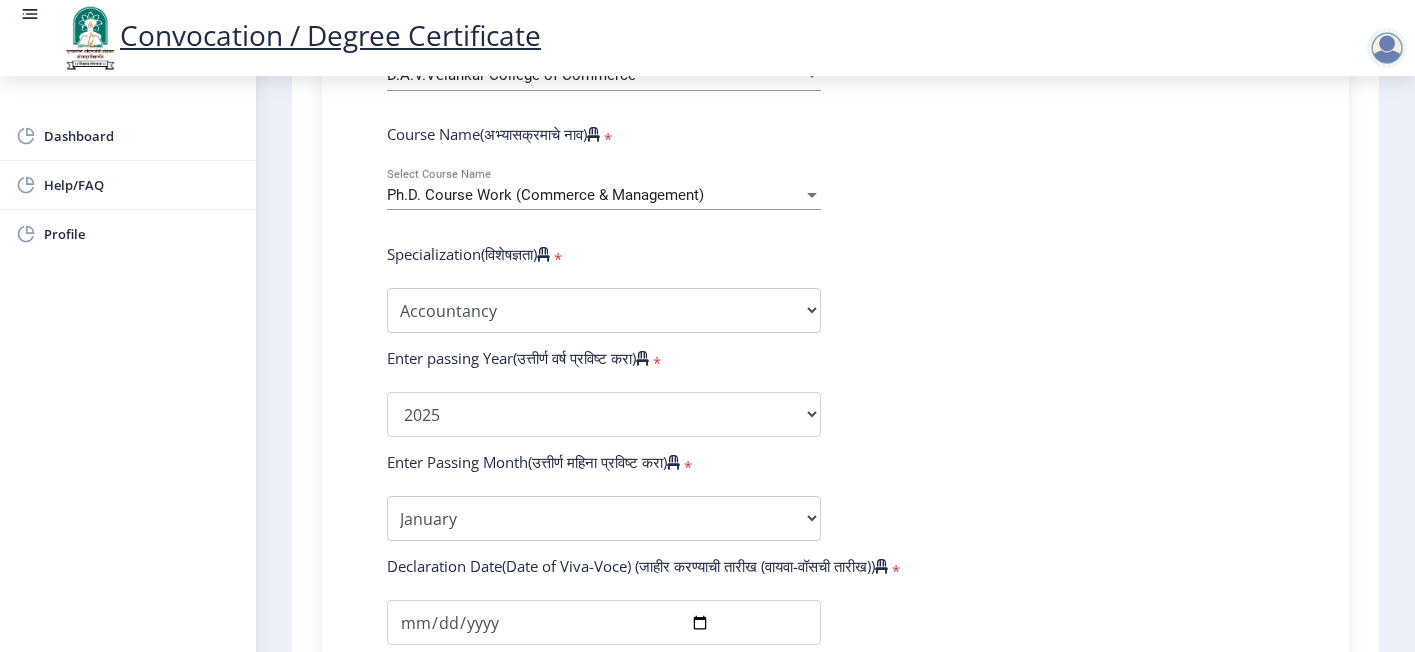 scroll, scrollTop: 878, scrollLeft: 0, axis: vertical 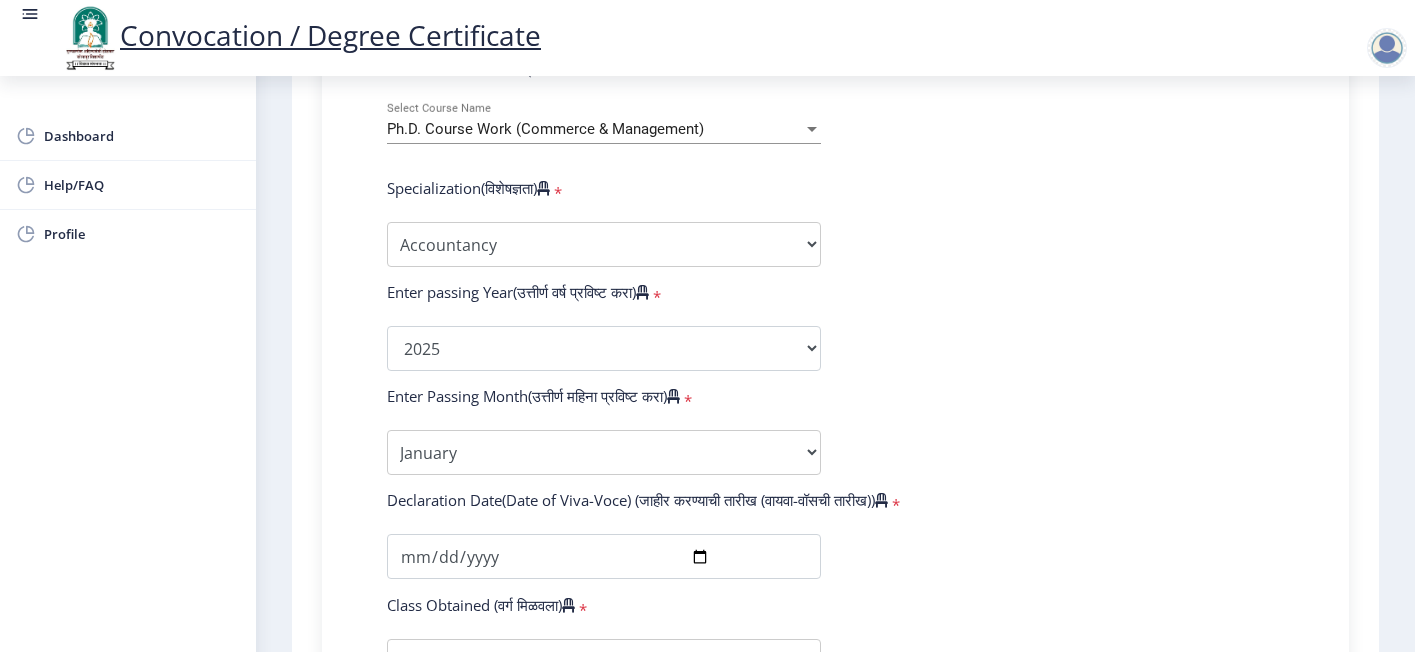 click on "Enter Your PRN Number (तुमचा पीआरएन (कायम नोंदणी क्रमांक) एंटर करा)   * Student Type (विद्यार्थी प्रकार)    * Select Student Type Regular External College Name(कॉलेजचे नाव)   * D.A.V.Velankar College of Commerce Select College Name Course Name(अभ्यासक्रमाचे नाव)   * Ph.D. Course Work (Commerce & Management) Select Course Name  Specialization(विशेषज्ञता)   * Specialization Accountancy Commerce Management Other Enter passing Year(उत्तीर्ण वर्ष प्रविष्ट करा)   *  2025   2024   2023   2022   2021   2020   2019   2018   2017   2016   2015   2014   2013   2012   2011   2010   2009   2008   2007   2006   2005   2004   2003   2002   2001   2000   1999   1998   1997   1996   1995   1994   1993   1992   1991   1990   1989   1988   1987   1986   1985   1984   1983   1982   1981   1980  * May" 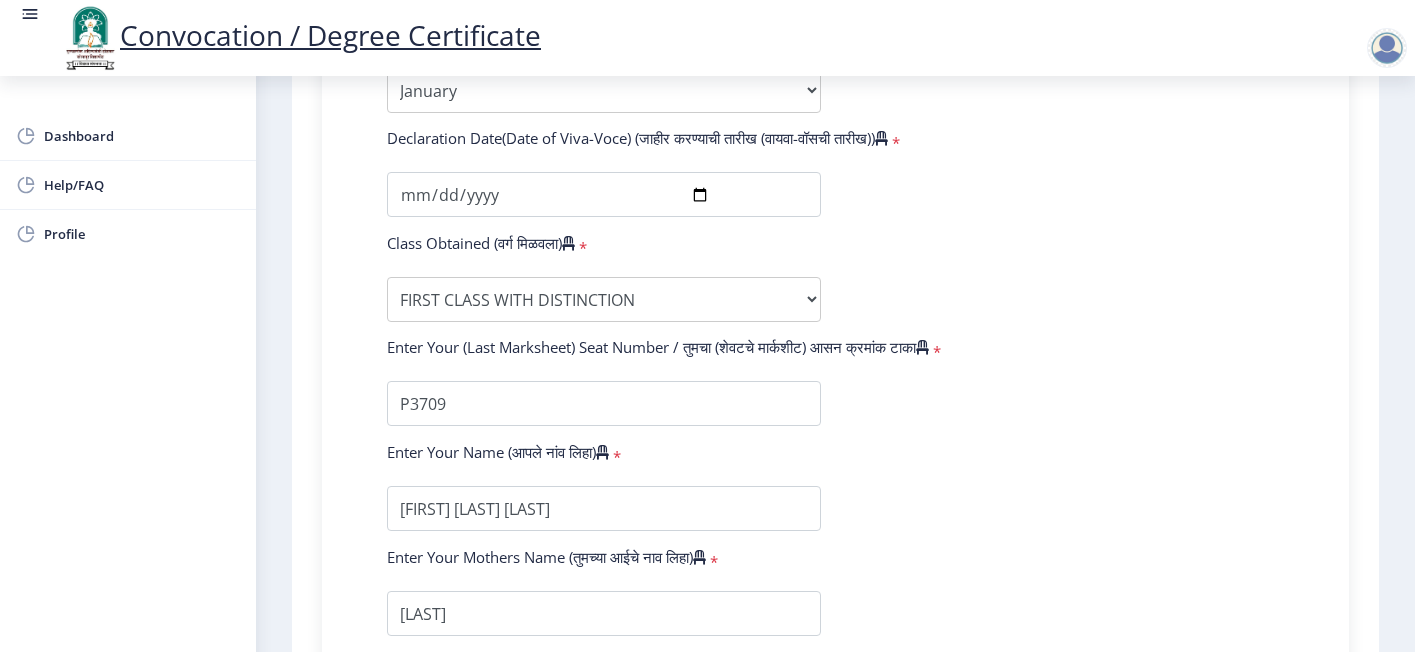 scroll, scrollTop: 1178, scrollLeft: 0, axis: vertical 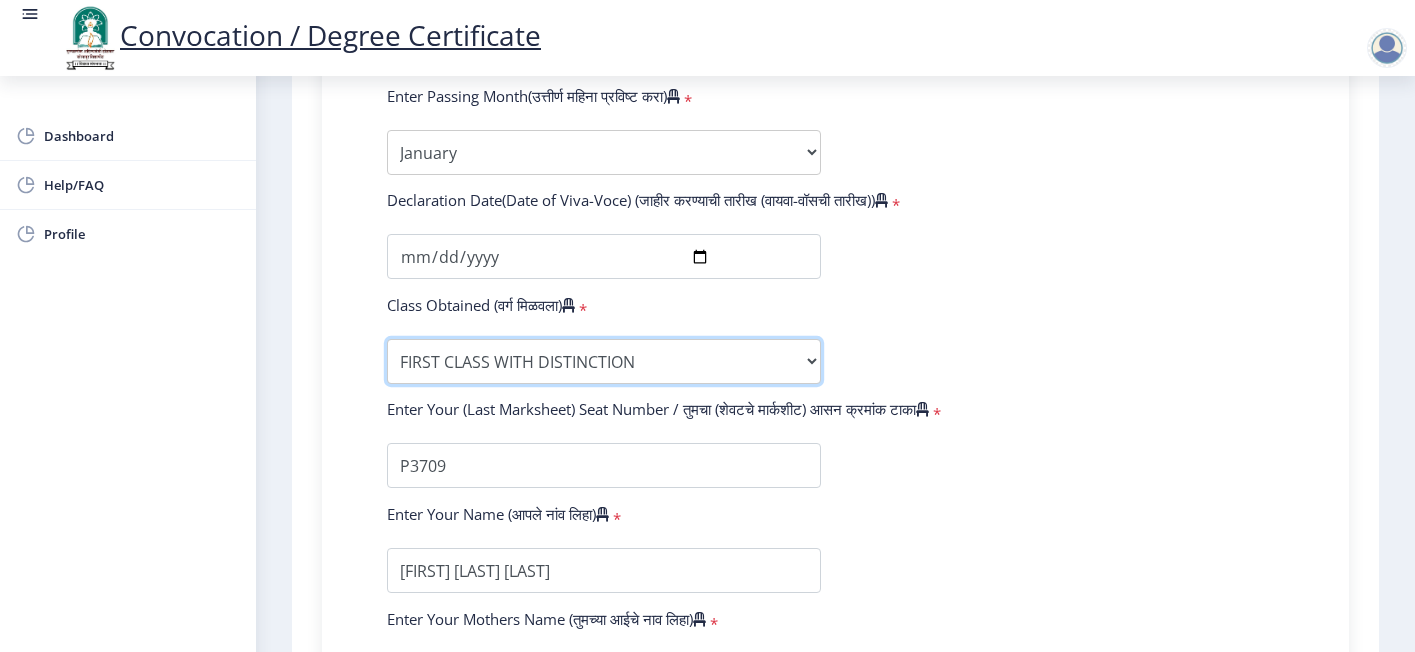 click on "Enter Class Obtained FIRST CLASS WITH DISTINCTION FIRST CLASS HIGHER SECOND CLASS SECOND CLASS PASS CLASS Grade O Grade A+ Grade A Grade B+ Grade B Grade C+ Grade C Grade D Grade E" at bounding box center (604, 361) 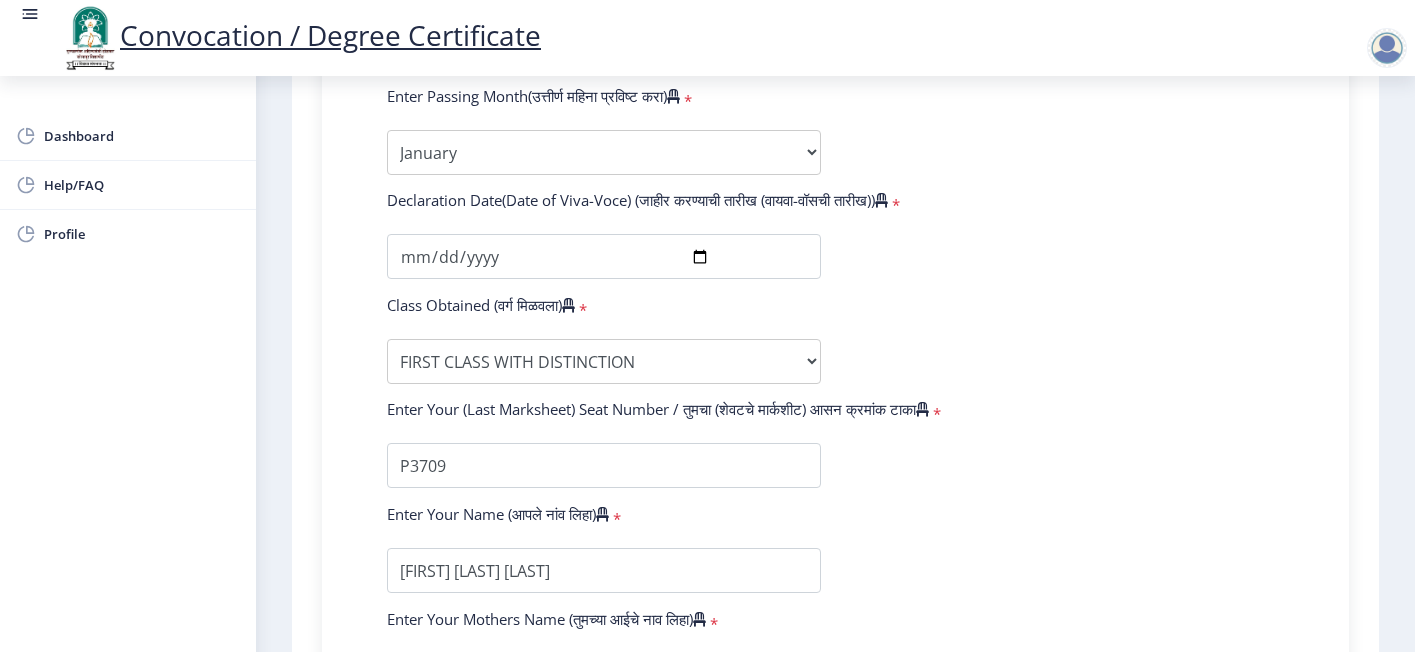 click on "Enter Your PRN Number (तुमचा पीआरएन (कायम नोंदणी क्रमांक) एंटर करा)   * Student Type (विद्यार्थी प्रकार)    * Select Student Type Regular External College Name(कॉलेजचे नाव)   * D.A.V.Velankar College of Commerce Select College Name Course Name(अभ्यासक्रमाचे नाव)   * Ph.D. Course Work (Commerce & Management) Select Course Name  Specialization(विशेषज्ञता)   * Specialization Accountancy Commerce Management Other Enter passing Year(उत्तीर्ण वर्ष प्रविष्ट करा)   *  2025   2024   2023   2022   2021   2020   2019   2018   2017   2016   2015   2014   2013   2012   2011   2010   2009   2008   2007   2006   2005   2004   2003   2002   2001   2000   1999   1998   1997   1996   1995   1994   1993   1992   1991   1990   1989   1988   1987   1986   1985   1984   1983   1982   1981   1980  * May" 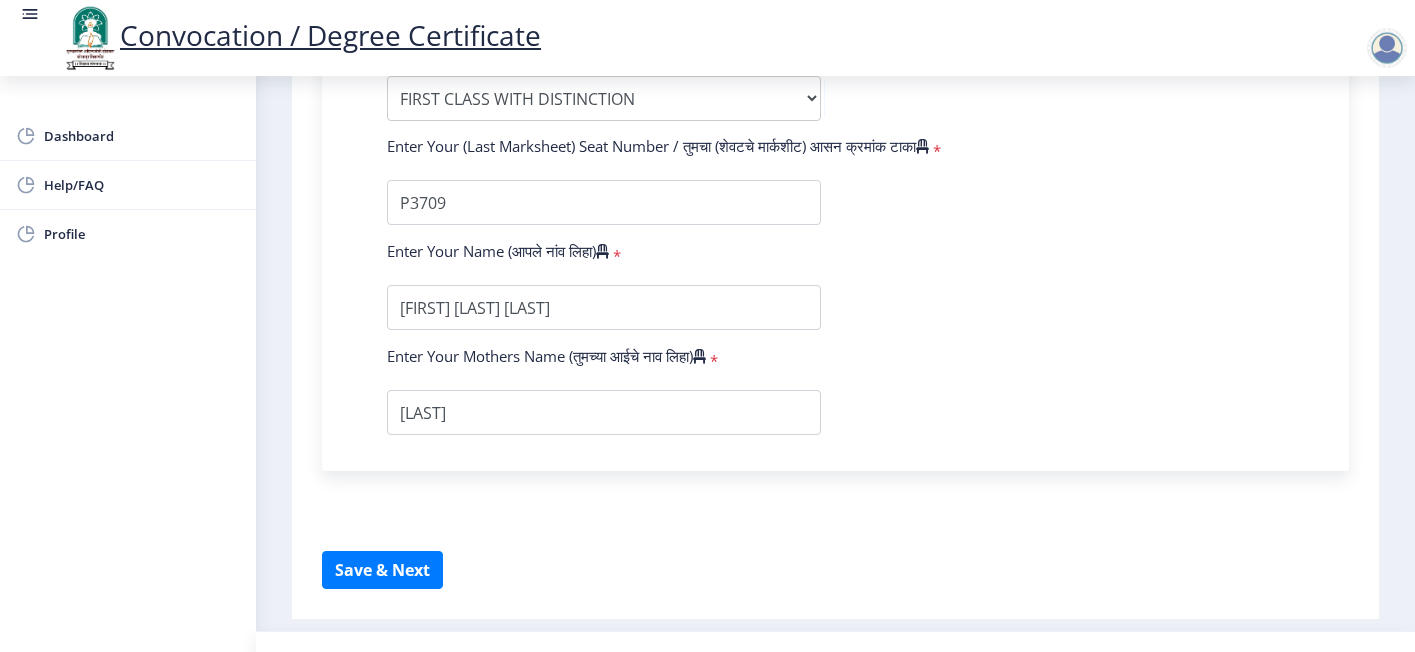 scroll, scrollTop: 1478, scrollLeft: 0, axis: vertical 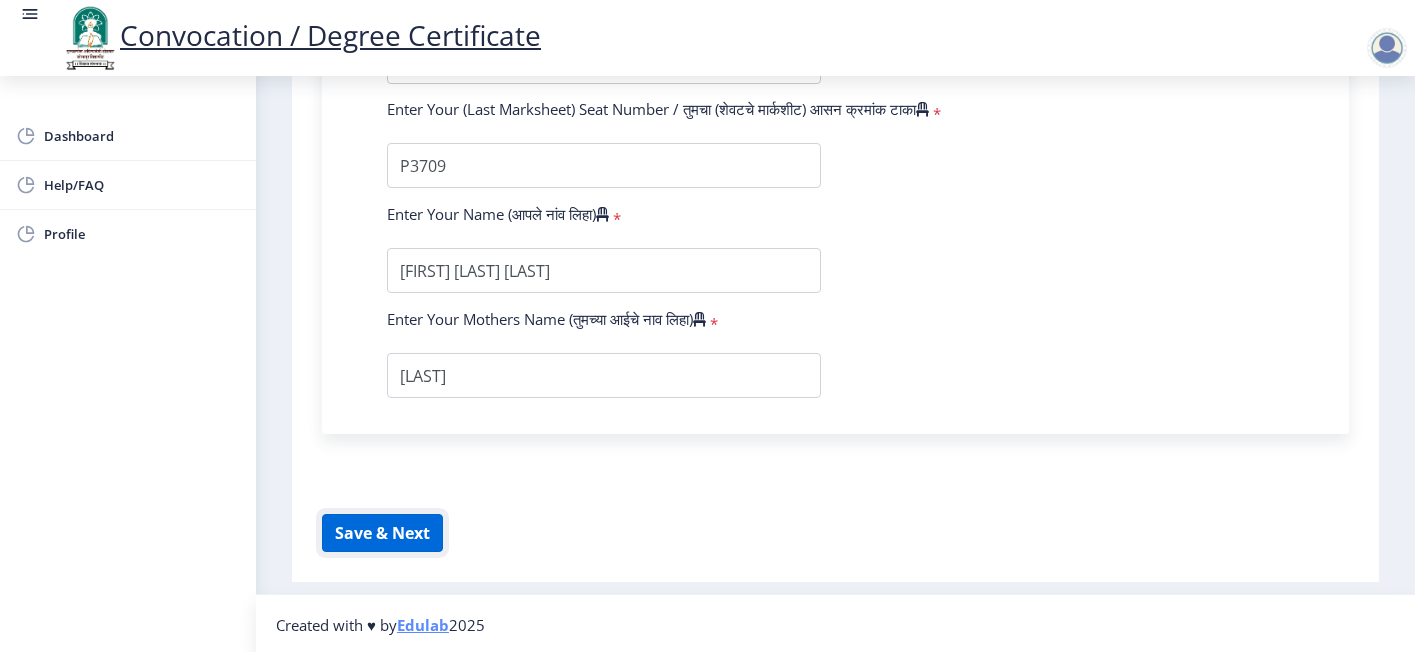 click on "Save & Next" 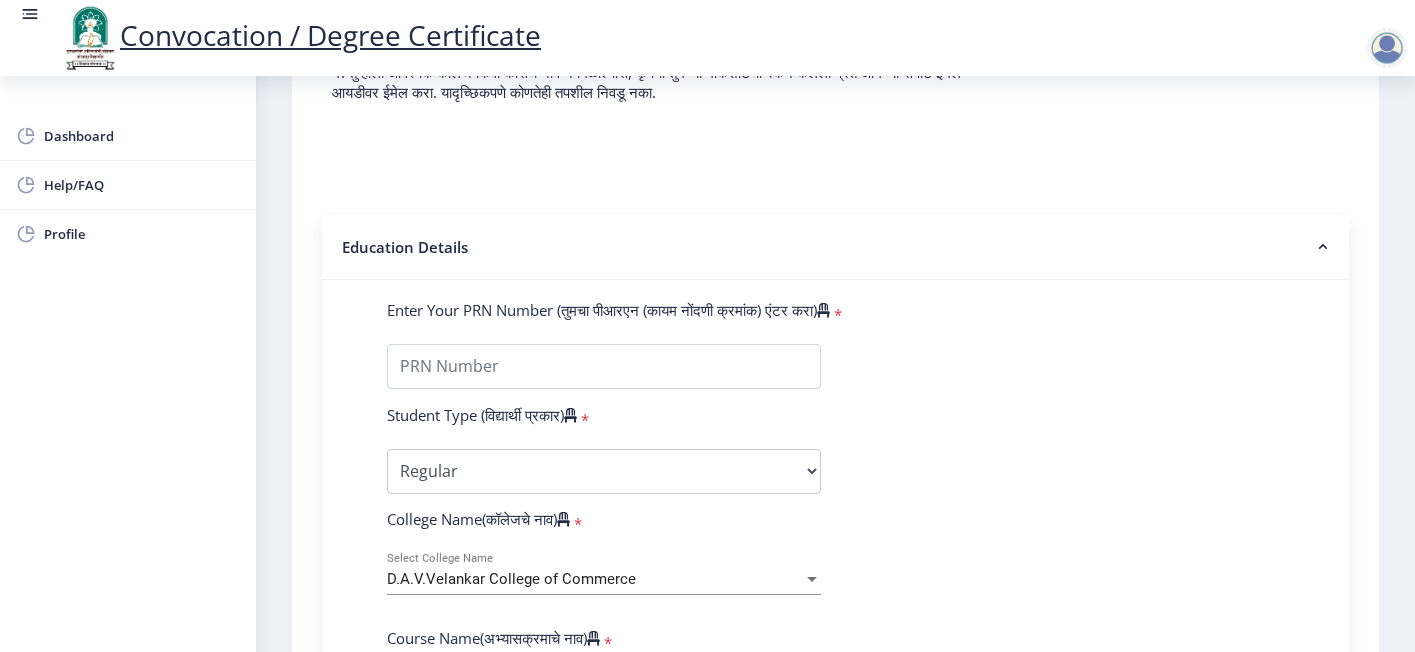 scroll, scrollTop: 278, scrollLeft: 0, axis: vertical 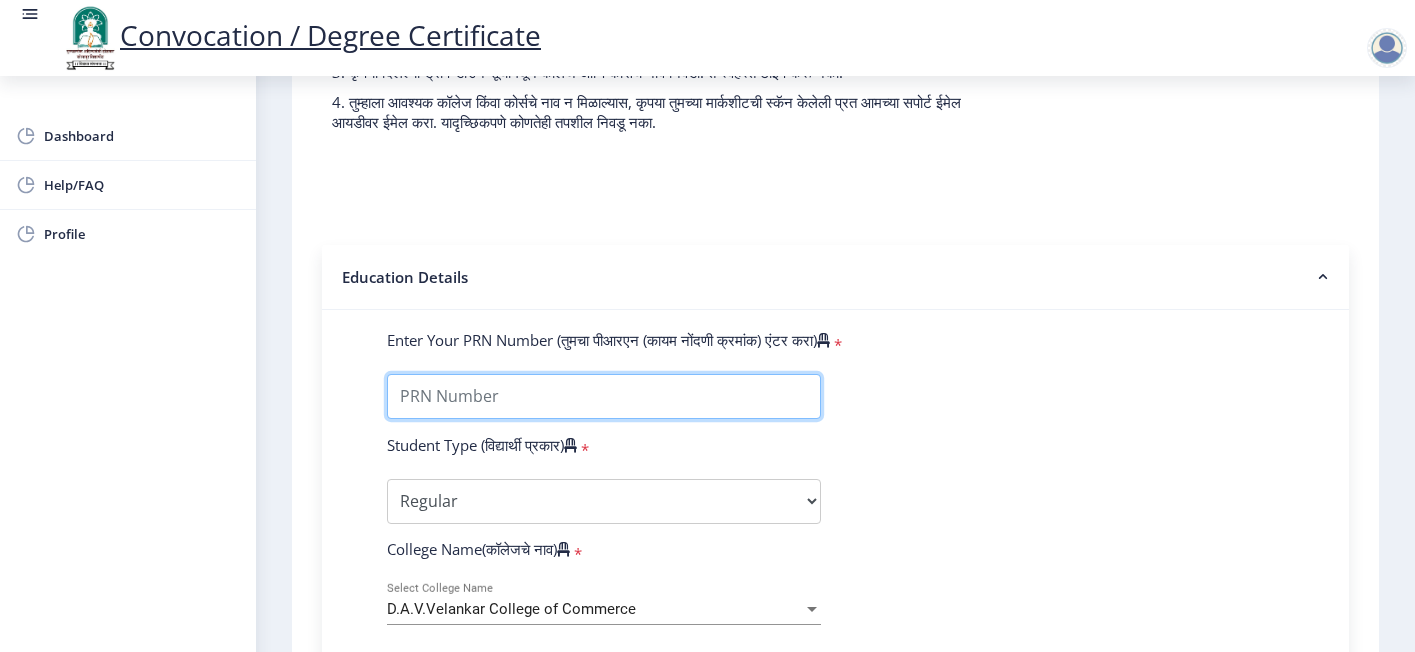 click on "Enter Your PRN Number (तुमचा पीआरएन (कायम नोंदणी क्रमांक) एंटर करा)" at bounding box center (604, 396) 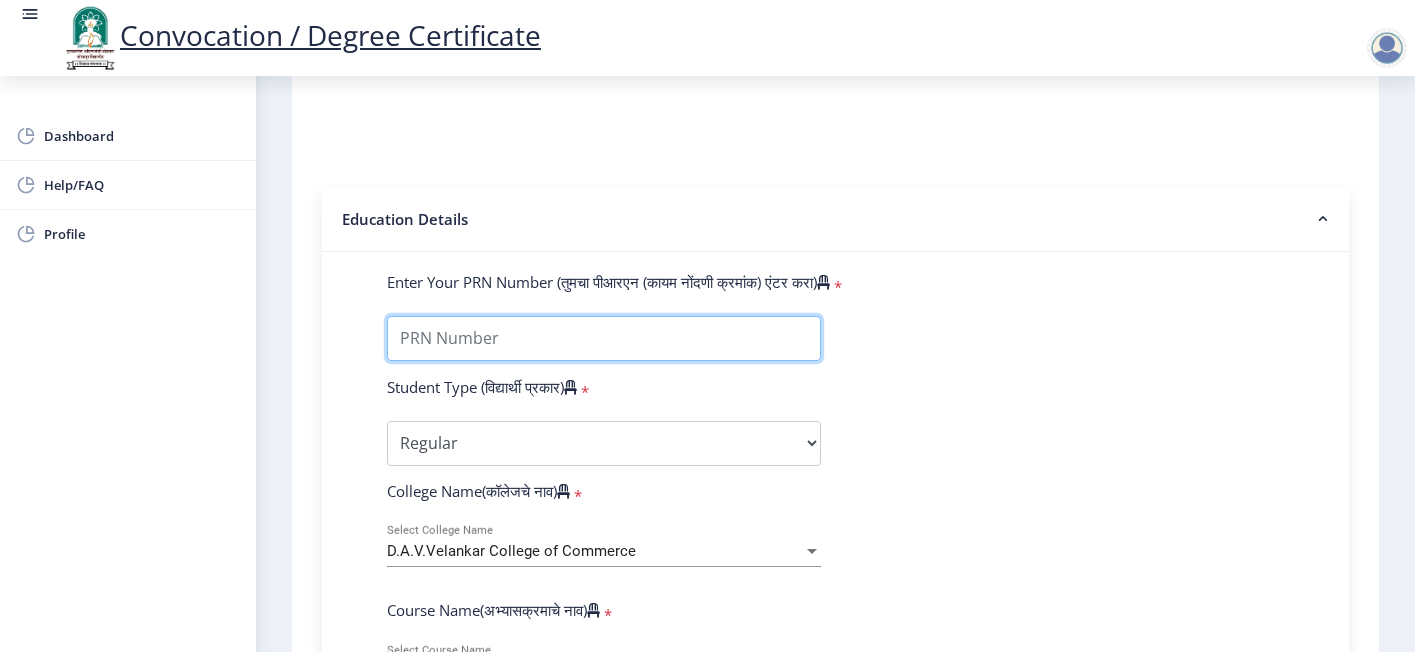 scroll, scrollTop: 300, scrollLeft: 0, axis: vertical 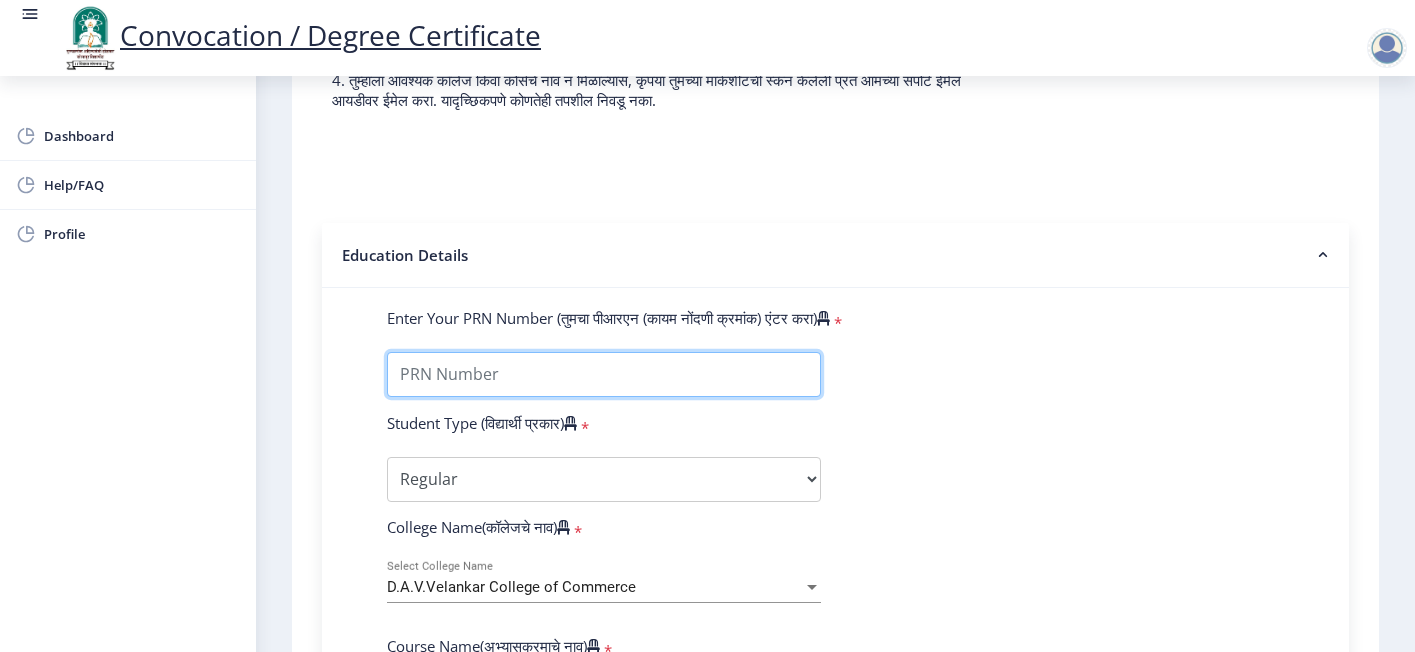click on "Enter Your PRN Number (तुमचा पीआरएन (कायम नोंदणी क्रमांक) एंटर करा)" at bounding box center [604, 374] 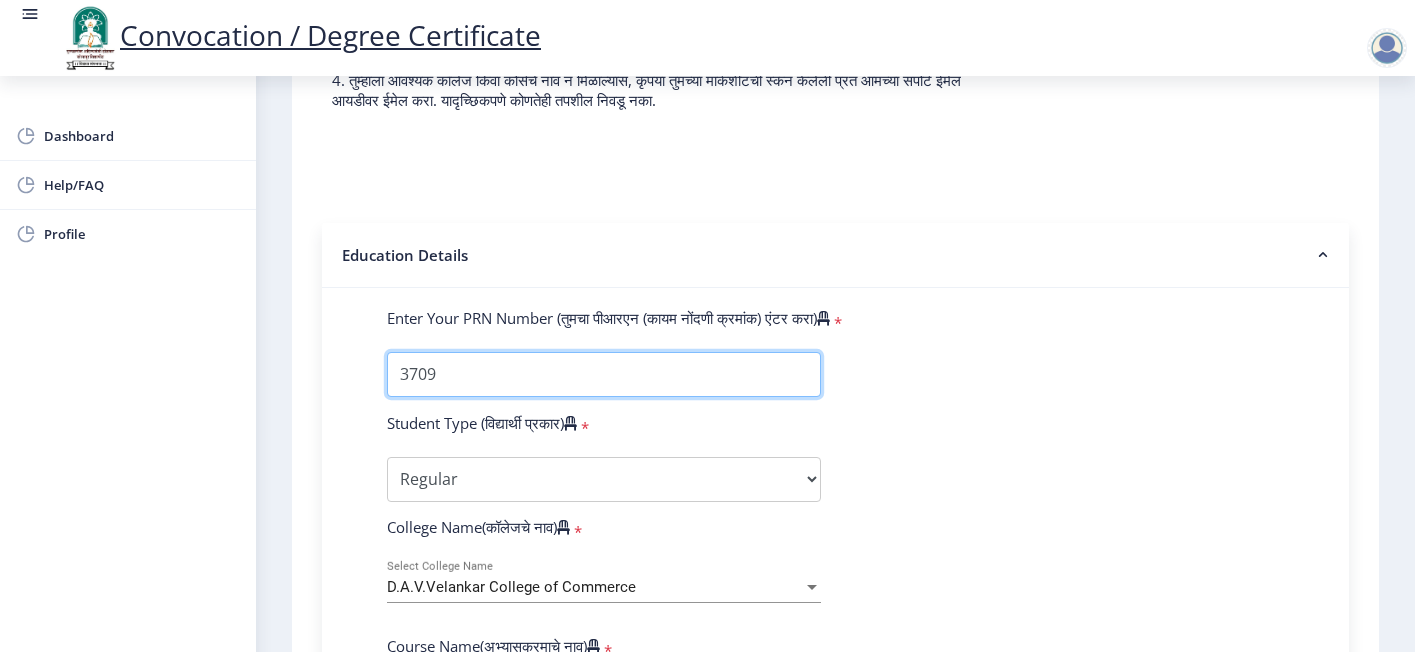 type on "3709" 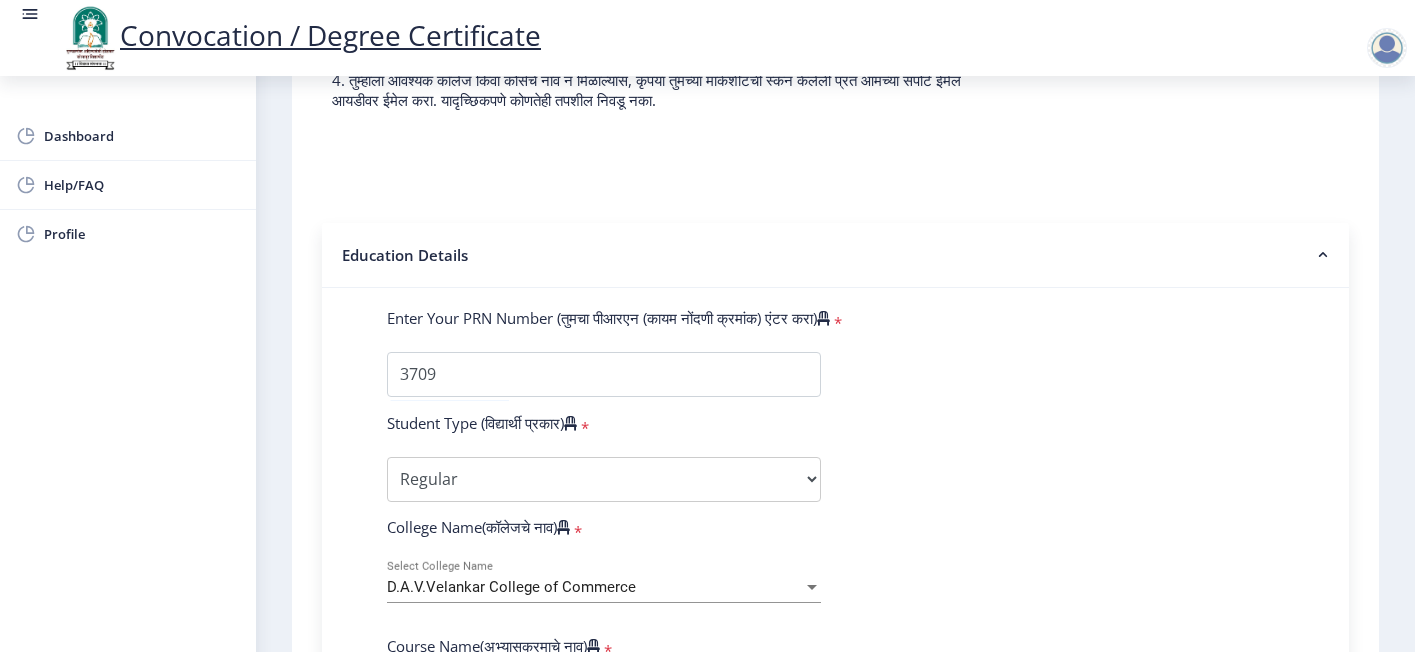 click on "Enter Your PRN Number (तुमचा पीआरएन (कायम नोंदणी क्रमांक) एंटर करा)   * Student Type (विद्यार्थी प्रकार)    * Select Student Type Regular External College Name(कॉलेजचे नाव)   * D.A.V.Velankar College of Commerce Select College Name Course Name(अभ्यासक्रमाचे नाव)   * Ph.D. Course Work (Commerce & Management) Select Course Name  Specialization(विशेषज्ञता)   * Specialization Accountancy Commerce Management Other Enter passing Year(उत्तीर्ण वर्ष प्रविष्ट करा)   *  2025   2024   2023   2022   2021   2020   2019   2018   2017   2016   2015   2014   2013   2012   2011   2010   2009   2008   2007   2006   2005   2004   2003   2002   2001   2000   1999   1998   1997   1996   1995   1994   1993   1992   1991   1990   1989   1988   1987   1986   1985   1984   1983   1982   1981   1980  * May" 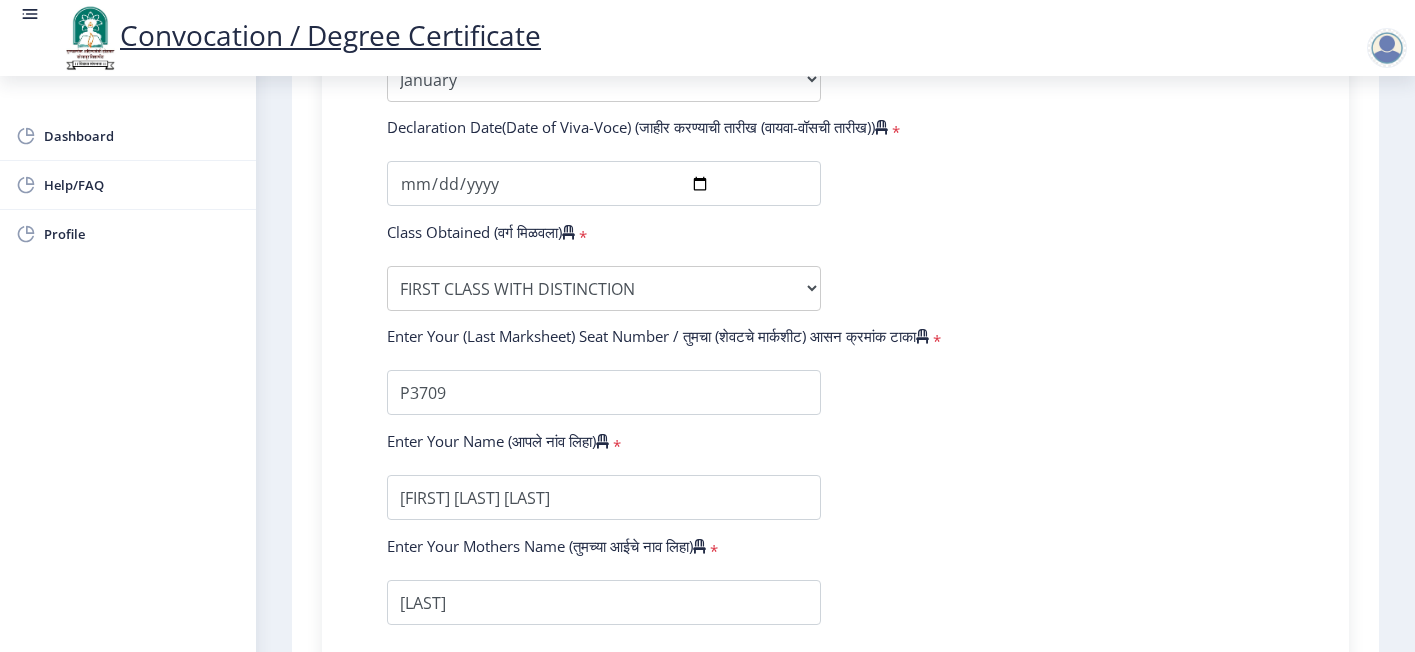 scroll, scrollTop: 1478, scrollLeft: 0, axis: vertical 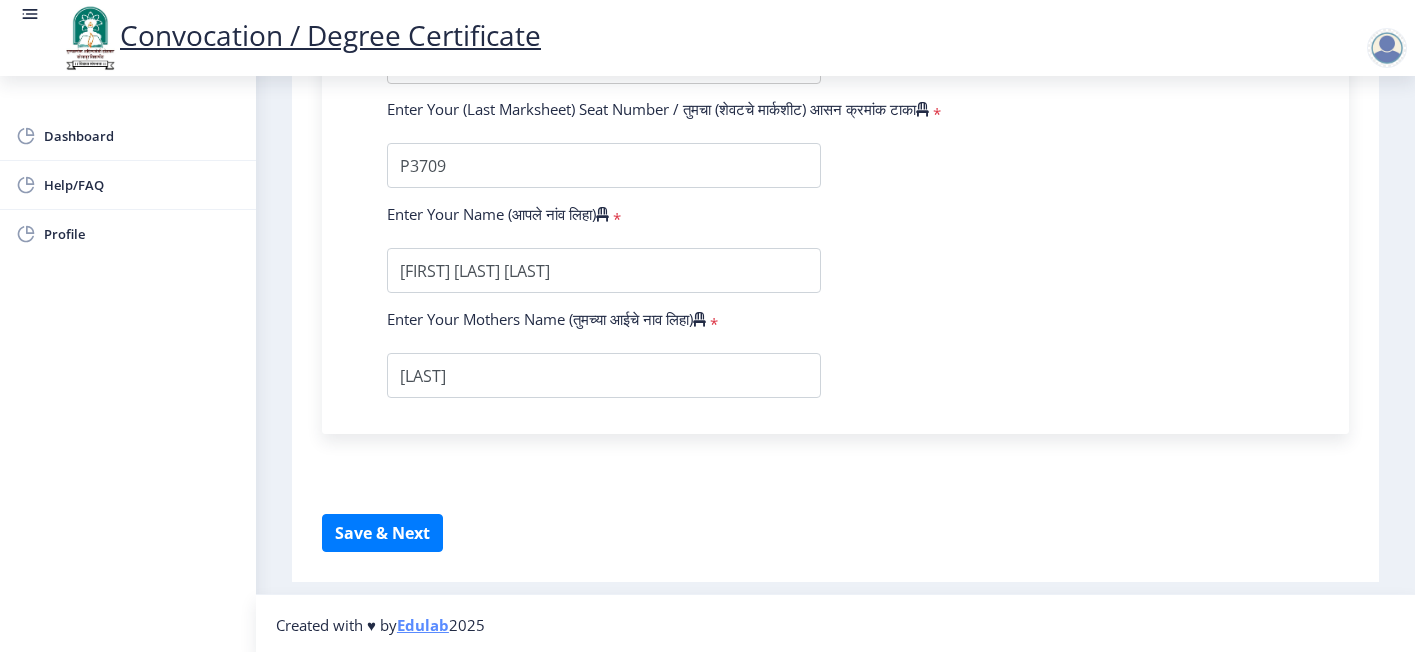 click on "Instructions (सूचना) 1. पदवी प्रमाणपत्रासाठी शैक्षणिक तपशील चरणावर, तुम्हाला तुमच्या अंतिम पदवी दीक्षांत प्रमाणपत्रासाठी तुमचे तपशील सबमिट करणे आवश्यक आहे.   2. तुम्ही ज्या कोर्ससाठी पदवी प्रमाणपत्रासाठी अर्ज करत आहात त्या अभ्यासक्रमाच्या नवीनतम जारी केलेल्या मार्कशीटवर आधारित तुमचे सर्व तपशील भरणे आवश्यक आहे.  Email Us on   su.sfc@studentscenter.in Education Details   Enter Your PRN Number (तुमचा पीआरएन (कायम नोंदणी क्रमांक) एंटर करा)   * * Regular * *" 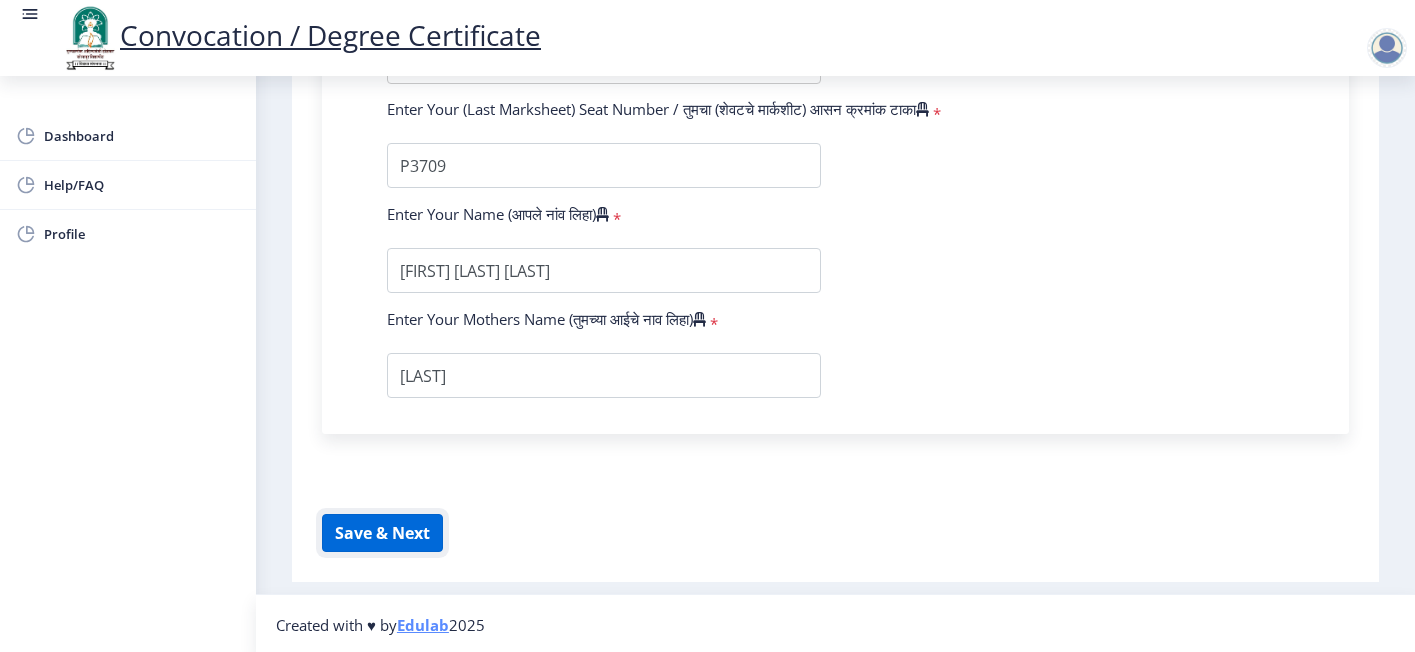 click on "Save & Next" 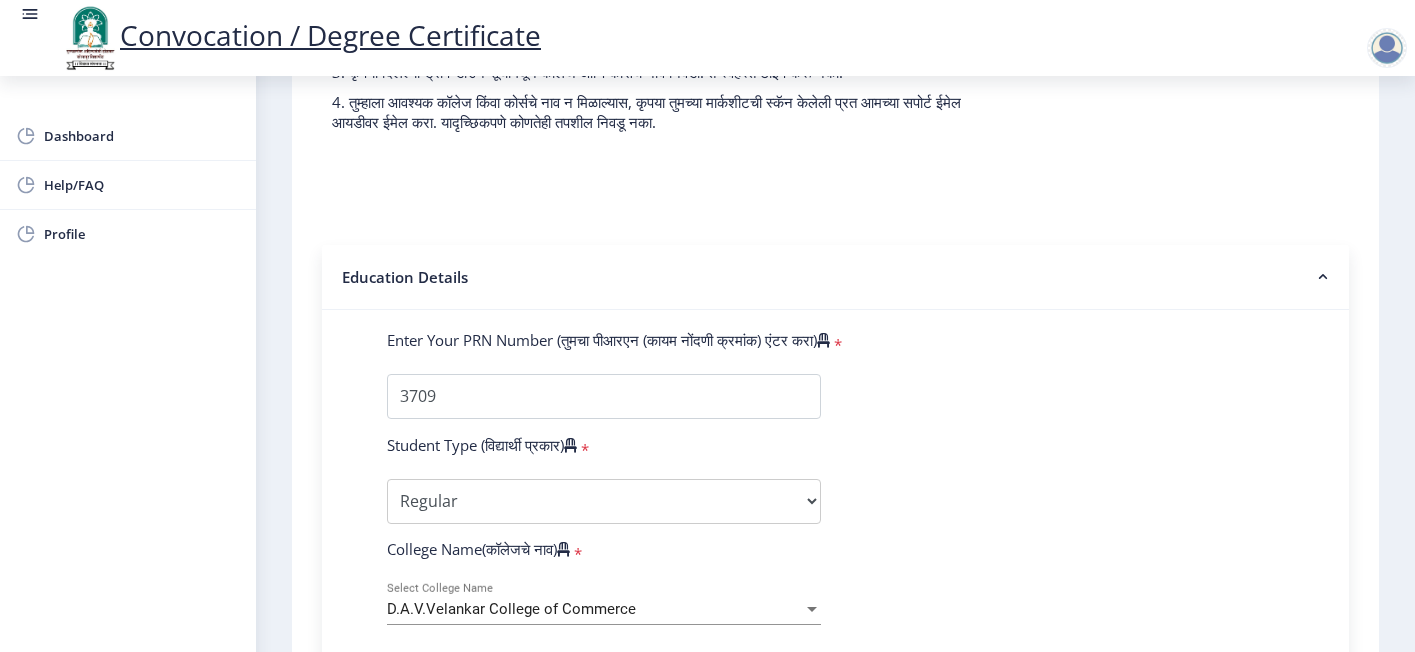 scroll, scrollTop: 578, scrollLeft: 0, axis: vertical 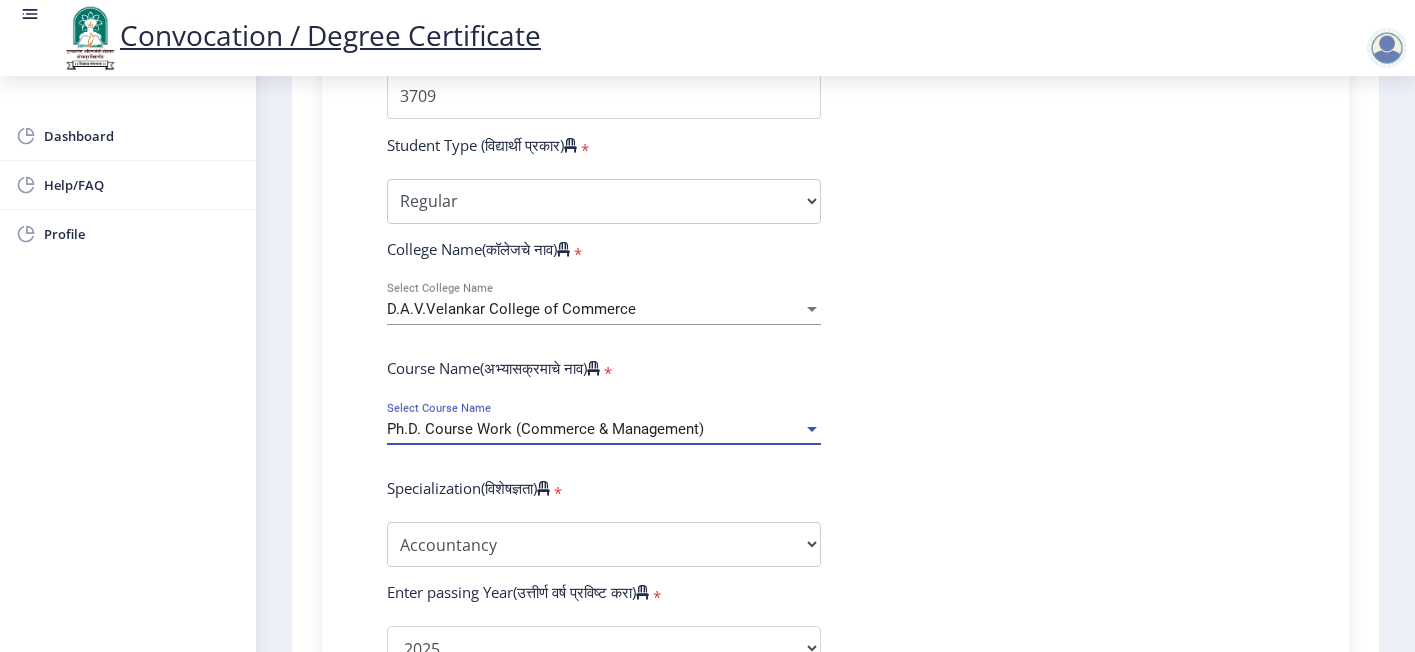 click on "Ph.D. Course Work (Commerce & Management)" at bounding box center (545, 429) 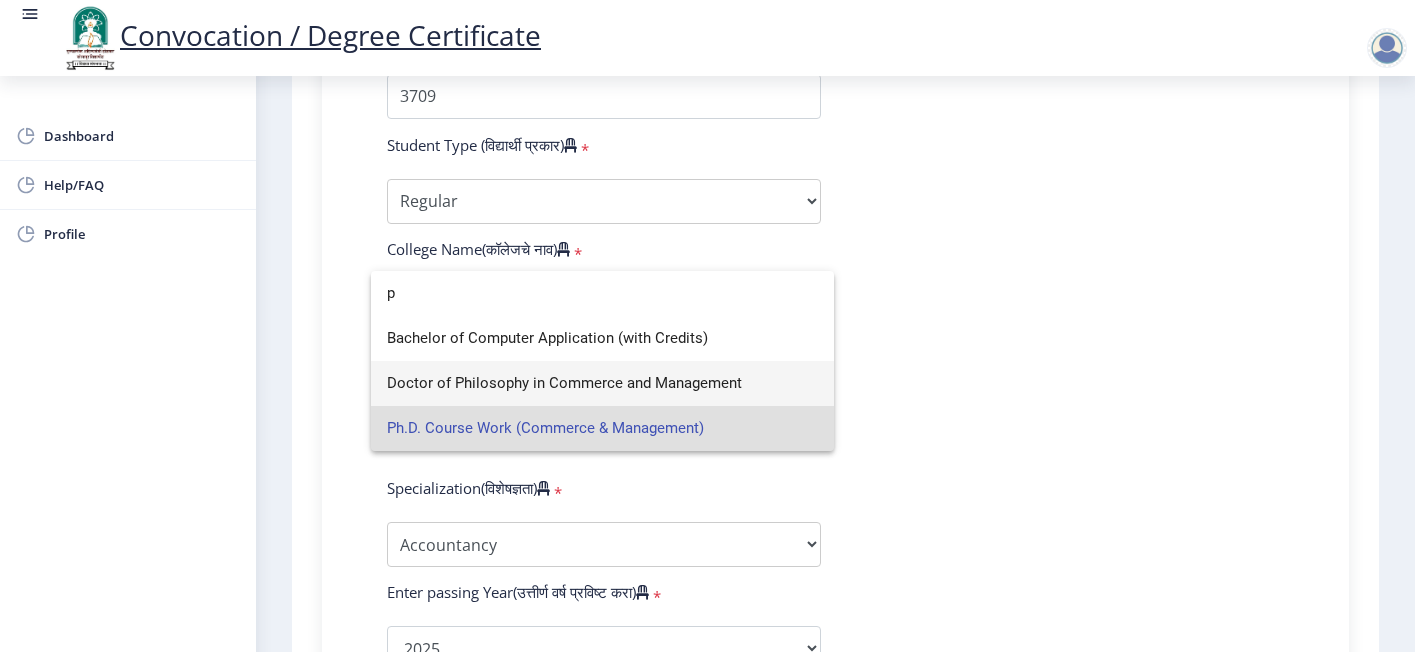 click on "Doctor of Philosophy in Commerce and Management" at bounding box center (602, 383) 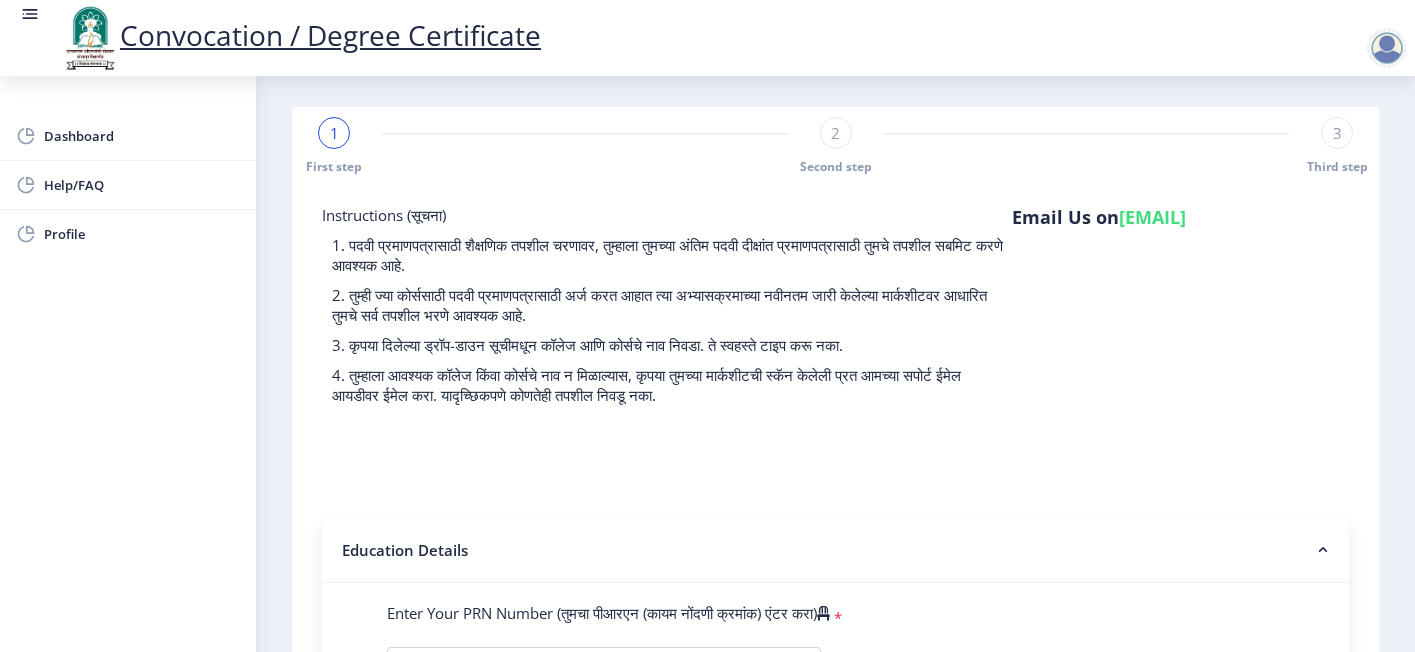 scroll, scrollTop: 0, scrollLeft: 0, axis: both 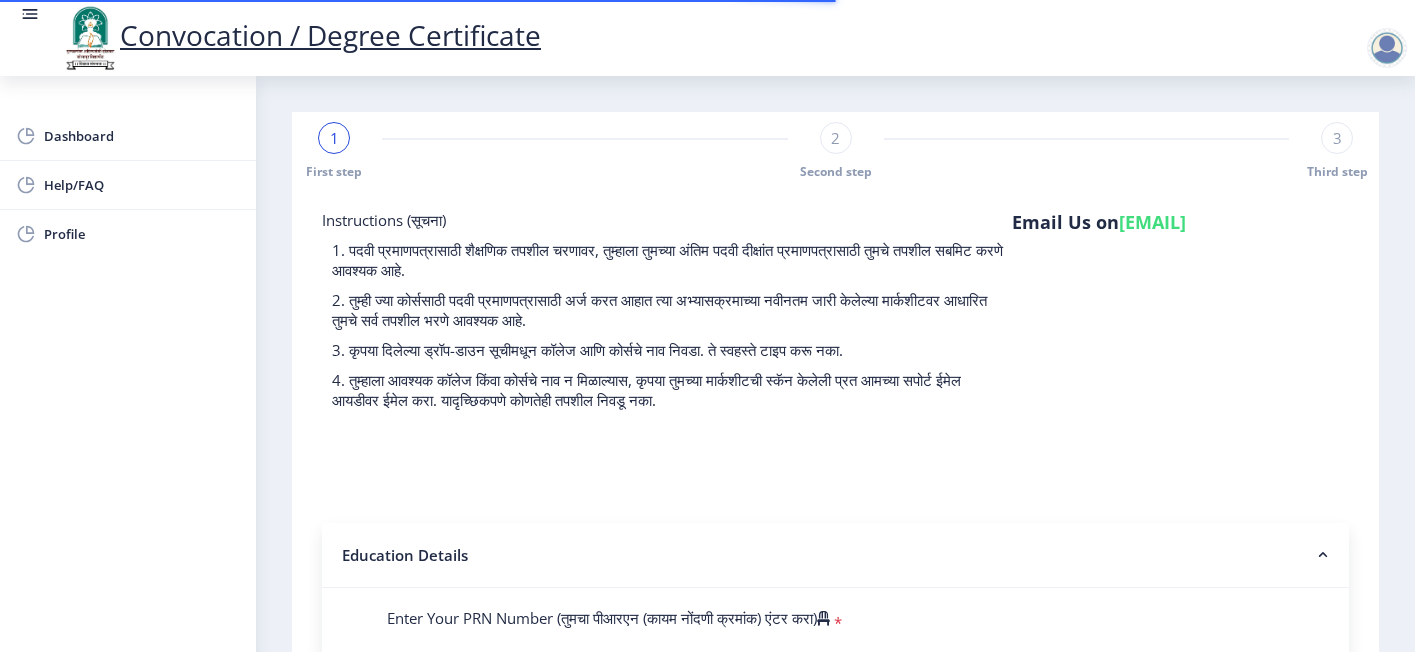 select 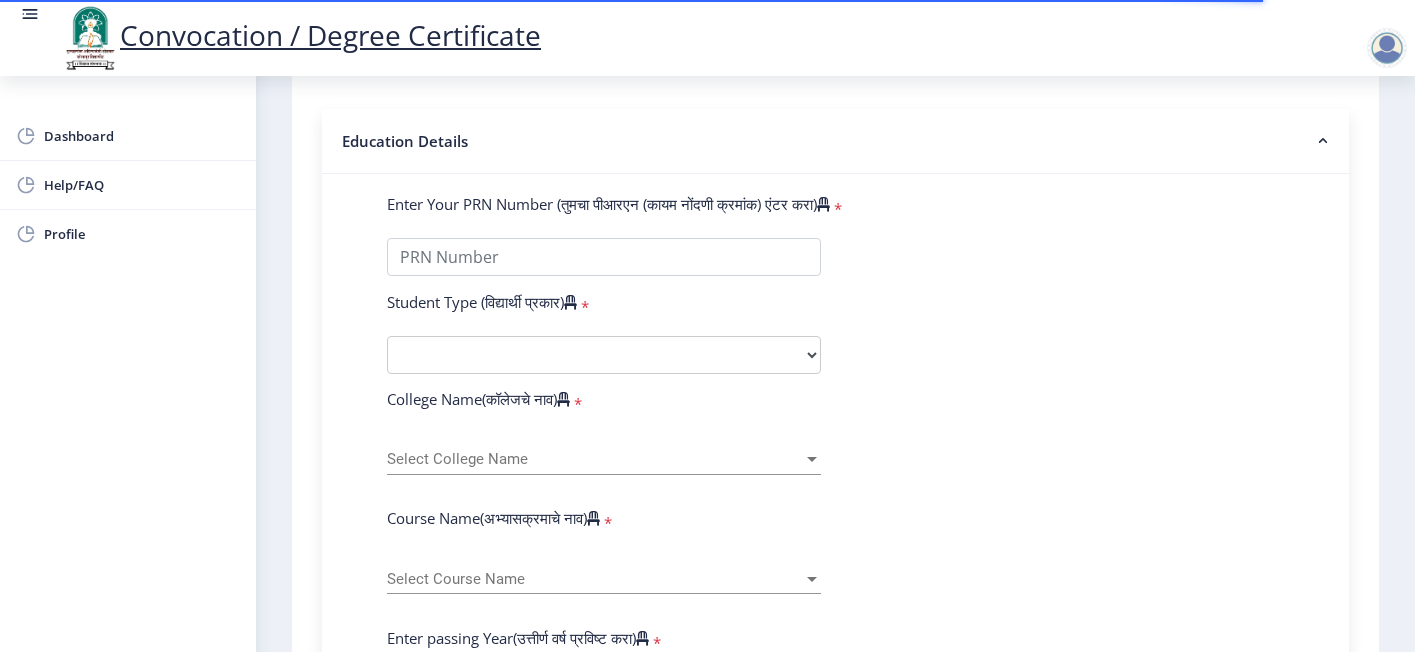 scroll, scrollTop: 300, scrollLeft: 0, axis: vertical 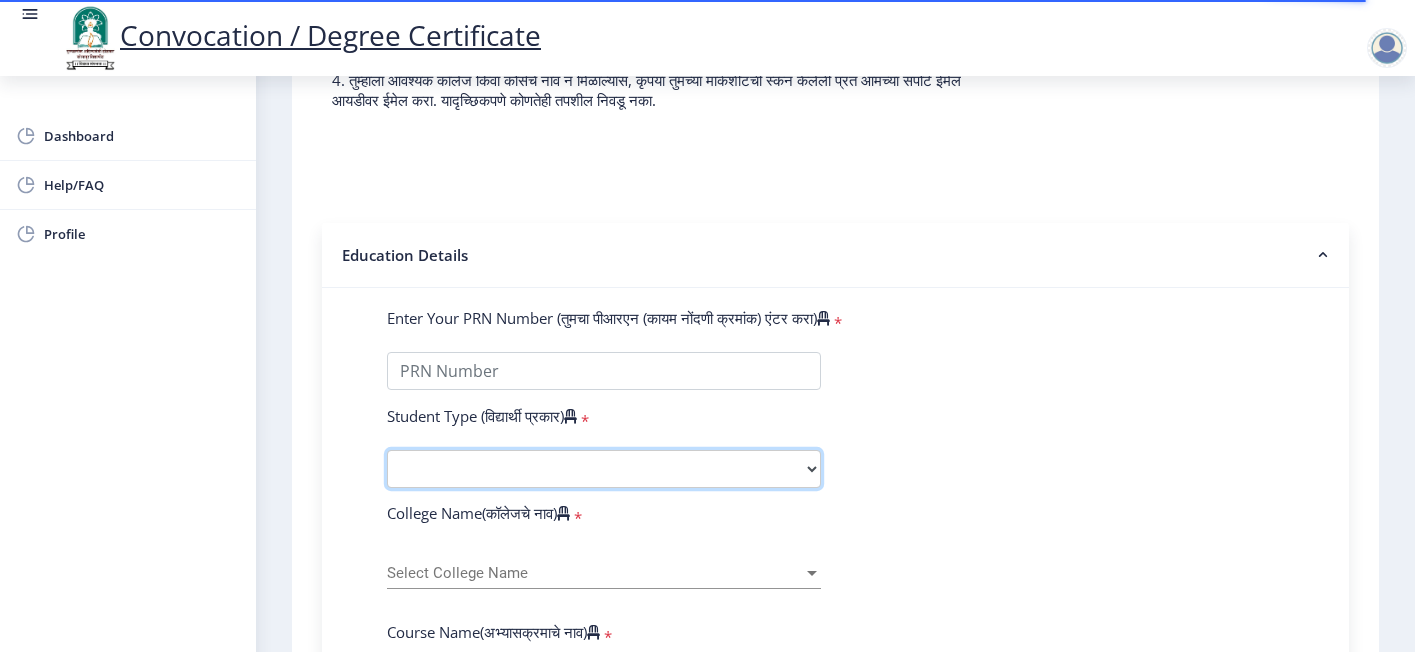 click on "Select Student Type Regular External" at bounding box center [604, 469] 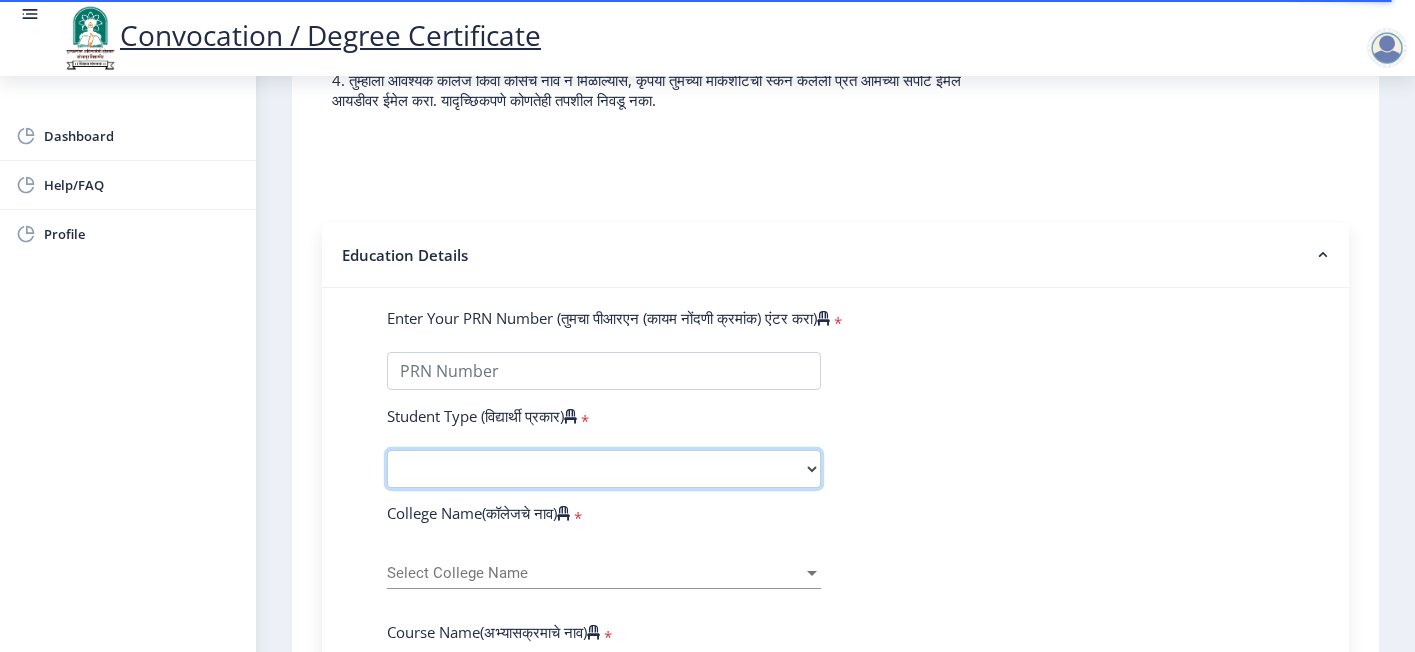 select on "Regular" 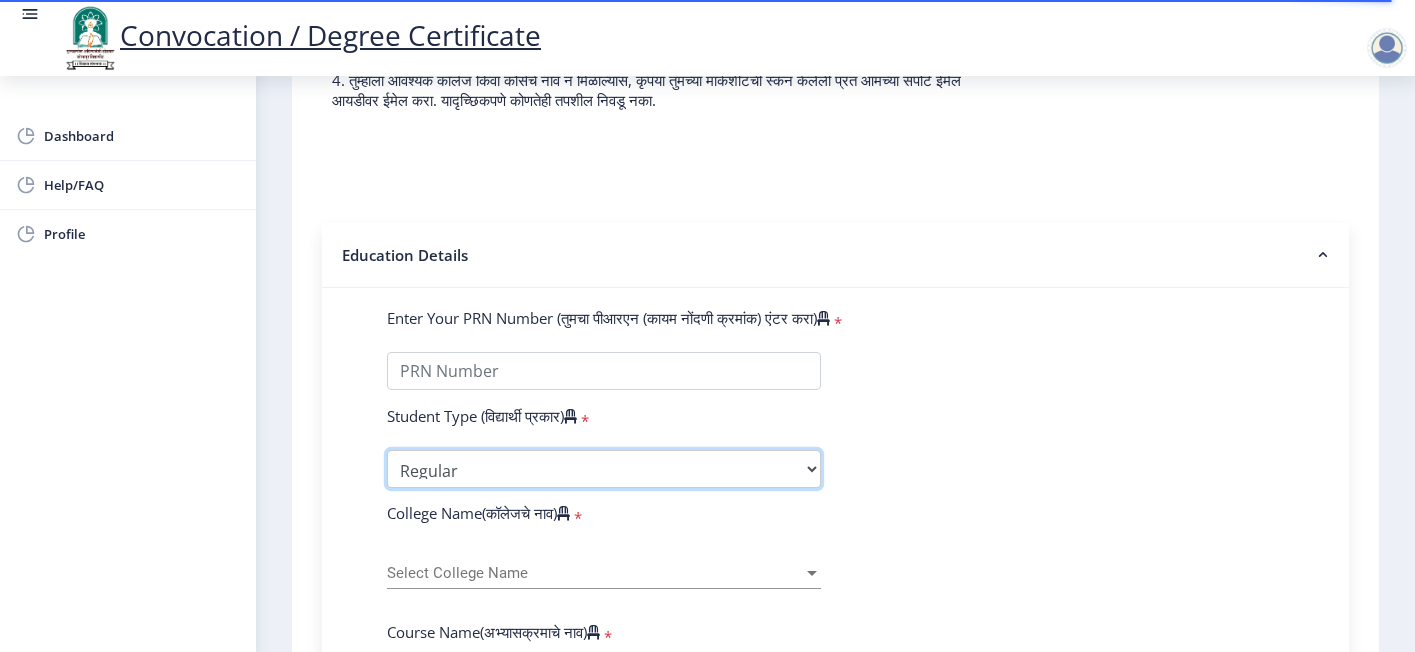 click on "Select Student Type Regular External" at bounding box center [604, 469] 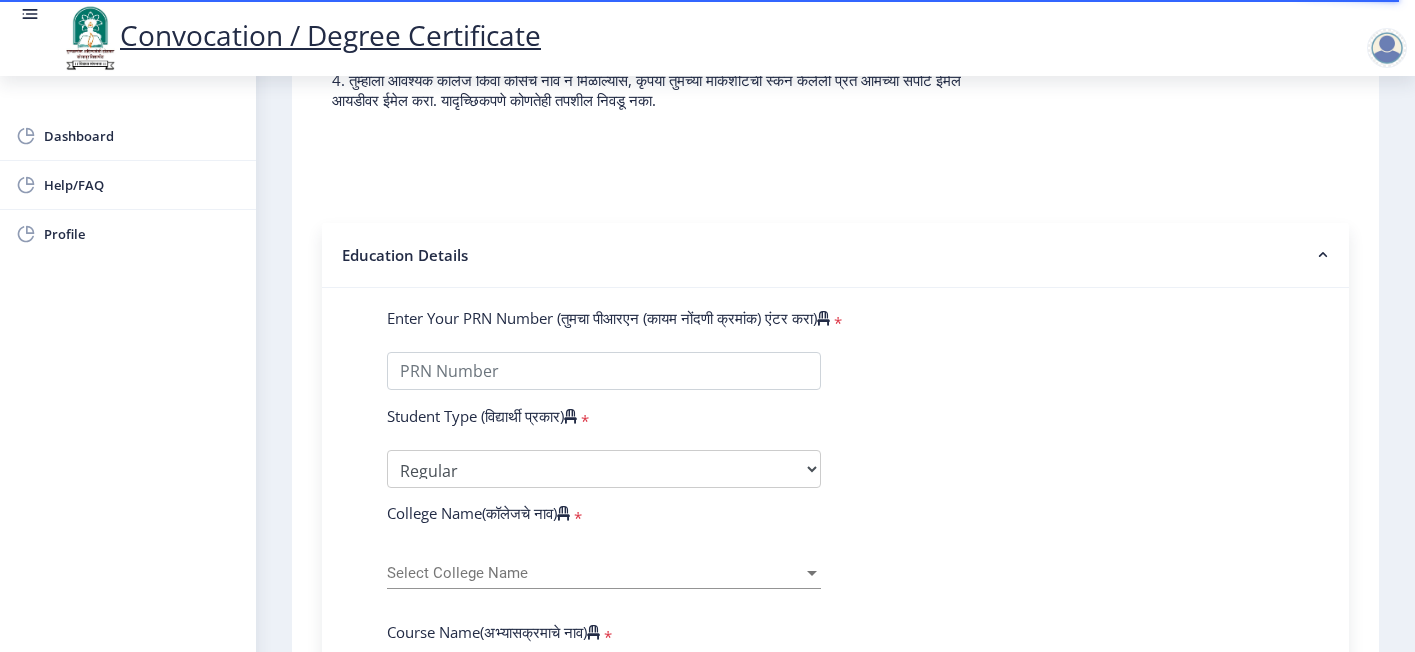 click on "Enter Your PRN Number (तुमचा पीआरएन (कायम नोंदणी क्रमांक) एंटर करा)   * Student Type (विद्यार्थी प्रकार)    * Select Student Type Regular External College Name(कॉलेजचे नाव)   * Select College Name Select College Name Course Name(अभ्यासक्रमाचे नाव)   * Select Course Name Select Course Name Enter passing Year(उत्तीर्ण वर्ष प्रविष्ट करा)   *  2025   2024   2023   2022   2021   2020   2019   2018   2017   2016   2015   2014   2013   2012   2011   2010   2009   2008   2007   2006   2005   2004   2003   2002   2001   2000   1999   1998   1997   1996   1995   1994   1993   1992   1991   1990   1989   1988   1987   1986   1985   1984   1983   1982   1981   1980   1979   1978   1977   1976  Enter Passing Month(उत्तीर्ण महिना प्रविष्ट करा)   * Enter Passing Month" 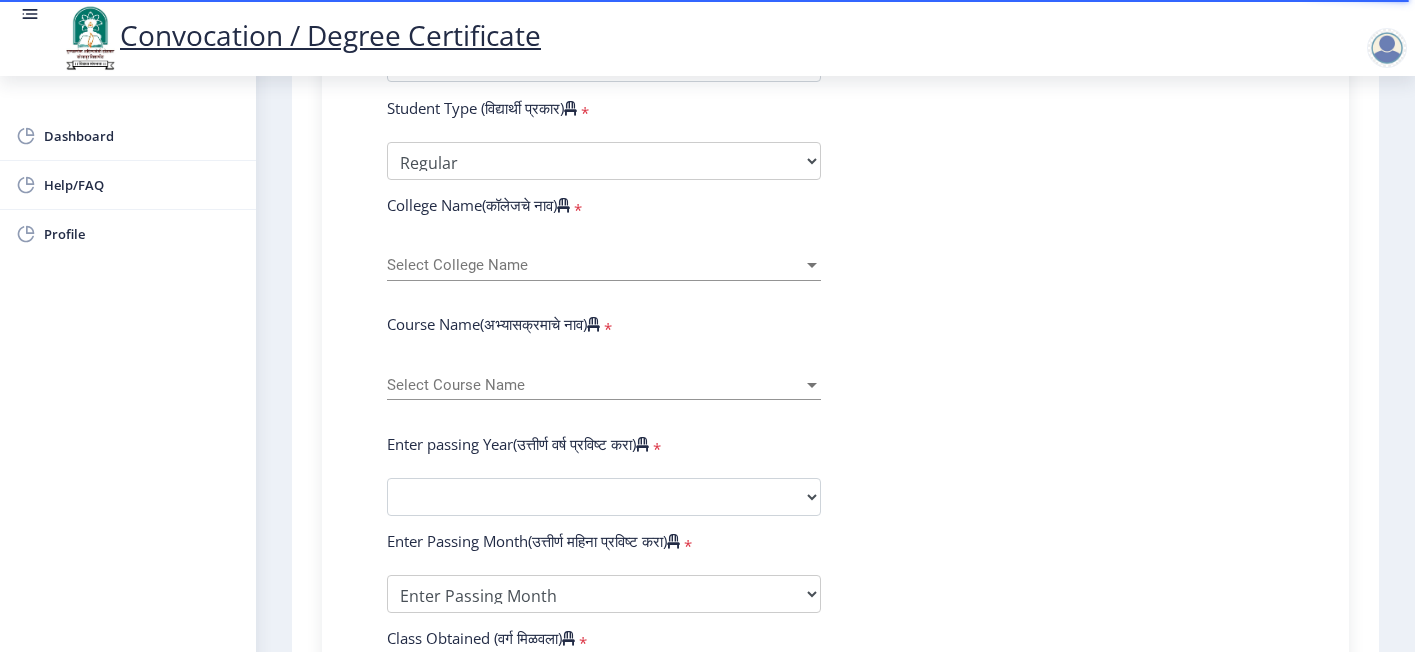 scroll, scrollTop: 600, scrollLeft: 0, axis: vertical 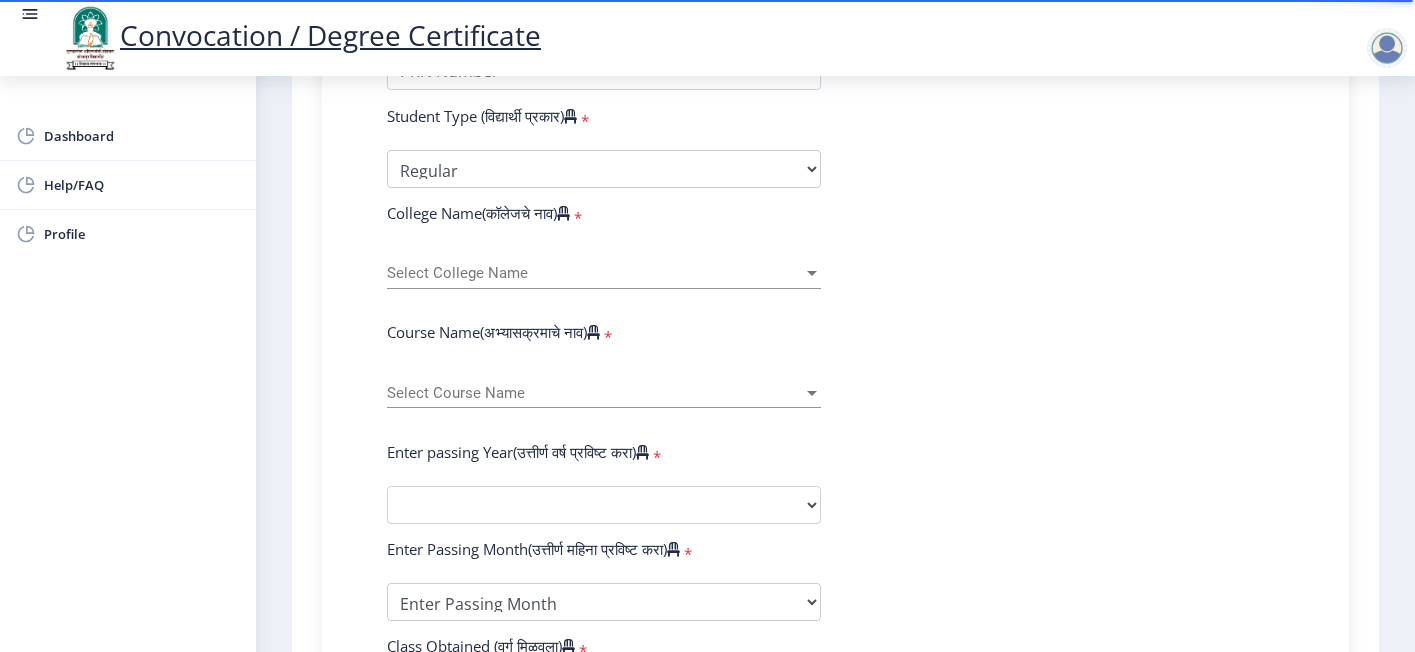 click on "Select College Name" at bounding box center (595, 273) 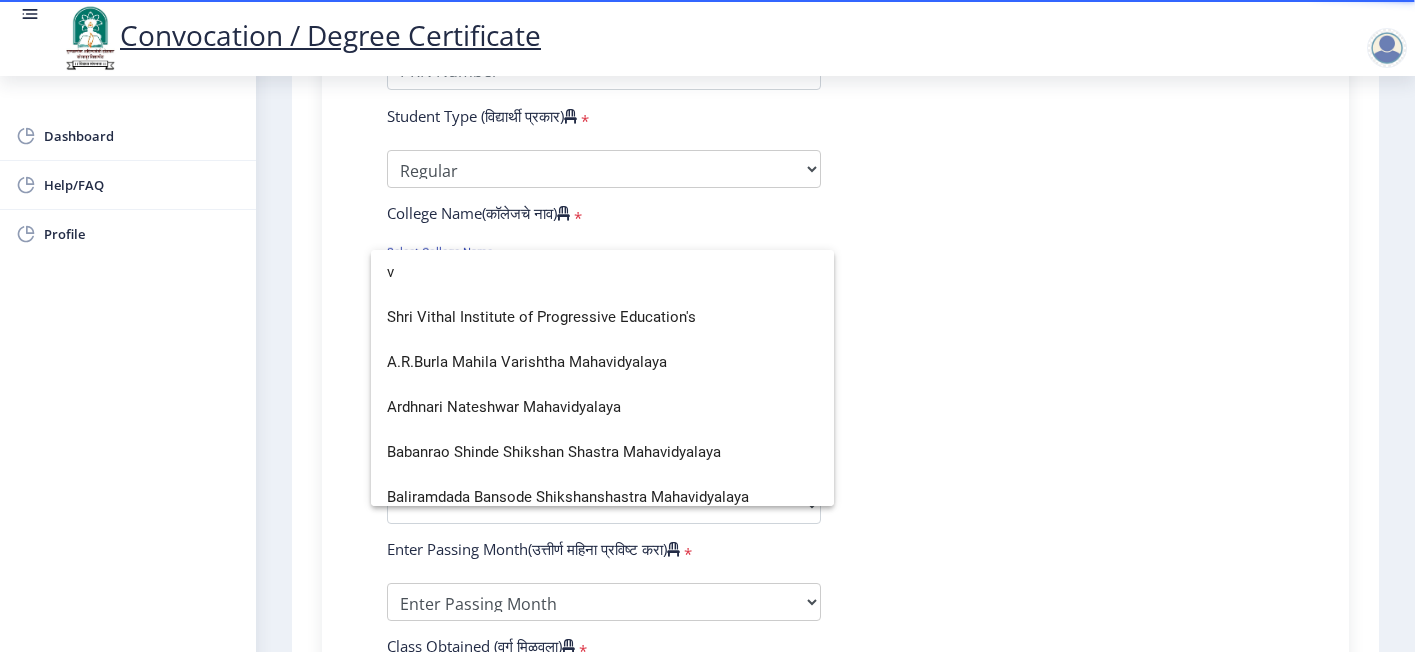 scroll, scrollTop: 0, scrollLeft: 0, axis: both 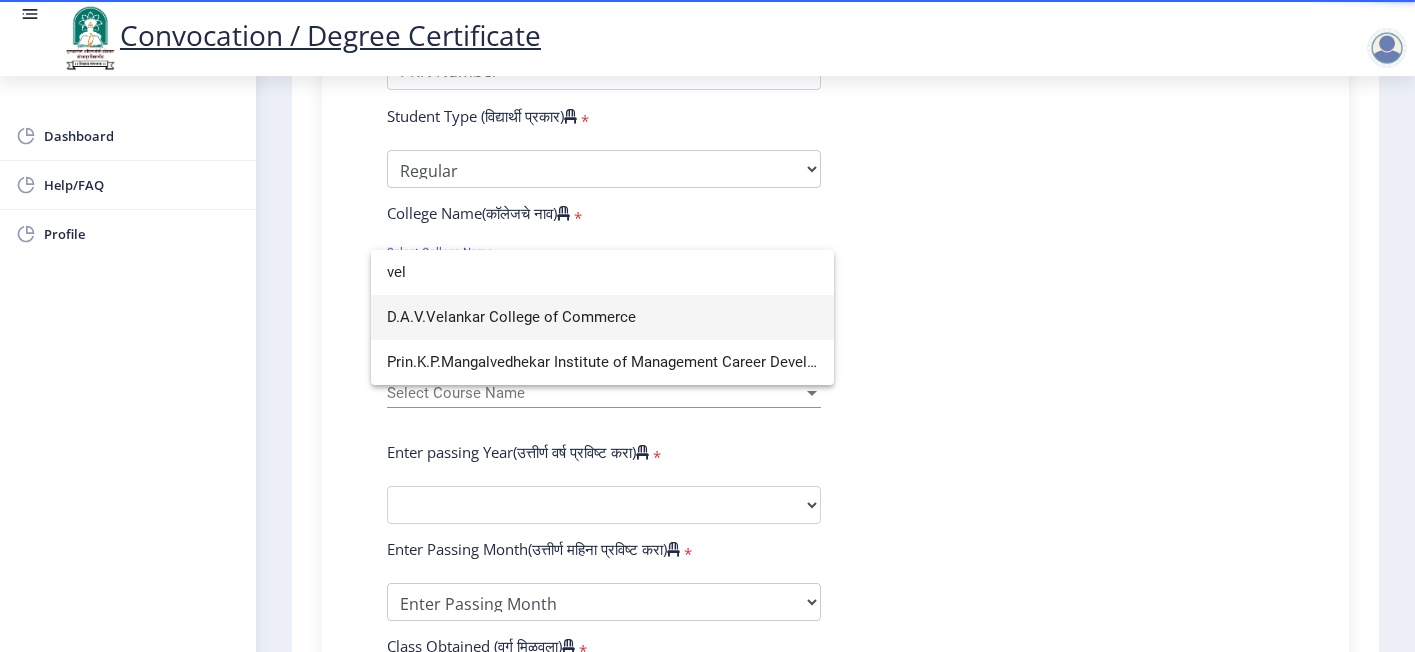 type on "vel" 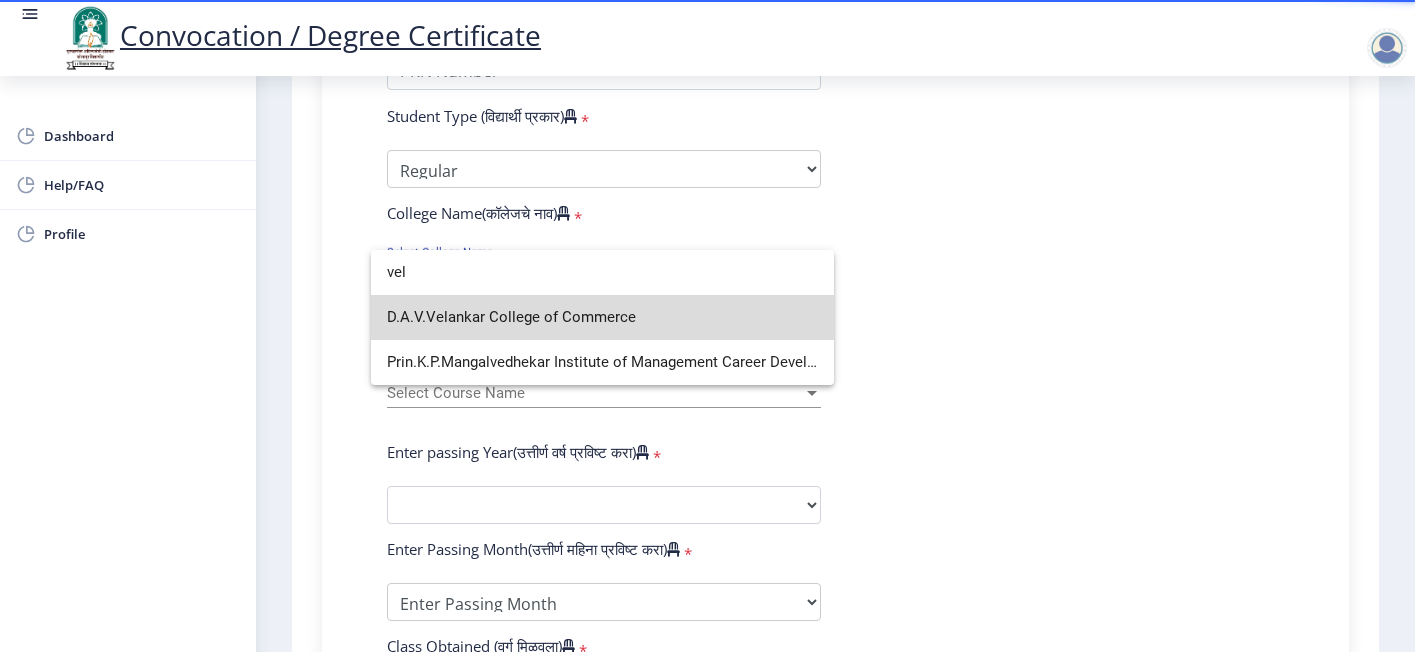click on "D.A.V.Velankar College of Commerce" at bounding box center [602, 317] 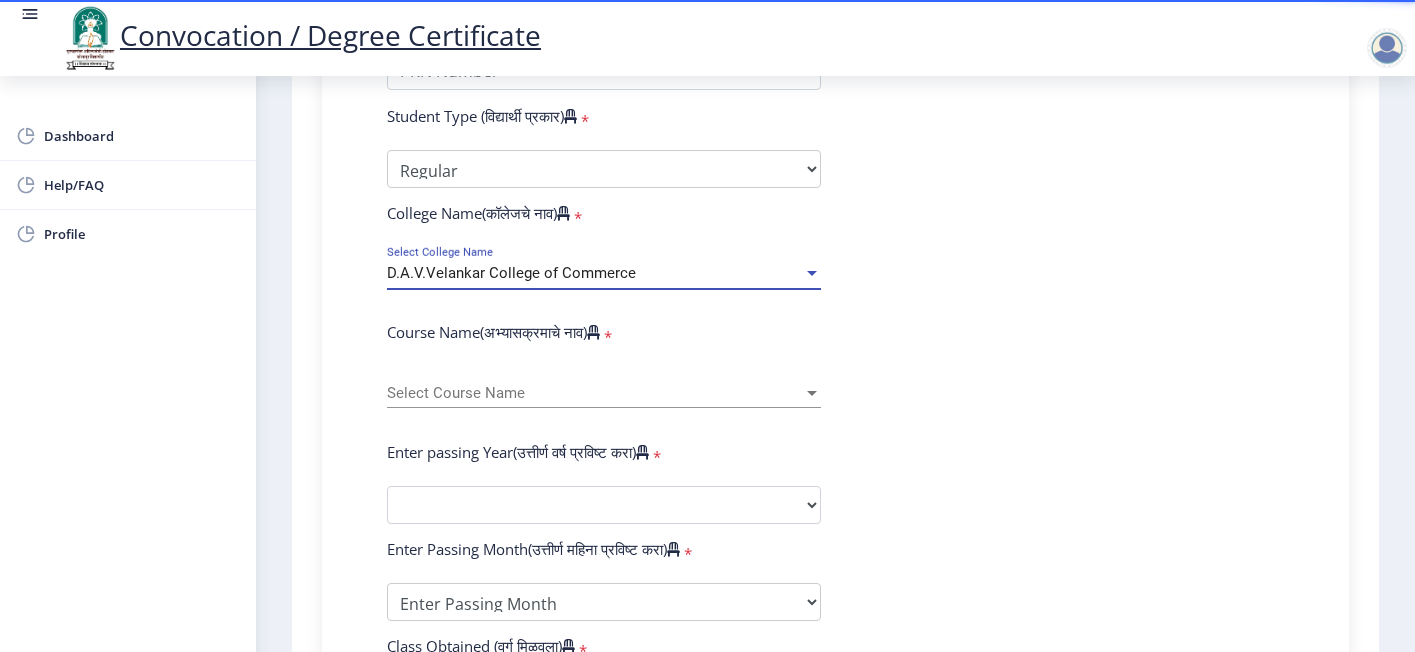 click on "Enter Your PRN Number (तुमचा पीआरएन (कायम नोंदणी क्रमांक) एंटर करा)   * Student Type (विद्यार्थी प्रकार)    * Select Student Type Regular External College Name(कॉलेजचे नाव)   * D.A.V.Velankar College of Commerce Select College Name Course Name(अभ्यासक्रमाचे नाव)   * Select Course Name Select Course Name Enter passing Year(उत्तीर्ण वर्ष प्रविष्ट करा)   *  2025   2024   2023   2022   2021   2020   2019   2018   2017   2016   2015   2014   2013   2012   2011   2010   2009   2008   2007   2006   2005   2004   2003   2002   2001   2000   1999   1998   1997   1996   1995   1994   1993   1992   1991   1990   1989   1988   1987   1986   1985   1984   1983   1982   1981   1980   1979   1978   1977   1976  Enter Passing Month(उत्तीर्ण महिना प्रविष्ट करा)   * May" 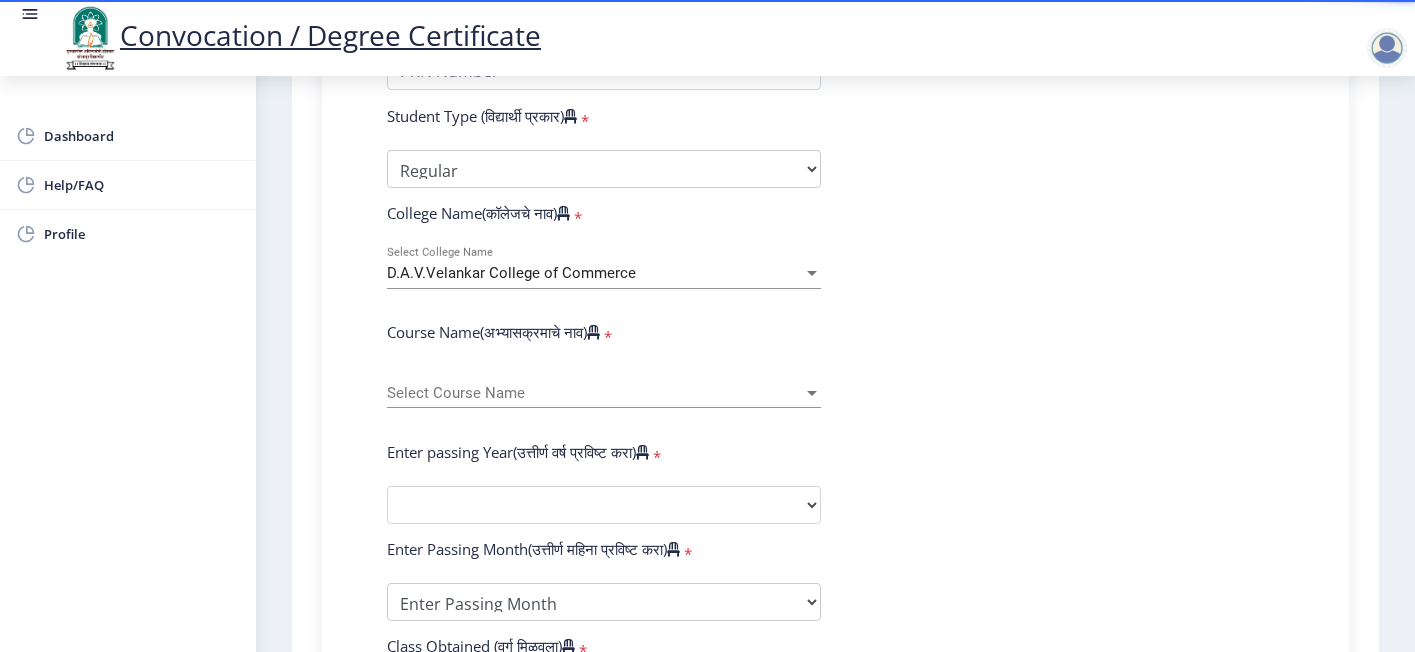 click on "Select Course Name" at bounding box center [595, 393] 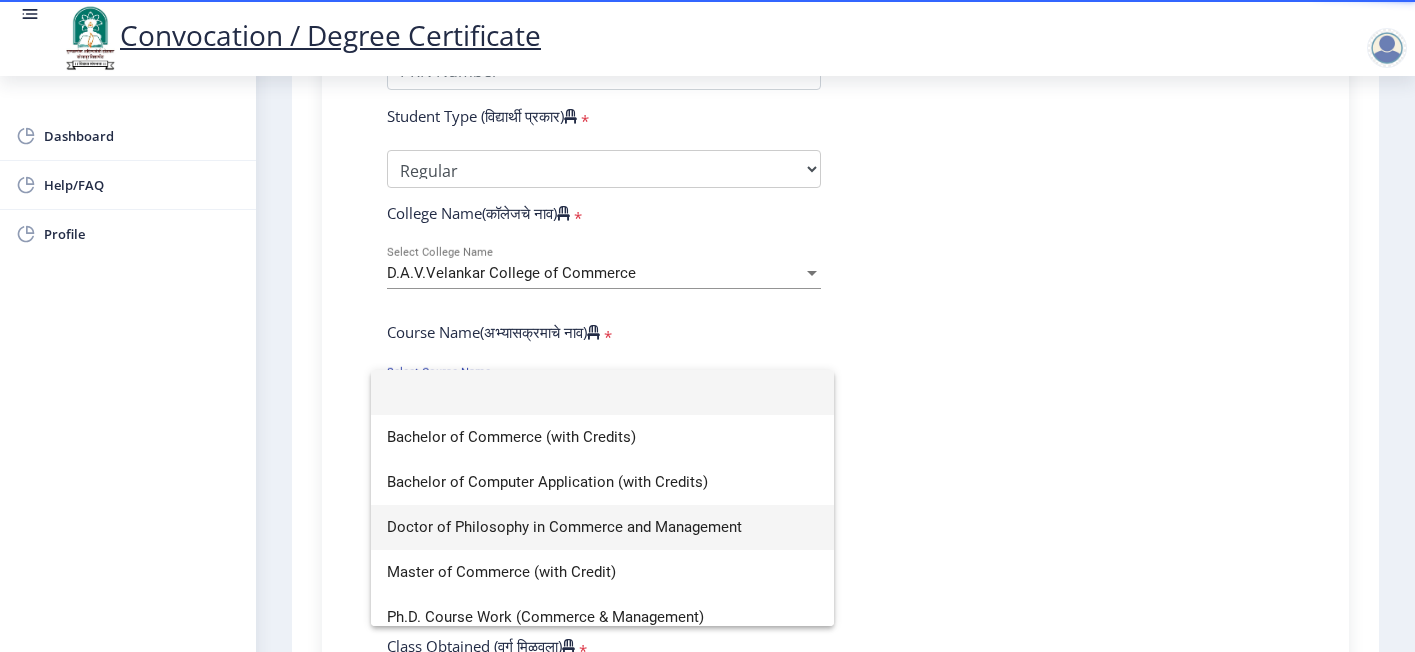 click on "Doctor of Philosophy in Commerce and Management" at bounding box center (602, 527) 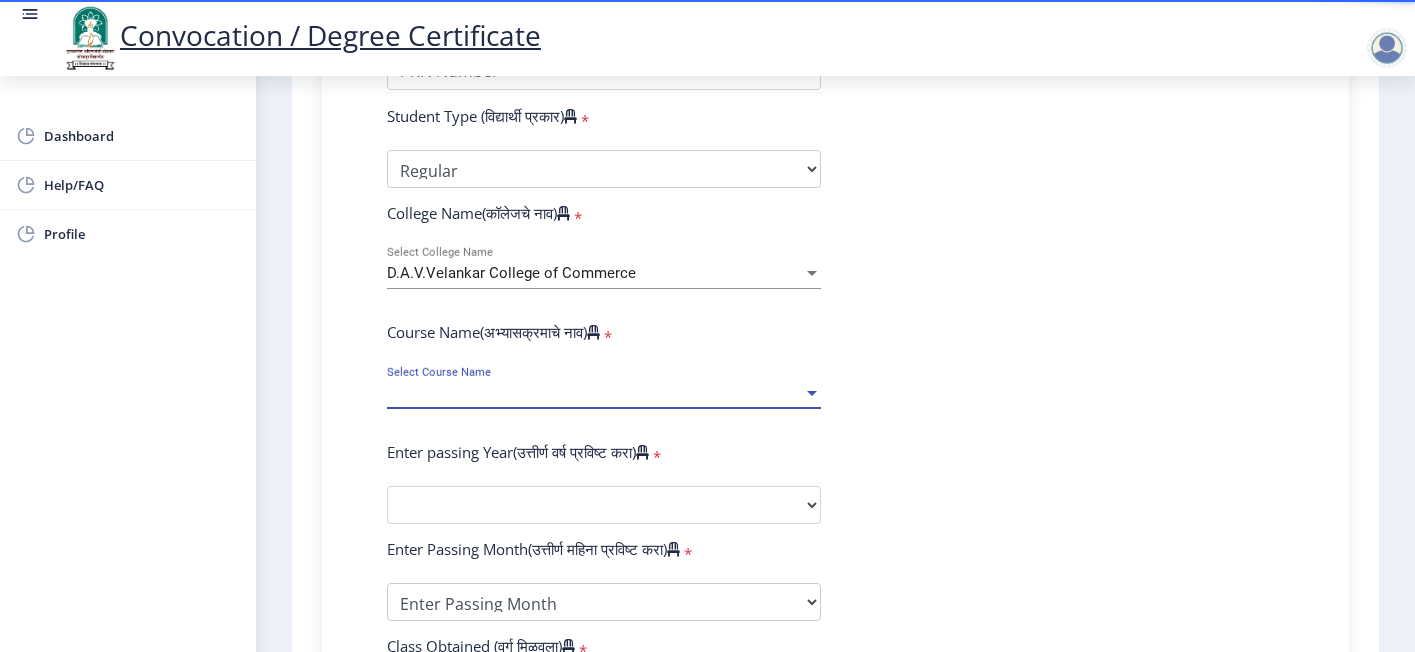 select on "January" 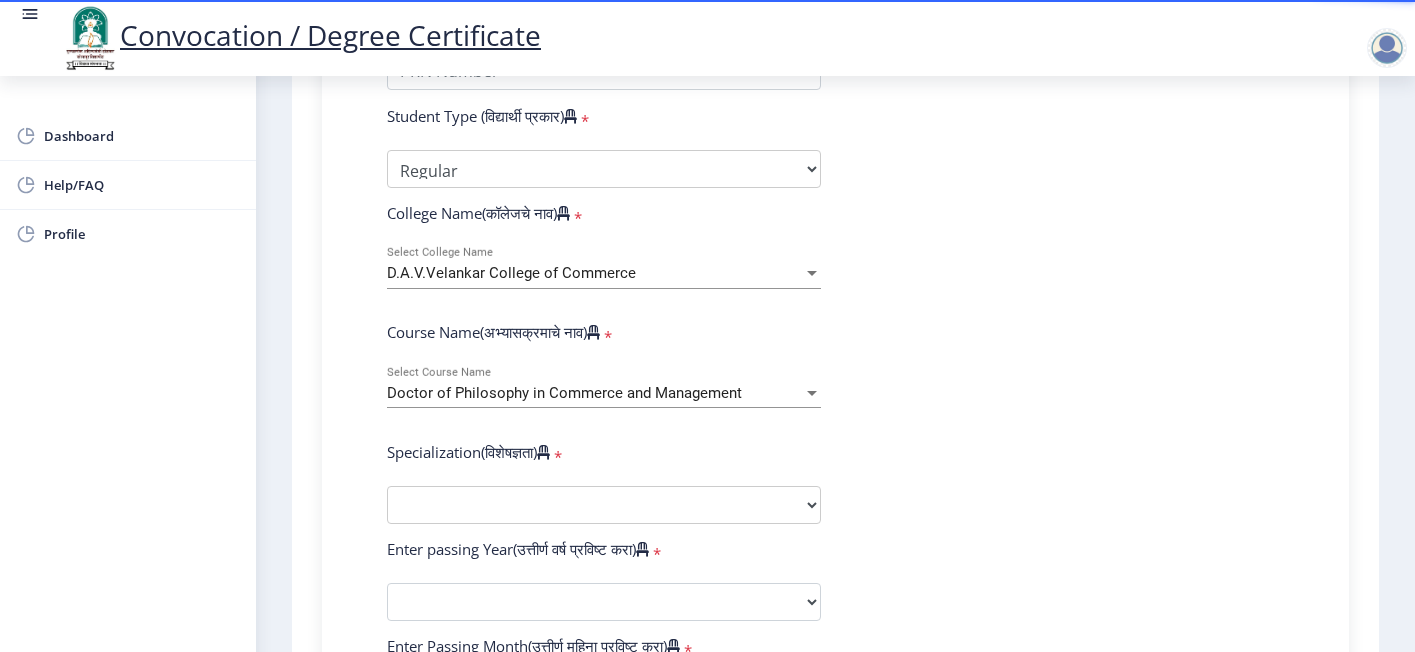 click on "Enter Your PRN Number (तुमचा पीआरएन (कायम नोंदणी क्रमांक) एंटर करा)   * Student Type (विद्यार्थी प्रकार)    * Select Student Type Regular External College Name(कॉलेजचे नाव)   * D.A.V.Velankar College of Commerce Select College Name Course Name(अभ्यासक्रमाचे नाव)   * Doctor of Philosophy in Commerce and Management Select Course Name  Specialization(विशेषज्ञता)   * Specialization Accountancy Commerce Management Other Enter passing Year(उत्तीर्ण वर्ष प्रविष्ट करा)   *  2025   2024   2023   2022   2021   2020   2019   2018   2017   2016   2015   2014   2013   2012   2011   2010   2009   2008   2007   2006   2005   2004   2003   2002   2001   2000   1999   1998   1997   1996   1995   1994   1993   1992   1991   1990   1989   1988   1987   1986   1985   1984   1983   1982   1981   1980" 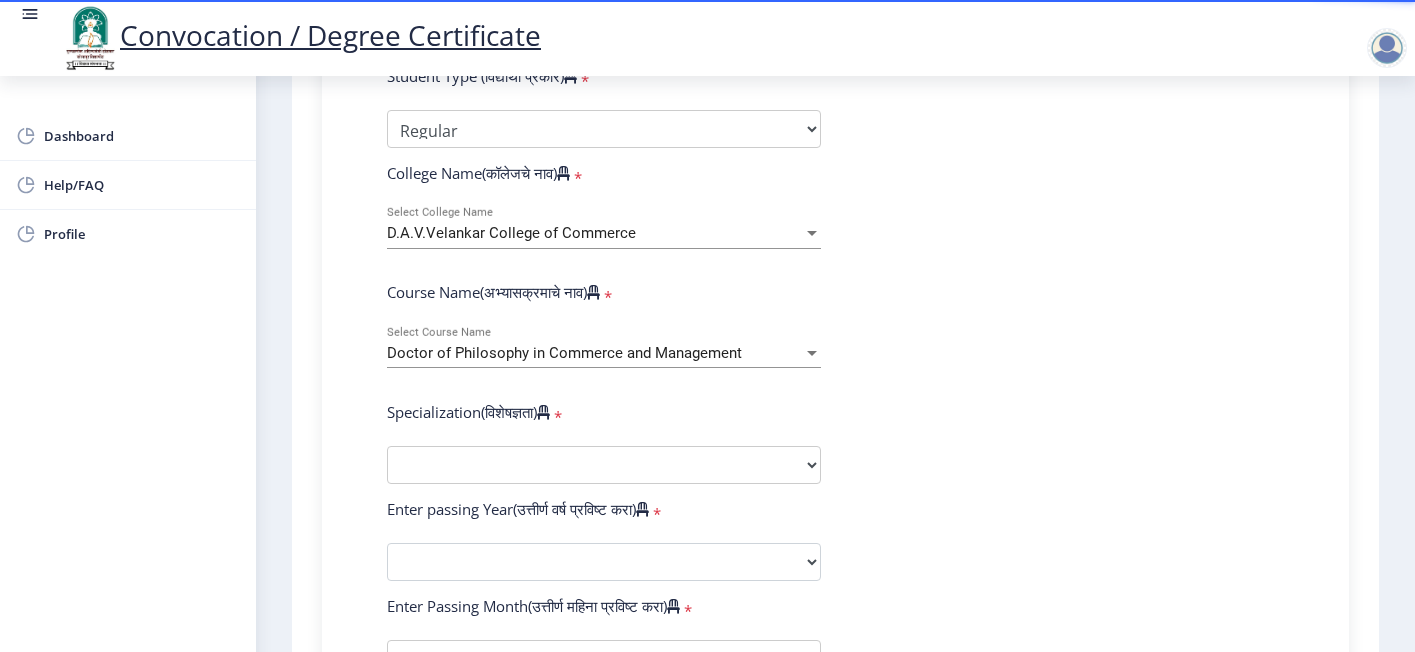 scroll, scrollTop: 600, scrollLeft: 0, axis: vertical 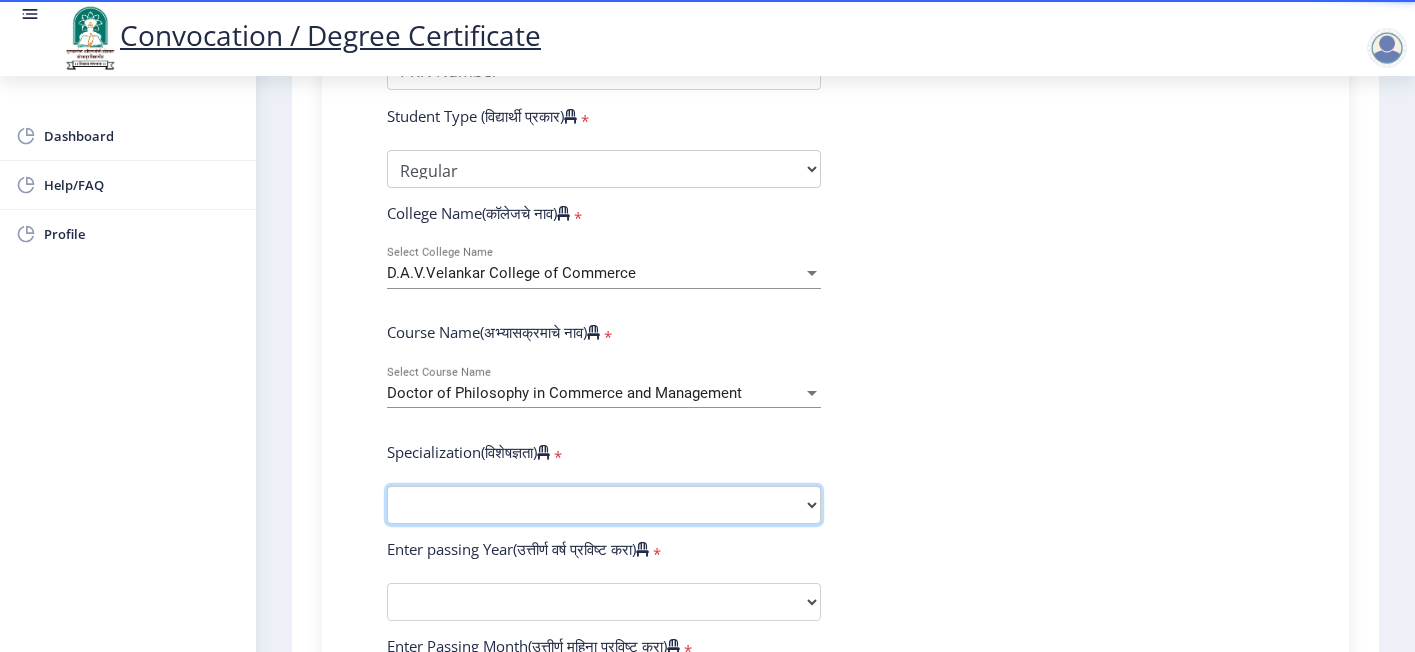 click on "Specialization Accountancy Commerce Management Other" at bounding box center (604, 505) 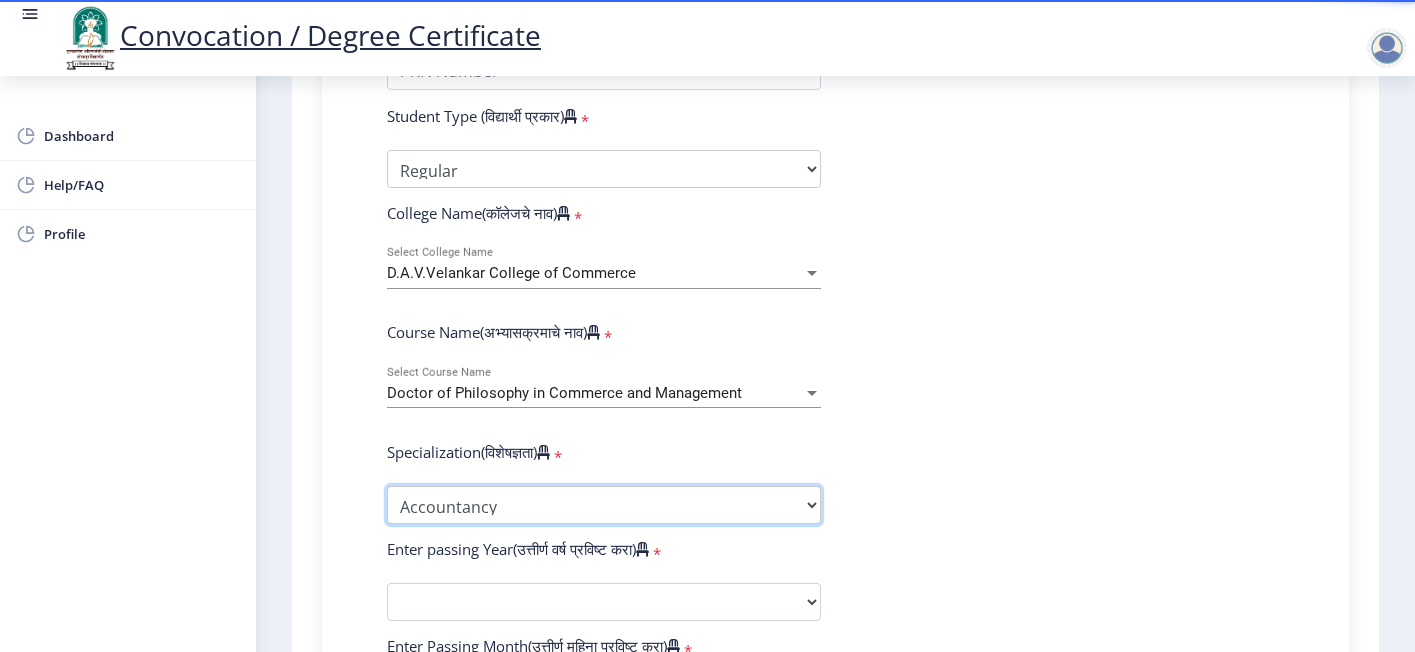 click on "Specialization Accountancy Commerce Management Other" at bounding box center (604, 505) 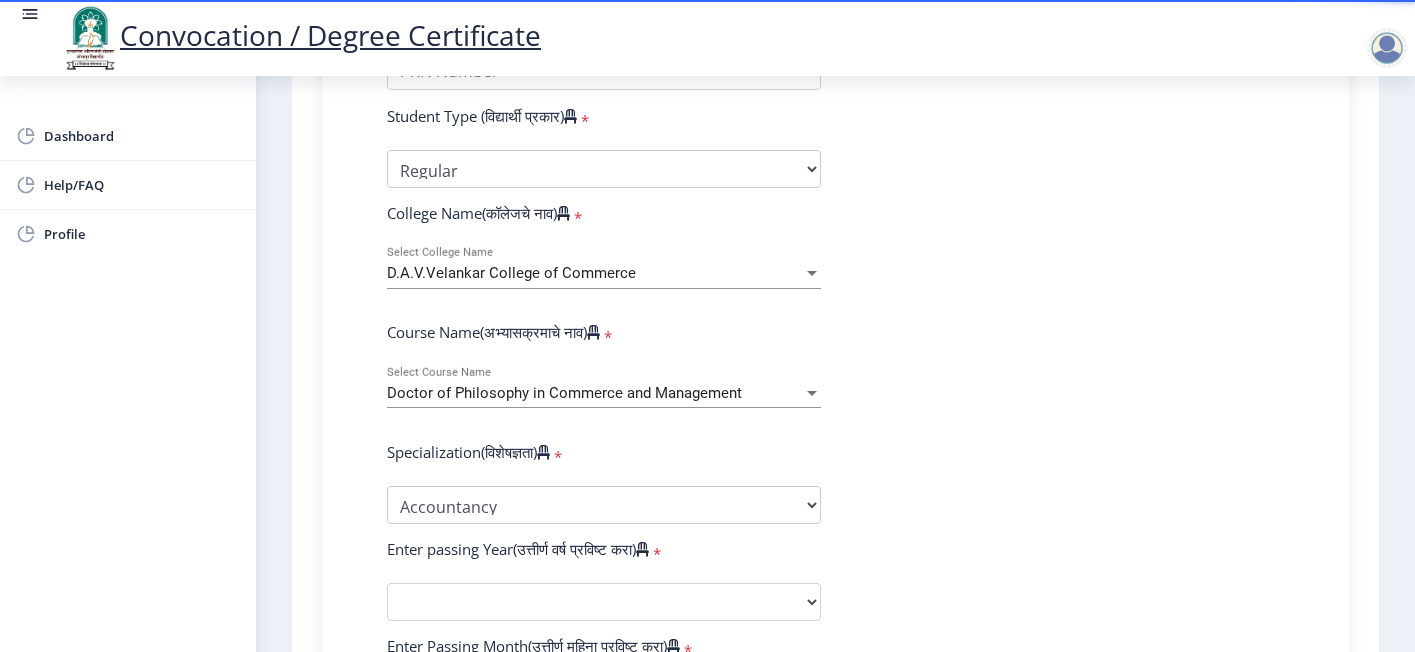 click on "Enter Your PRN Number (तुमचा पीआरएन (कायम नोंदणी क्रमांक) एंटर करा)   * Student Type (विद्यार्थी प्रकार)    * Select Student Type Regular External College Name(कॉलेजचे नाव)   * D.A.V.Velankar College of Commerce Select College Name Course Name(अभ्यासक्रमाचे नाव)   * Doctor of Philosophy in Commerce and Management Select Course Name  Specialization(विशेषज्ञता)   * Specialization Accountancy Commerce Management Other Enter passing Year(उत्तीर्ण वर्ष प्रविष्ट करा)   *  2025   2024   2023   2022   2021   2020   2019   2018   2017   2016   2015   2014   2013   2012   2011   2010   2009   2008   2007   2006   2005   2004   2003   2002   2001   2000   1999   1998   1997   1996   1995   1994   1993   1992   1991   1990   1989   1988   1987   1986   1985   1984   1983   1982   1981   1980" 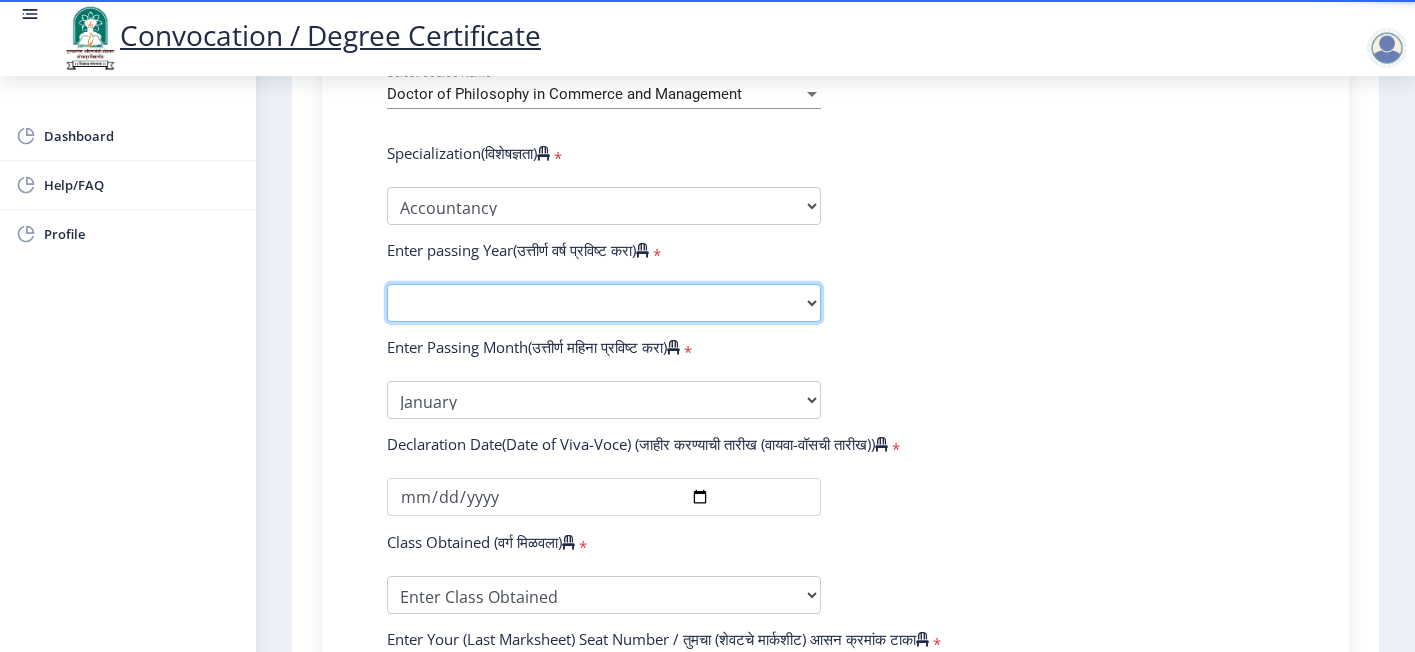 click on "2025   2024   2023   2022   2021   2020   2019   2018   2017   2016   2015   2014   2013   2012   2011   2010   2009   2008   2007   2006   2005   2004   2003   2002   2001   2000   1999   1998   1997   1996   1995   1994   1993   1992   1991   1990   1989   1988   1987   1986   1985   1984   1983   1982   1981   1980   1979   1978   1977   1976" 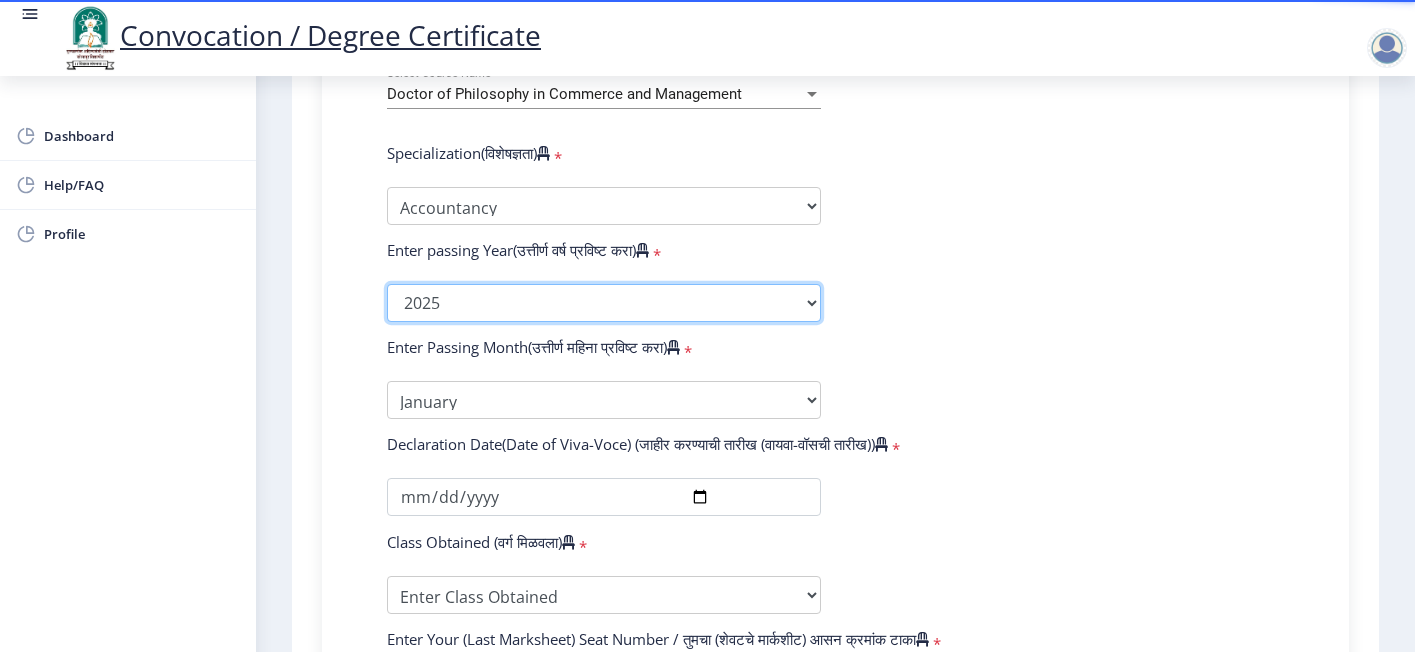 click on "2025   2024   2023   2022   2021   2020   2019   2018   2017   2016   2015   2014   2013   2012   2011   2010   2009   2008   2007   2006   2005   2004   2003   2002   2001   2000   1999   1998   1997   1996   1995   1994   1993   1992   1991   1990   1989   1988   1987   1986   1985   1984   1983   1982   1981   1980   1979   1978   1977   1976" 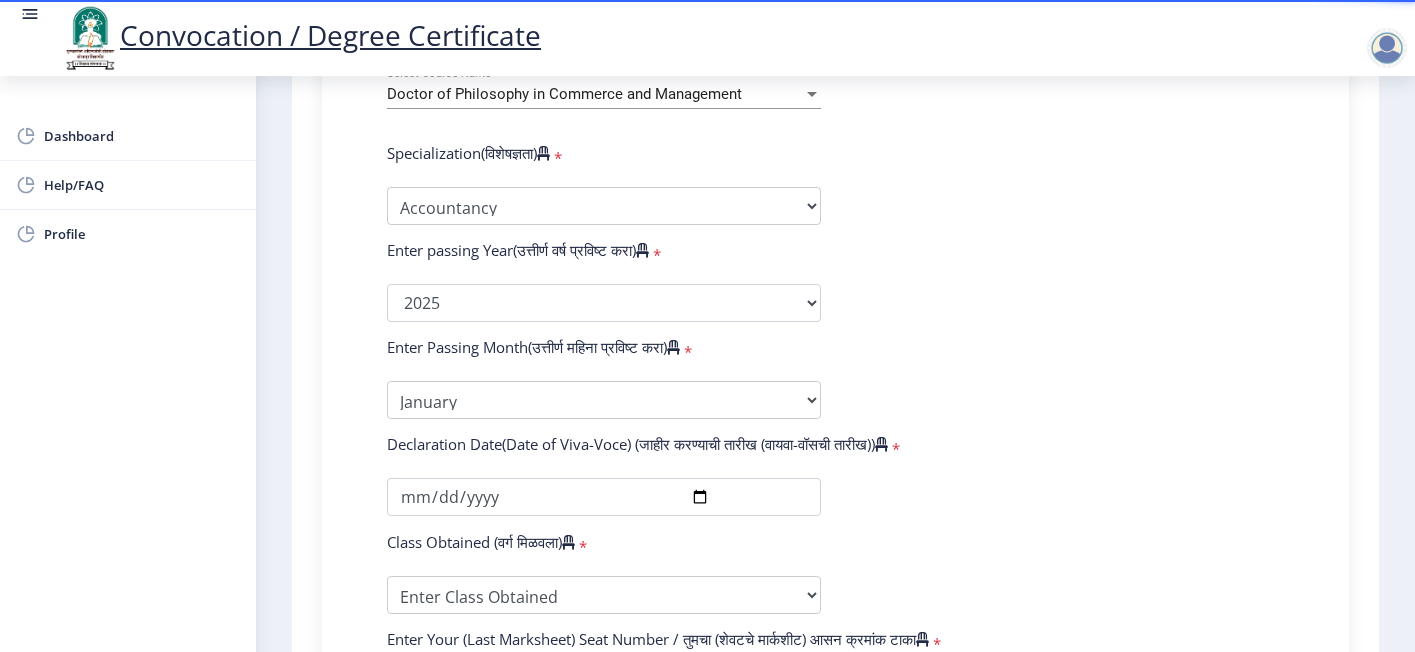 click on "Enter Your PRN Number (तुमचा पीआरएन (कायम नोंदणी क्रमांक) एंटर करा)   * Student Type (विद्यार्थी प्रकार)    * Select Student Type Regular External College Name(कॉलेजचे नाव)   * D.A.V.Velankar College of Commerce Select College Name Course Name(अभ्यासक्रमाचे नाव)   * Doctor of Philosophy in Commerce and Management Select Course Name  Specialization(विशेषज्ञता)   * Specialization Accountancy Commerce Management Other Enter passing Year(उत्तीर्ण वर्ष प्रविष्ट करा)   *  2025   2024   2023   2022   2021   2020   2019   2018   2017   2016   2015   2014   2013   2012   2011   2010   2009   2008   2007   2006   2005   2004   2003   2002   2001   2000   1999   1998   1997   1996   1995   1994   1993   1992   1991   1990   1989   1988   1987   1986   1985   1984   1983   1982   1981   1980" 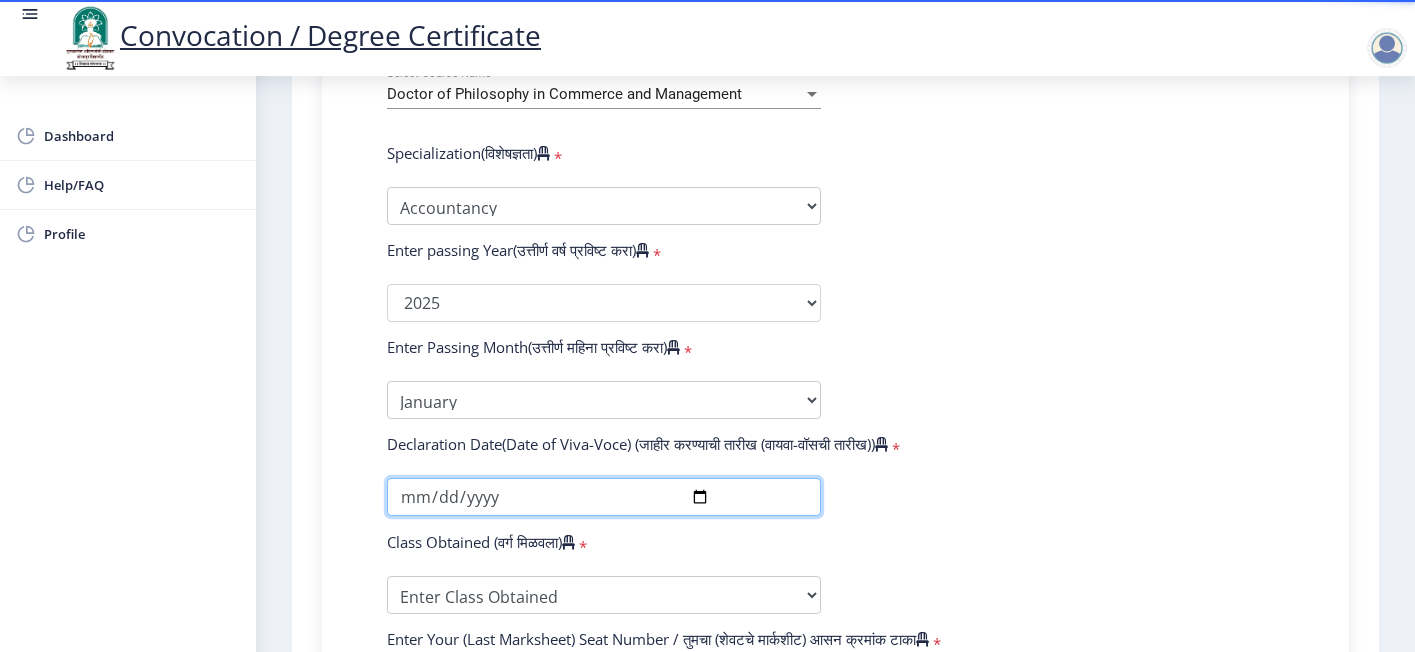 click at bounding box center [604, 497] 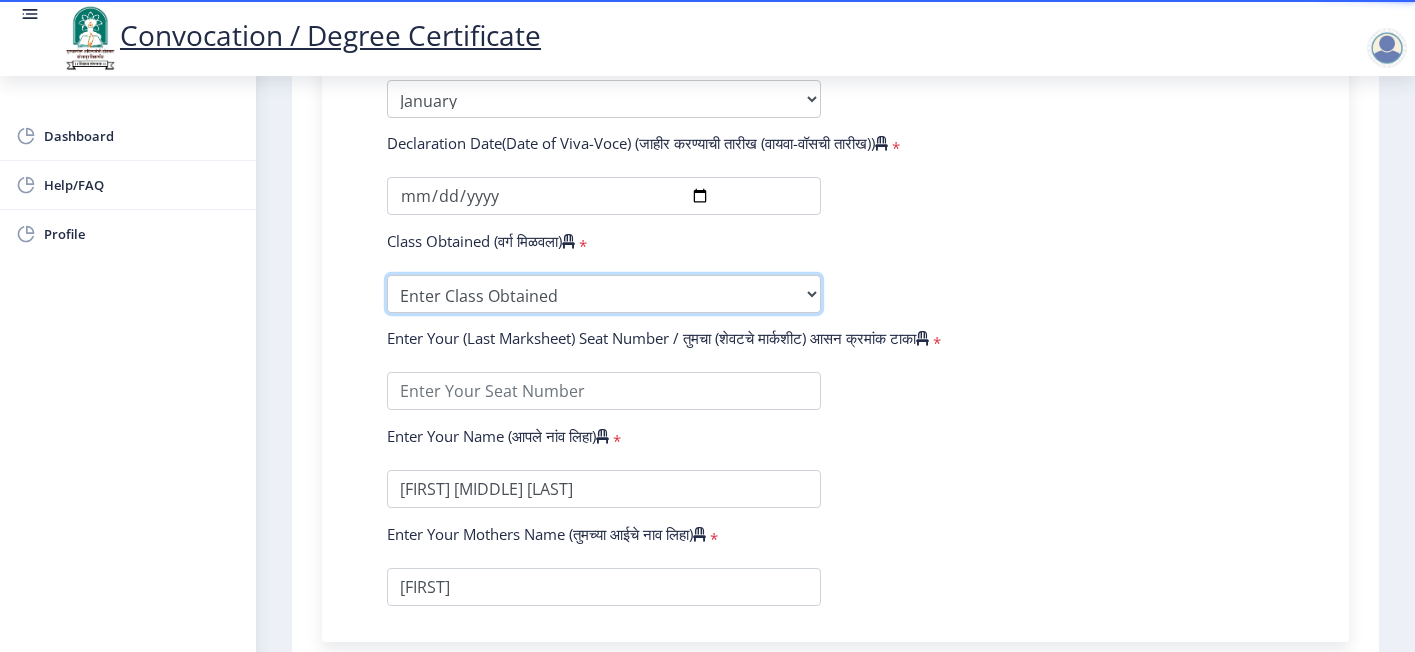 click on "Enter Class Obtained FIRST CLASS WITH DISTINCTION FIRST CLASS HIGHER SECOND CLASS SECOND CLASS PASS CLASS Grade O Grade A+ Grade A Grade B+ Grade B Grade C+ Grade C Grade D Grade E" at bounding box center (604, 294) 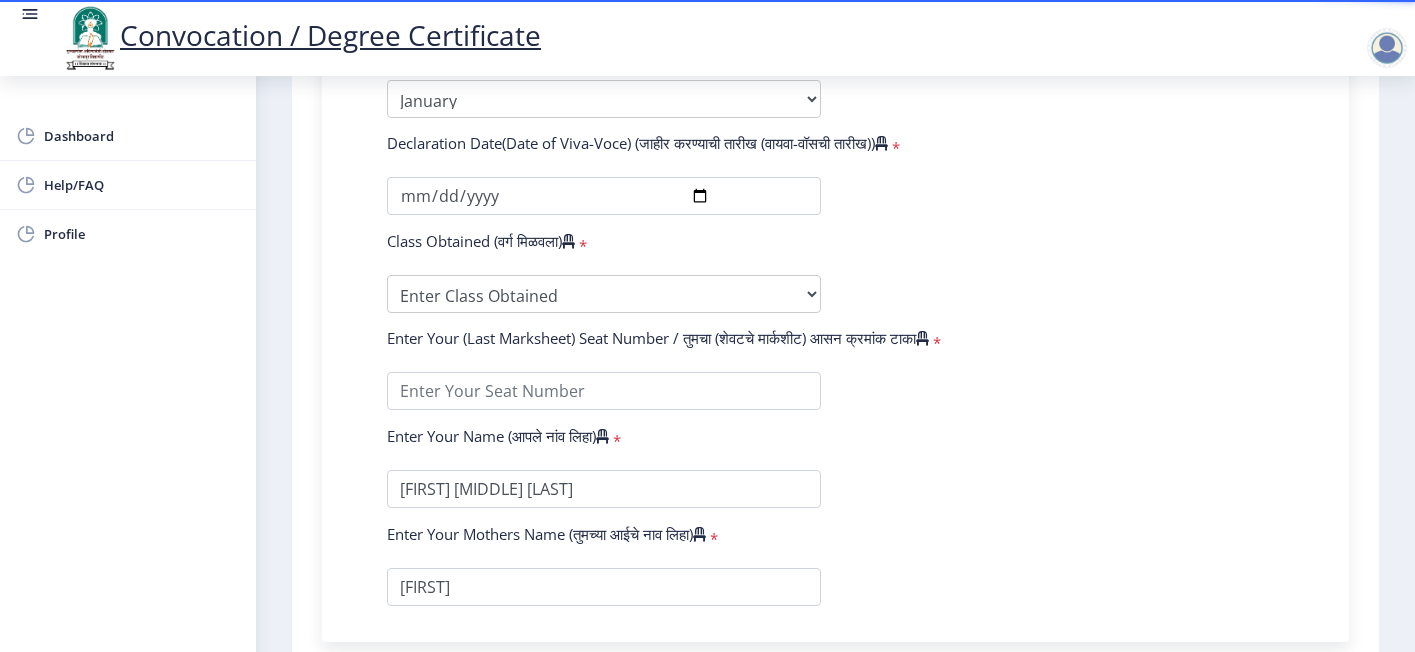 click on "Enter Your PRN Number (तुमचा पीआरएन (कायम नोंदणी क्रमांक) एंटर करा)   * Student Type (विद्यार्थी प्रकार)    * Select Student Type Regular External College Name(कॉलेजचे नाव)   * D.A.V.Velankar College of Commerce Select College Name Course Name(अभ्यासक्रमाचे नाव)   * Doctor of Philosophy in Commerce and Management Select Course Name  Specialization(विशेषज्ञता)   * Specialization Accountancy Commerce Management Other Enter passing Year(उत्तीर्ण वर्ष प्रविष्ट करा)   *  2025   2024   2023   2022   2021   2020   2019   2018   2017   2016   2015   2014   2013   2012   2011   2010   2009   2008   2007   2006   2005   2004   2003   2002   2001   2000   1999   1998   1997   1996   1995   1994   1993   1992   1991   1990   1989   1988   1987   1986   1985   1984   1983   1982   1981   1980" 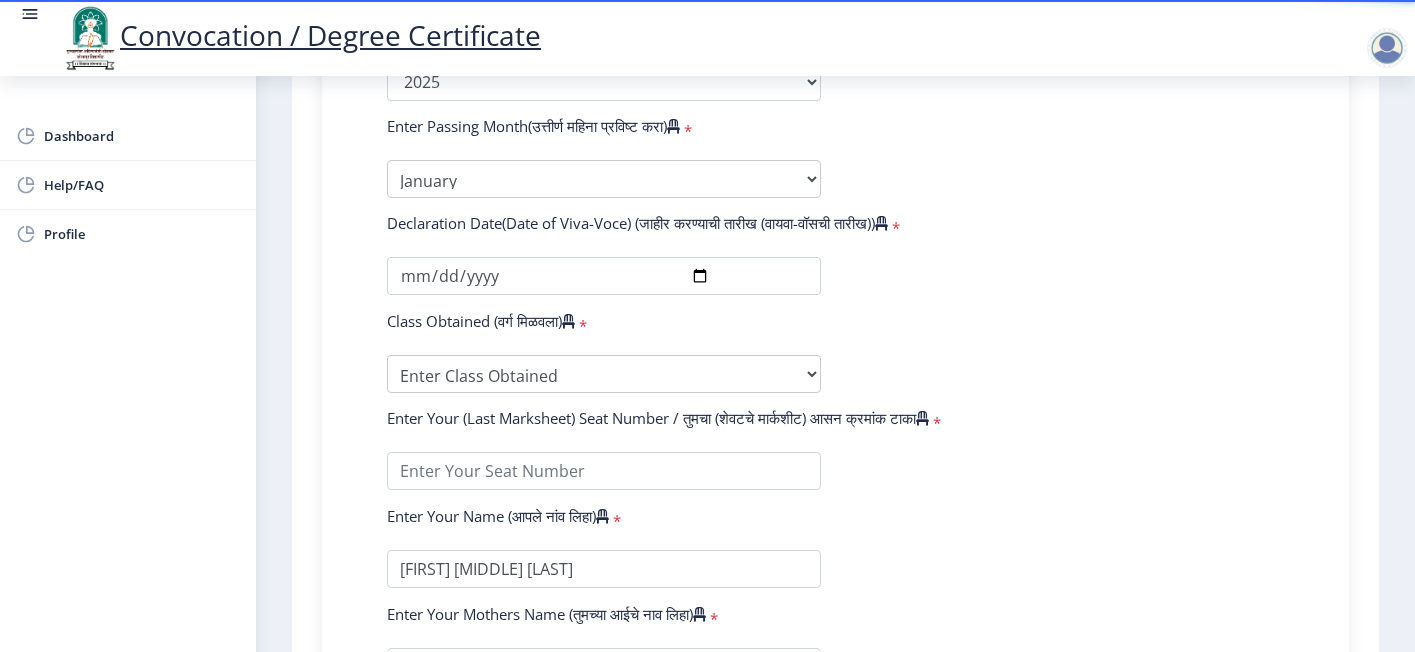 scroll, scrollTop: 1108, scrollLeft: 0, axis: vertical 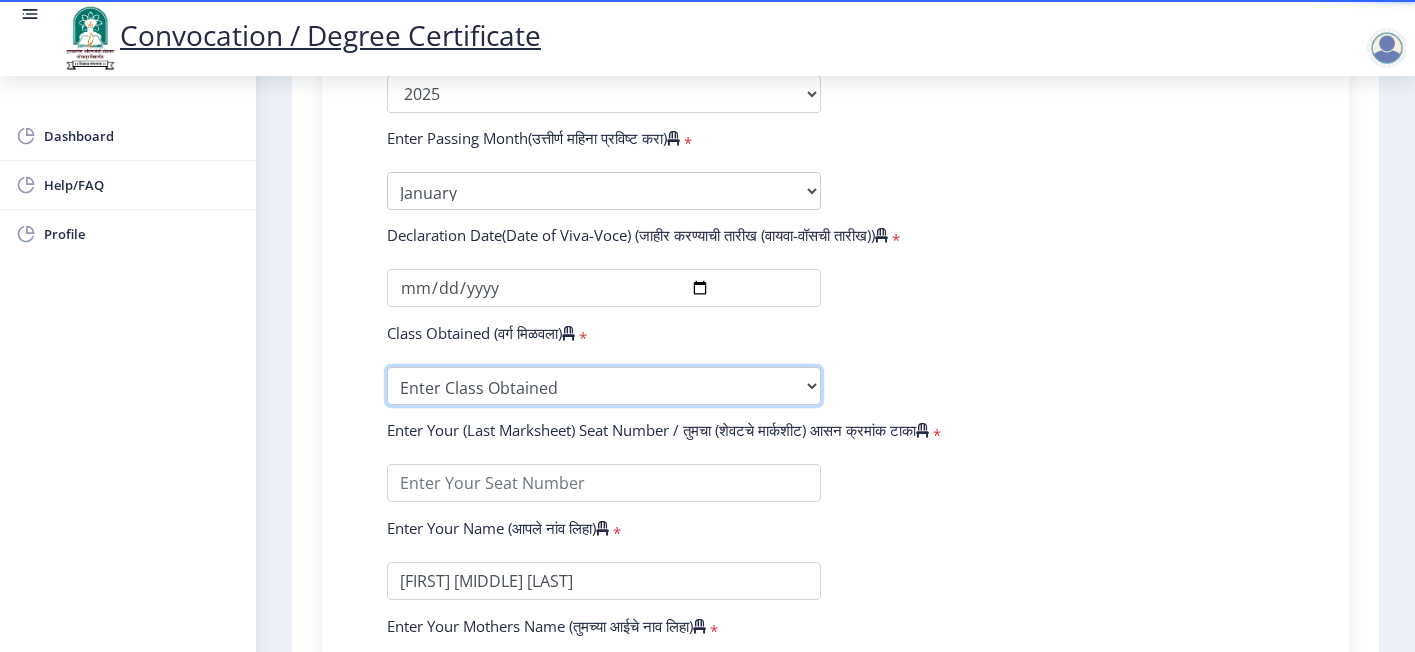 click on "Enter Class Obtained FIRST CLASS WITH DISTINCTION FIRST CLASS HIGHER SECOND CLASS SECOND CLASS PASS CLASS Grade O Grade A+ Grade A Grade B+ Grade B Grade C+ Grade C Grade D Grade E" at bounding box center [604, 386] 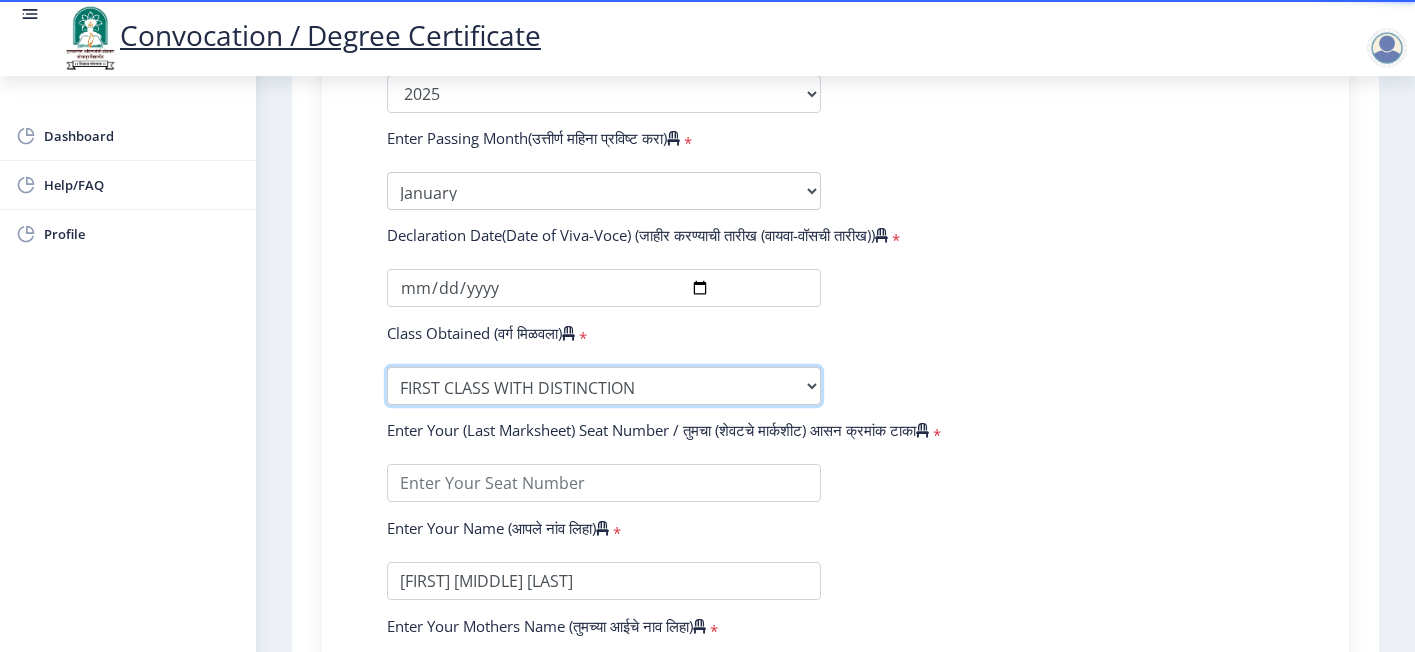 click on "Enter Class Obtained FIRST CLASS WITH DISTINCTION FIRST CLASS HIGHER SECOND CLASS SECOND CLASS PASS CLASS Grade O Grade A+ Grade A Grade B+ Grade B Grade C+ Grade C Grade D Grade E" at bounding box center (604, 386) 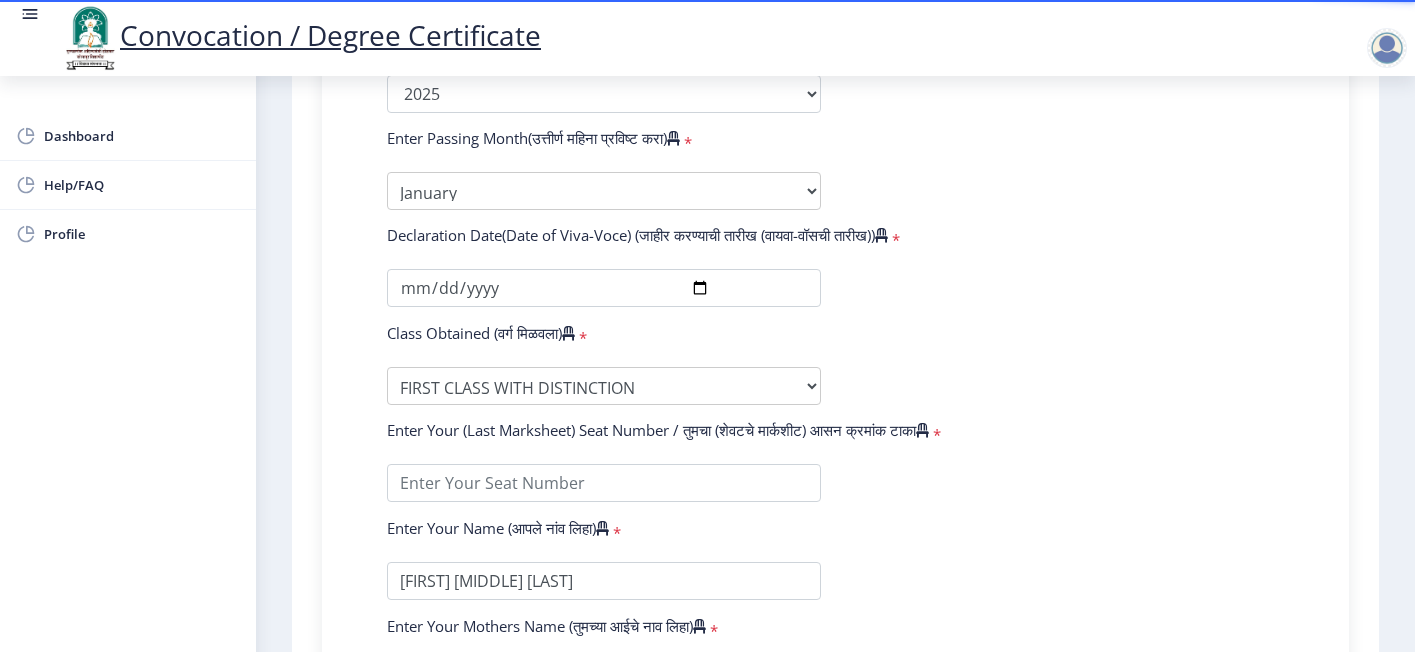 click on "Enter Your PRN Number (तुमचा पीआरएन (कायम नोंदणी क्रमांक) एंटर करा)   * Student Type (विद्यार्थी प्रकार)    * Select Student Type Regular External College Name(कॉलेजचे नाव)   * D.A.V.Velankar College of Commerce Select College Name Course Name(अभ्यासक्रमाचे नाव)   * Doctor of Philosophy in Commerce and Management Select Course Name  Specialization(विशेषज्ञता)   * Specialization Accountancy Commerce Management Other Enter passing Year(उत्तीर्ण वर्ष प्रविष्ट करा)   *  2025   2024   2023   2022   2021   2020   2019   2018   2017   2016   2015   2014   2013   2012   2011   2010   2009   2008   2007   2006   2005   2004   2003   2002   2001   2000   1999   1998   1997   1996   1995   1994   1993   1992   1991   1990   1989   1988   1987   1986   1985   1984   1983   1982   1981   1980" 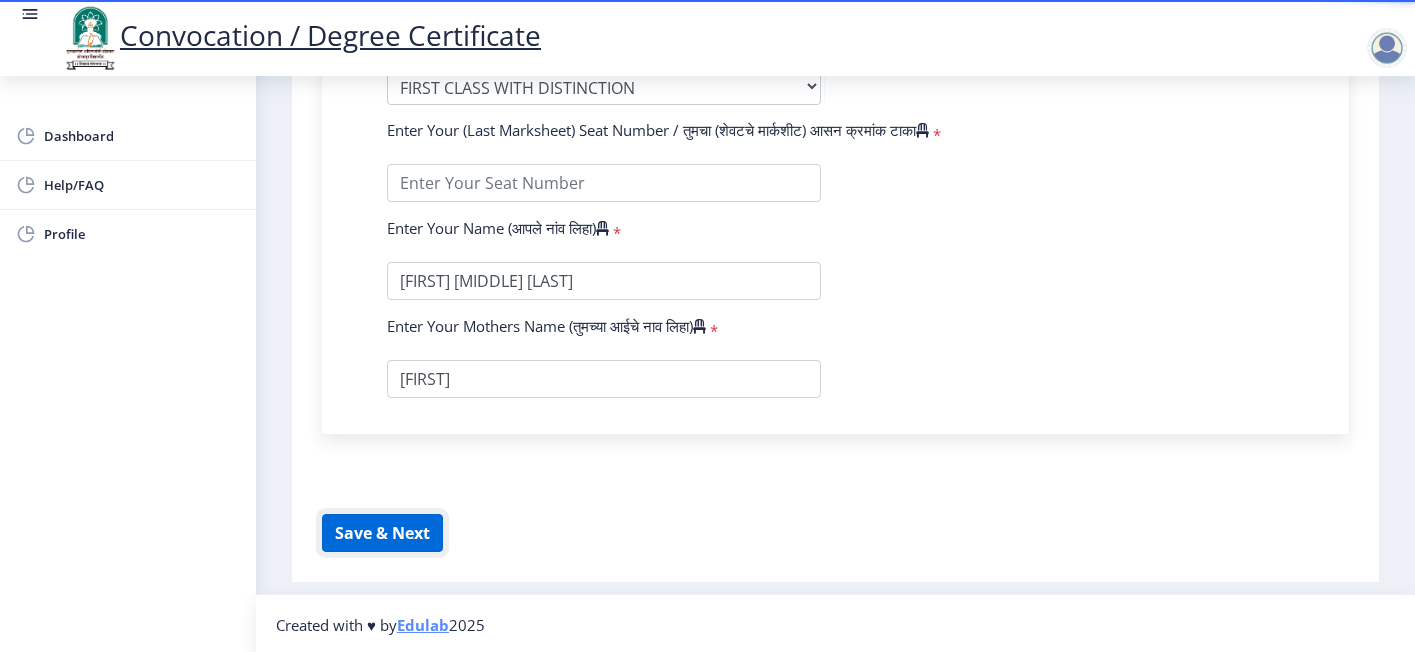 click on "Save & Next" 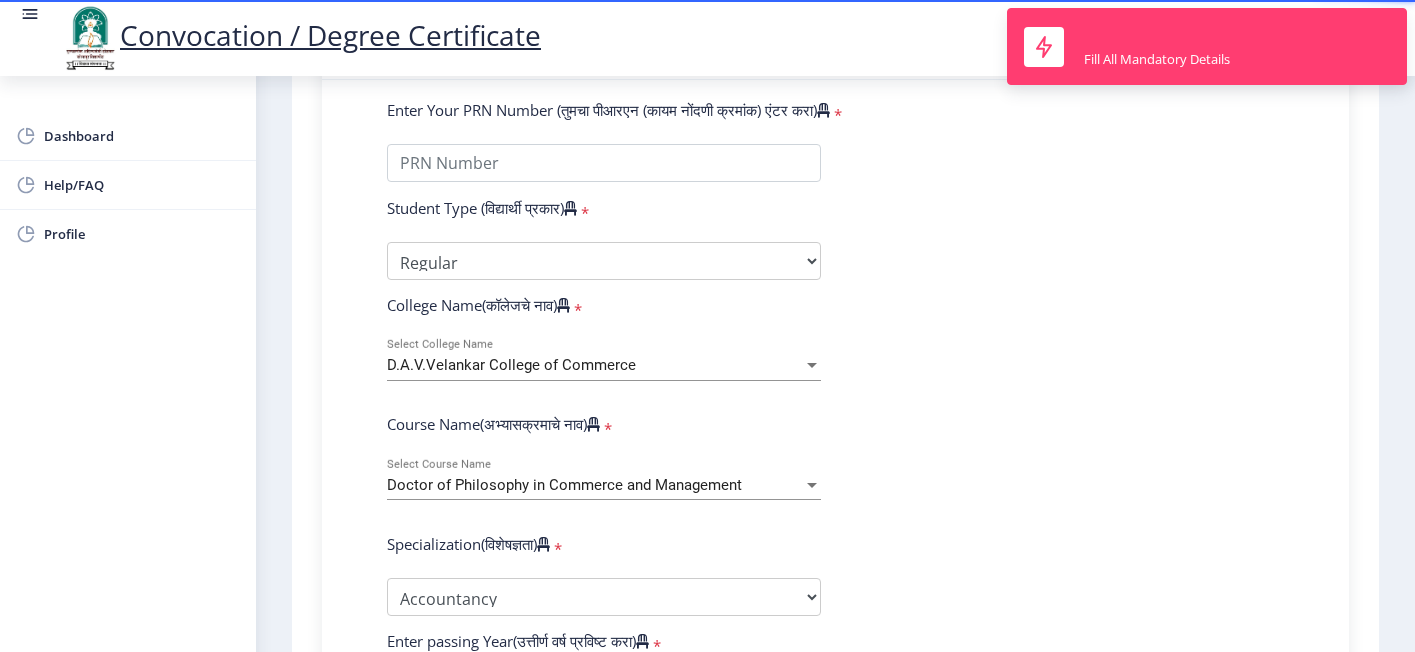 scroll, scrollTop: 208, scrollLeft: 0, axis: vertical 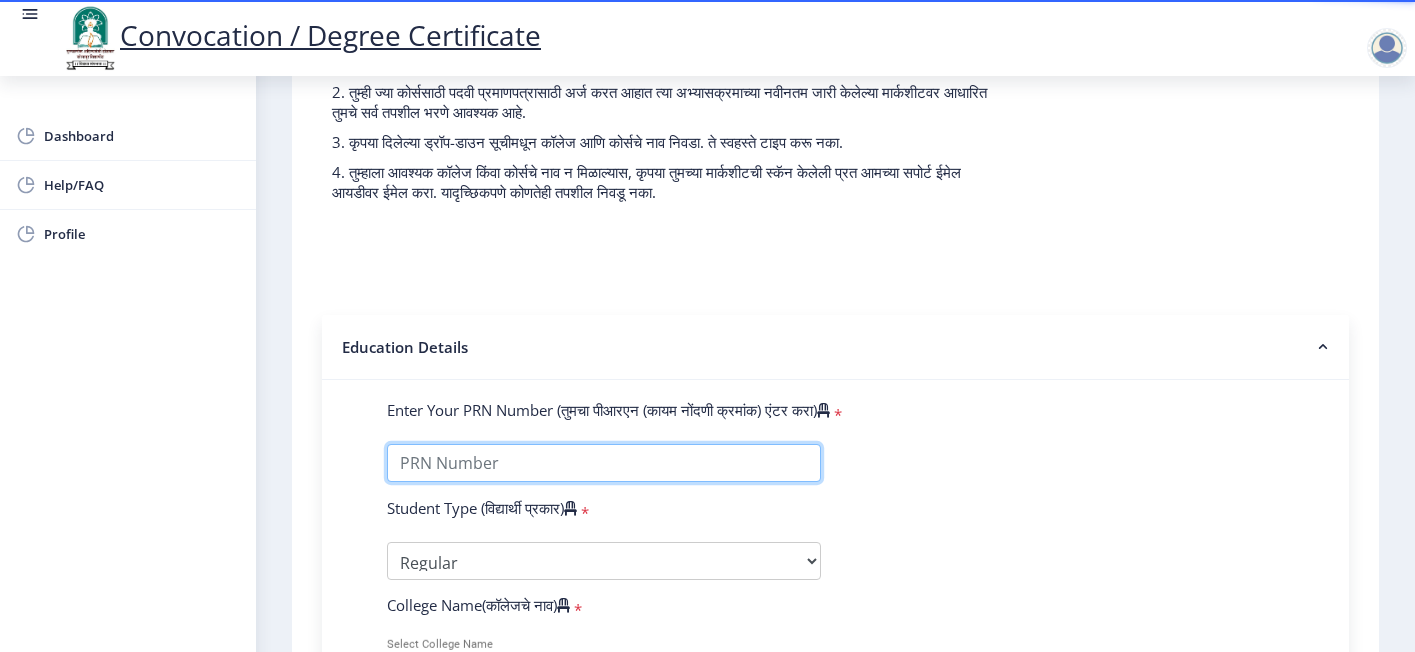 click on "Enter Your PRN Number (तुमचा पीआरएन (कायम नोंदणी क्रमांक) एंटर करा)" at bounding box center (604, 463) 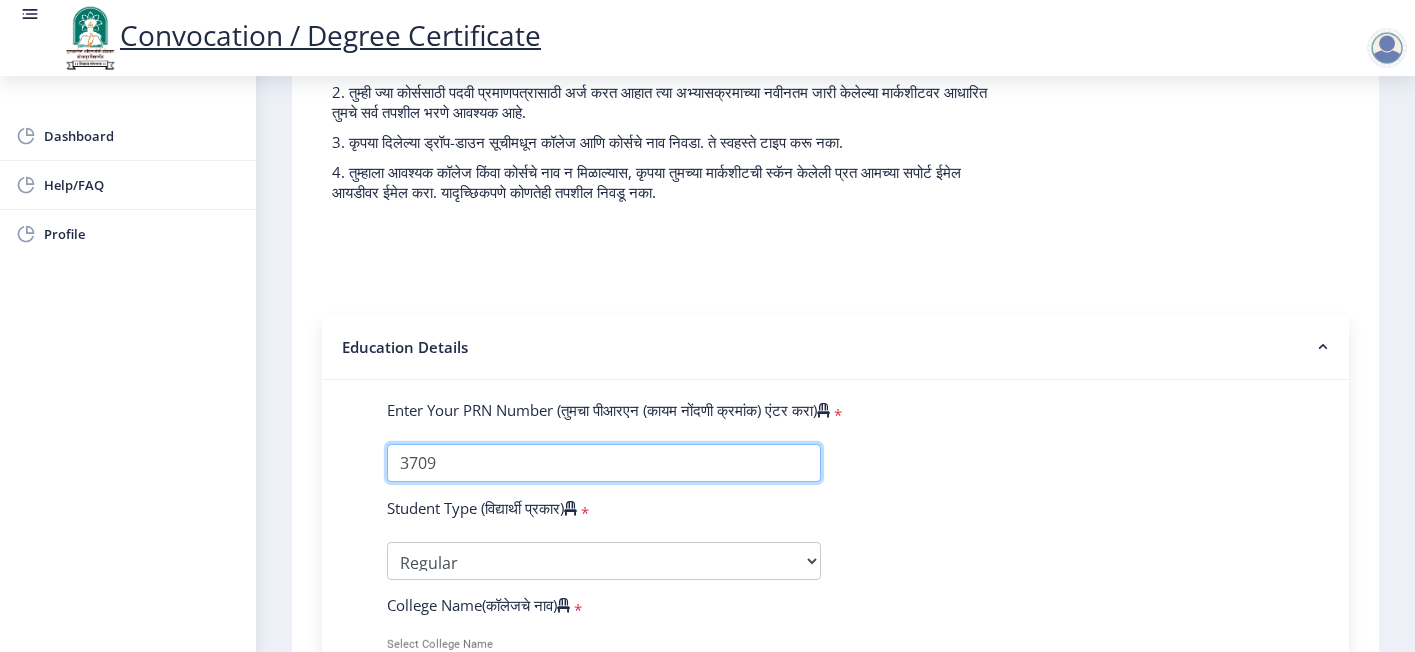 type on "3709" 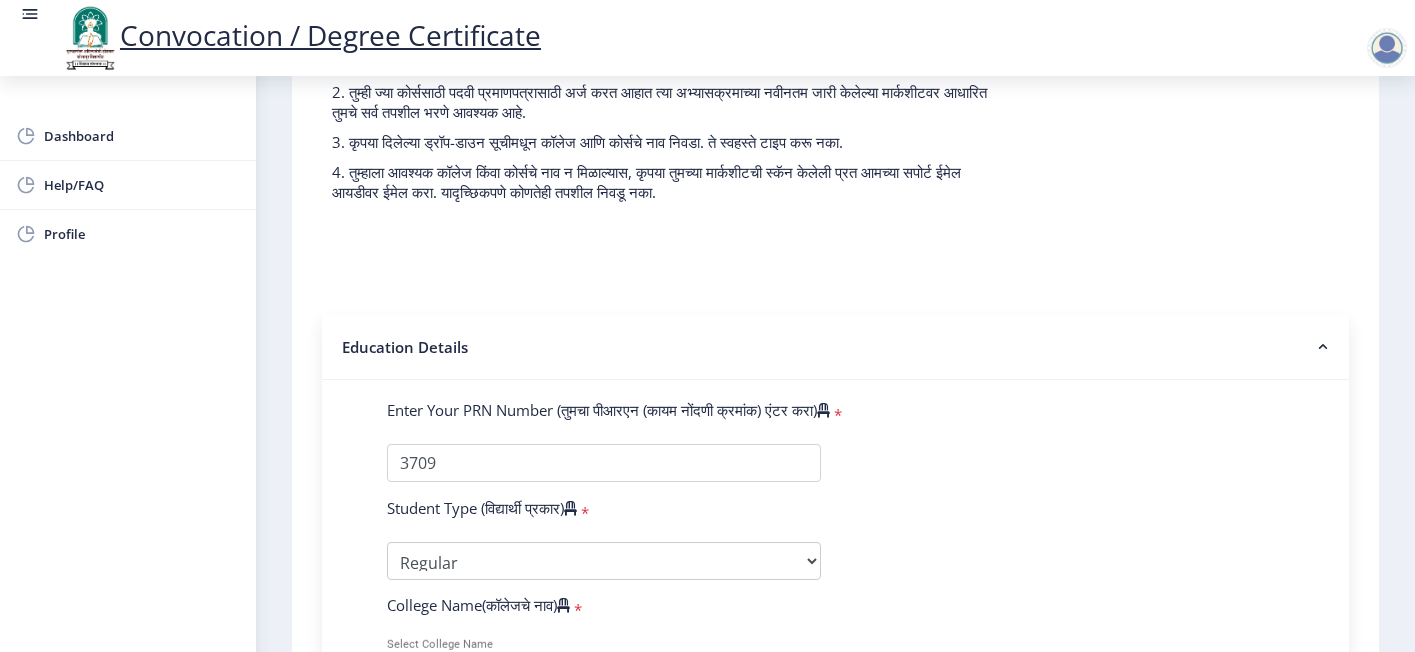 click on "Enter Your PRN Number (तुमचा पीआरएन (कायम नोंदणी क्रमांक) एंटर करा)   * Student Type (विद्यार्थी प्रकार)    * Select Student Type Regular External College Name(कॉलेजचे नाव)   * D.A.V.Velankar College of Commerce Select College Name Course Name(अभ्यासक्रमाचे नाव)   * Doctor of Philosophy in Commerce and Management Select Course Name  Specialization(विशेषज्ञता)   * Specialization Accountancy Commerce Management Other Enter passing Year(उत्तीर्ण वर्ष प्रविष्ट करा)   *  2025   2024   2023   2022   2021   2020   2019   2018   2017   2016   2015   2014   2013   2012   2011   2010   2009   2008   2007   2006   2005   2004   2003   2002   2001   2000   1999   1998   1997   1996   1995   1994   1993   1992   1991   1990   1989   1988   1987   1986   1985   1984   1983   1982   1981   1980" 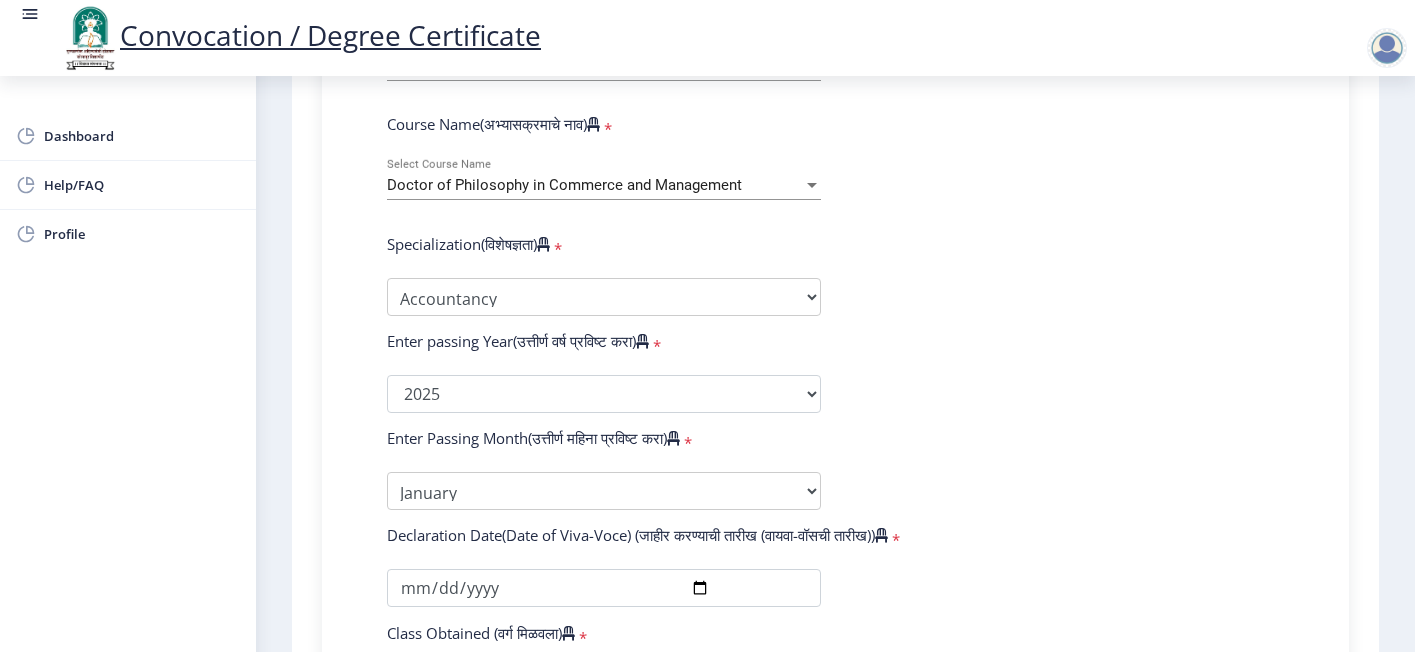 scroll, scrollTop: 1108, scrollLeft: 0, axis: vertical 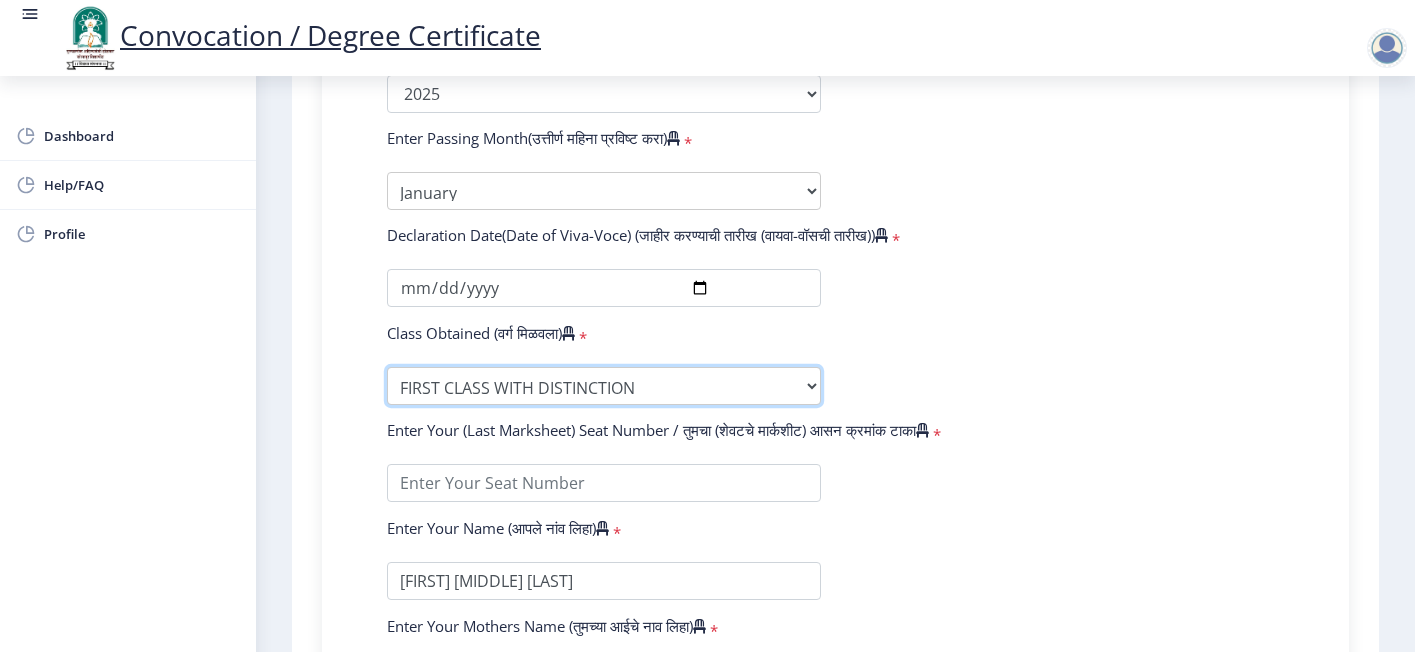 click on "Enter Class Obtained FIRST CLASS WITH DISTINCTION FIRST CLASS HIGHER SECOND CLASS SECOND CLASS PASS CLASS Grade O Grade A+ Grade A Grade B+ Grade B Grade C+ Grade C Grade D Grade E" at bounding box center (604, 386) 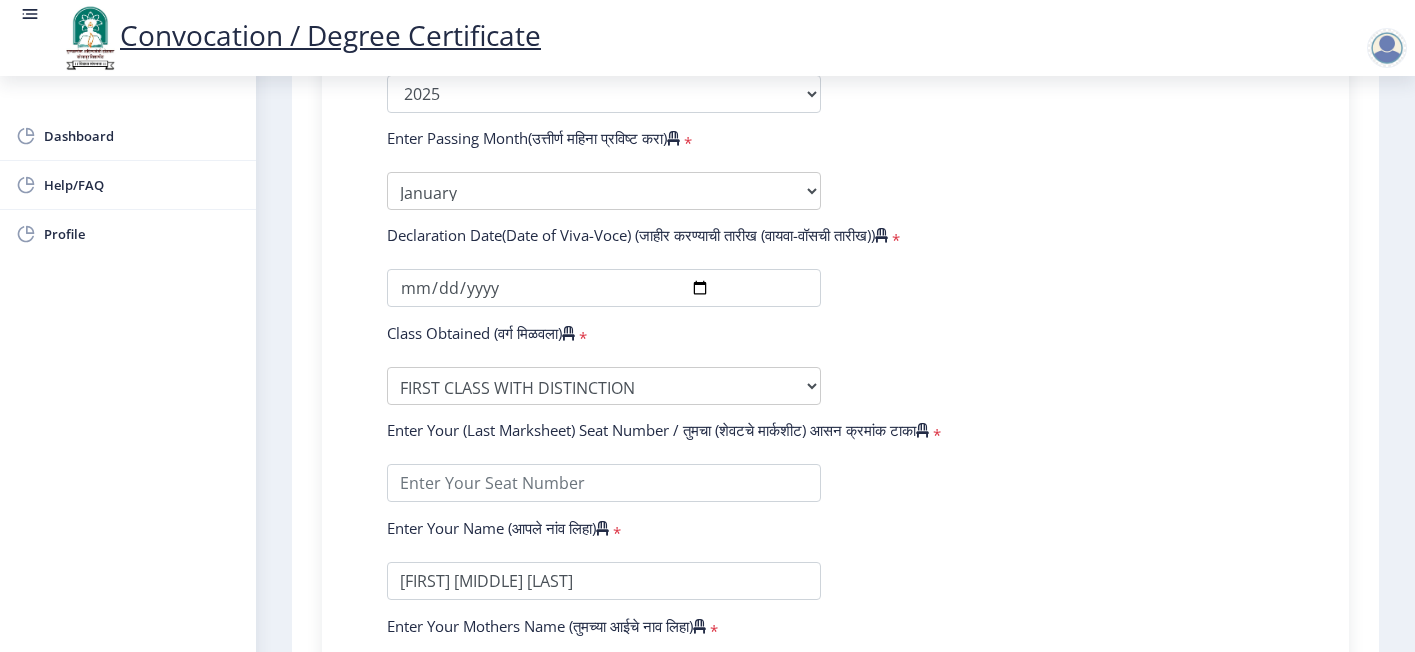click on "Enter Your PRN Number (तुमचा पीआरएन (कायम नोंदणी क्रमांक) एंटर करा)   * Student Type (विद्यार्थी प्रकार)    * Select Student Type Regular External College Name(कॉलेजचे नाव)   * D.A.V.Velankar College of Commerce Select College Name Course Name(अभ्यासक्रमाचे नाव)   * Doctor of Philosophy in Commerce and Management Select Course Name  Specialization(विशेषज्ञता)   * Specialization Accountancy Commerce Management Other Enter passing Year(उत्तीर्ण वर्ष प्रविष्ट करा)   *  2025   2024   2023   2022   2021   2020   2019   2018   2017   2016   2015   2014   2013   2012   2011   2010   2009   2008   2007   2006   2005   2004   2003   2002   2001   2000   1999   1998   1997   1996   1995   1994   1993   1992   1991   1990   1989   1988   1987   1986   1985   1984   1983   1982   1981   1980" 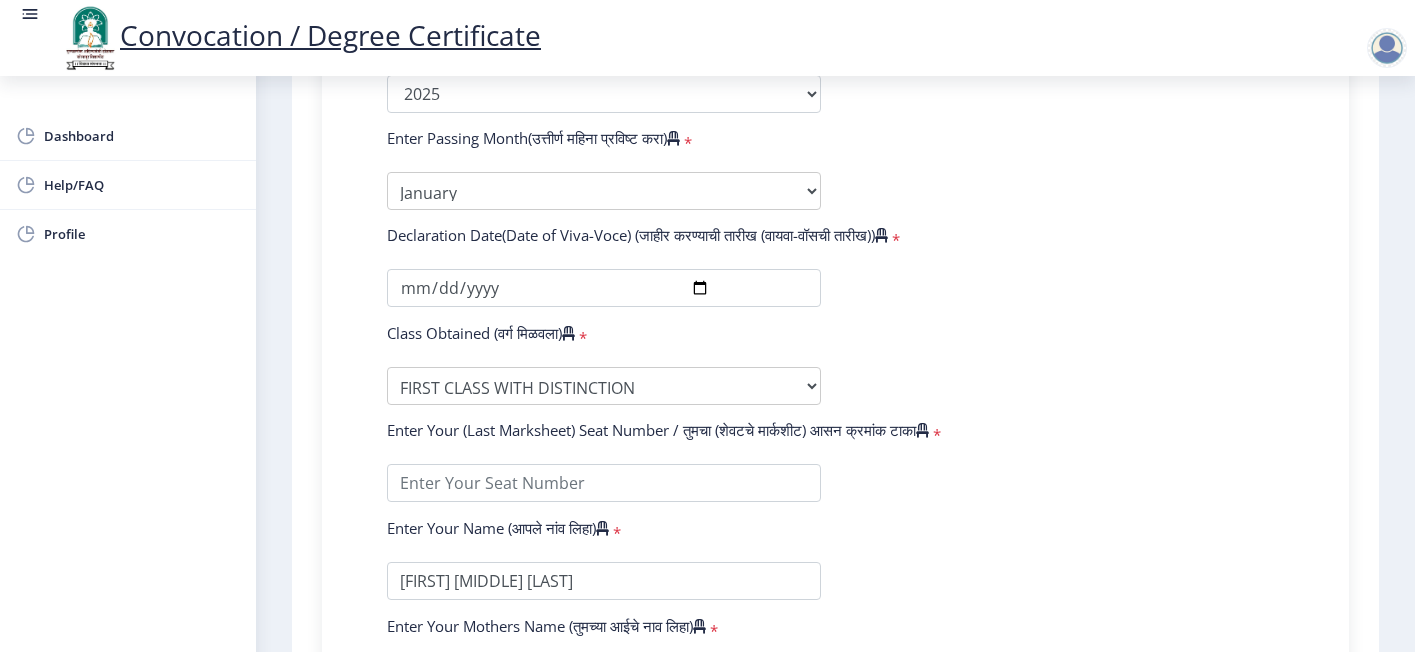 scroll, scrollTop: 1408, scrollLeft: 0, axis: vertical 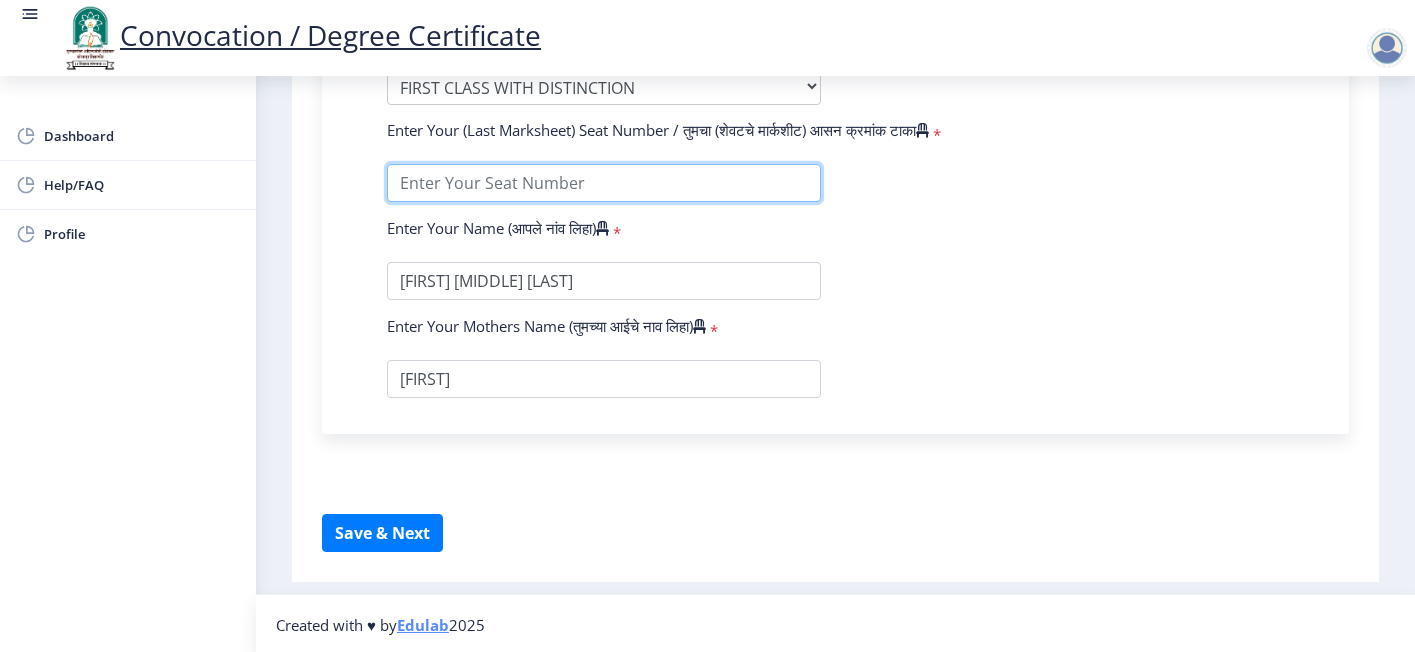click at bounding box center (604, 183) 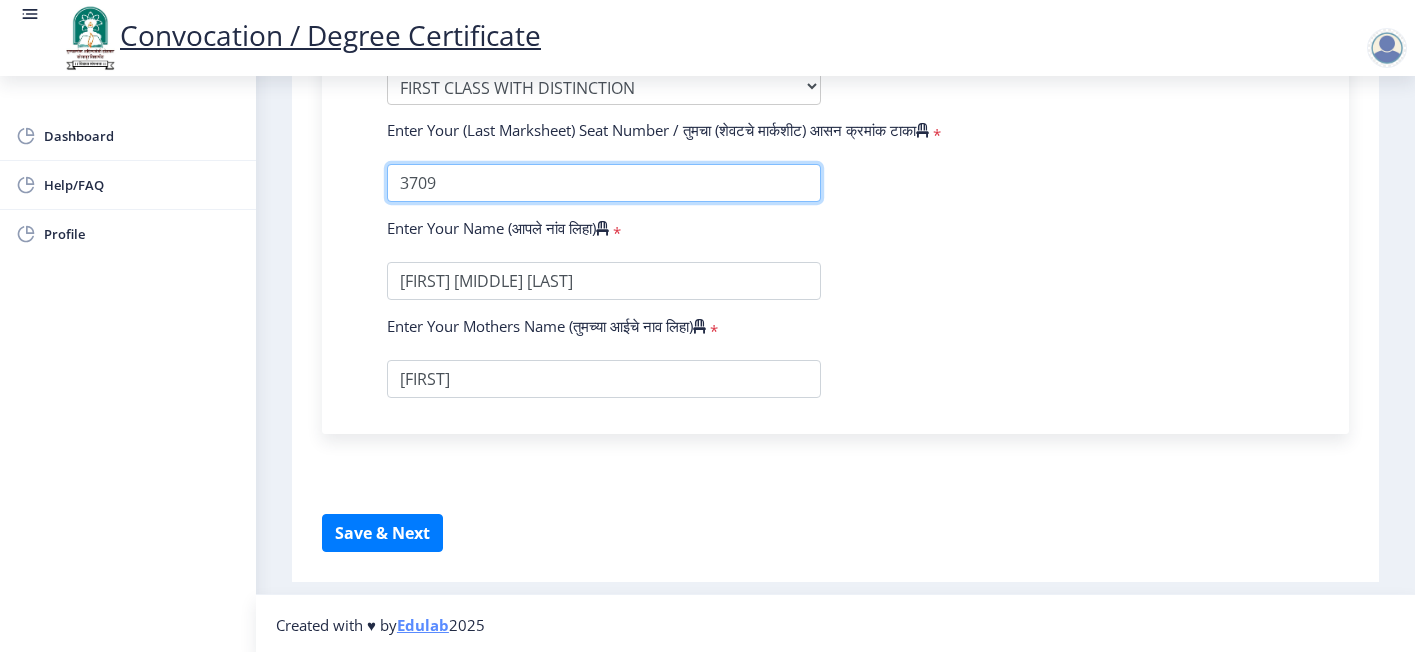 type on "3709" 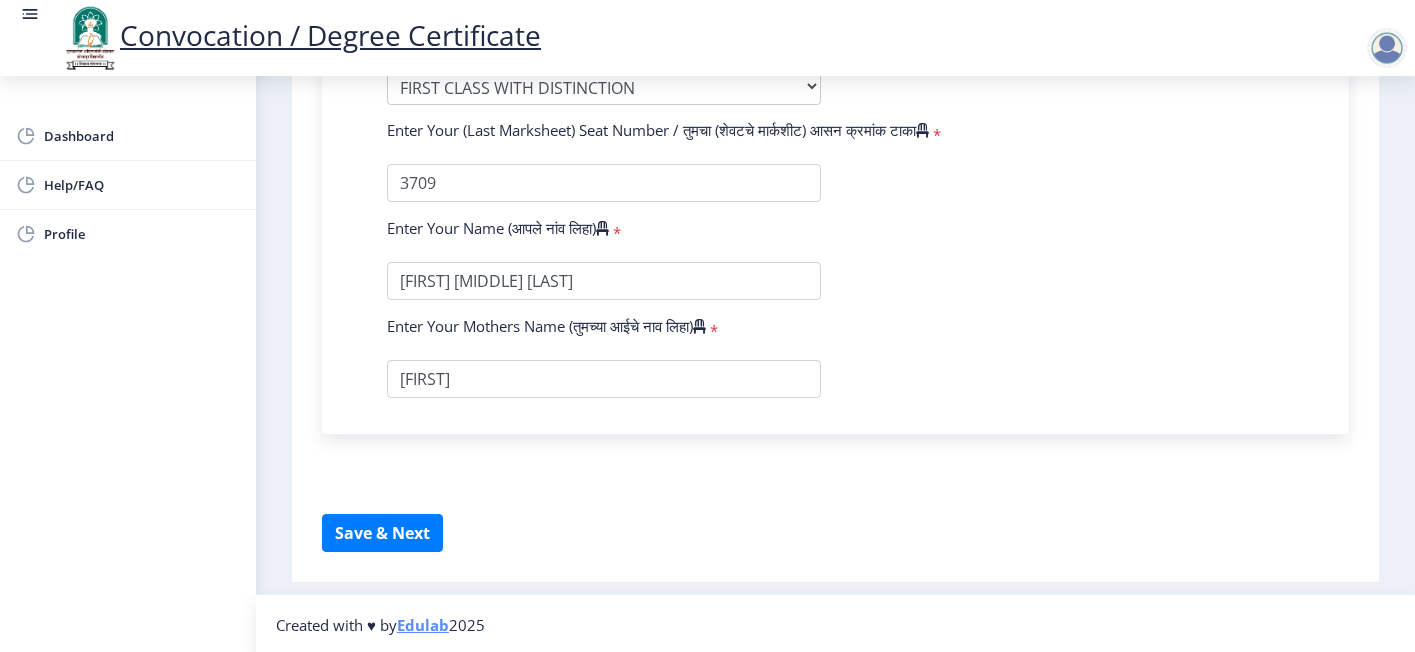 click on "Enter Your PRN Number (तुमचा पीआरएन (कायम नोंदणी क्रमांक) एंटर करा)   * Student Type (विद्यार्थी प्रकार)    * Select Student Type Regular External College Name(कॉलेजचे नाव)   * D.A.V.Velankar College of Commerce Select College Name Course Name(अभ्यासक्रमाचे नाव)   * Doctor of Philosophy in Commerce and Management Select Course Name  Specialization(विशेषज्ञता)   * Specialization Accountancy Commerce Management Other Enter passing Year(उत्तीर्ण वर्ष प्रविष्ट करा)   *  2025   2024   2023   2022   2021   2020   2019   2018   2017   2016   2015   2014   2013   2012   2011   2010   2009   2008   2007   2006   2005   2004   2003   2002   2001   2000   1999   1998   1997   1996   1995   1994   1993   1992   1991   1990   1989   1988   1987   1986   1985   1984   1983   1982   1981   1980" 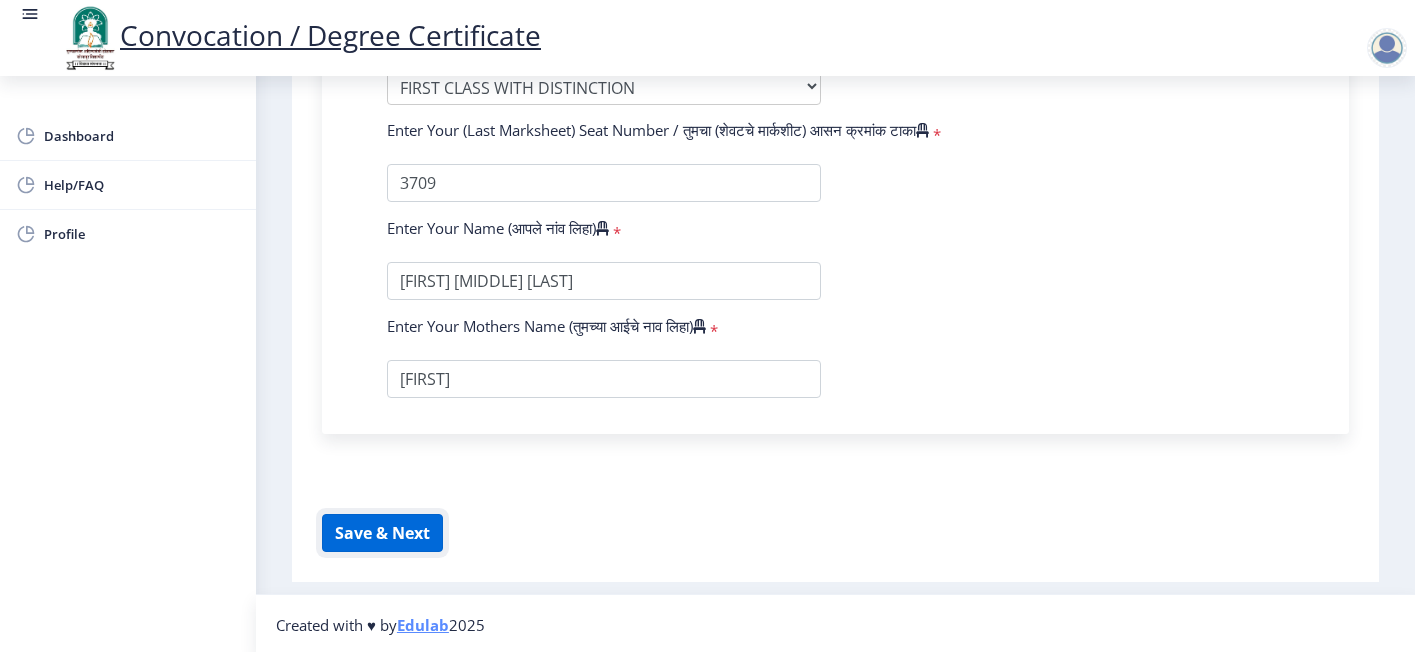 click on "Save & Next" 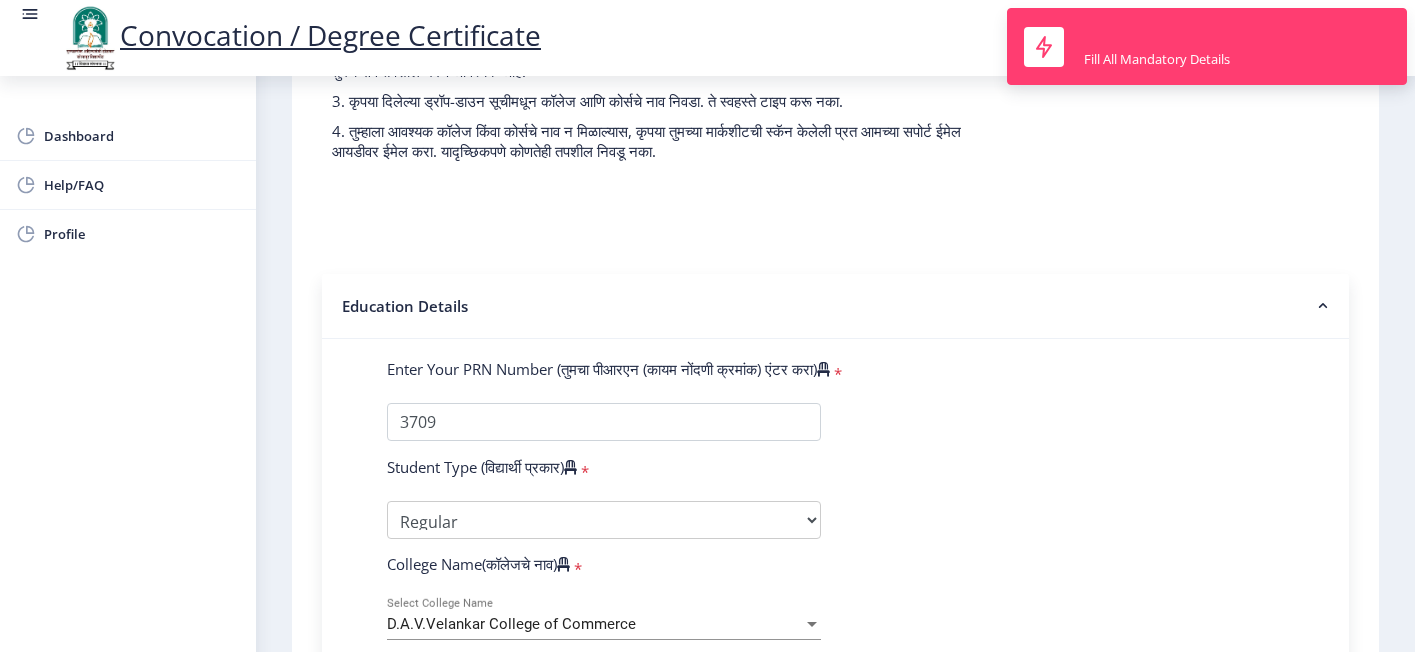 scroll, scrollTop: 208, scrollLeft: 0, axis: vertical 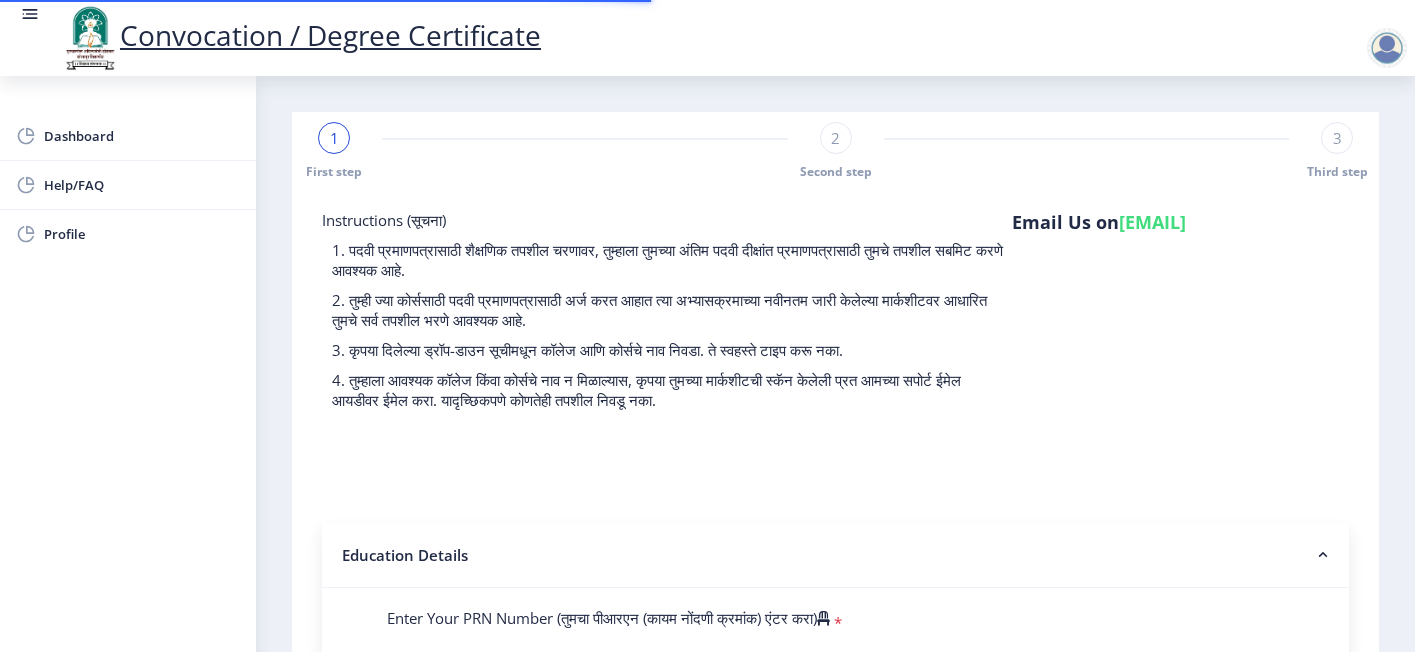 select 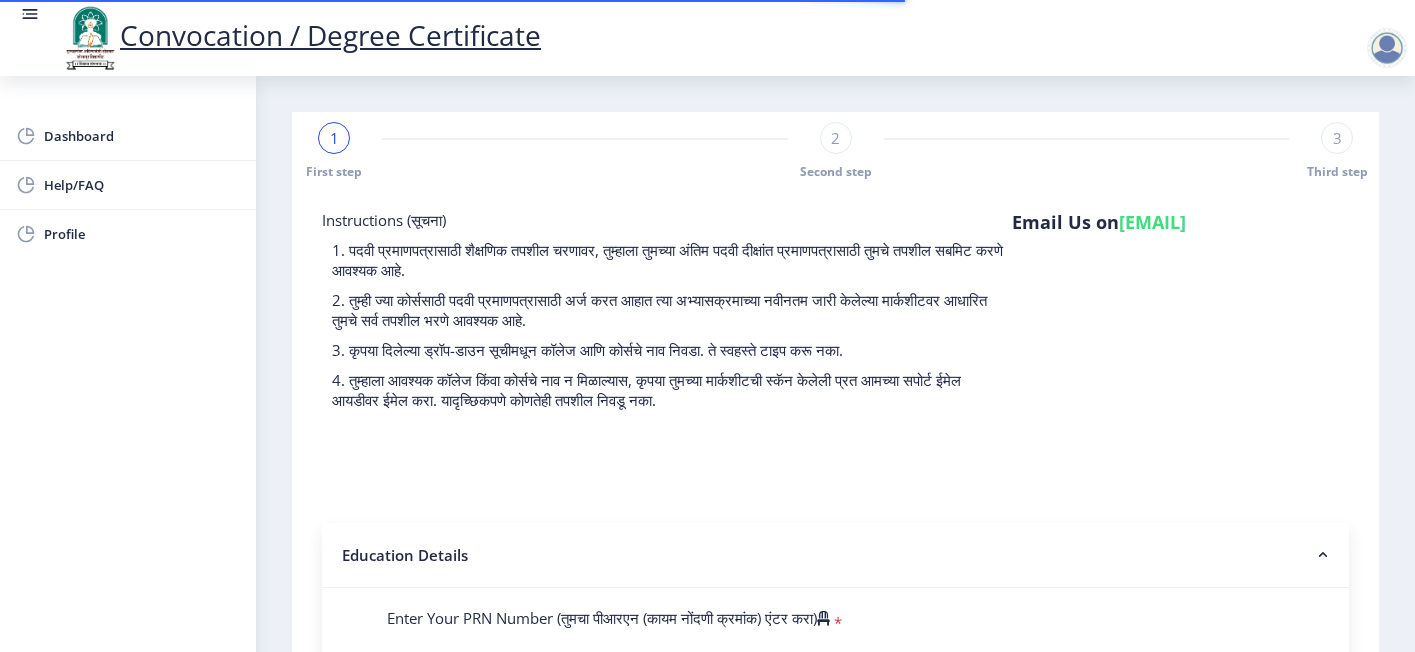 scroll, scrollTop: 300, scrollLeft: 0, axis: vertical 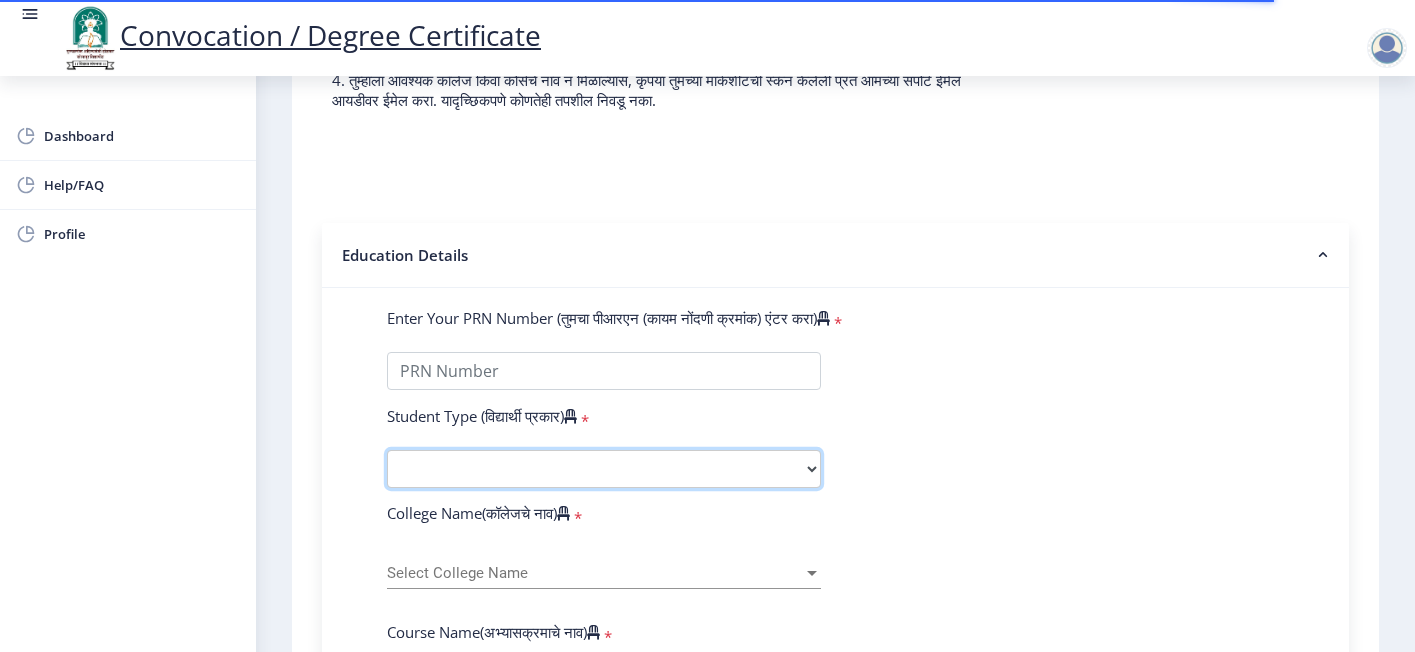 click on "Select Student Type Regular External" at bounding box center [604, 469] 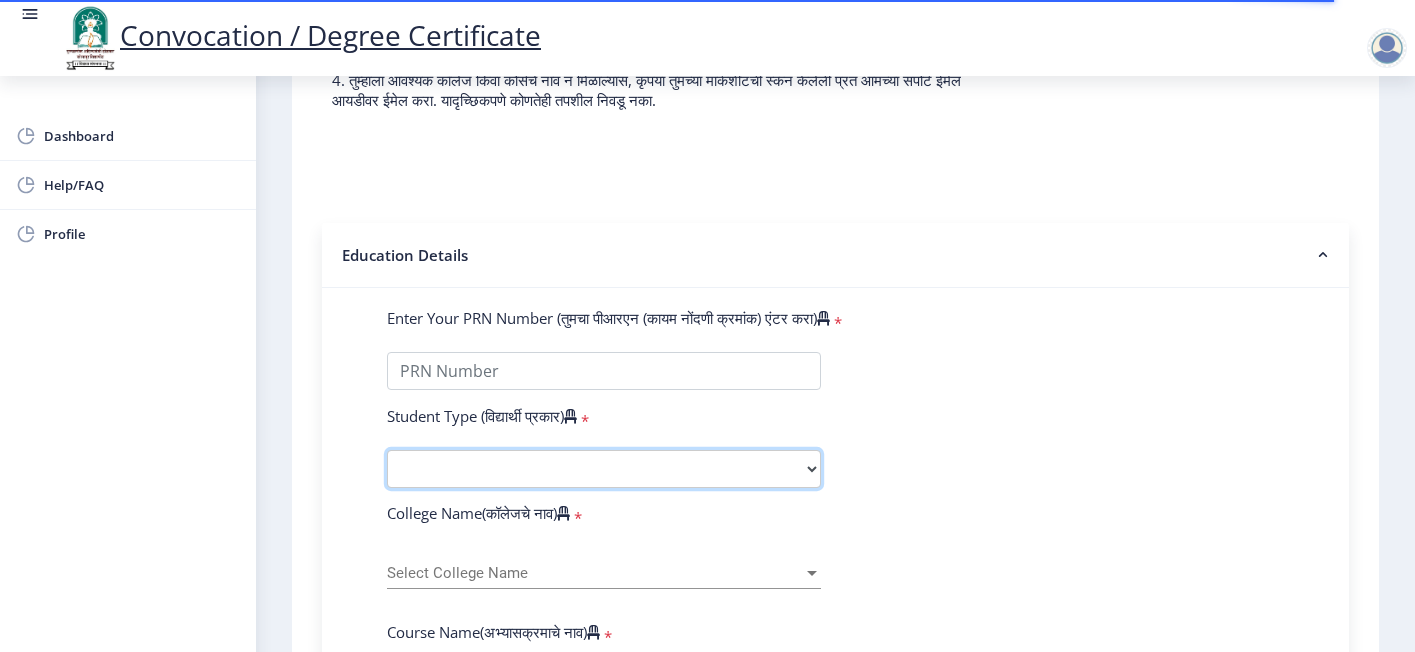 select on "Regular" 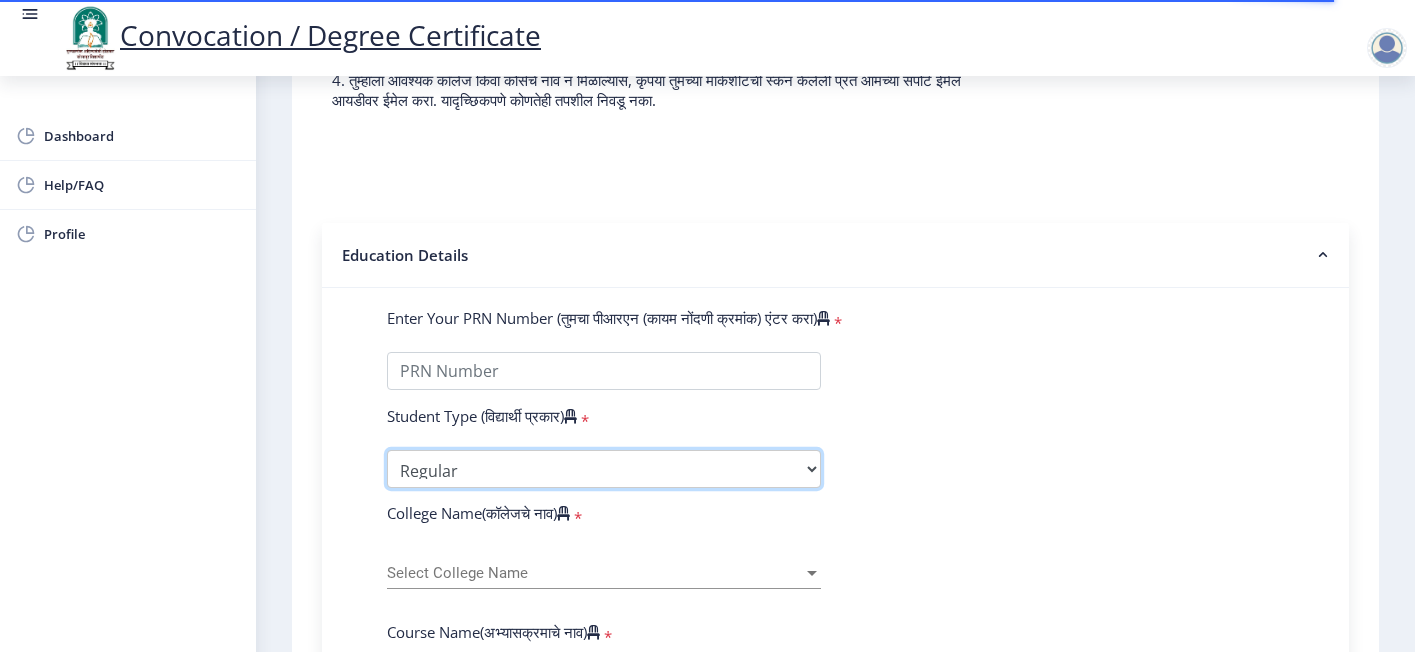 click on "Select Student Type Regular External" at bounding box center (604, 469) 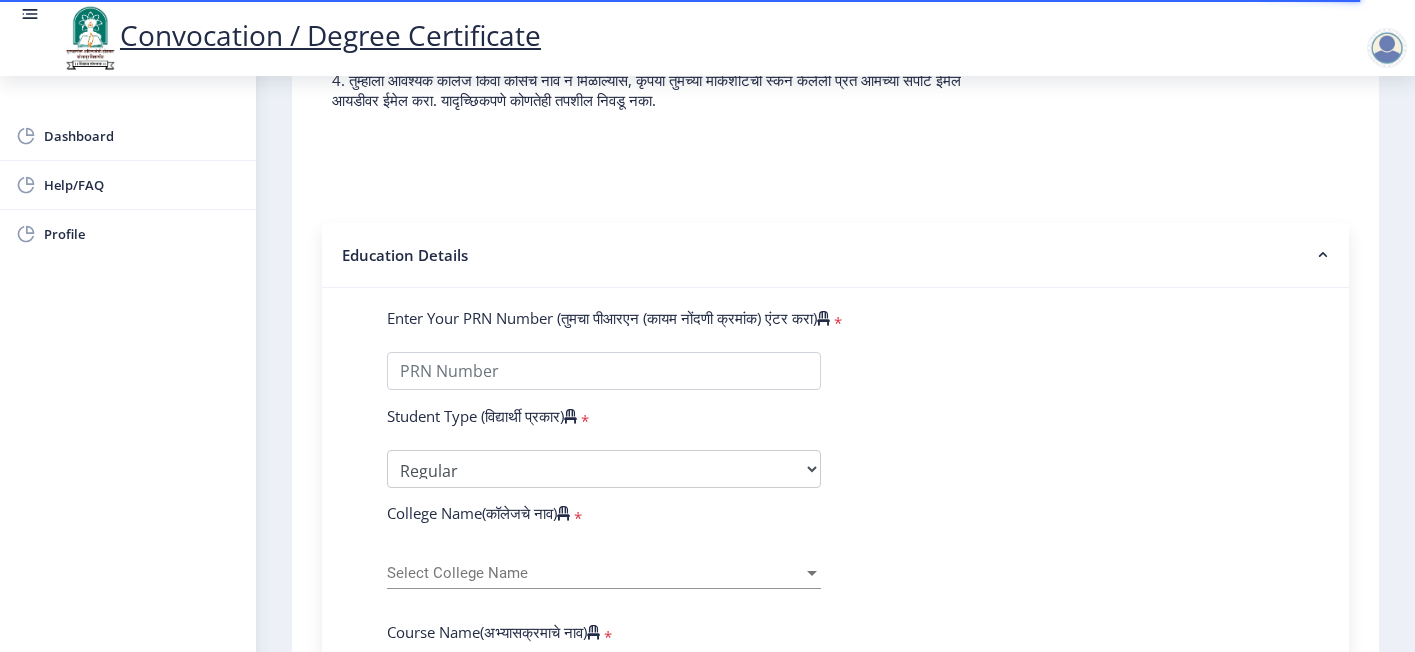 click on "Enter Your PRN Number (तुमचा पीआरएन (कायम नोंदणी क्रमांक) एंटर करा)   * Student Type (विद्यार्थी प्रकार)    * Select Student Type Regular External College Name(कॉलेजचे नाव)   * Select College Name Select College Name Course Name(अभ्यासक्रमाचे नाव)   * Select Course Name Select Course Name Enter passing Year(उत्तीर्ण वर्ष प्रविष्ट करा)   *  2025   2024   2023   2022   2021   2020   2019   2018   2017   2016   2015   2014   2013   2012   2011   2010   2009   2008   2007   2006   2005   2004   2003   2002   2001   2000   1999   1998   1997   1996   1995   1994   1993   1992   1991   1990   1989   1988   1987   1986   1985   1984   1983   1982   1981   1980   1979   1978   1977   1976  Enter Passing Month(उत्तीर्ण महिना प्रविष्ट करा)   * Enter Passing Month" 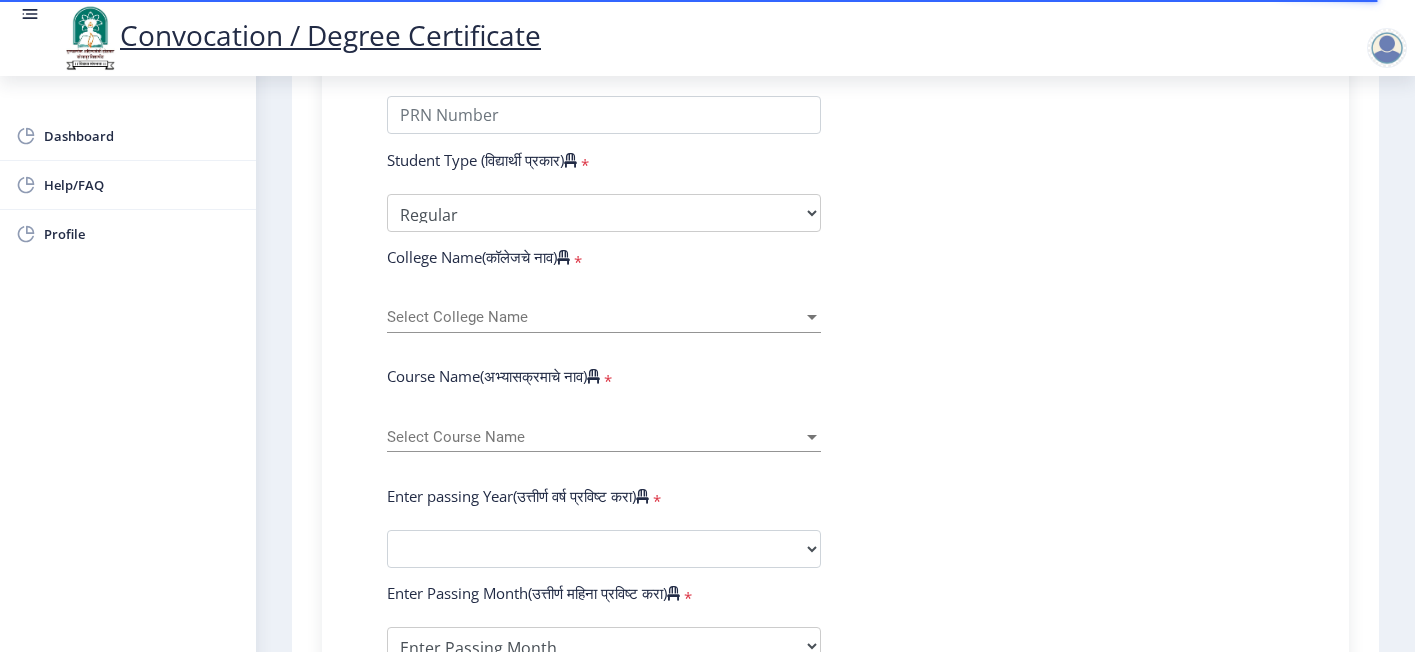 scroll, scrollTop: 600, scrollLeft: 0, axis: vertical 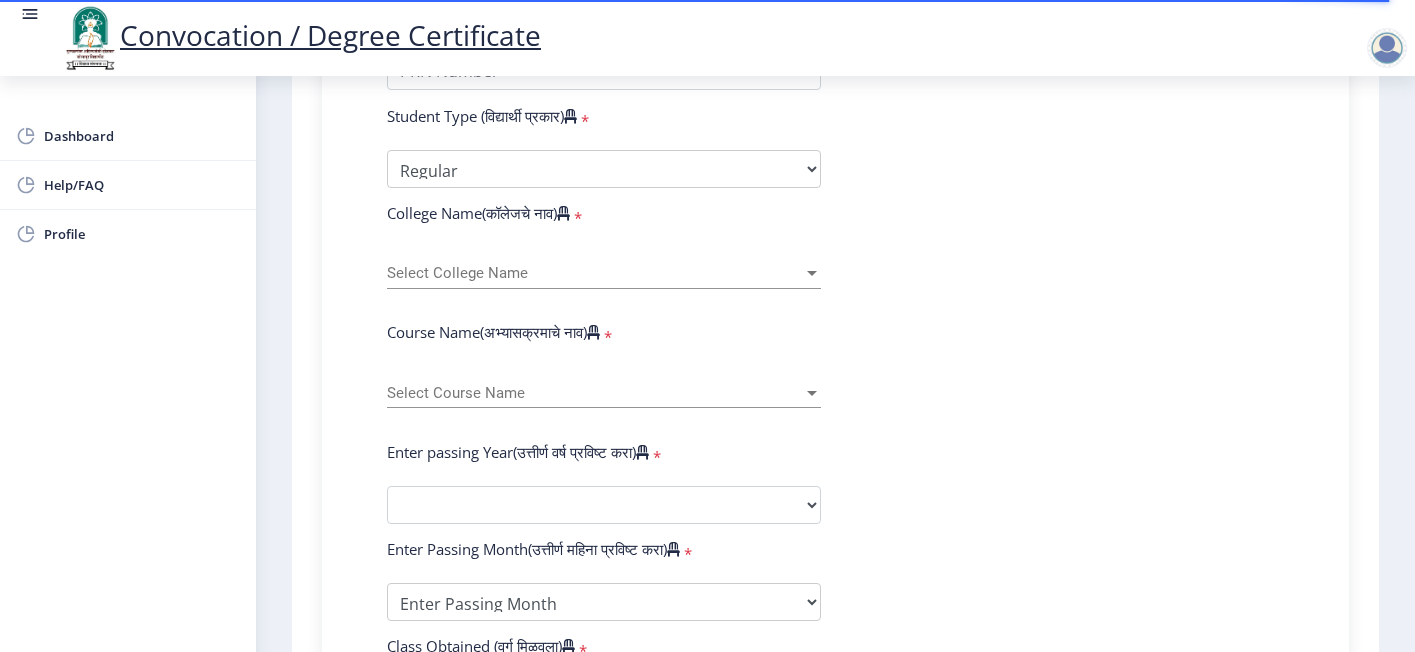 click on "Select College Name Select College Name" 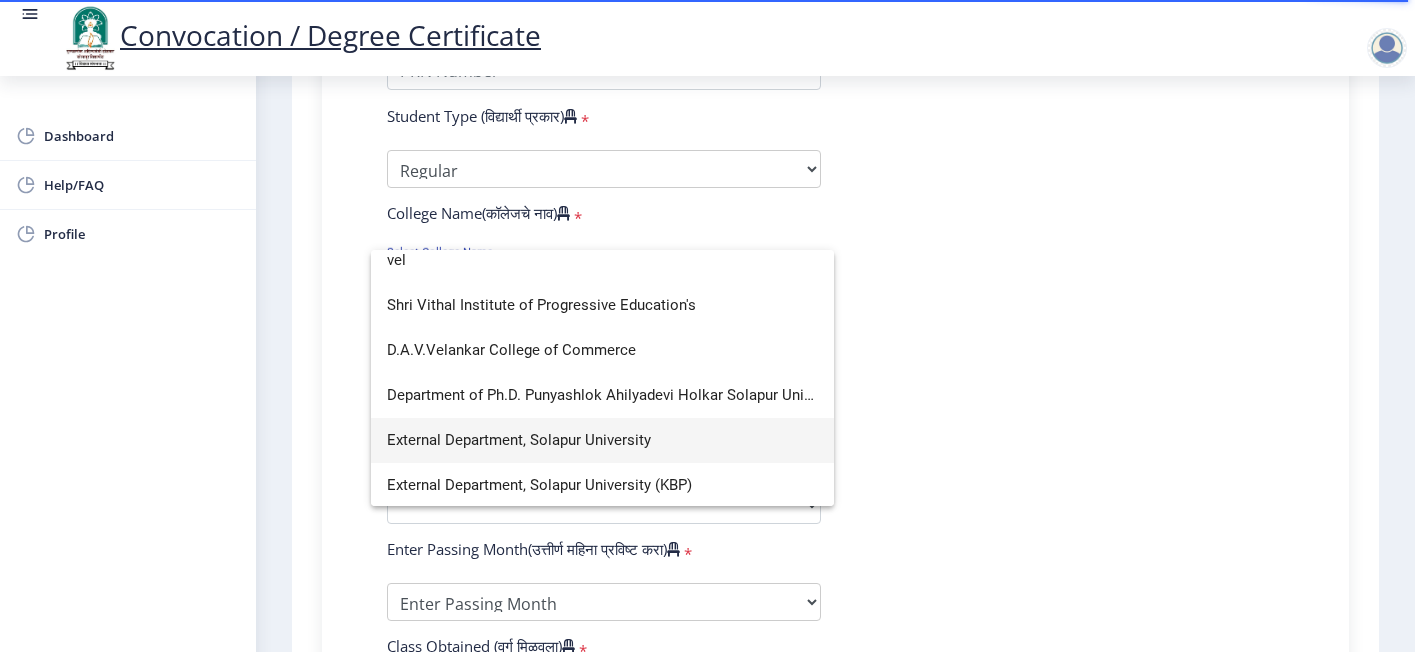 scroll, scrollTop: 0, scrollLeft: 0, axis: both 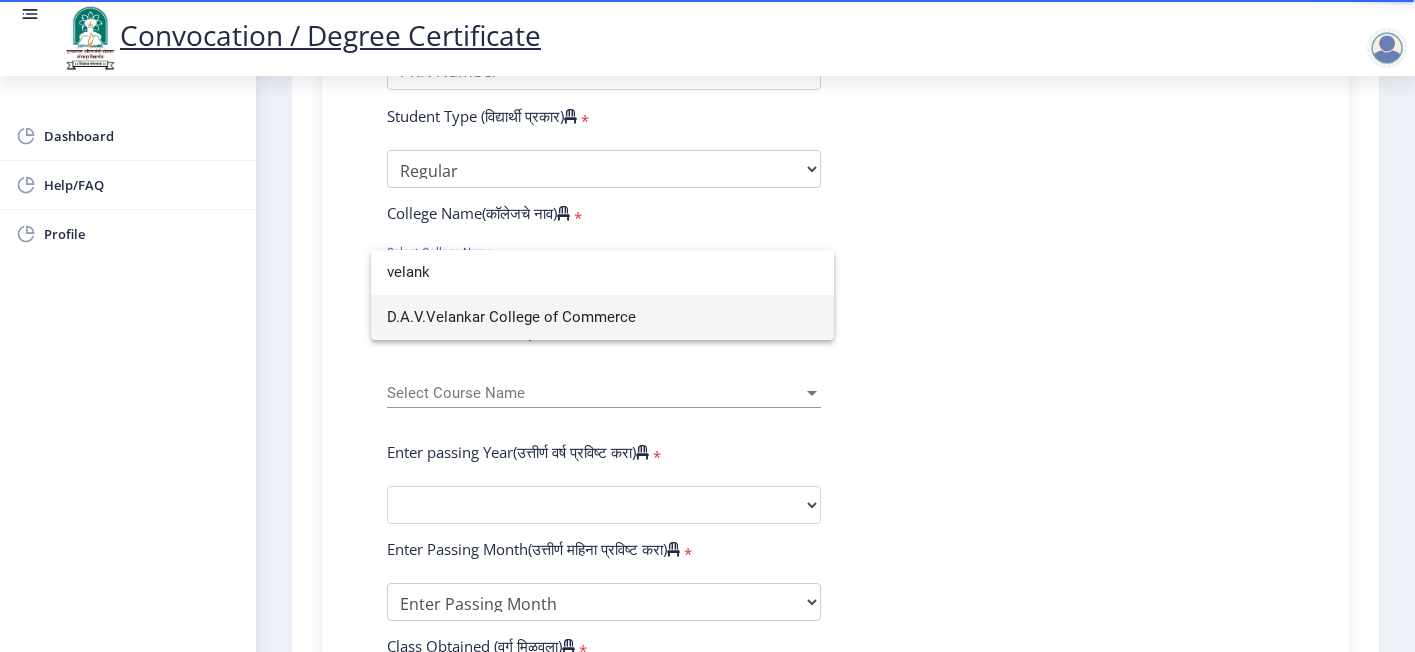 type on "velank" 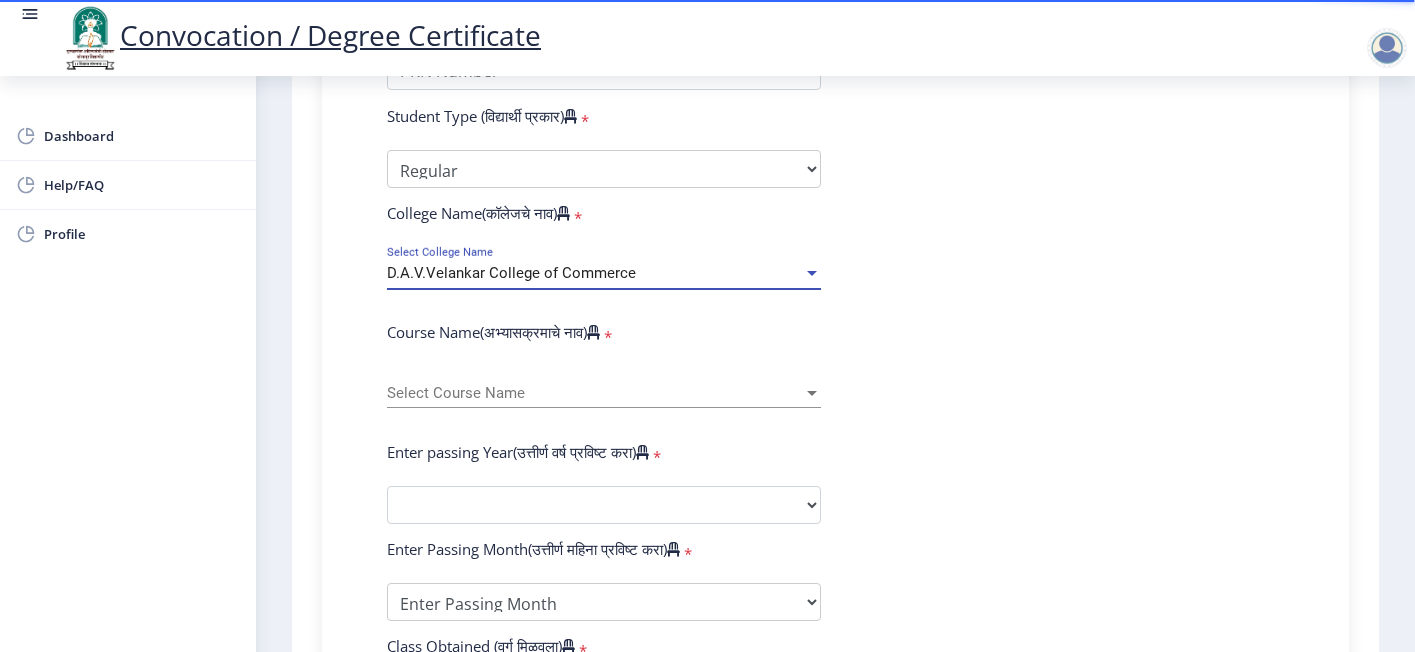 click on "Enter Your PRN Number (तुमचा पीआरएन (कायम नोंदणी क्रमांक) एंटर करा)   * Student Type (विद्यार्थी प्रकार)    * Select Student Type Regular External College Name(कॉलेजचे नाव)   * D.A.V.Velankar College of Commerce Select College Name Course Name(अभ्यासक्रमाचे नाव)   * Select Course Name Select Course Name Enter passing Year(उत्तीर्ण वर्ष प्रविष्ट करा)   *  2025   2024   2023   2022   2021   2020   2019   2018   2017   2016   2015   2014   2013   2012   2011   2010   2009   2008   2007   2006   2005   2004   2003   2002   2001   2000   1999   1998   1997   1996   1995   1994   1993   1992   1991   1990   1989   1988   1987   1986   1985   1984   1983   1982   1981   1980   1979   1978   1977   1976  Enter Passing Month(उत्तीर्ण महिना प्रविष्ट करा)   * May" 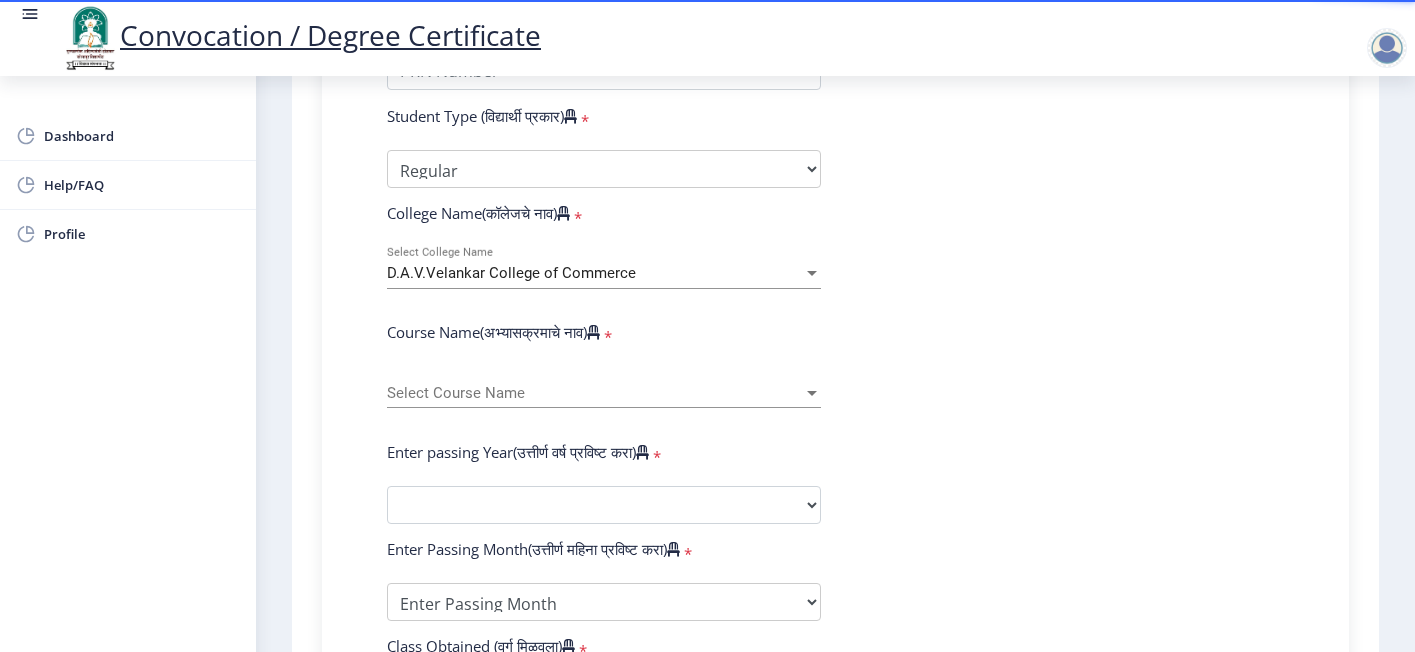 click on "Select Course Name" at bounding box center (595, 393) 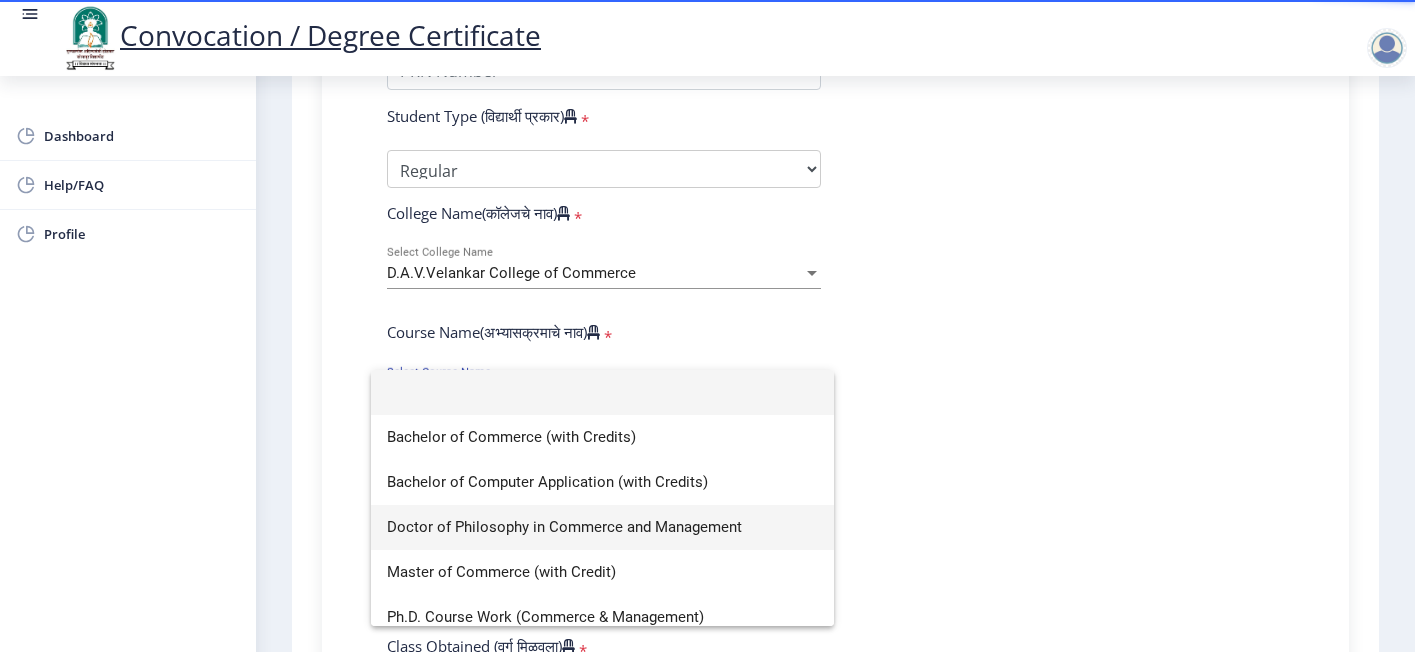 click on "Doctor of Philosophy in Commerce and Management" at bounding box center [602, 527] 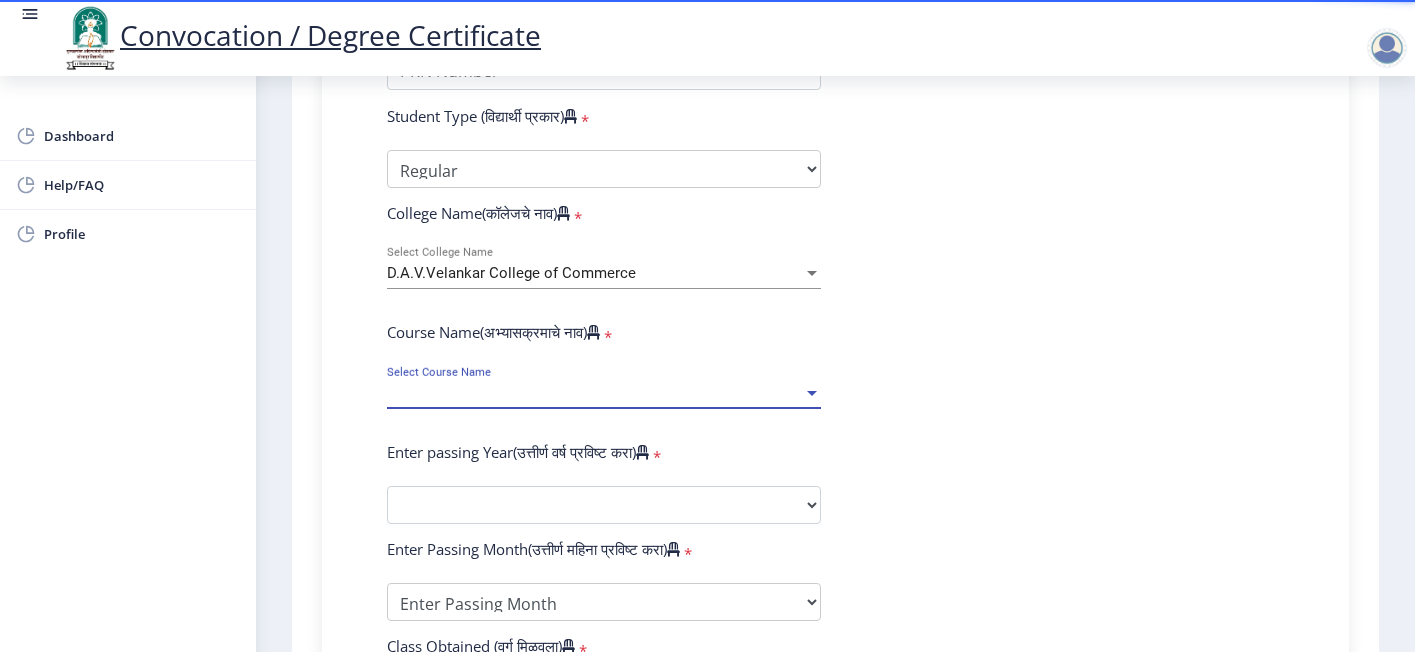 select on "January" 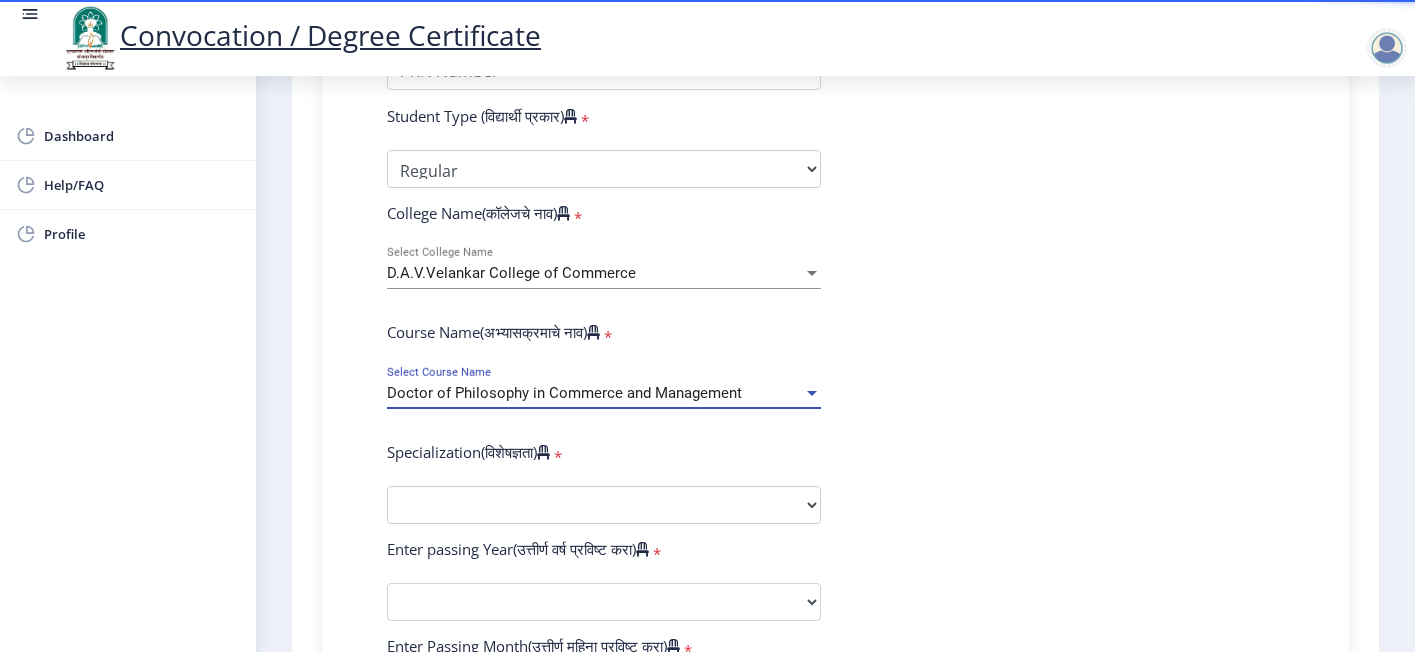 click on "Enter Your PRN Number (तुमचा पीआरएन (कायम नोंदणी क्रमांक) एंटर करा)   * Student Type (विद्यार्थी प्रकार)    * Select Student Type Regular External College Name(कॉलेजचे नाव)   * D.A.V.Velankar College of Commerce Select College Name Course Name(अभ्यासक्रमाचे नाव)   * Doctor of Philosophy in Commerce and Management Select Course Name  Specialization(विशेषज्ञता)   * Specialization Accountancy Commerce Management Other Enter passing Year(उत्तीर्ण वर्ष प्रविष्ट करा)   *  2025   2024   2023   2022   2021   2020   2019   2018   2017   2016   2015   2014   2013   2012   2011   2010   2009   2008   2007   2006   2005   2004   2003   2002   2001   2000   1999   1998   1997   1996   1995   1994   1993   1992   1991   1990   1989   1988   1987   1986   1985   1984   1983   1982   1981   1980" 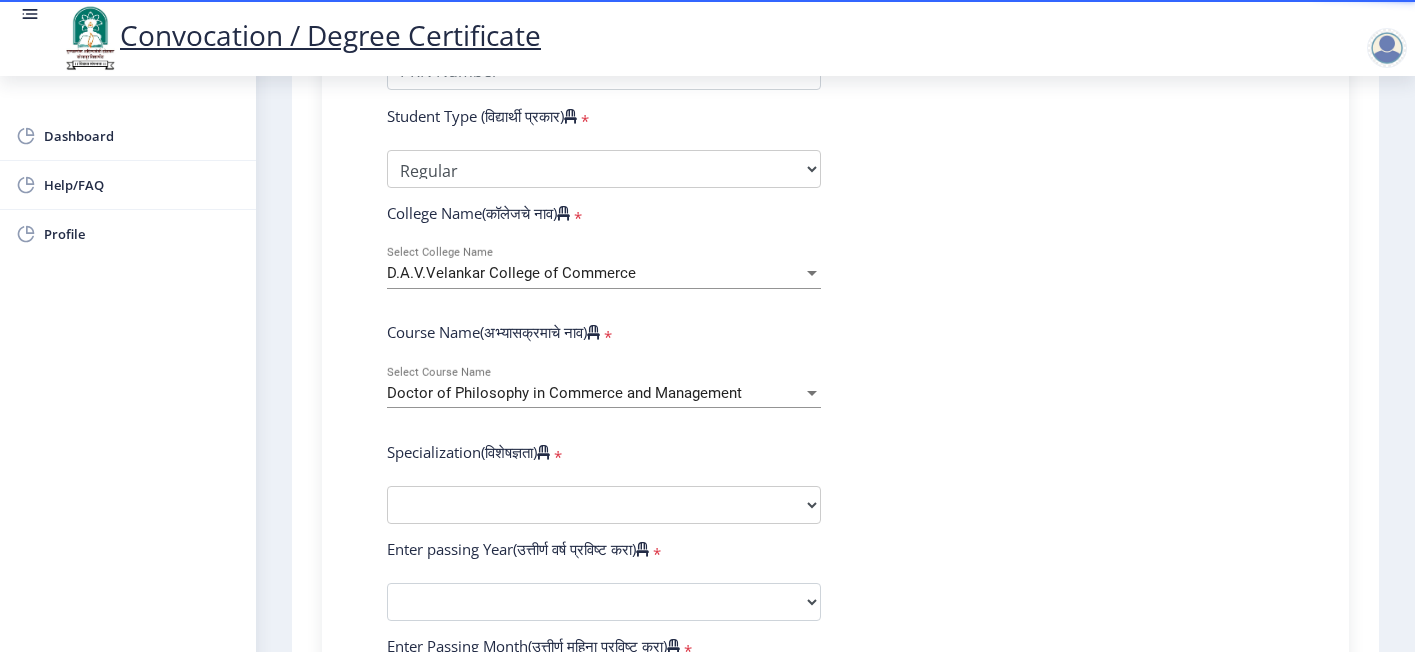 scroll, scrollTop: 899, scrollLeft: 0, axis: vertical 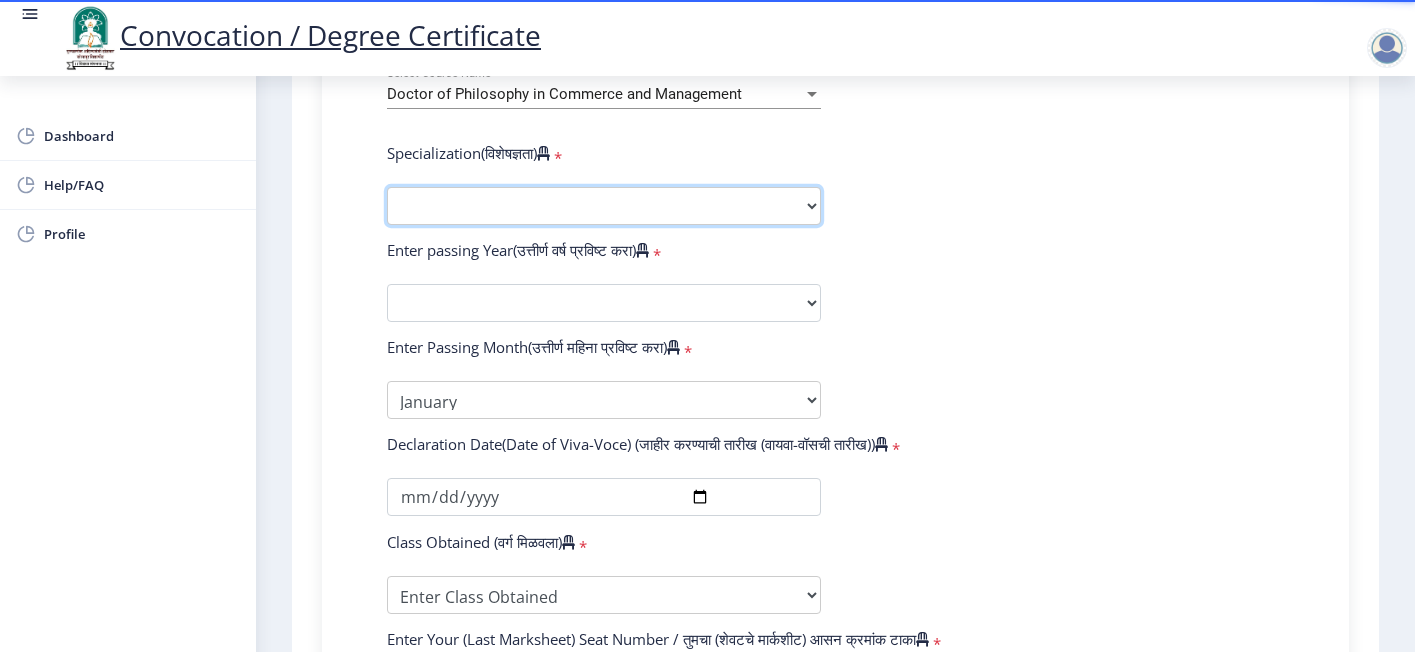 click on "Specialization Accountancy Commerce Management Other" at bounding box center [604, 206] 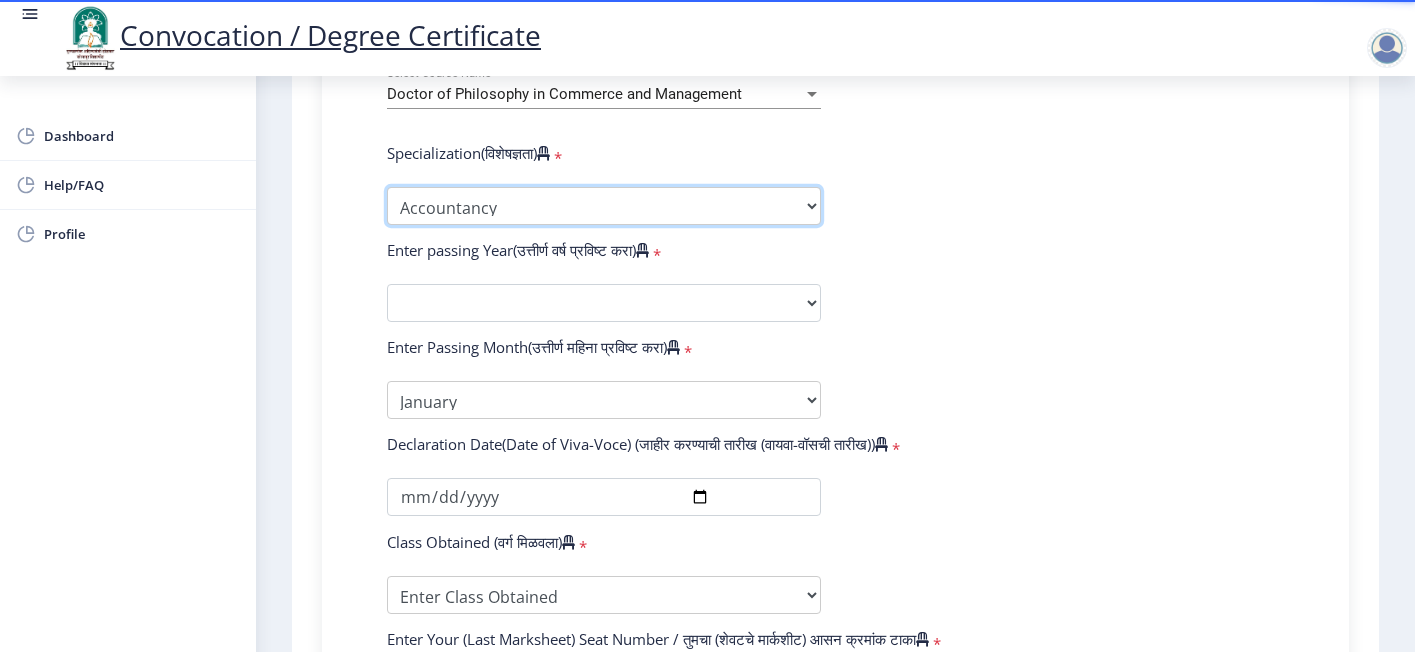 click on "Specialization Accountancy Commerce Management Other" at bounding box center (604, 206) 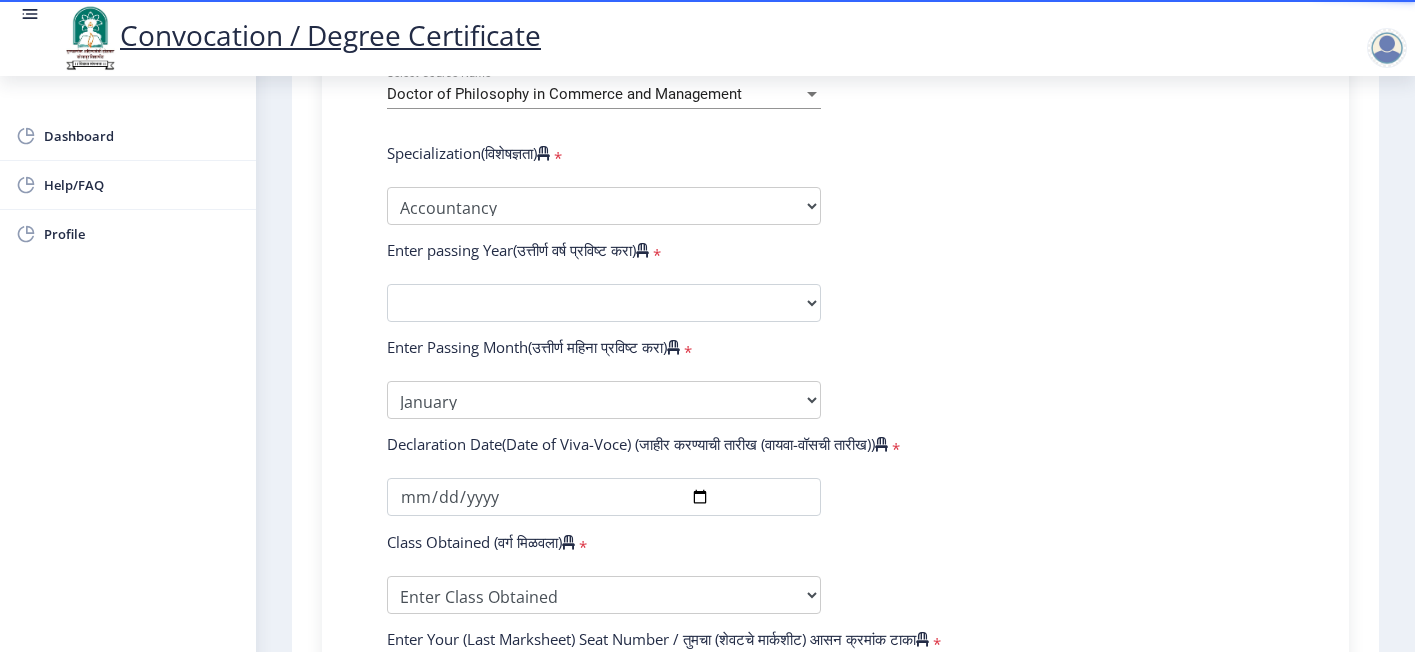 click on "Enter Your PRN Number (तुमचा पीआरएन (कायम नोंदणी क्रमांक) एंटर करा)   * Student Type (विद्यार्थी प्रकार)    * Select Student Type Regular External College Name(कॉलेजचे नाव)   * D.A.V.Velankar College of Commerce Select College Name Course Name(अभ्यासक्रमाचे नाव)   * Doctor of Philosophy in Commerce and Management Select Course Name  Specialization(विशेषज्ञता)   * Specialization Accountancy Commerce Management Other Enter passing Year(उत्तीर्ण वर्ष प्रविष्ट करा)   *  2025   2024   2023   2022   2021   2020   2019   2018   2017   2016   2015   2014   2013   2012   2011   2010   2009   2008   2007   2006   2005   2004   2003   2002   2001   2000   1999   1998   1997   1996   1995   1994   1993   1992   1991   1990   1989   1988   1987   1986   1985   1984   1983   1982   1981   1980" 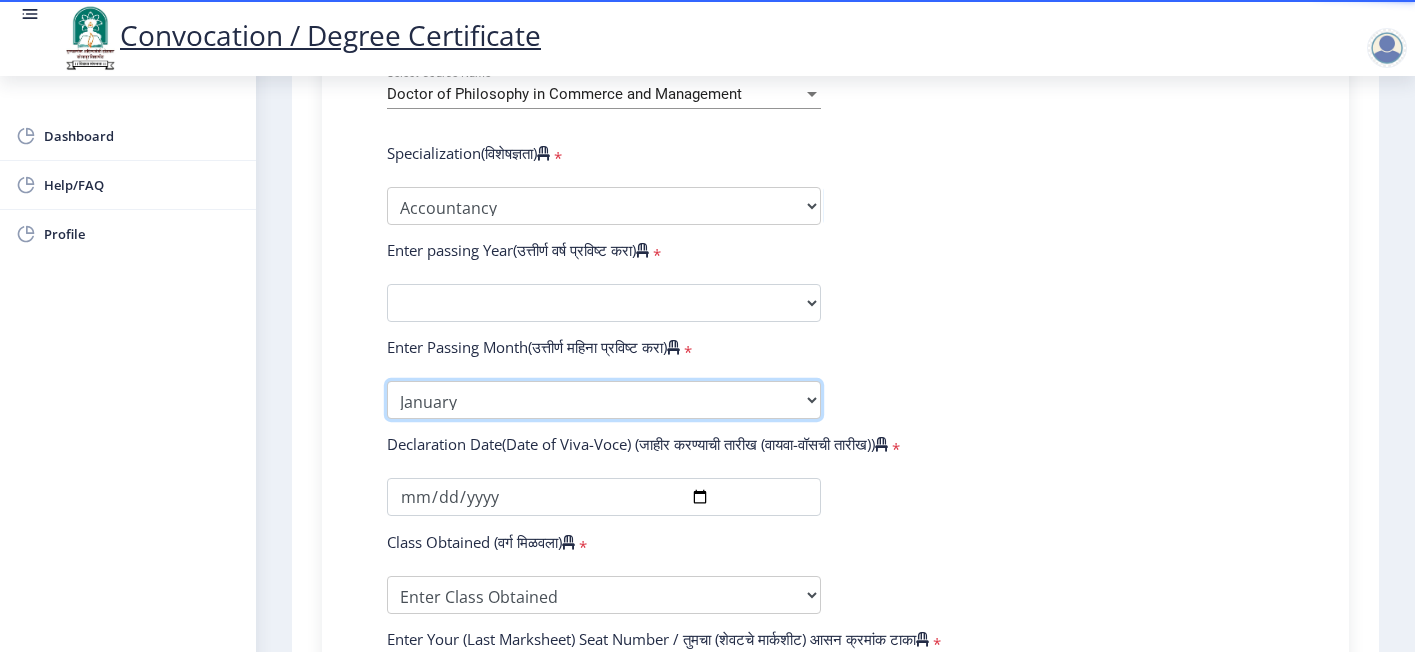 click on "Enter Passing Month January February March April May June July August September October November December" at bounding box center (604, 400) 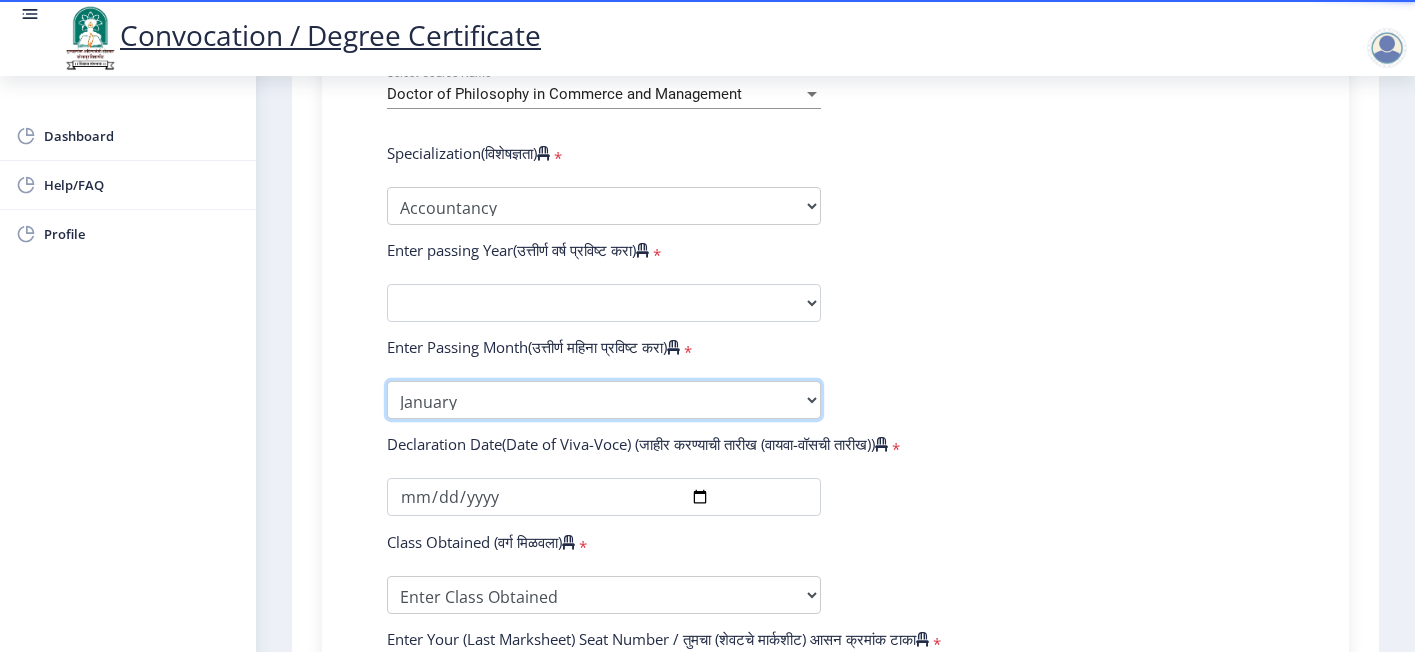 click on "Enter Passing Month January February March April May June July August September October November December" at bounding box center [604, 400] 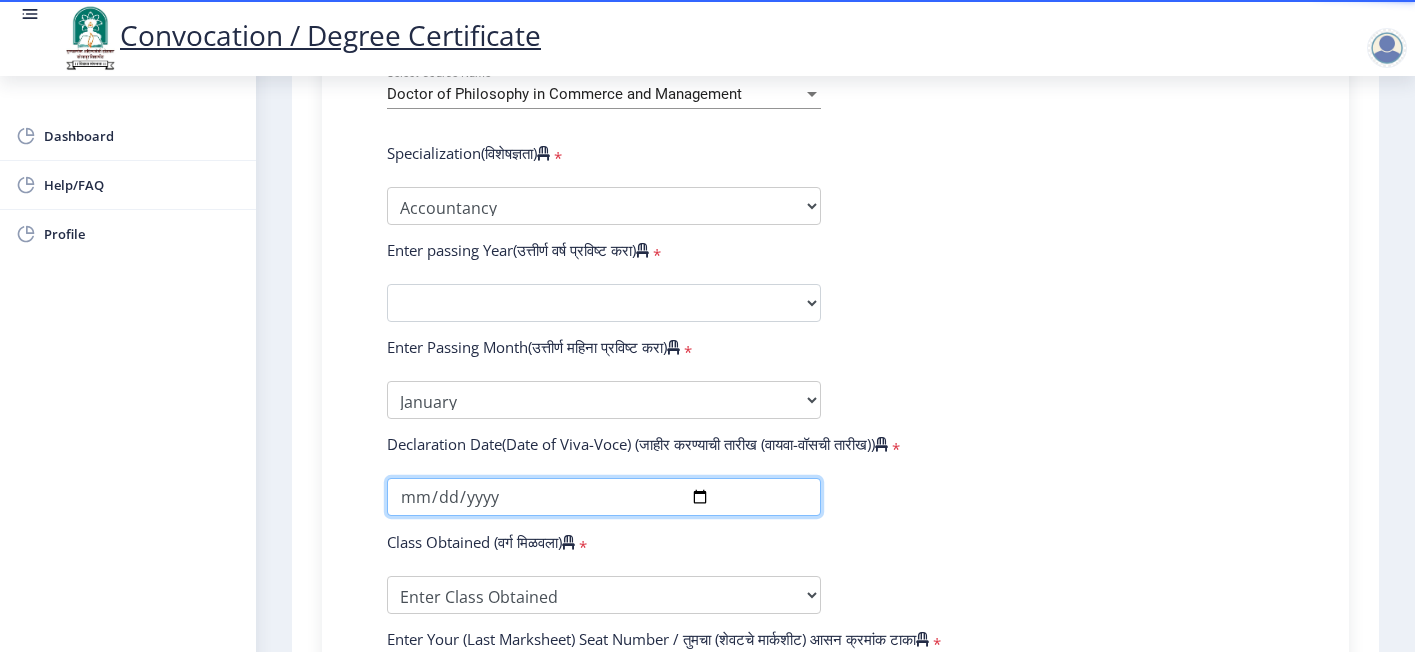 click at bounding box center [604, 497] 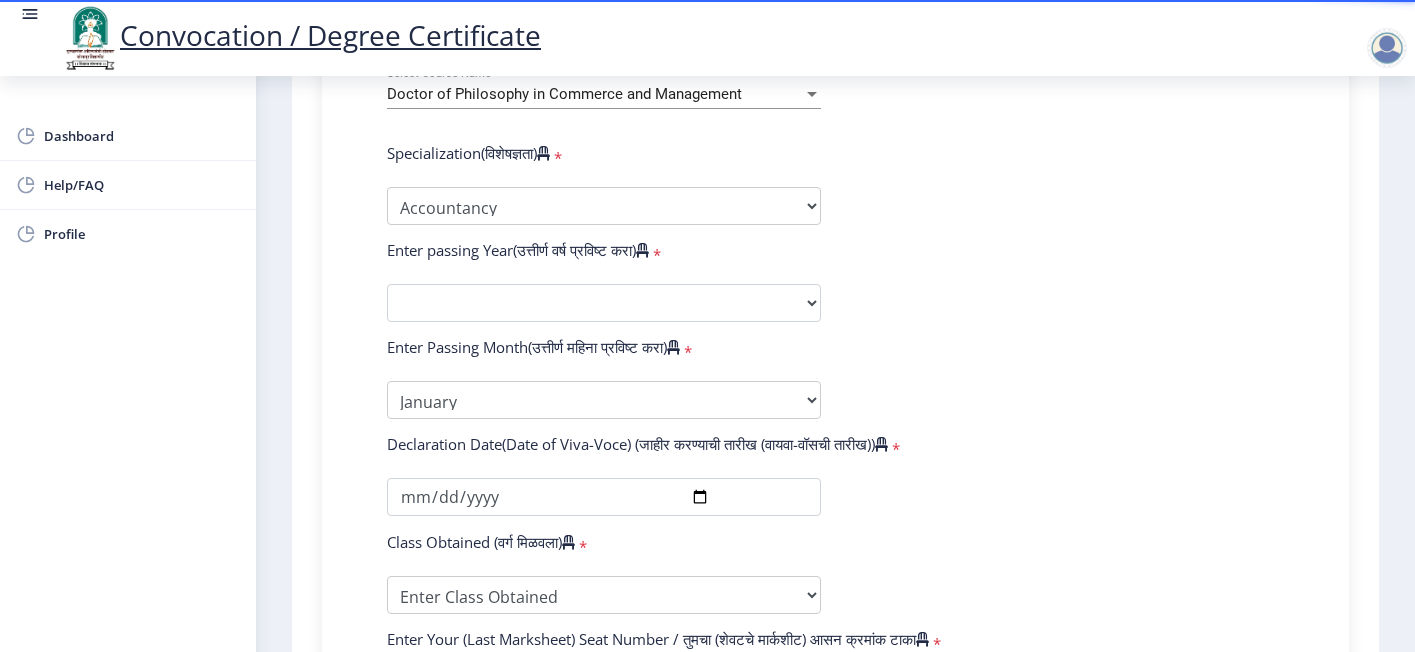 click on "Enter Your PRN Number (तुमचा पीआरएन (कायम नोंदणी क्रमांक) एंटर करा)   * Student Type (विद्यार्थी प्रकार)    * Select Student Type Regular External College Name(कॉलेजचे नाव)   * D.A.V.Velankar College of Commerce Select College Name Course Name(अभ्यासक्रमाचे नाव)   * Doctor of Philosophy in Commerce and Management Select Course Name  Specialization(विशेषज्ञता)   * Specialization Accountancy Commerce Management Other Enter passing Year(उत्तीर्ण वर्ष प्रविष्ट करा)   *  2025   2024   2023   2022   2021   2020   2019   2018   2017   2016   2015   2014   2013   2012   2011   2010   2009   2008   2007   2006   2005   2004   2003   2002   2001   2000   1999   1998   1997   1996   1995   1994   1993   1992   1991   1990   1989   1988   1987   1986   1985   1984   1983   1982   1981   1980" 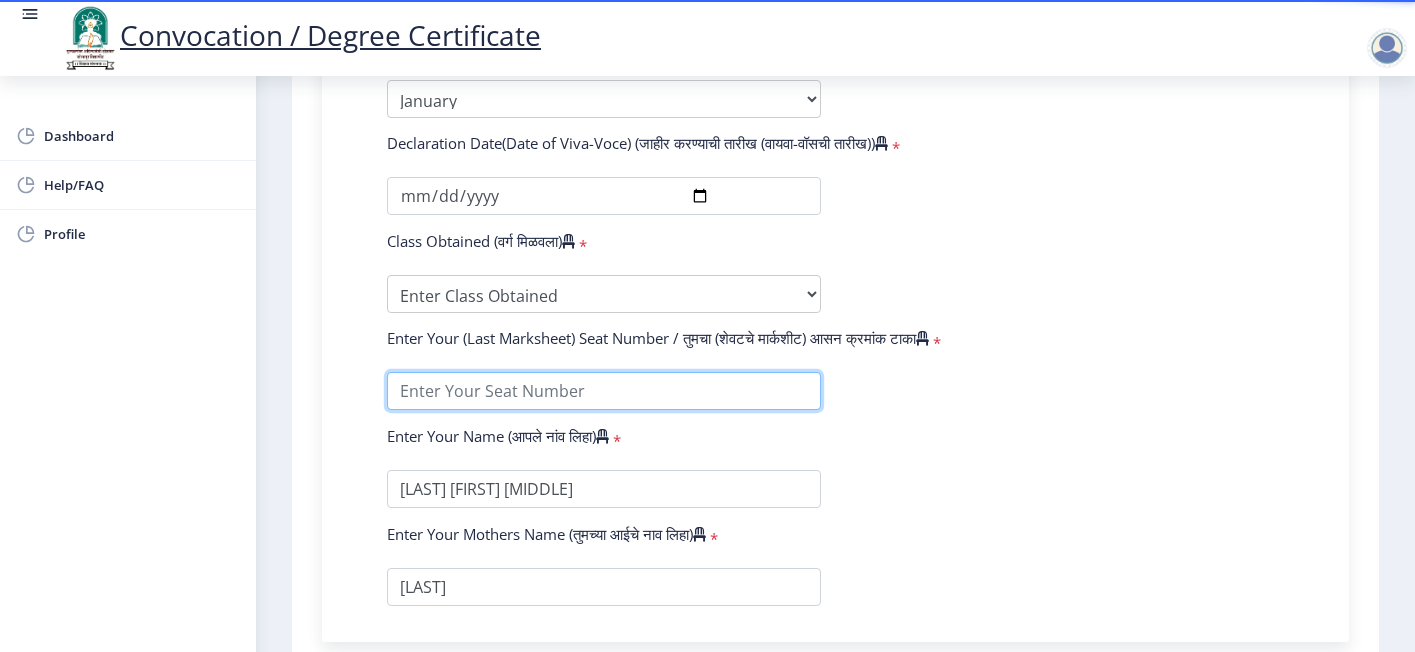 click at bounding box center [604, 391] 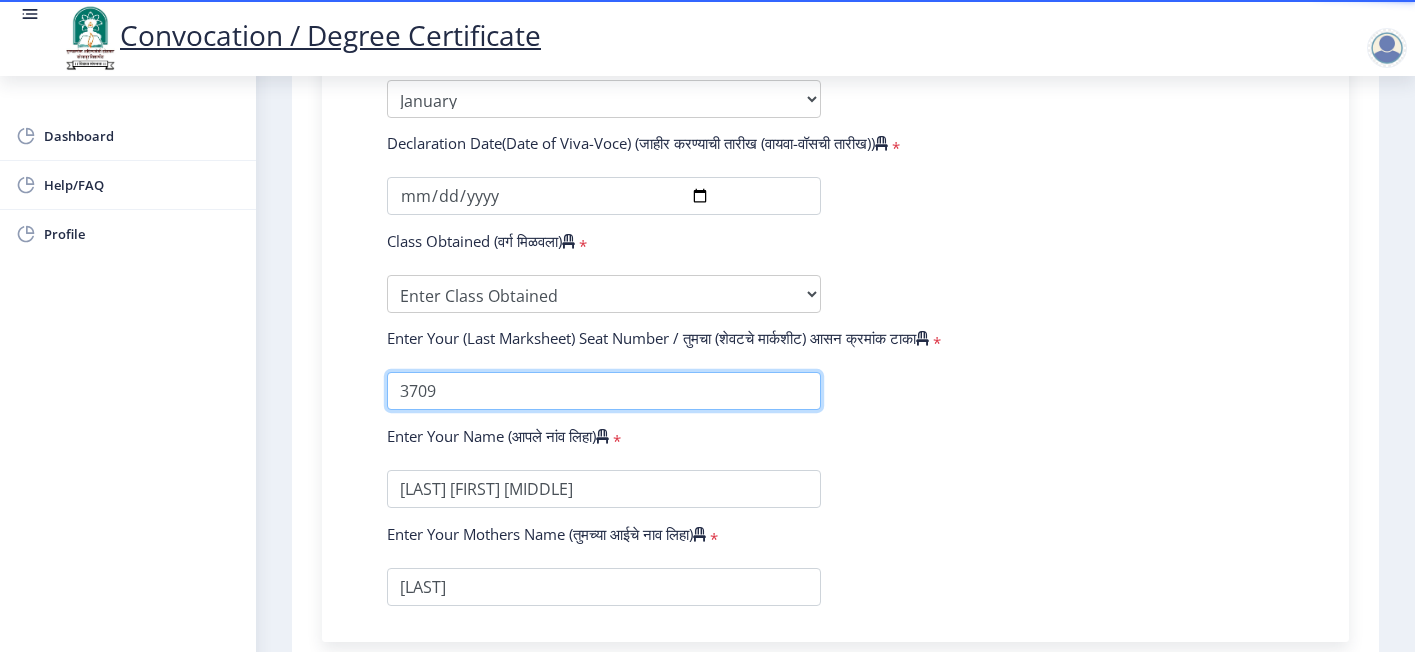 scroll, scrollTop: 1408, scrollLeft: 0, axis: vertical 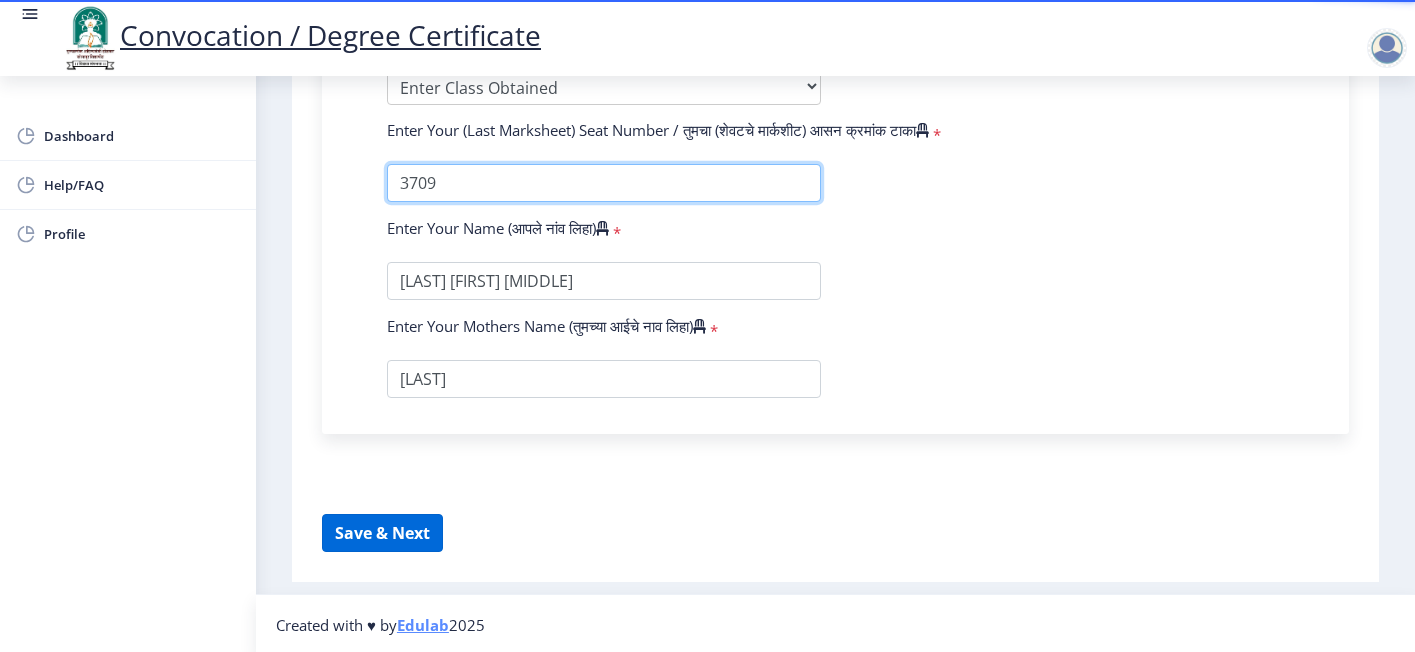 type on "3709" 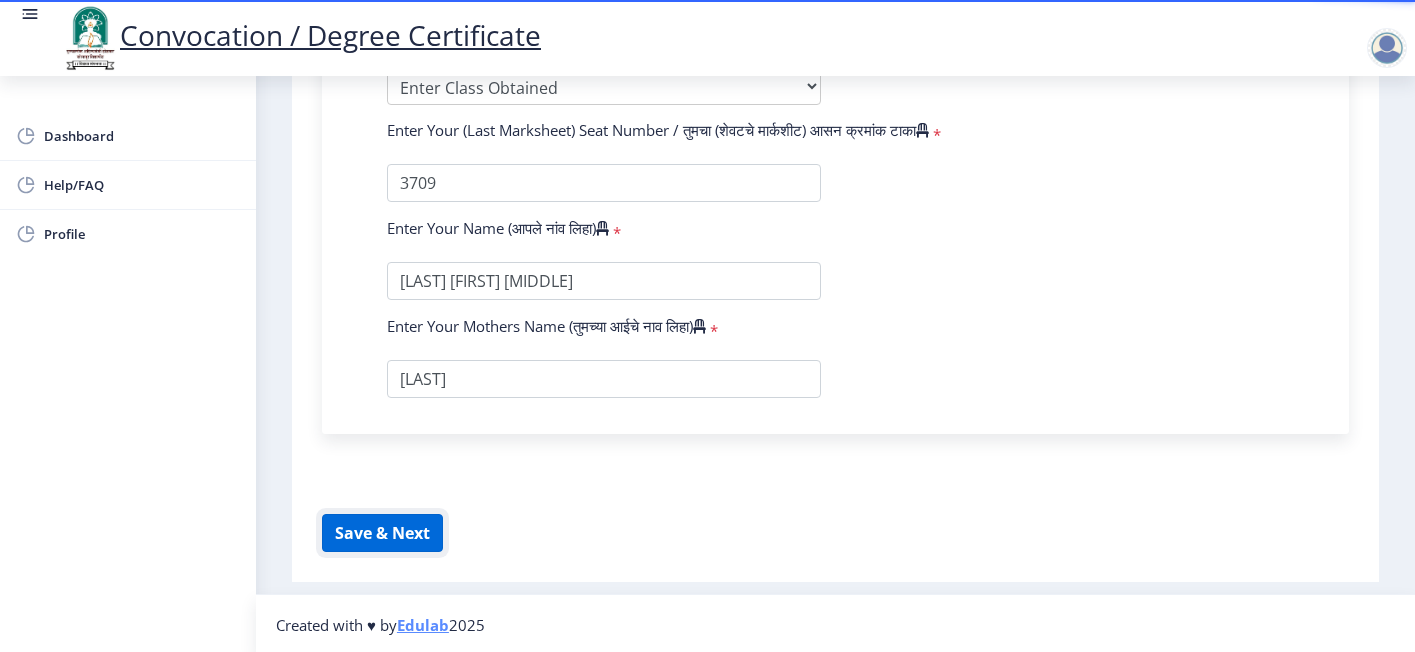 click on "Save & Next" 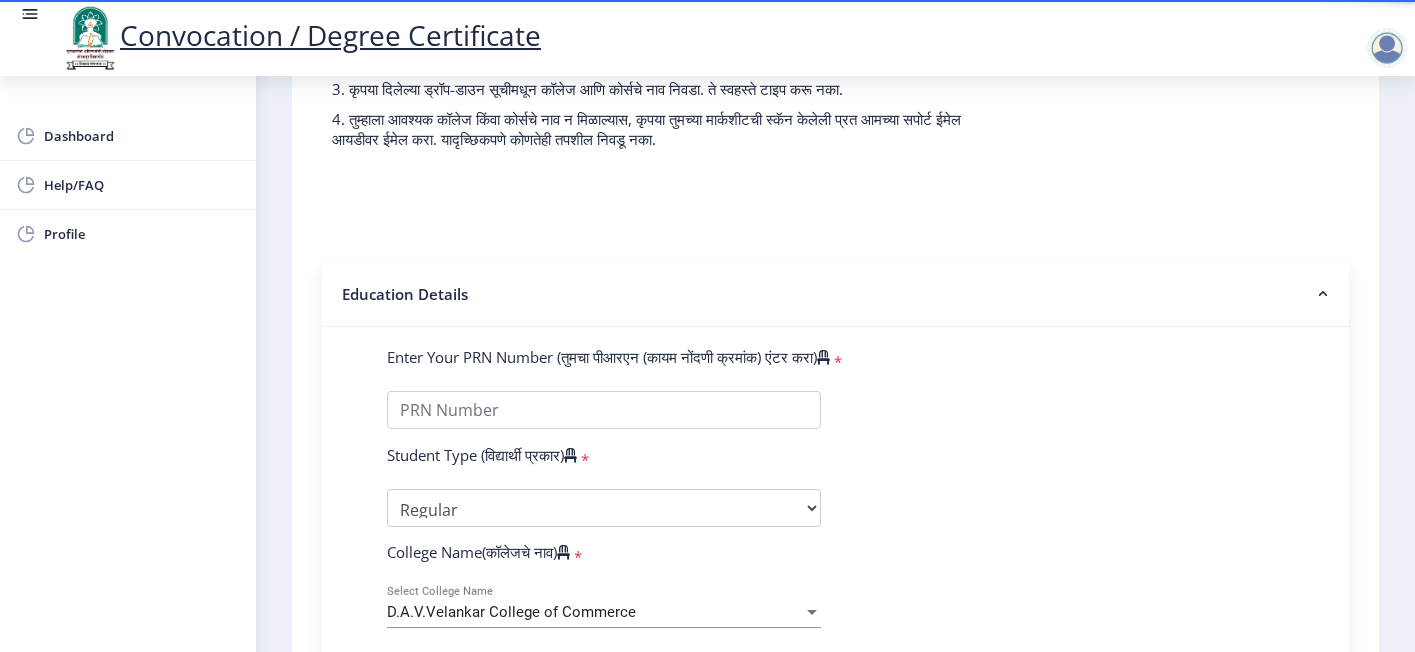 scroll, scrollTop: 300, scrollLeft: 0, axis: vertical 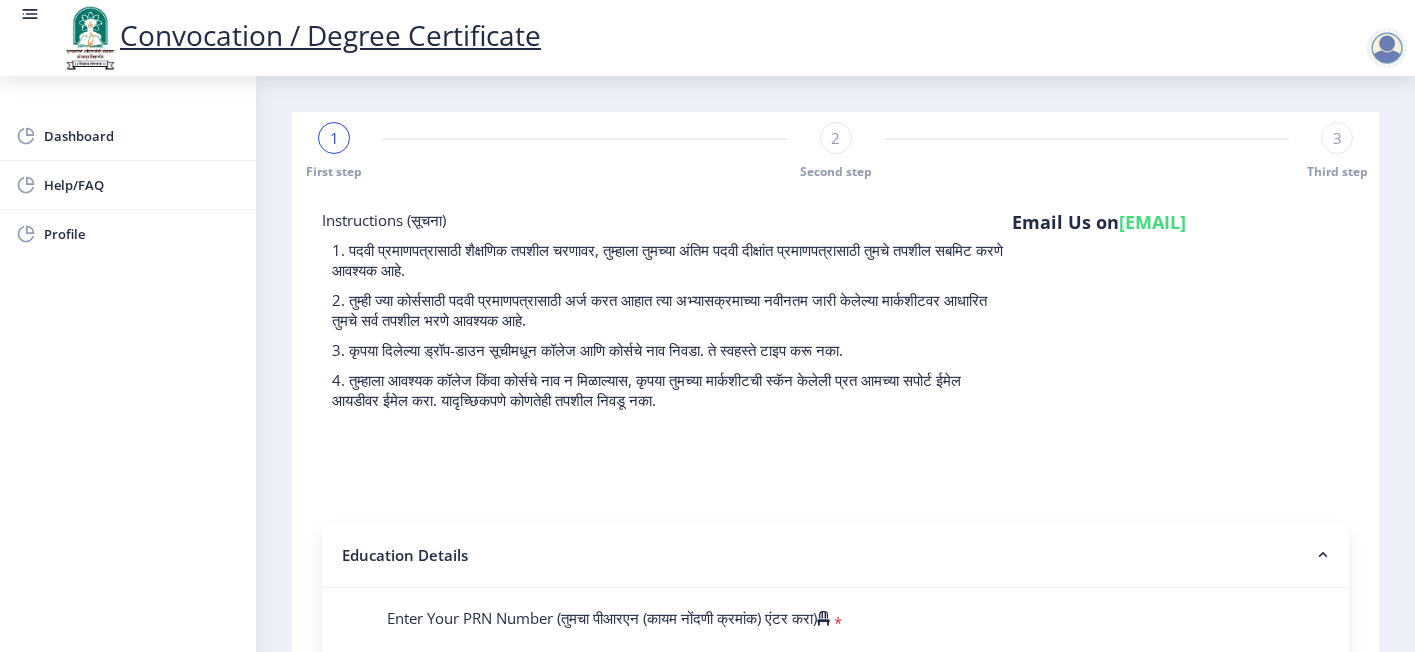 click 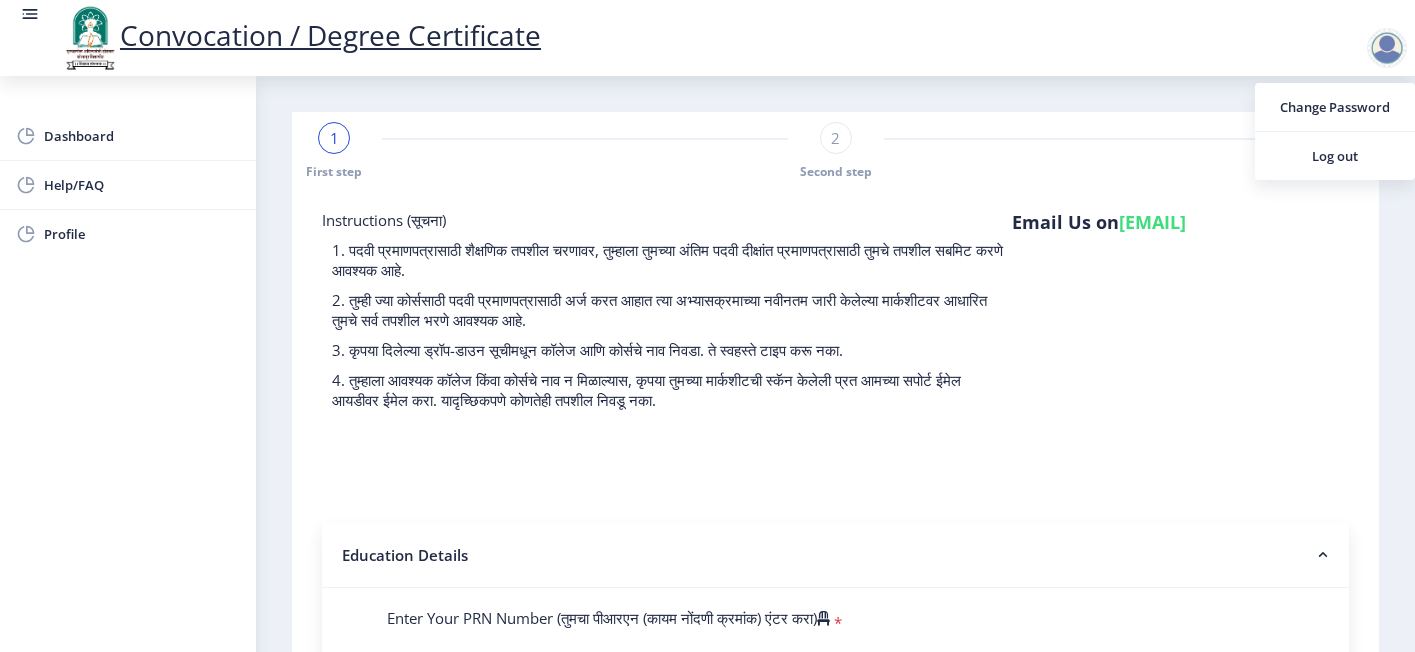 click on "Email Us on   su.sfc@studentscenter.in" 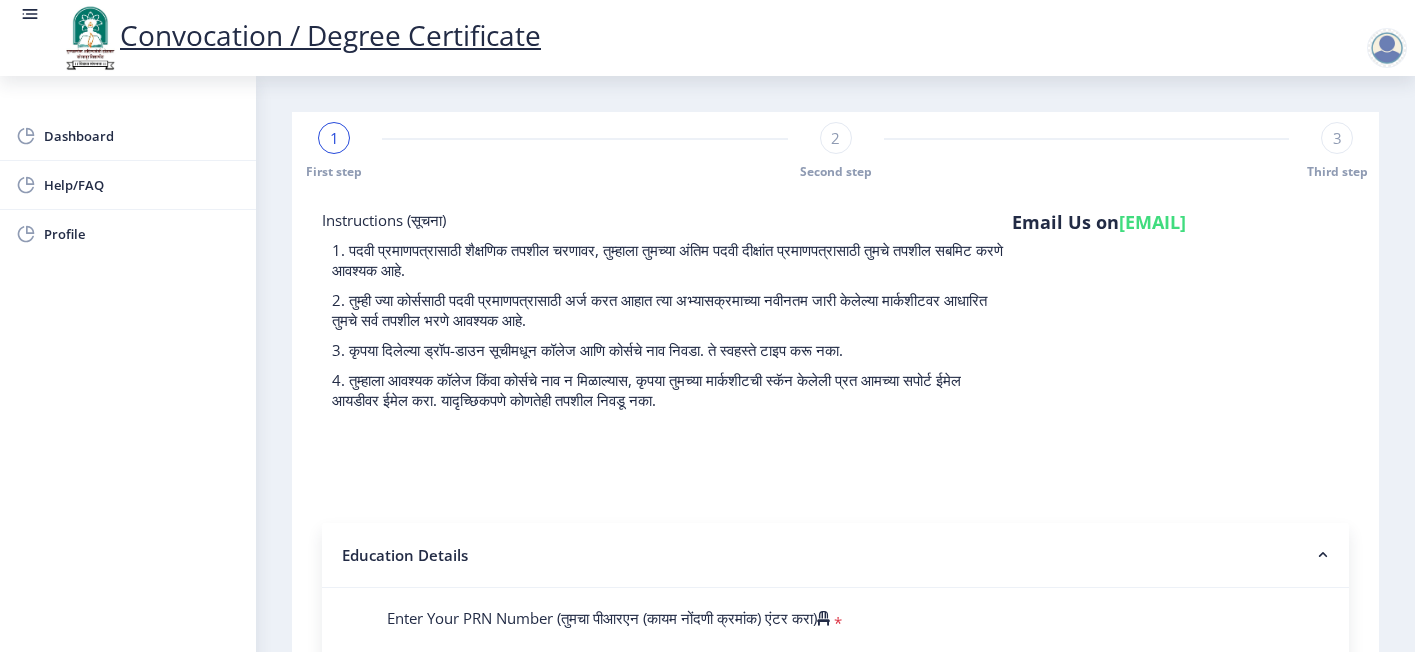 drag, startPoint x: 1119, startPoint y: 223, endPoint x: 1341, endPoint y: 233, distance: 222.22511 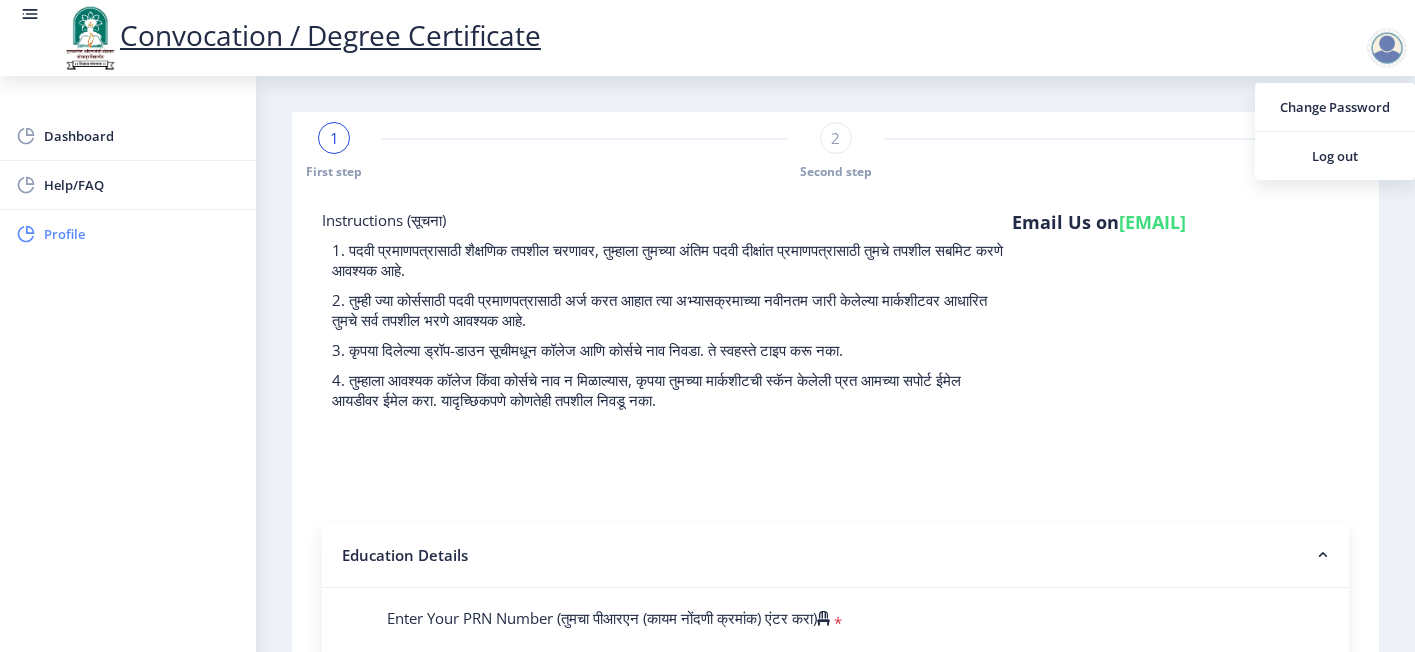 click on "Profile" 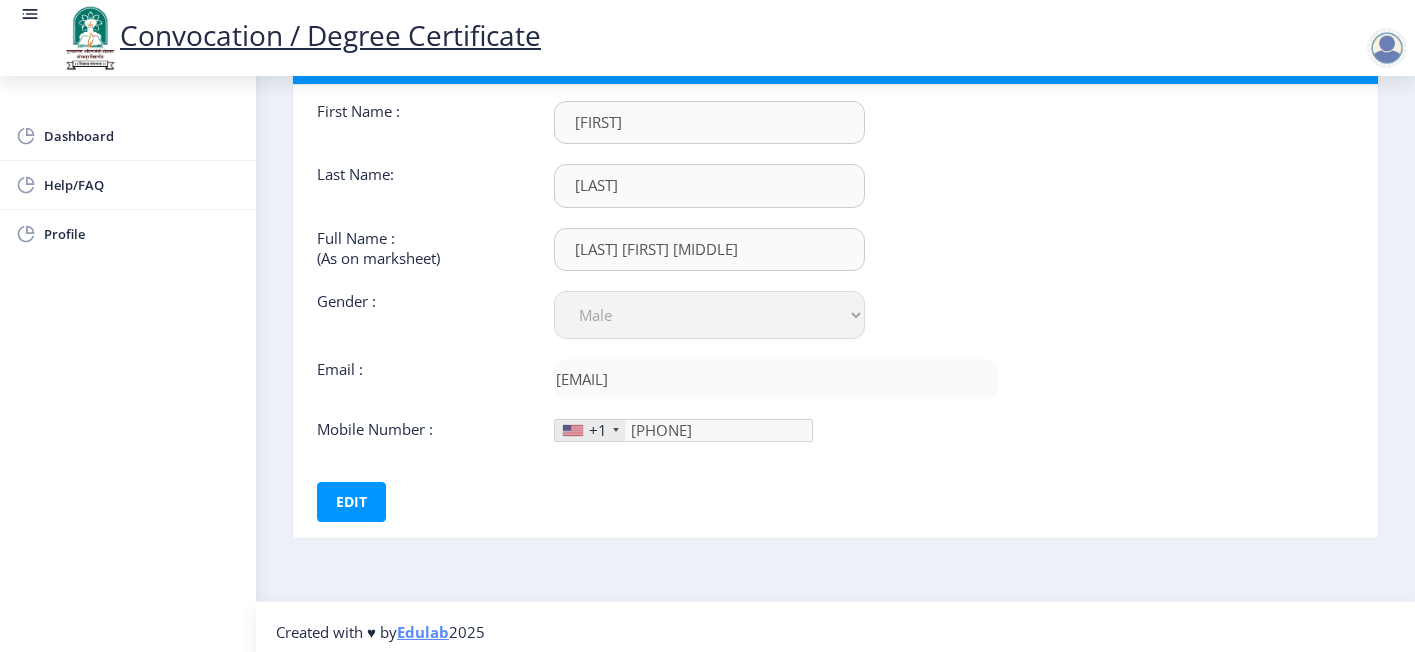 scroll, scrollTop: 131, scrollLeft: 0, axis: vertical 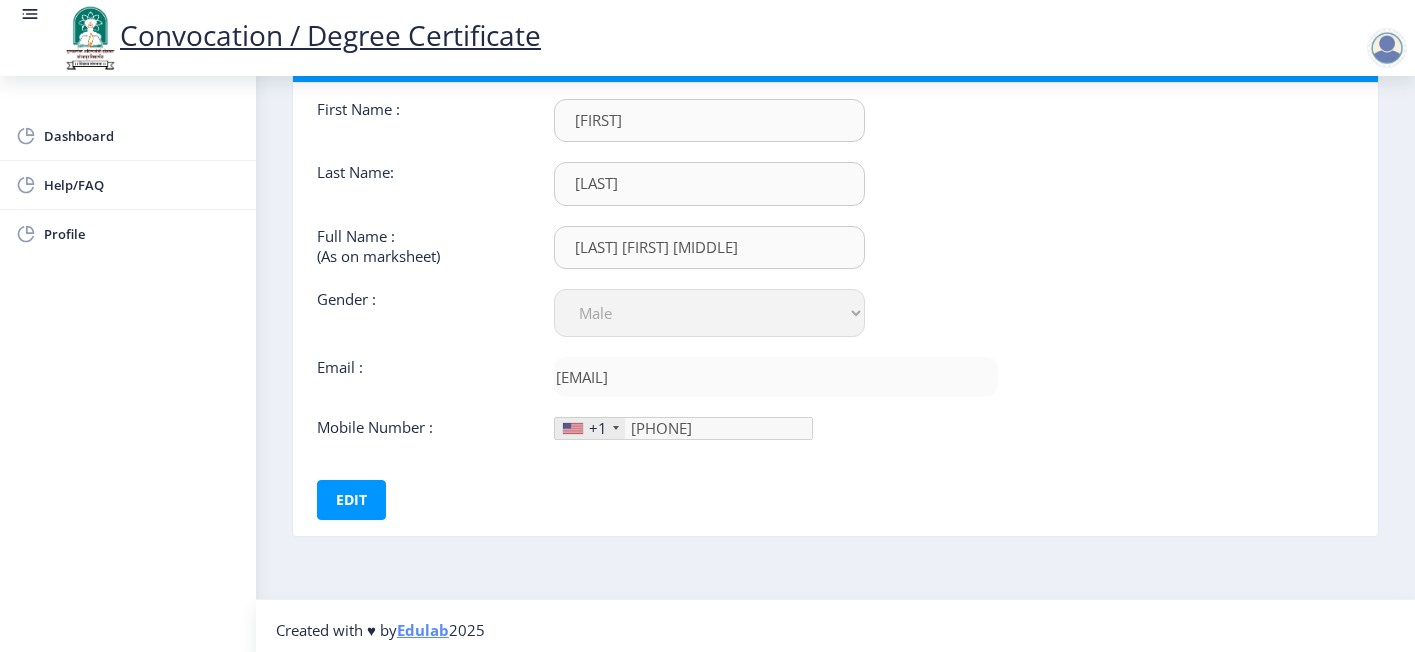 click on "+1" 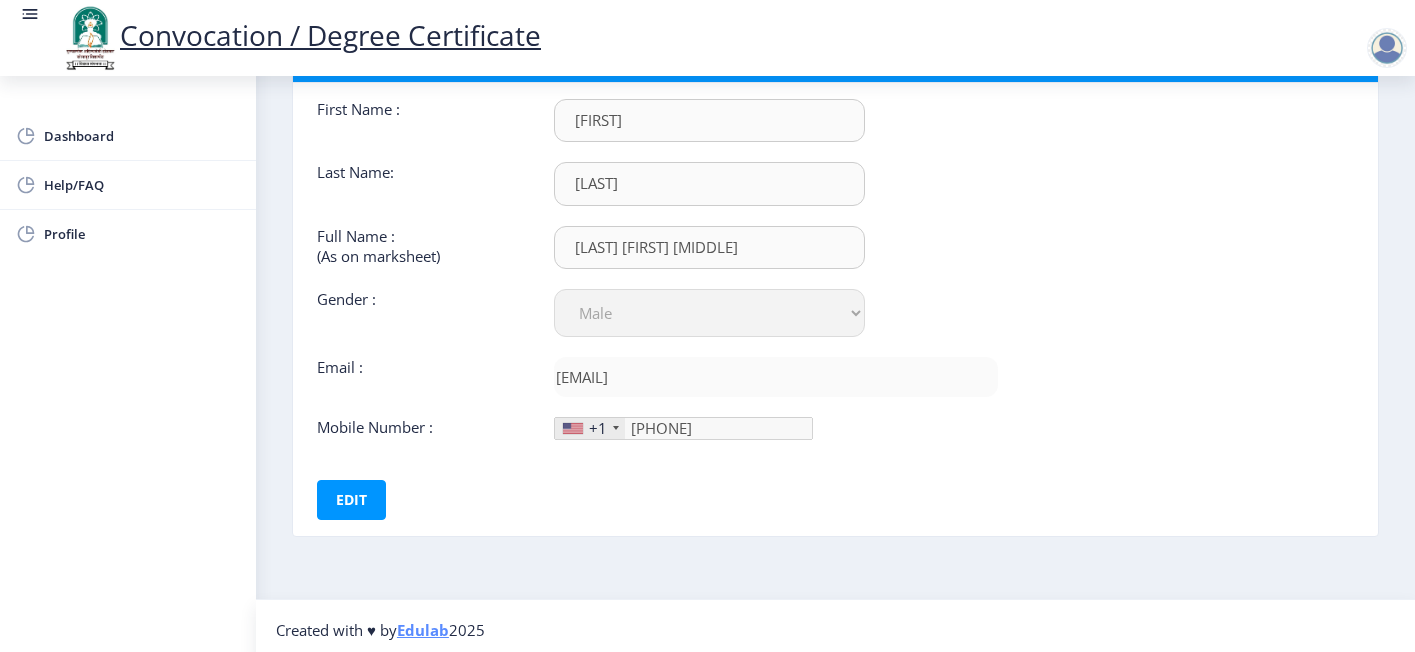 click 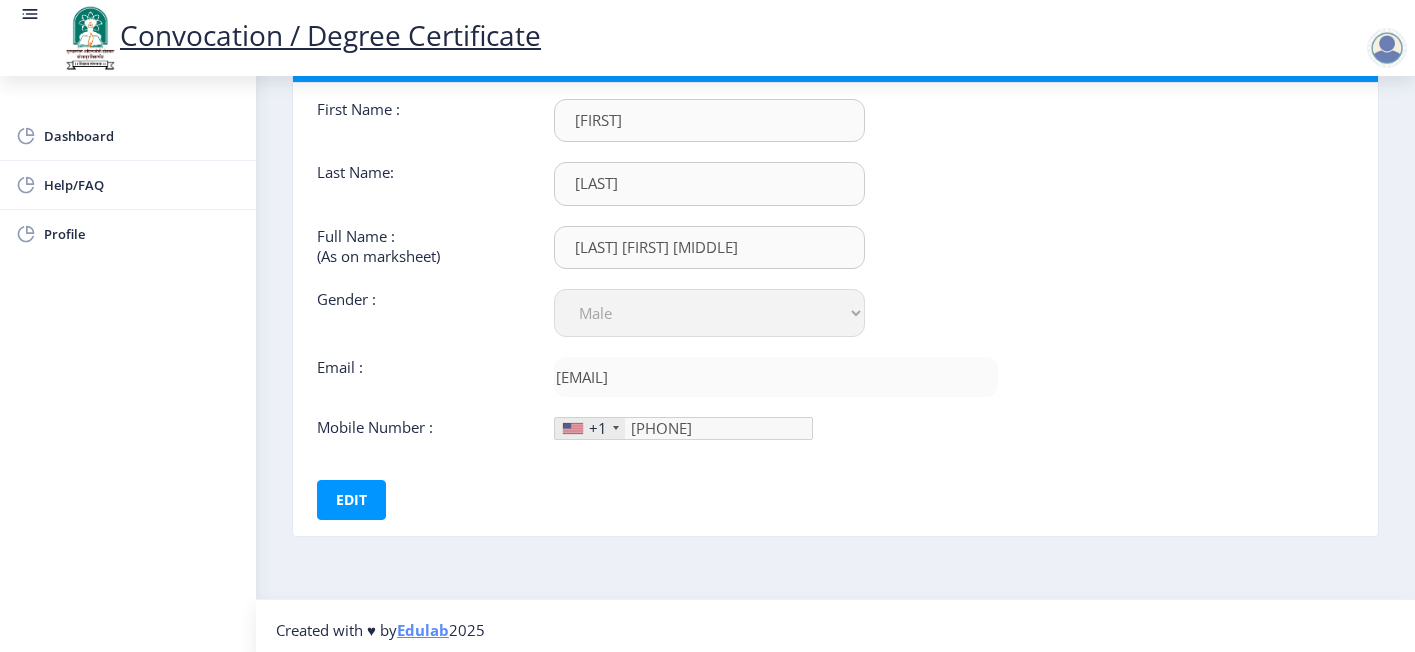 click 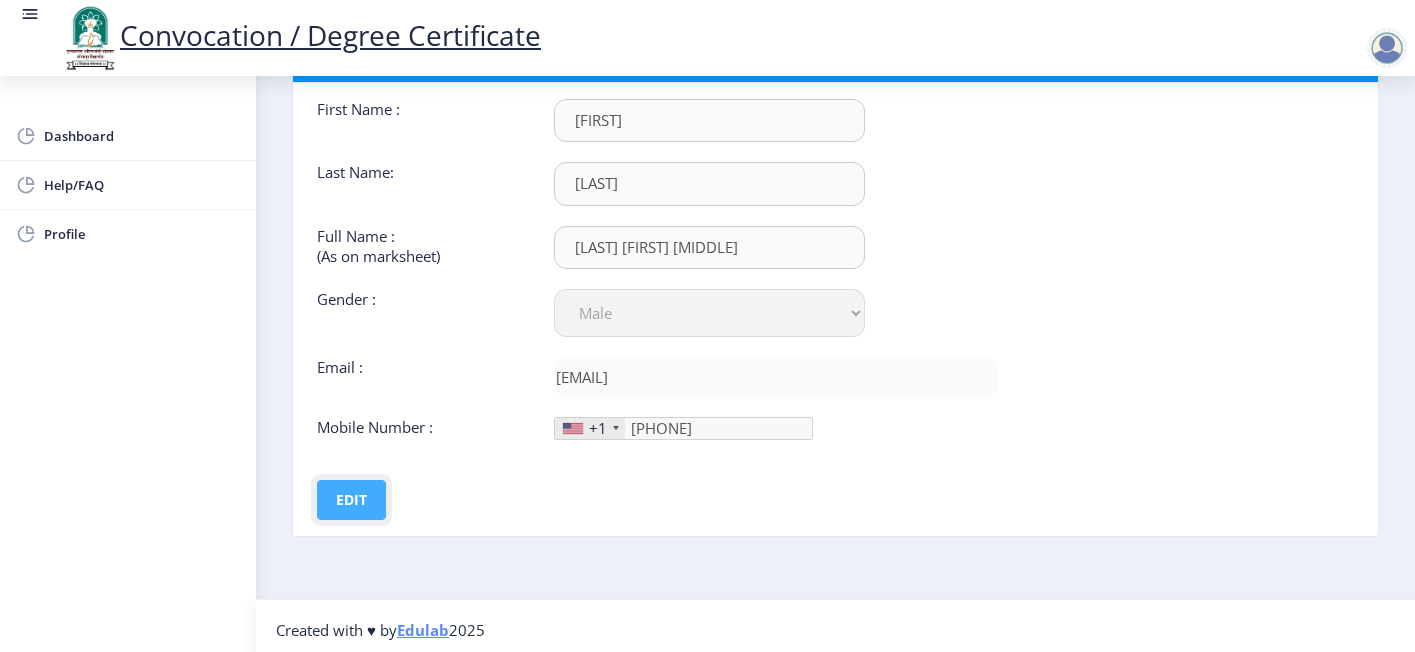 click on "Edit" 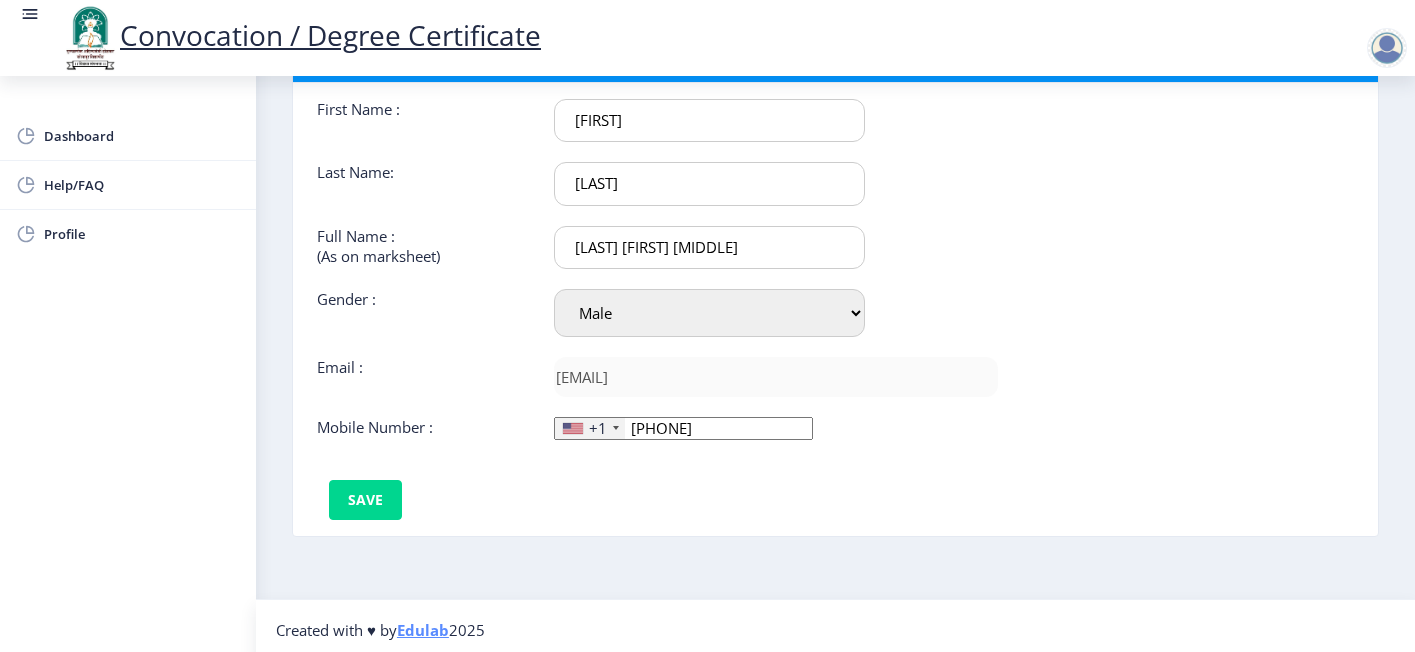 click on "+1" 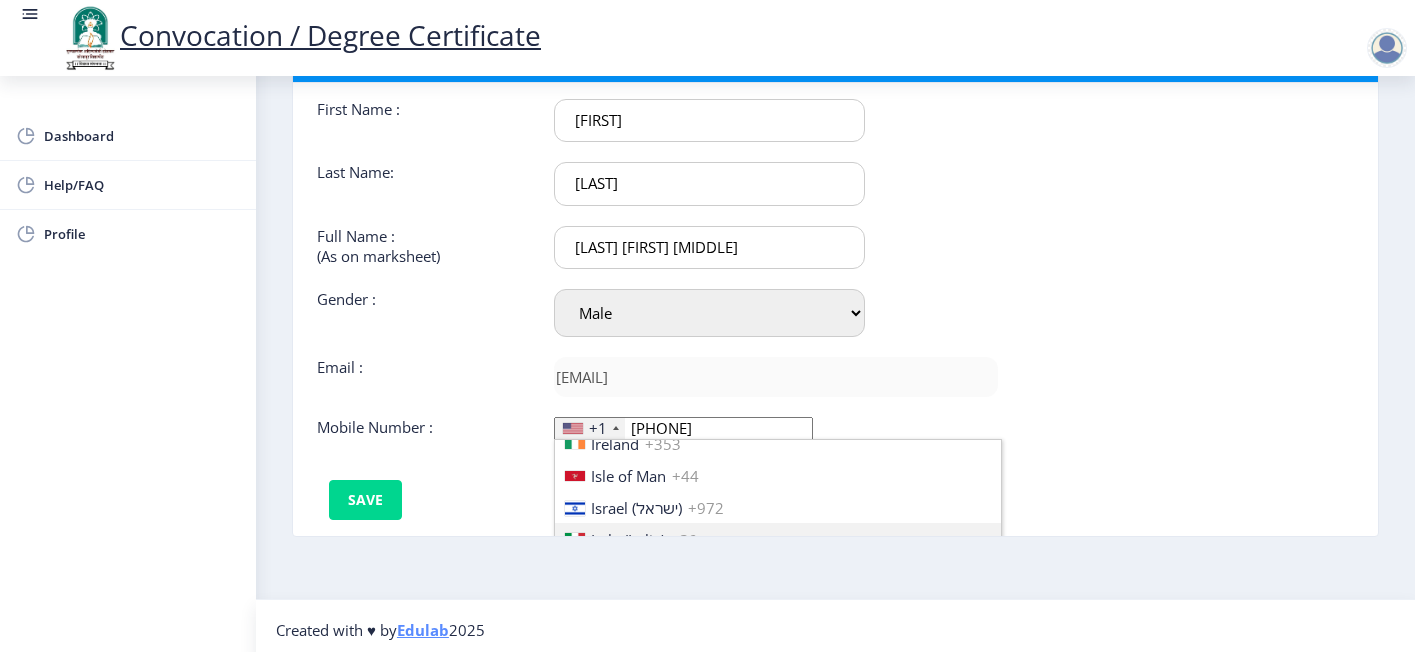 scroll, scrollTop: 3018, scrollLeft: 0, axis: vertical 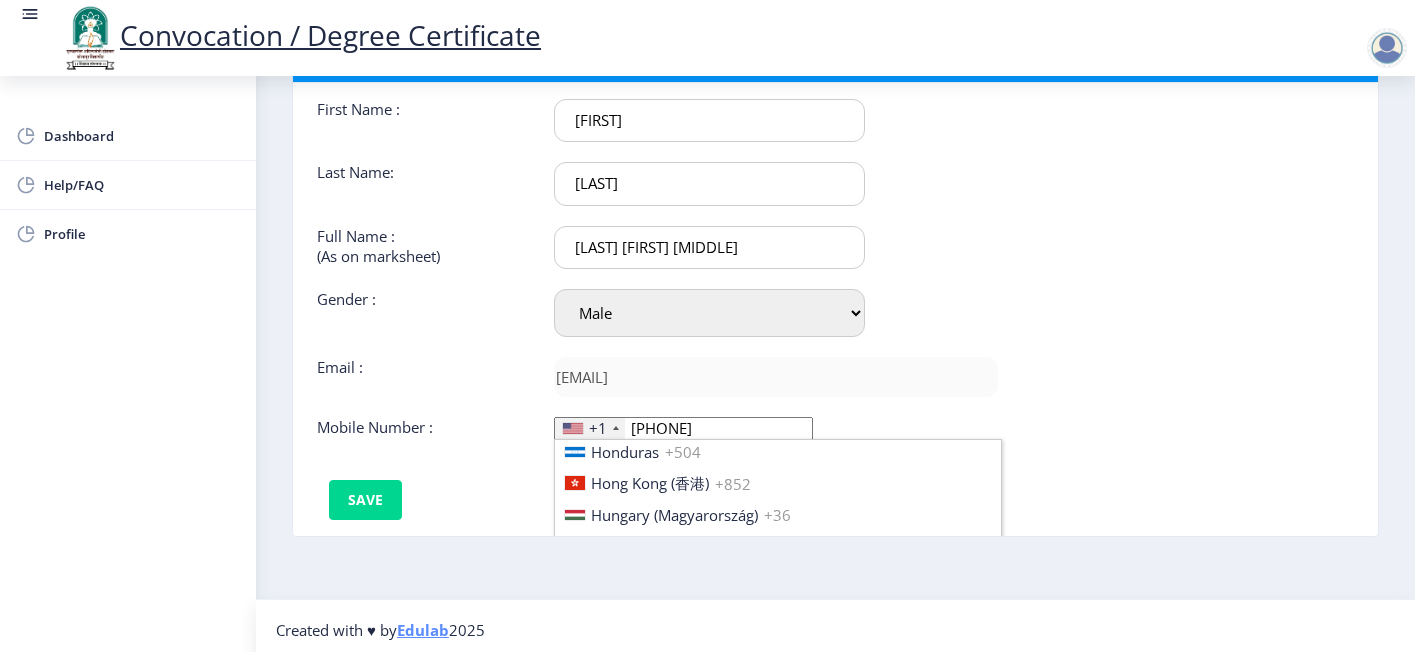 click on "India (भारत) +91" at bounding box center (778, 578) 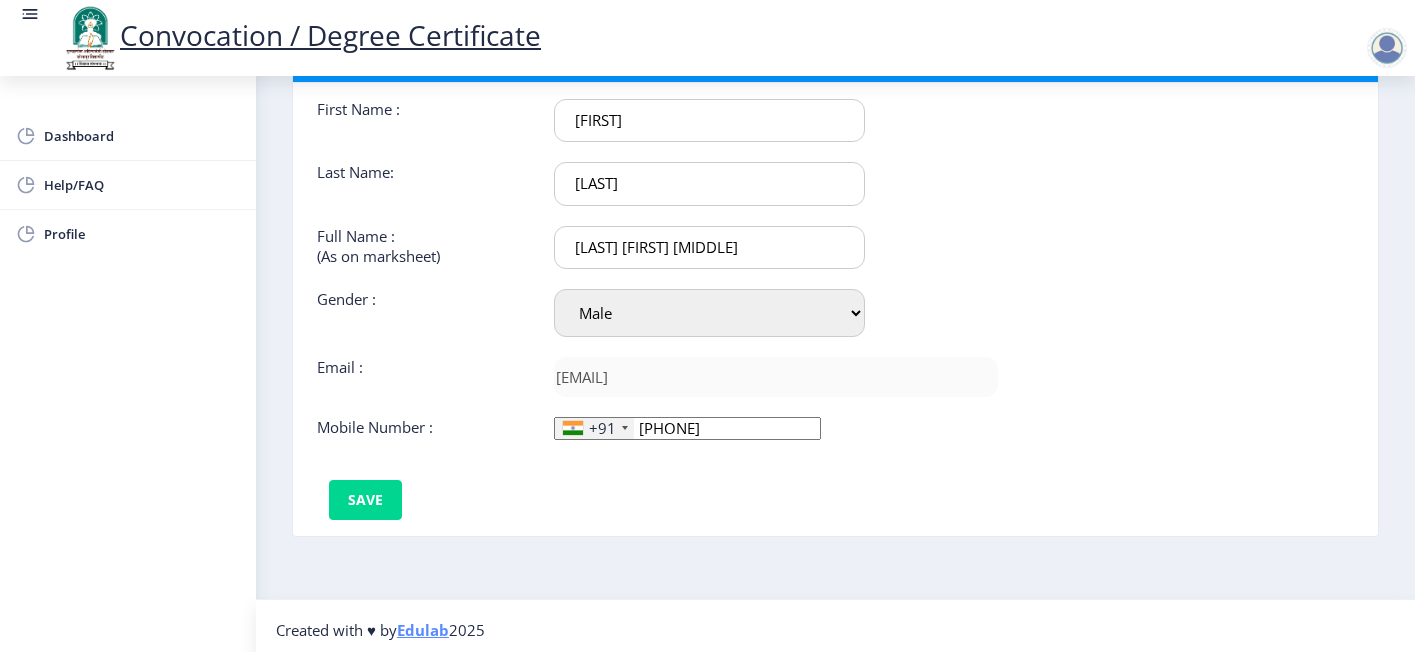 click on "First Name :  Arjun Last Name:  Chaudhary Full Name : (As on marksheet) Chaudhary Arjun Shashikant Gender : Select Gender Male Female Other  Email :  arjunc5@yahoo.in  Mobile Number :  +91 United States +1 United Kingdom +44 Afghanistan (‫افغانستان‬‎) +93 Albania (Shqipëri) +355 Algeria (‫الجزائر‬‎) +213 American Samoa +1 Andorra +376 Angola +244 Anguilla +1 Antigua and Barbuda +1 Argentina +54 Armenia (Հայաստան) +374 Aruba +297 Australia +61 Austria (Österreich) +43 Azerbaijan (Azərbaycan) +994 Bahamas +1 Bahrain (‫البحرين‬‎) +973 Bangladesh (বাংলাদেশ) +880 Barbados +1 Belarus (Беларусь) +375 Belgium (België) +32 Belize +501 Benin (Bénin) +229 Bermuda +1 Bhutan (འབྲུག) +975 Bolivia +591 Bosnia and Herzegovina (Босна и Херцеговина) +387 Botswana +267 Brazil (Brasil) +55 British Indian Ocean Territory +246 British Virgin Islands +1 Brunei +673 Bulgaria (България) +359 Burkina Faso +226 +257 +855 +1" 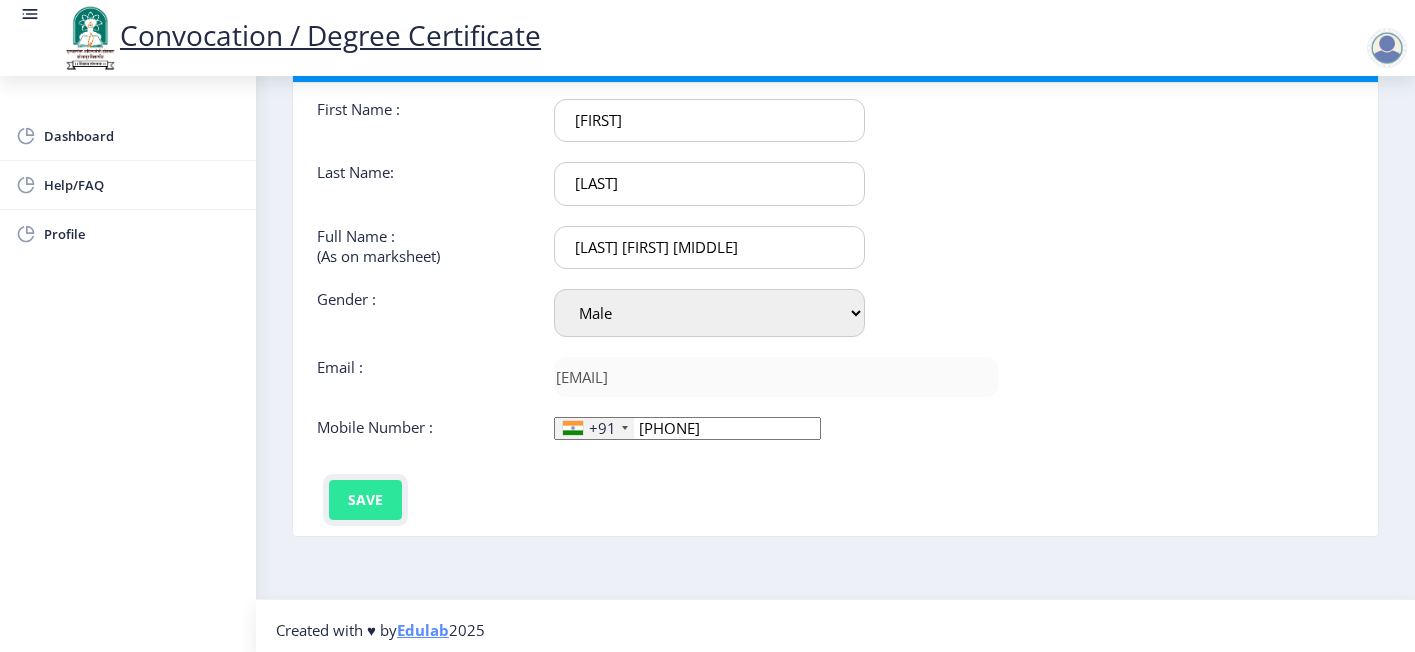 click on "Save" 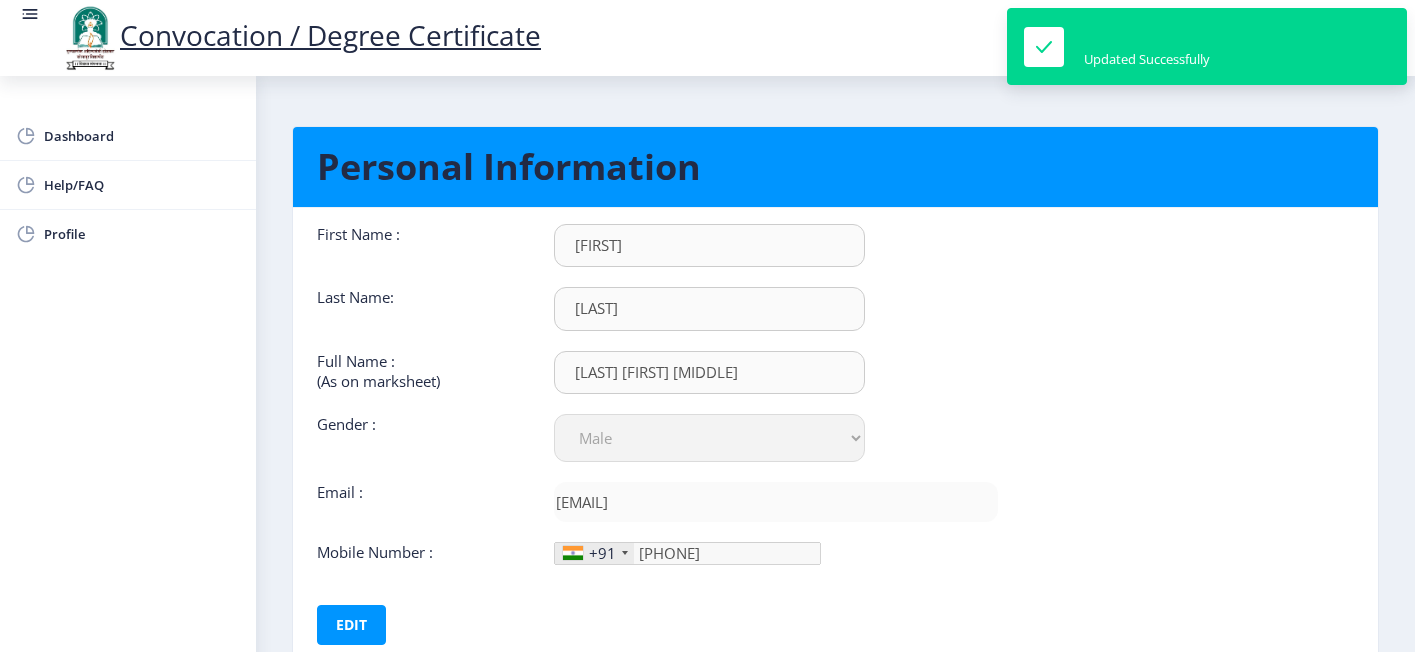 scroll, scrollTop: 0, scrollLeft: 0, axis: both 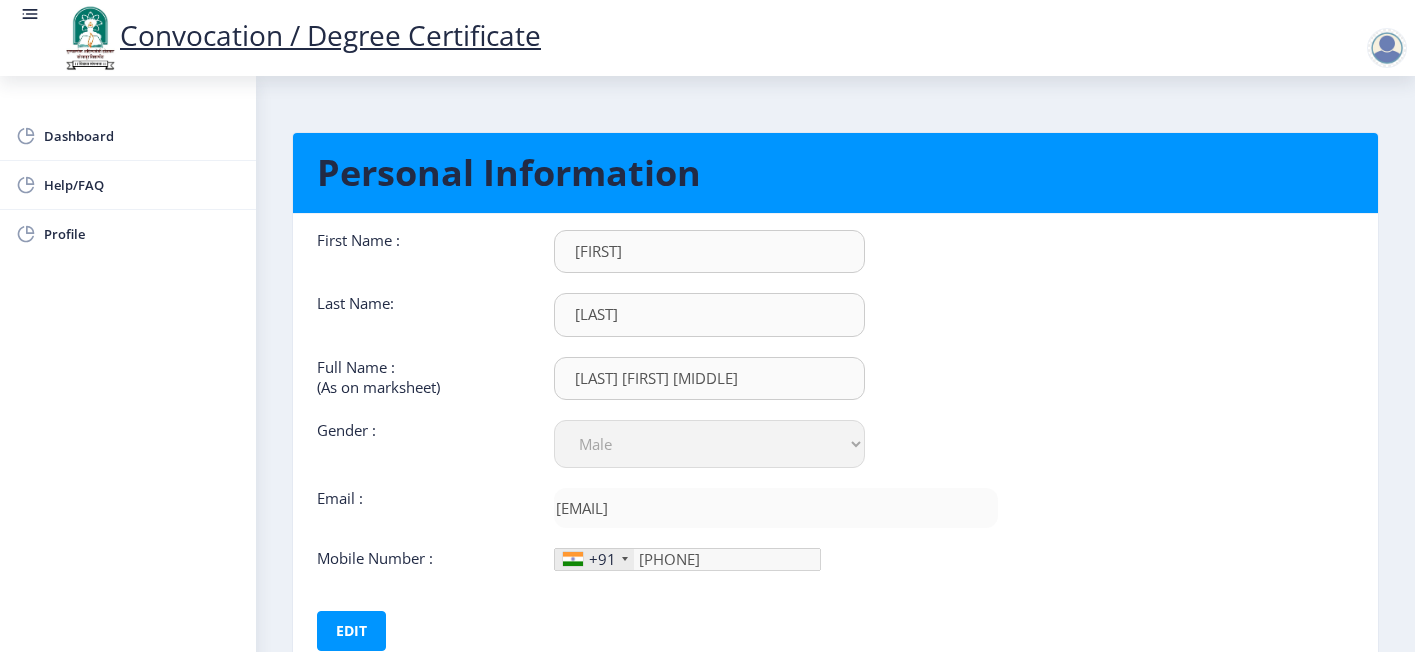 drag, startPoint x: 1414, startPoint y: 46, endPoint x: 1402, endPoint y: 46, distance: 12 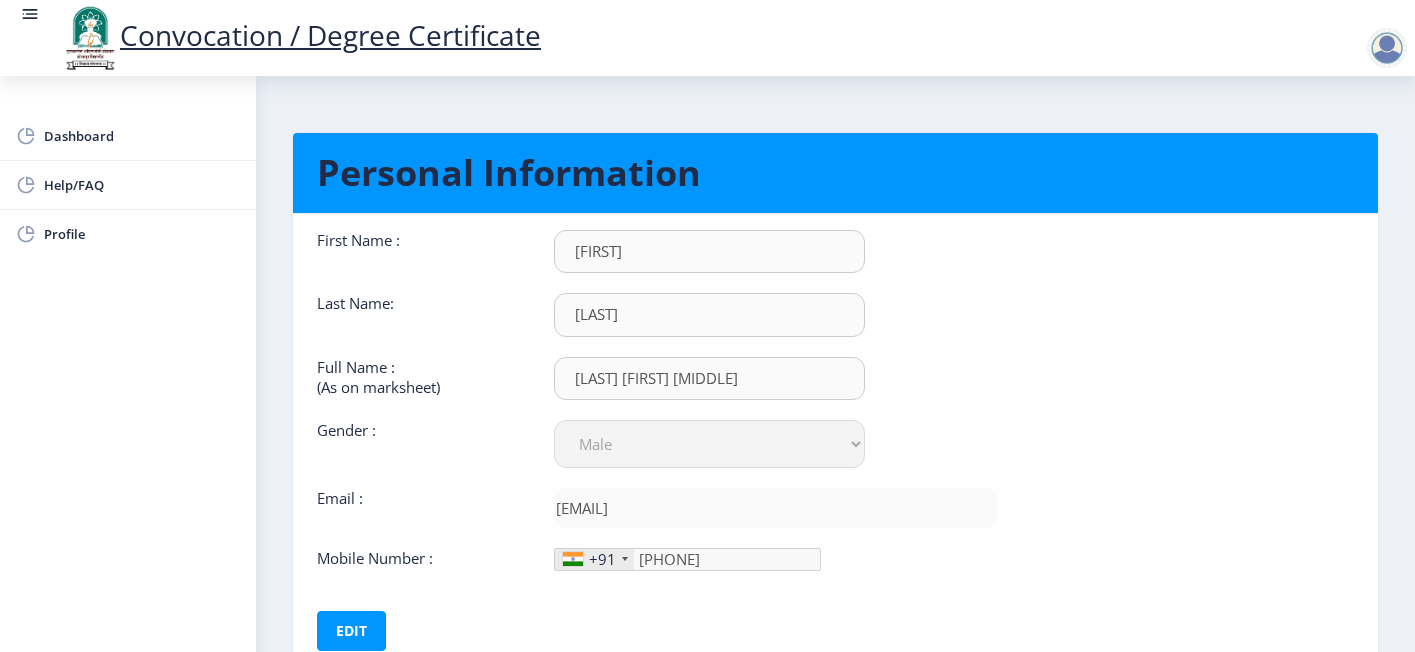 click 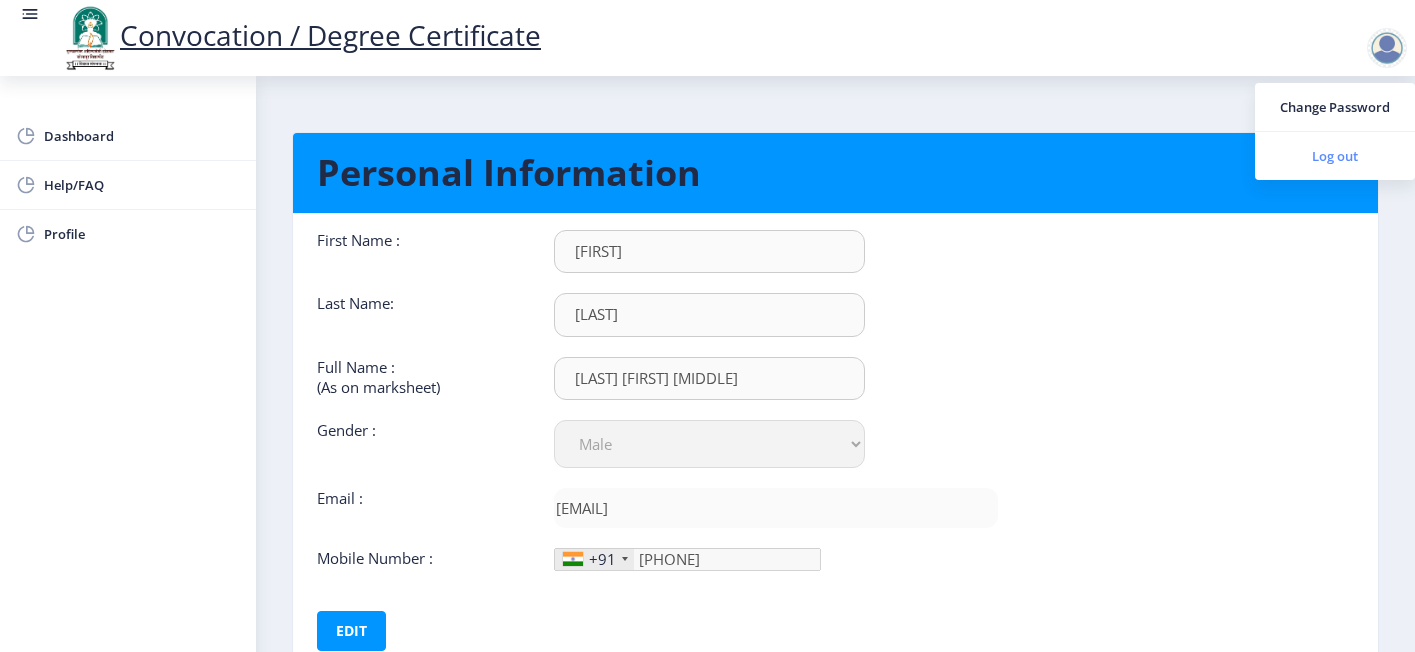 click on "Log out" at bounding box center (1335, 156) 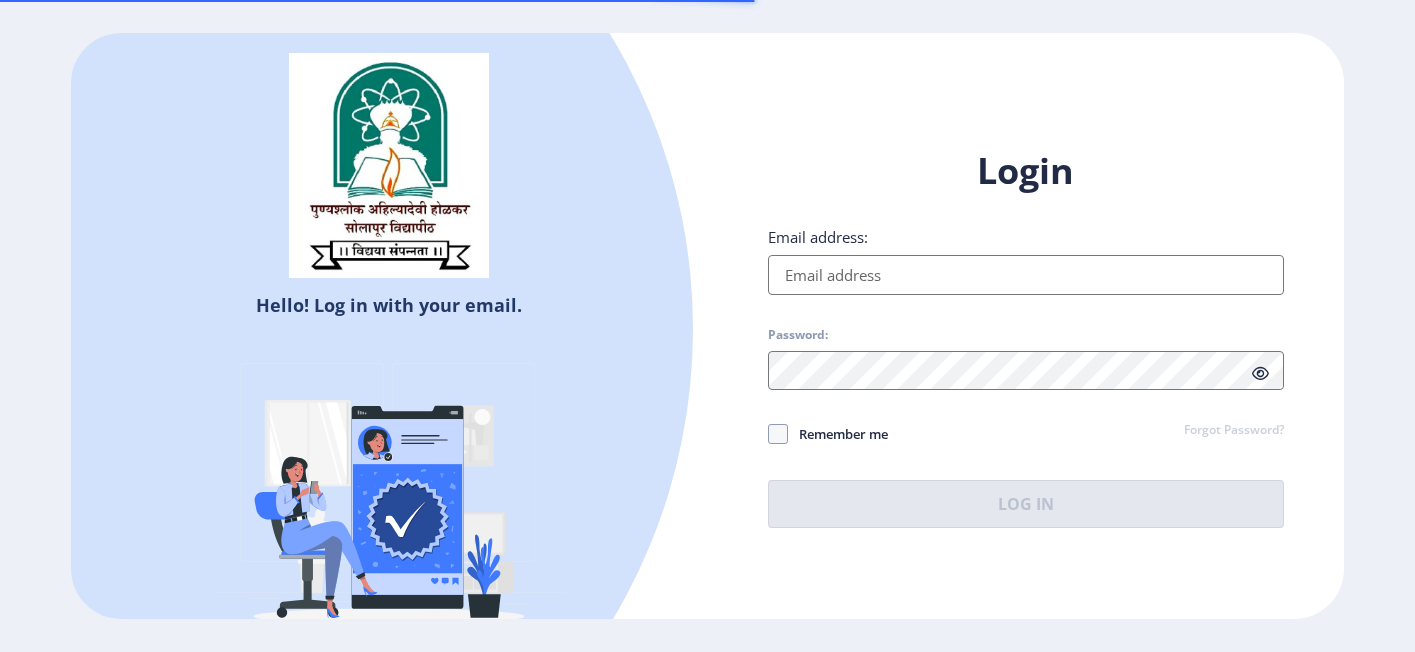type on "arjunc5@yahoo.in" 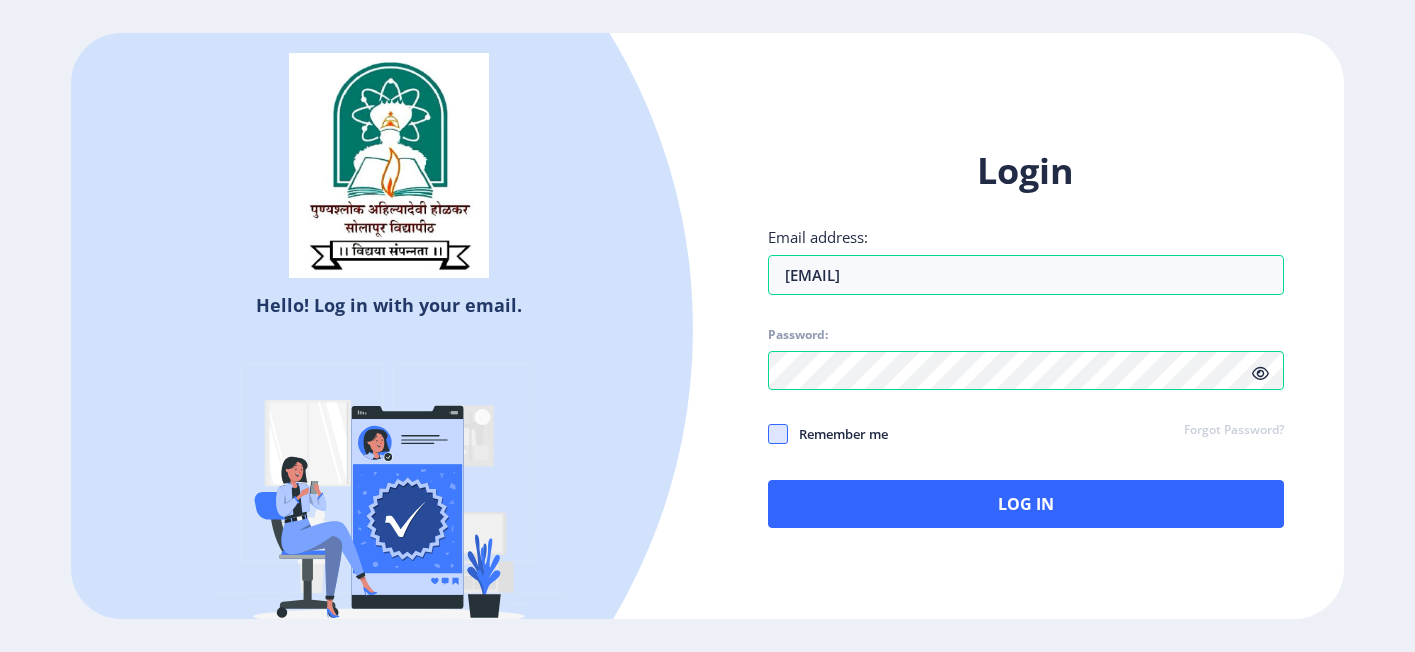click 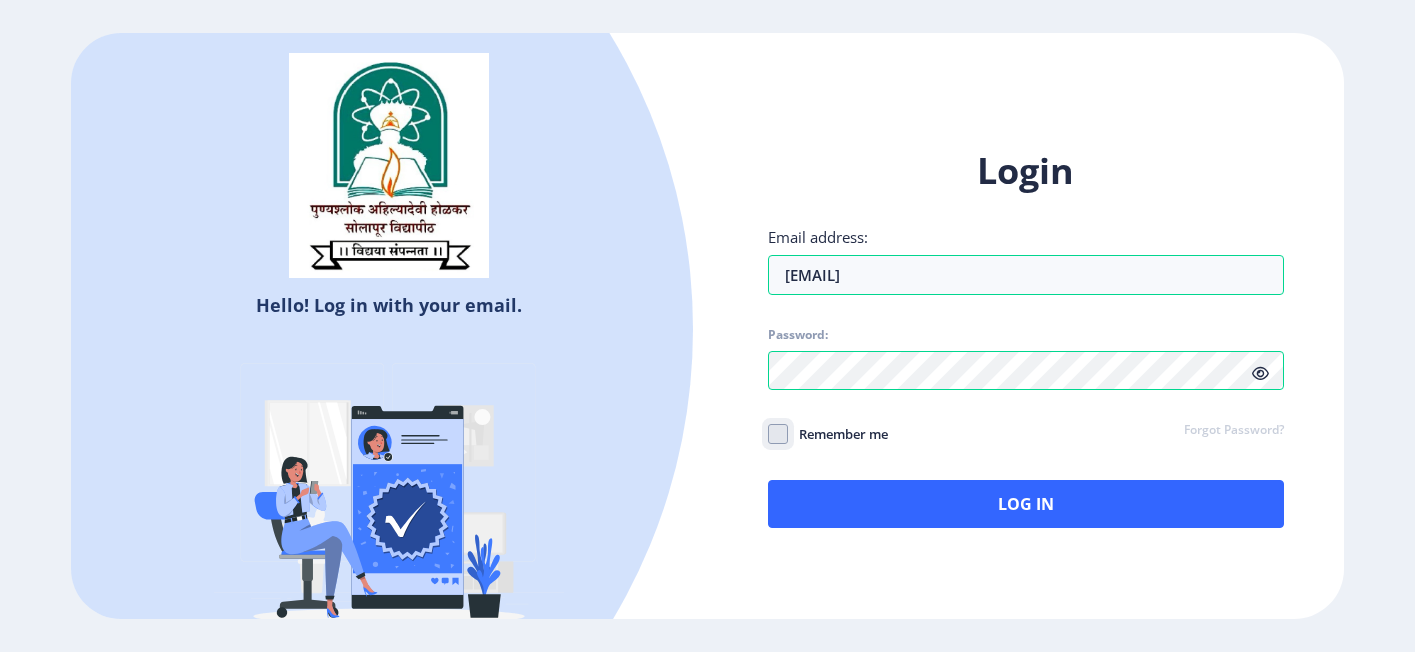 checkbox on "true" 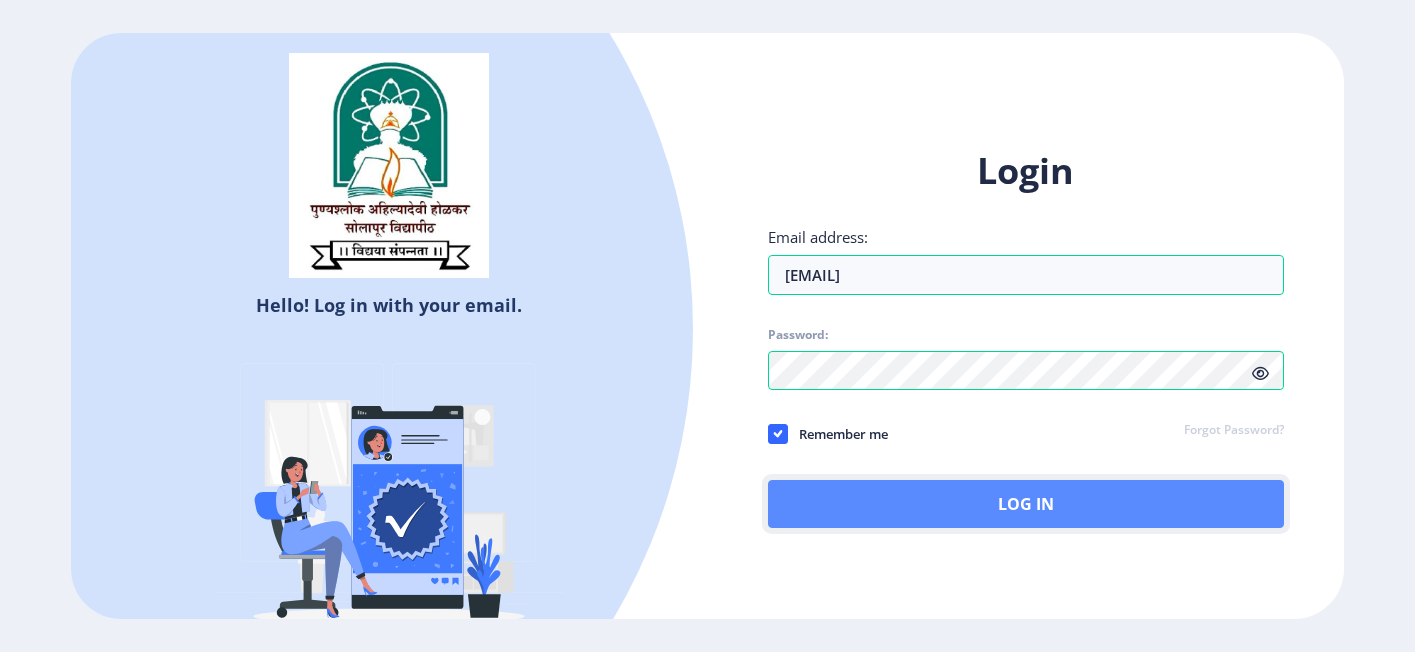 click on "Log In" 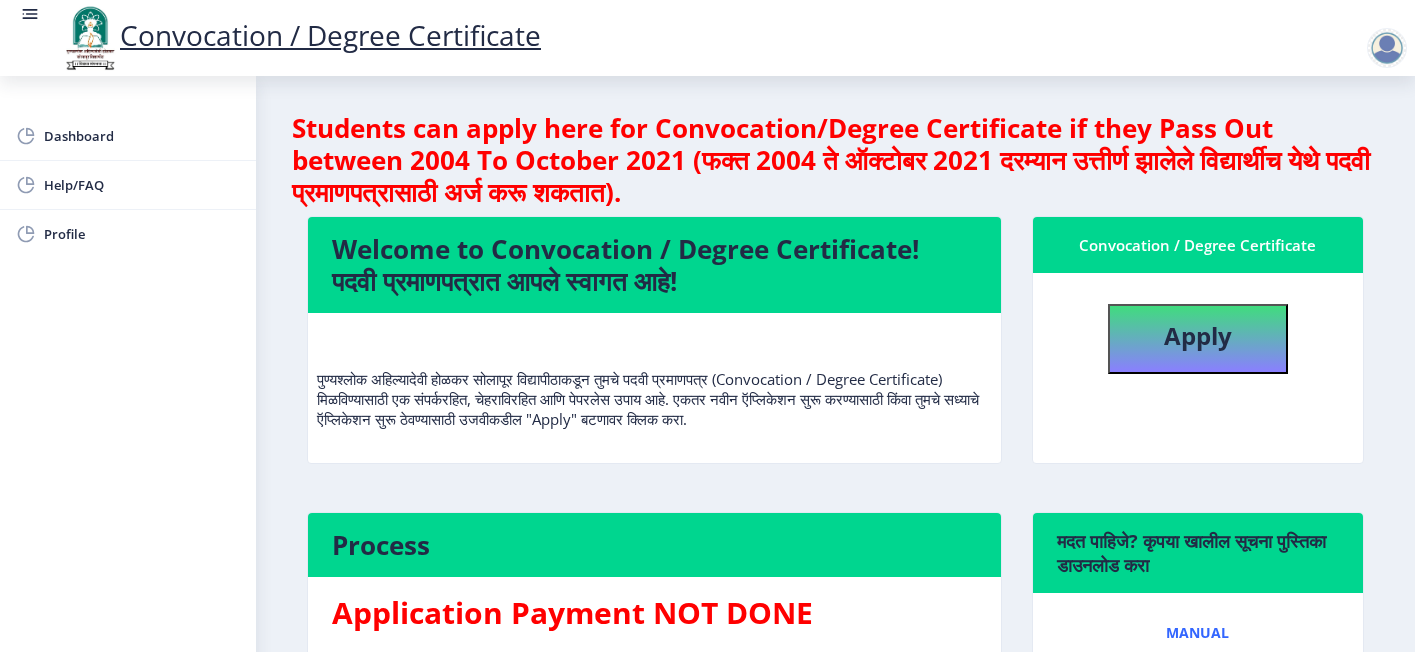 click 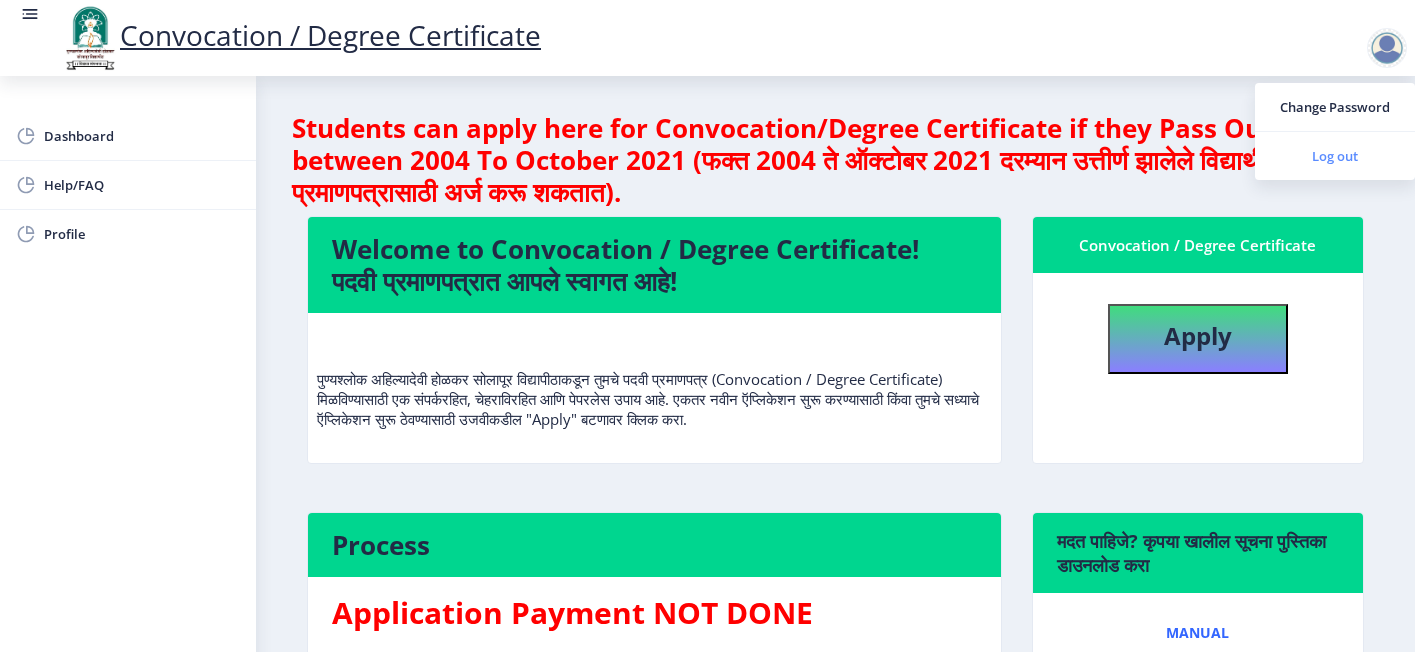 click on "Log out" at bounding box center [1335, 156] 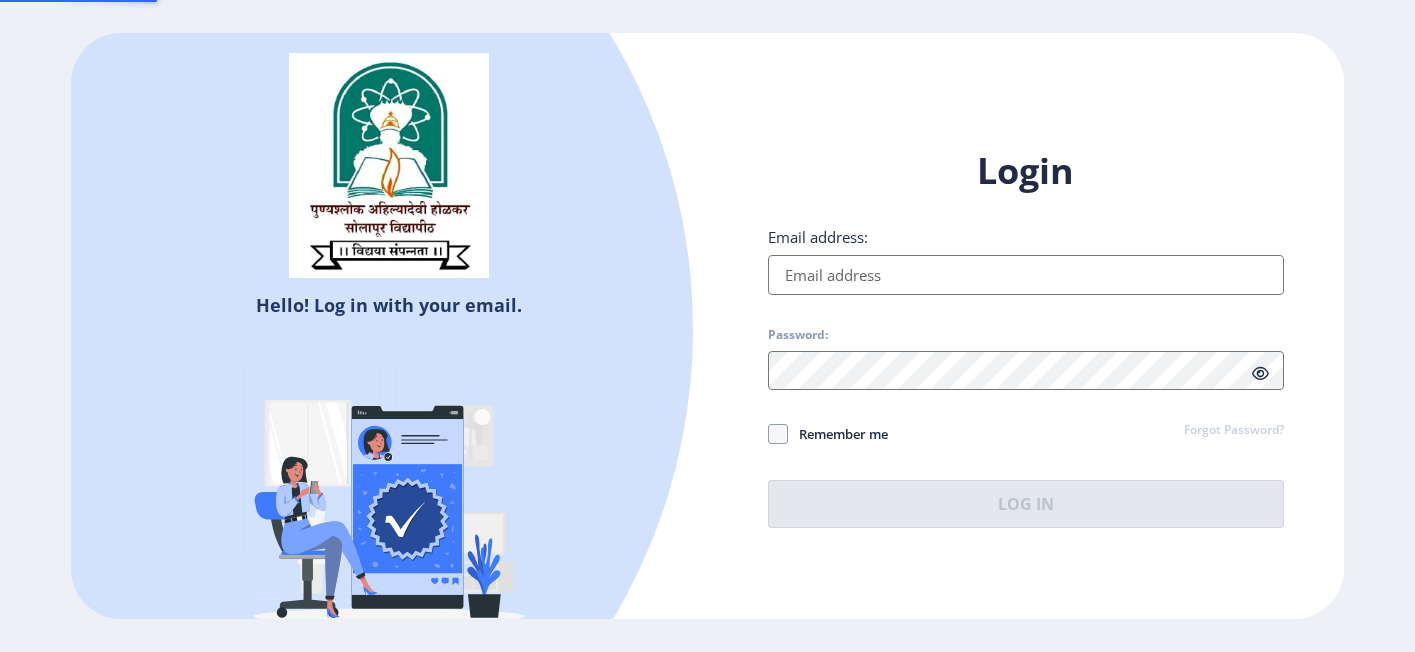 type on "arjunc5@yahoo.in" 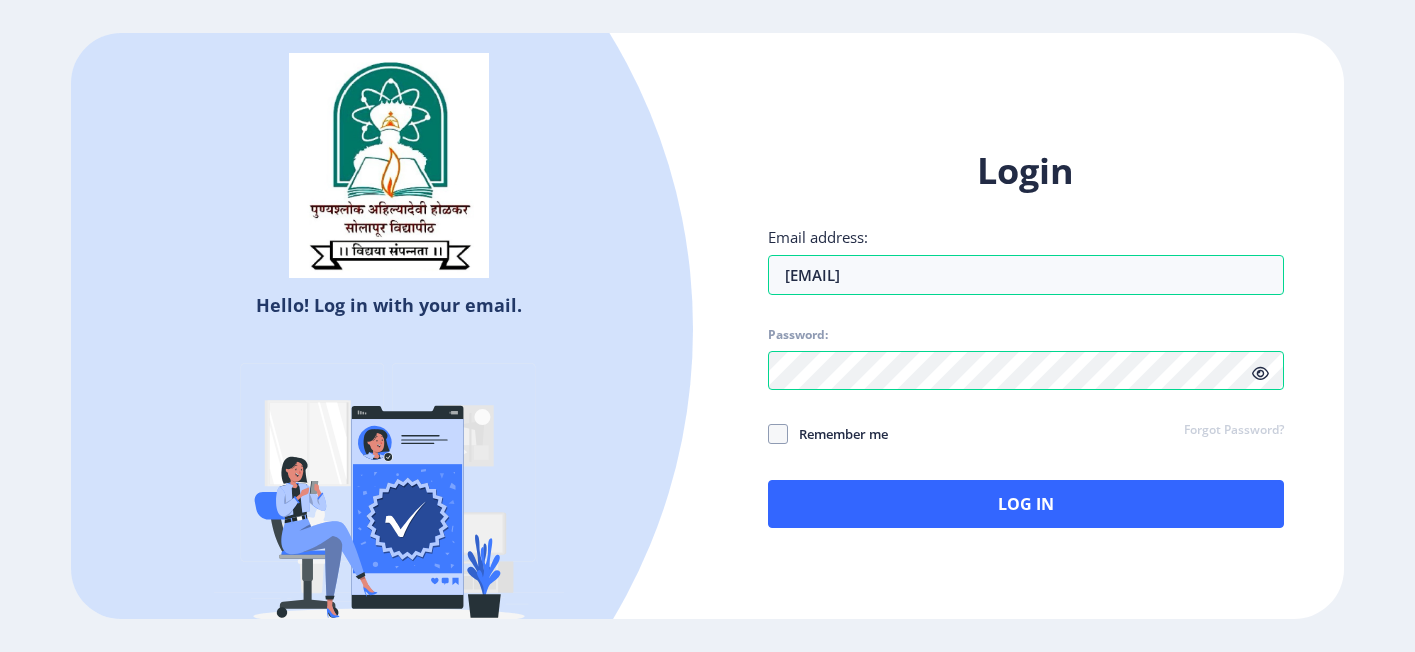 click on "Remember me" 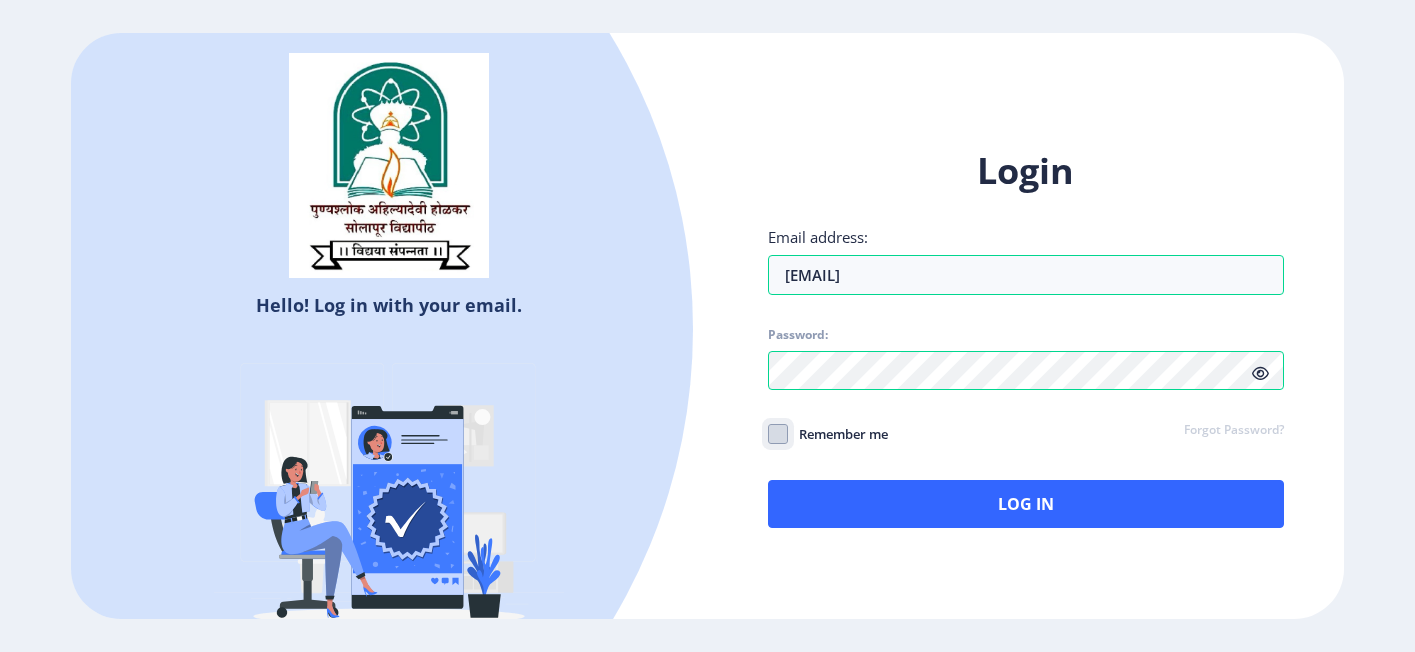 click on "Remember me" 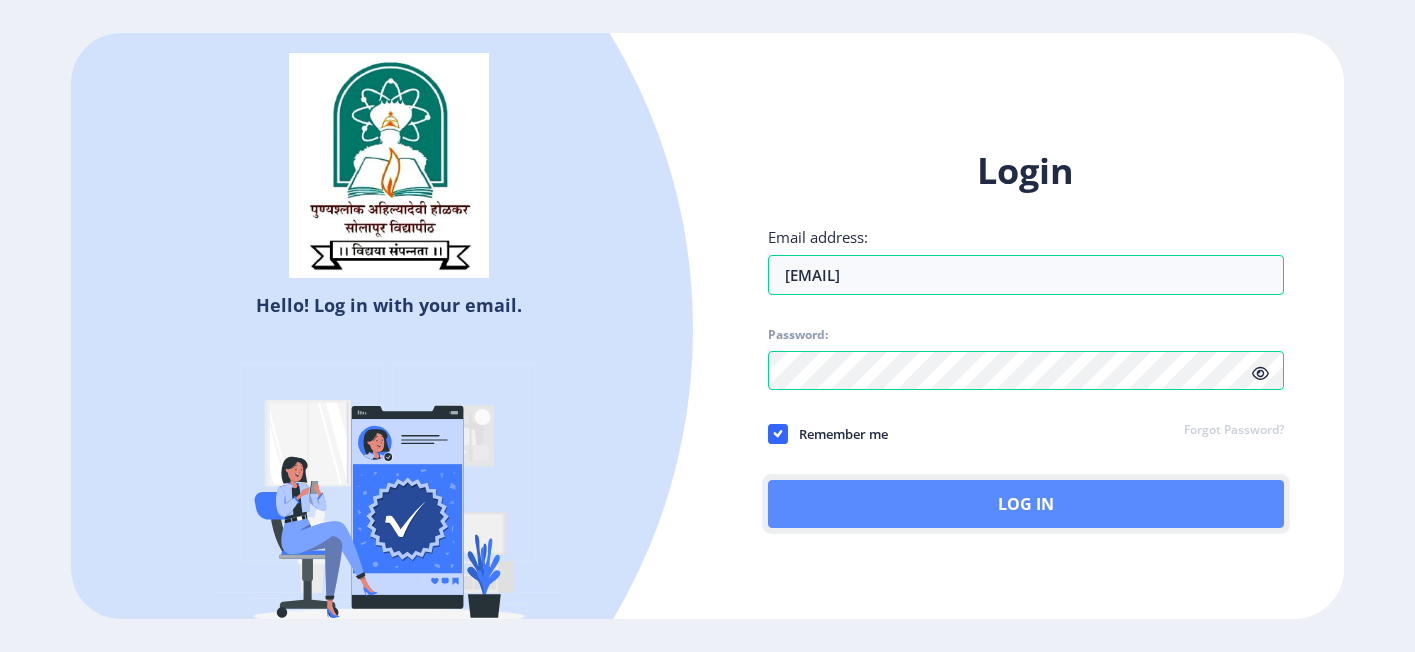 click on "Log In" 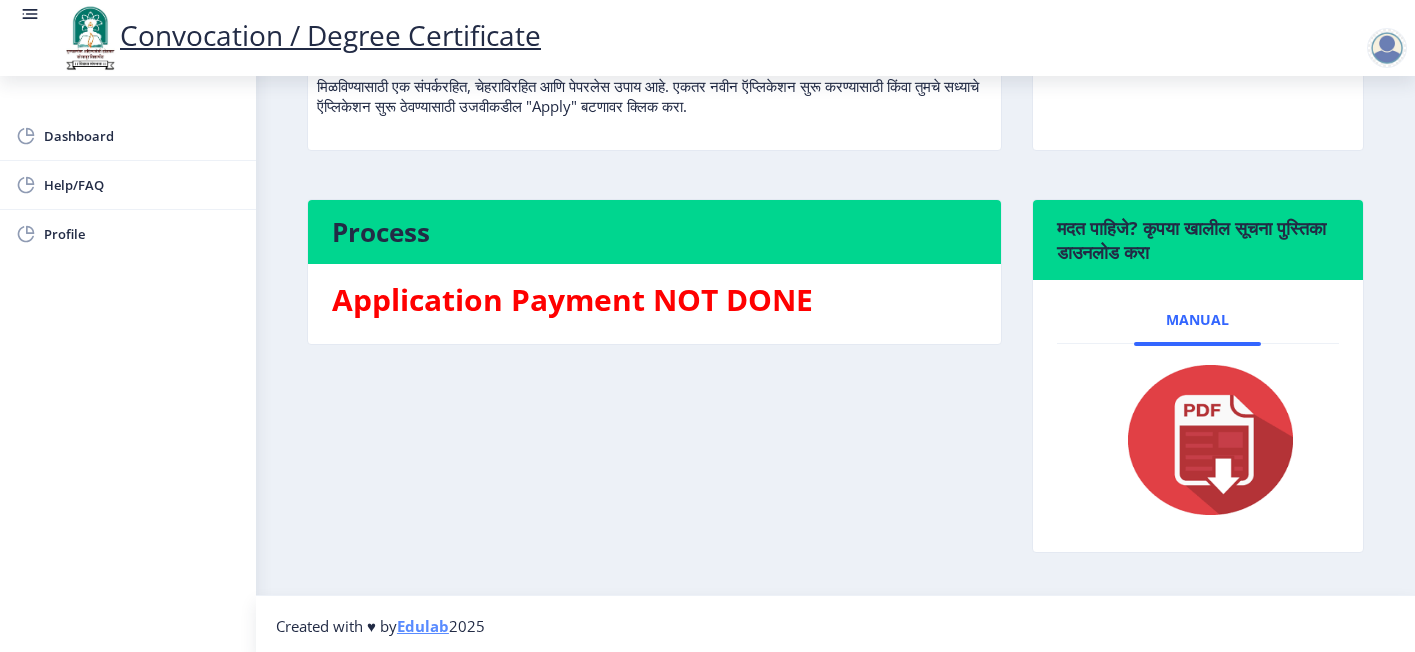 scroll, scrollTop: 0, scrollLeft: 0, axis: both 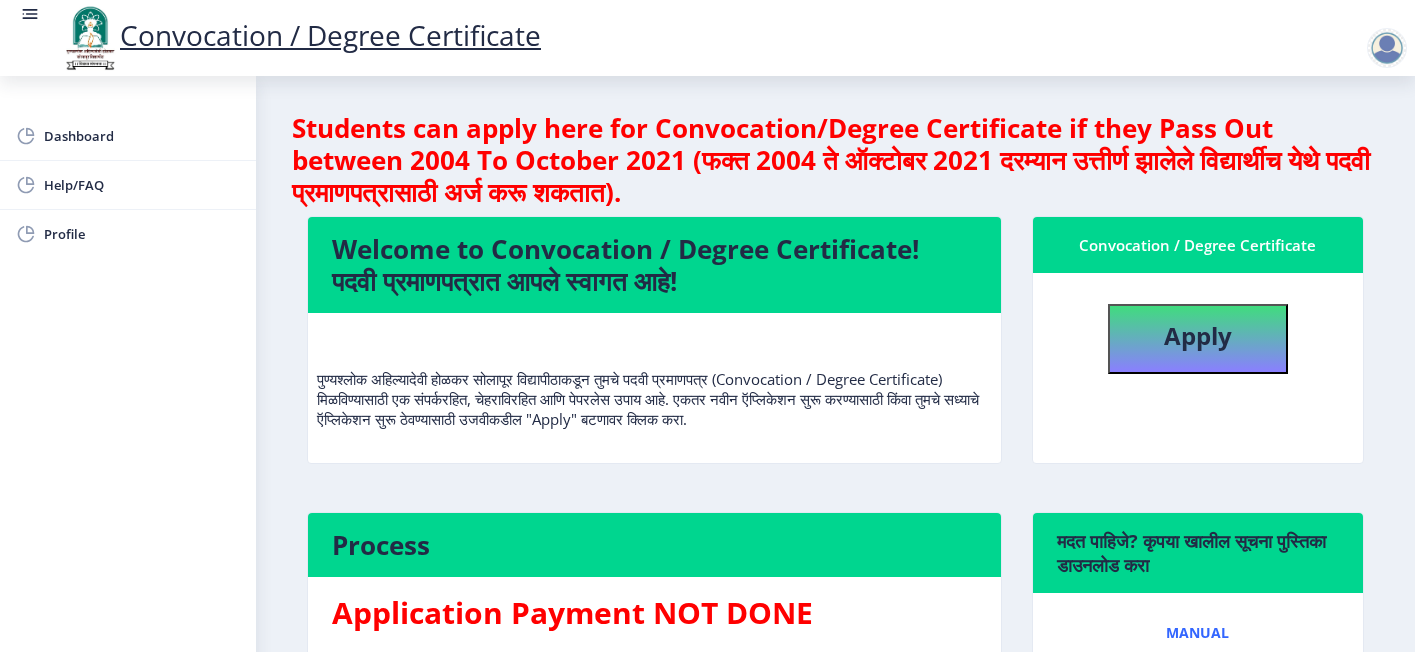 click on "Welcome to Convocation / Degree Certificate!  पदवी प्रमाणपत्रात आपले स्वागत आहे!" 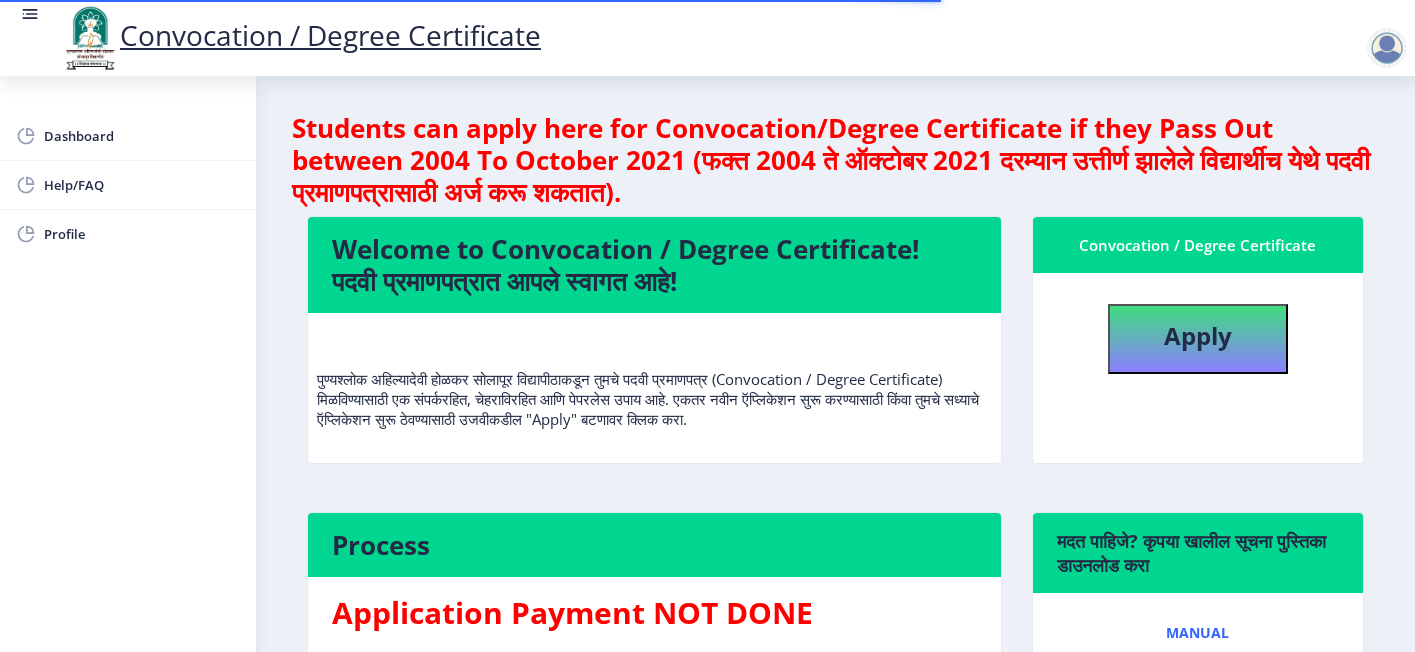 scroll, scrollTop: 0, scrollLeft: 0, axis: both 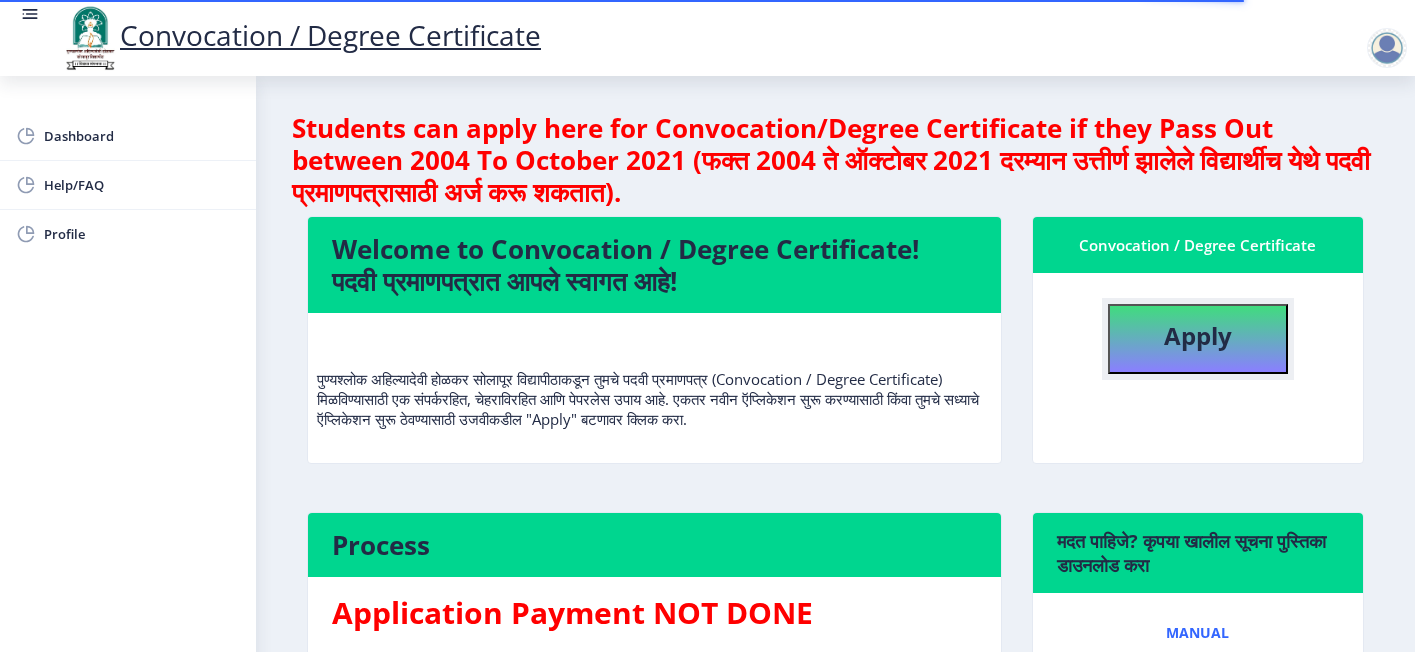 click on "Apply" 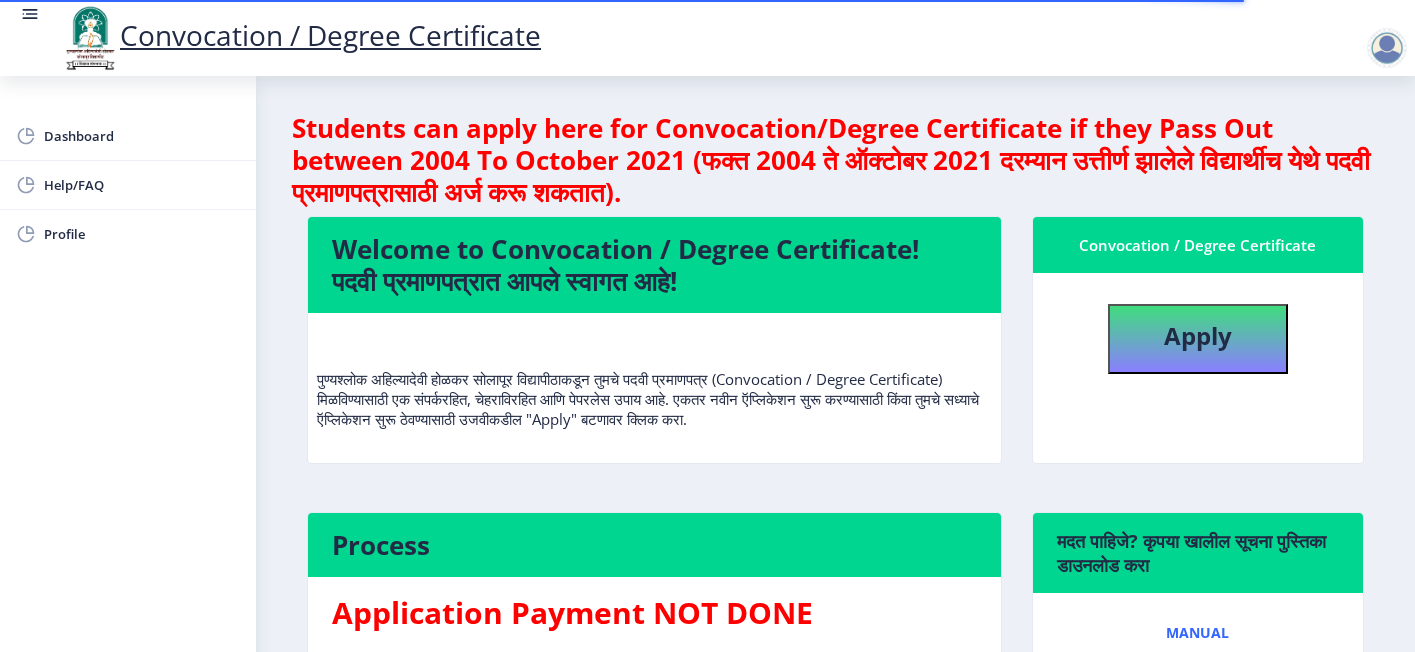 select 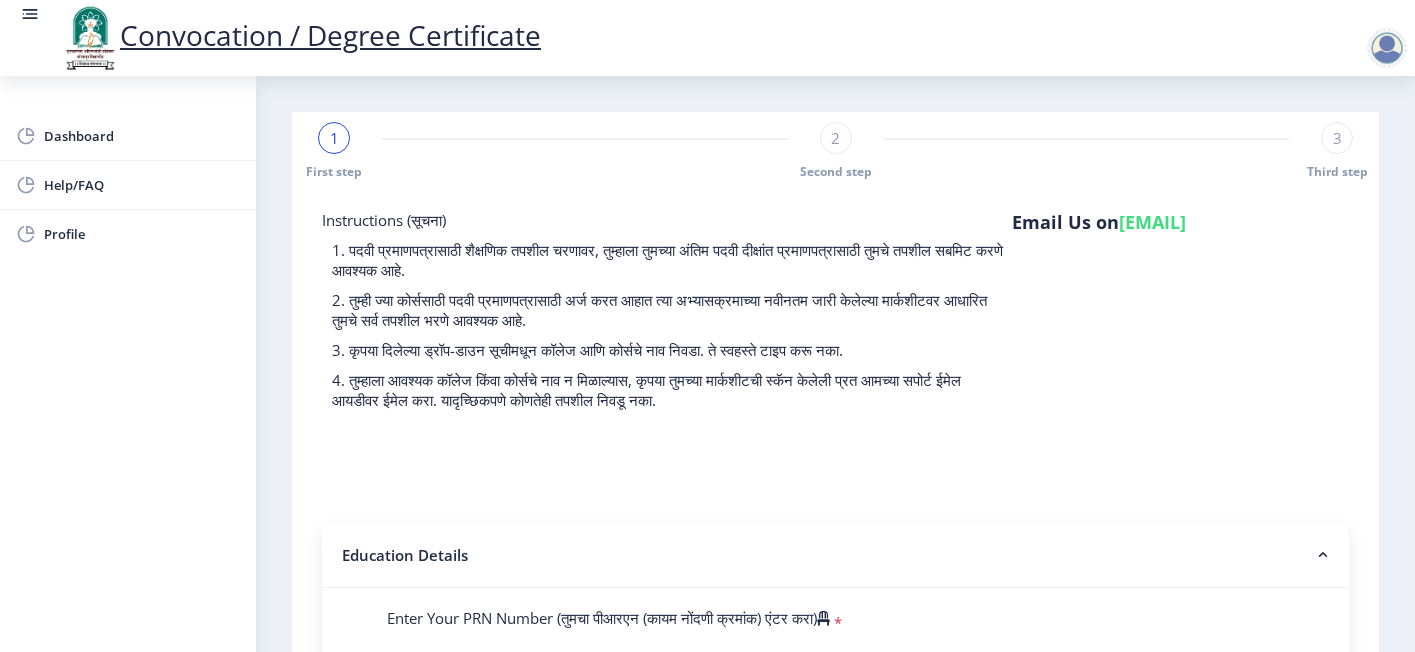 scroll, scrollTop: 300, scrollLeft: 0, axis: vertical 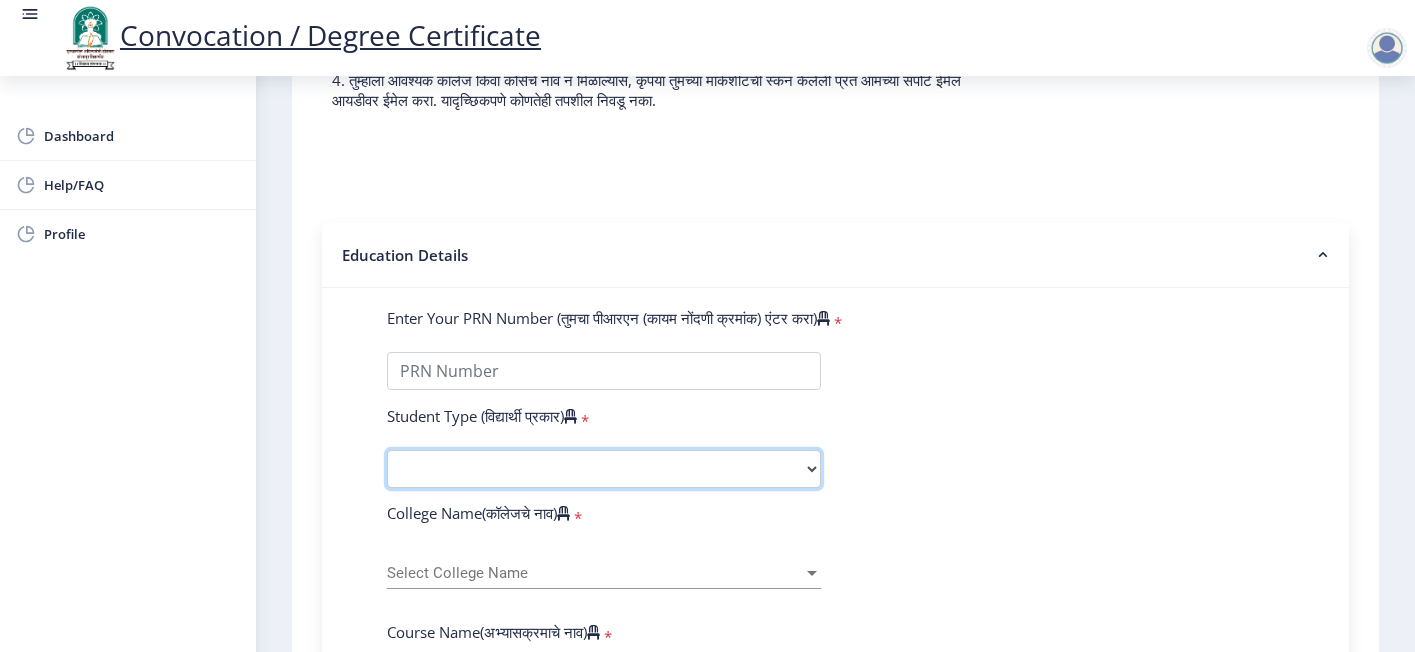 click on "Select Student Type Regular External" at bounding box center [604, 469] 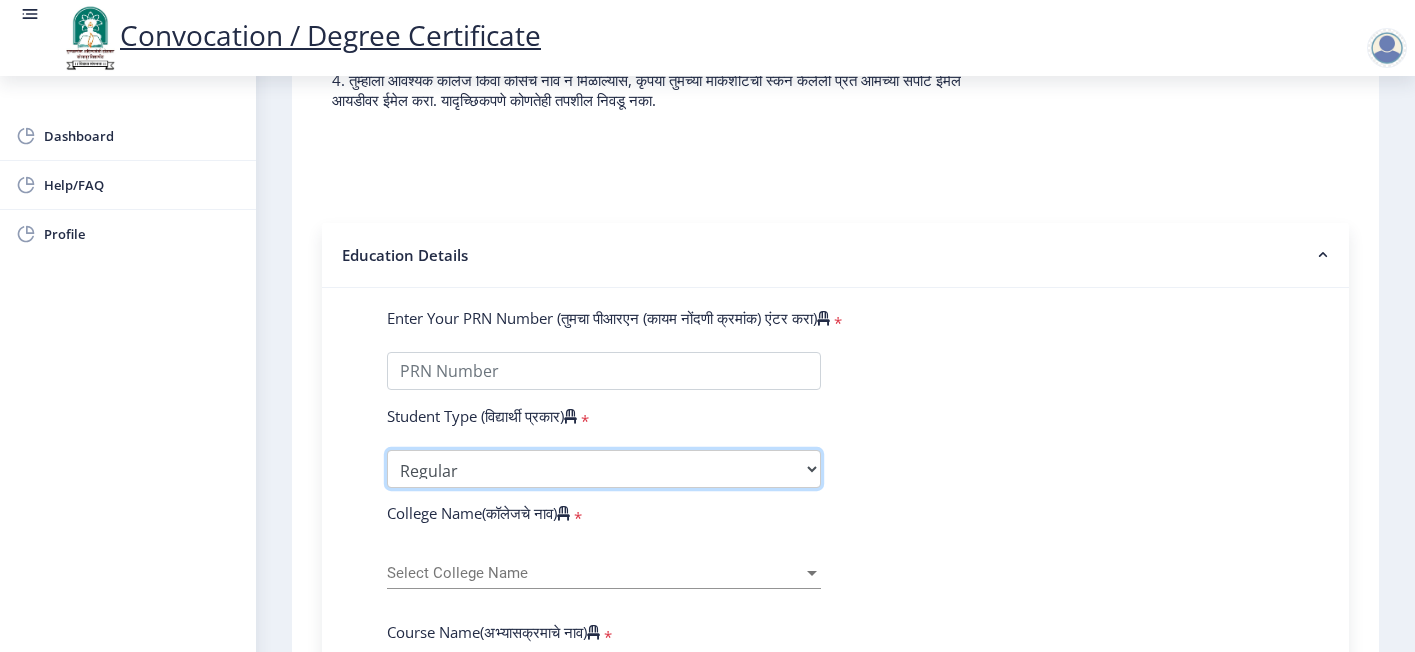 click on "Select Student Type Regular External" at bounding box center (604, 469) 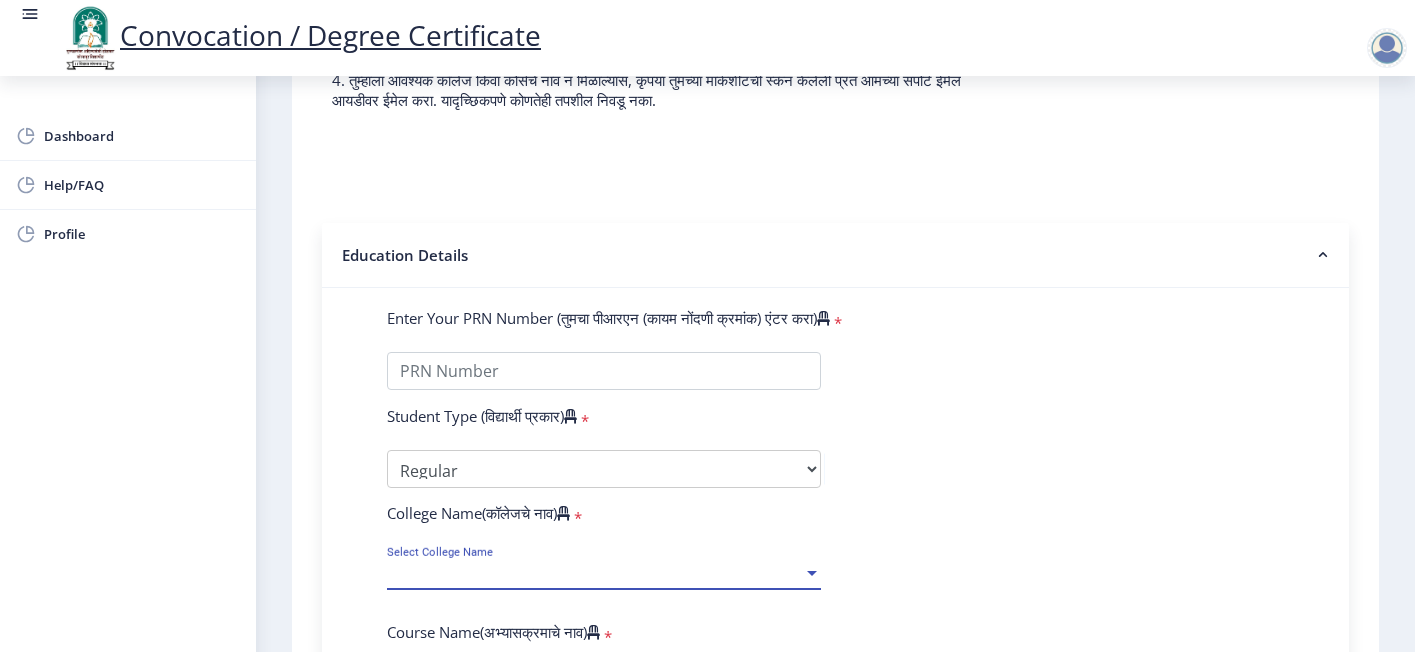 click on "Select College Name" at bounding box center (595, 573) 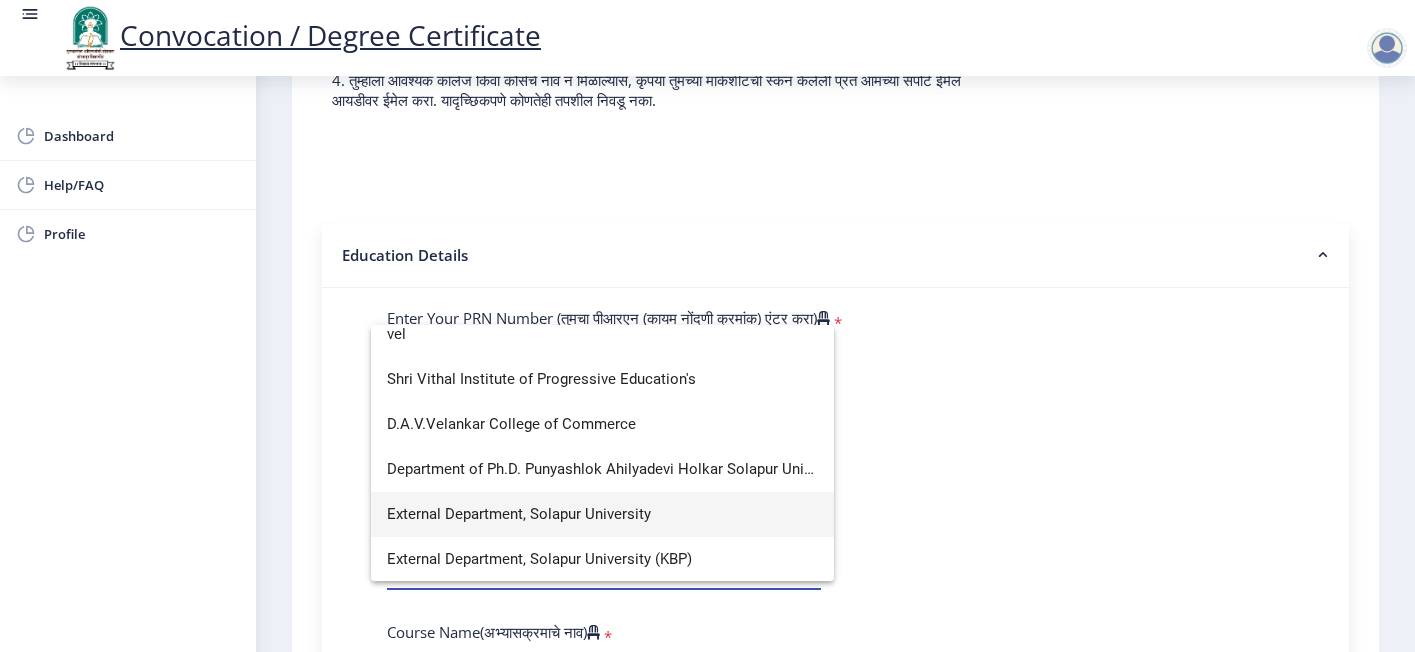 scroll, scrollTop: 0, scrollLeft: 0, axis: both 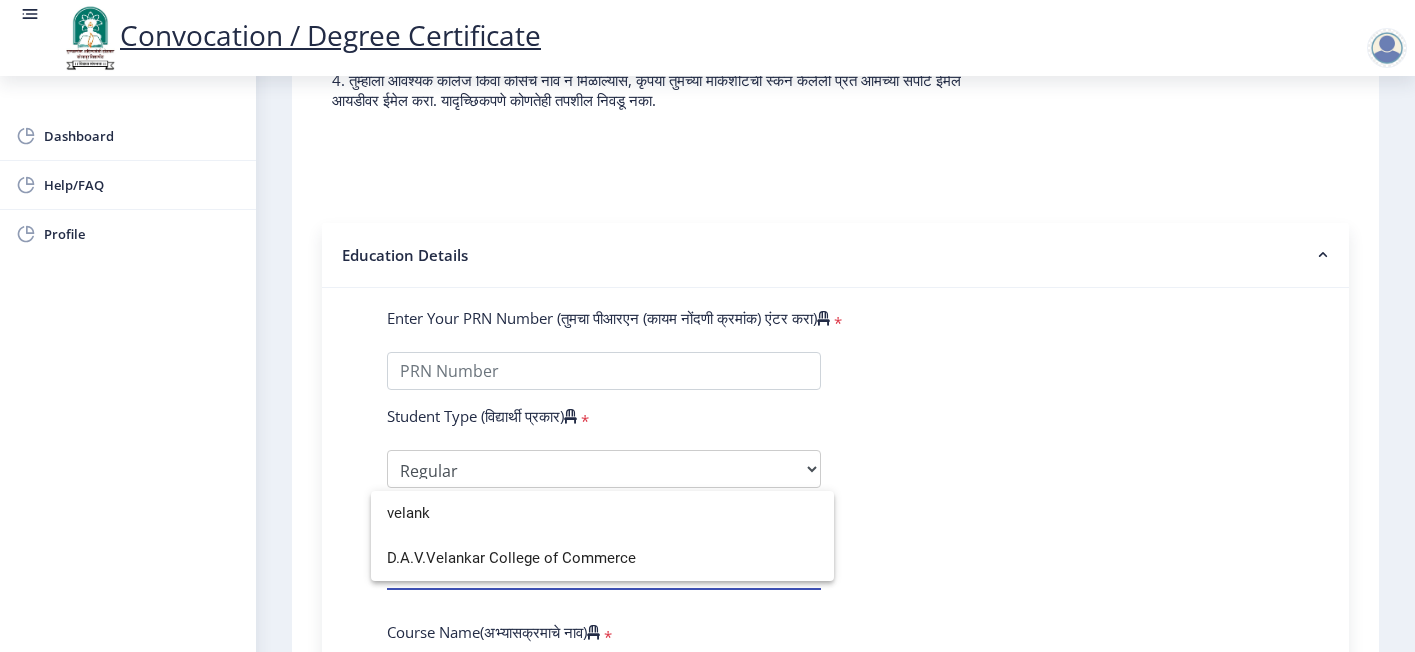 type on "velank" 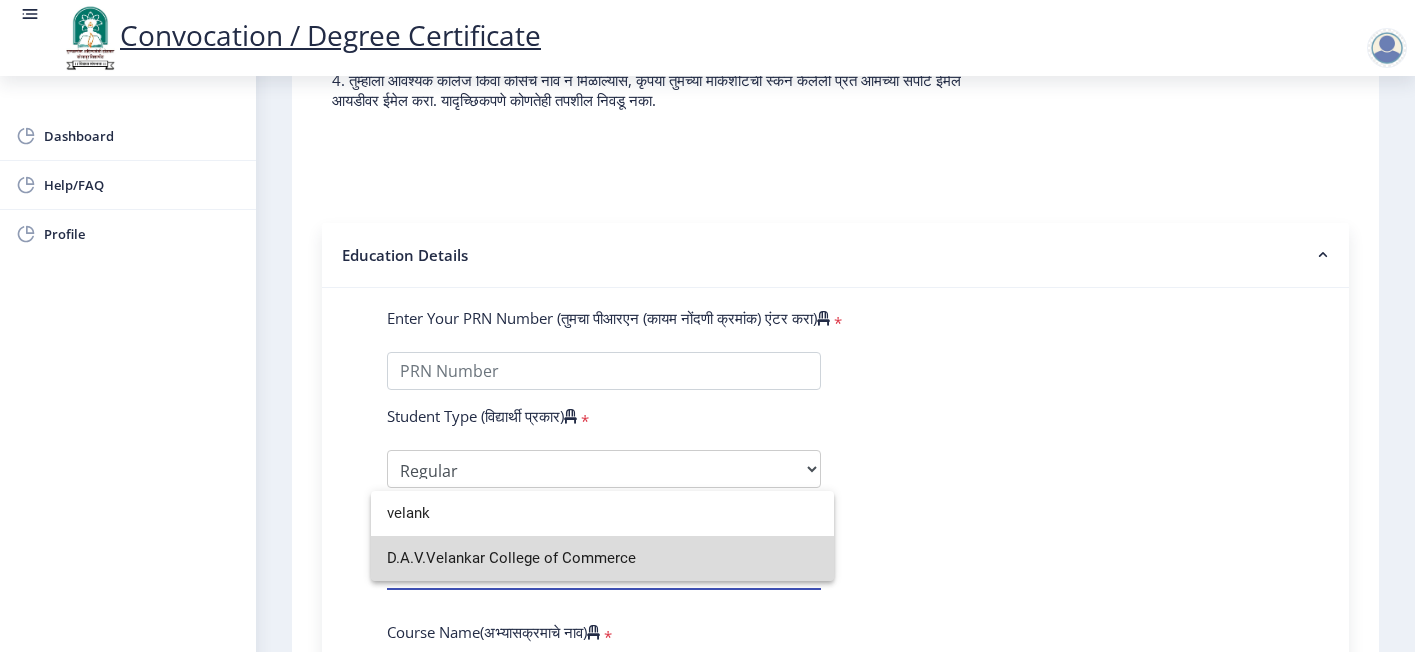 click on "D.A.V.Velankar College of Commerce" at bounding box center (602, 558) 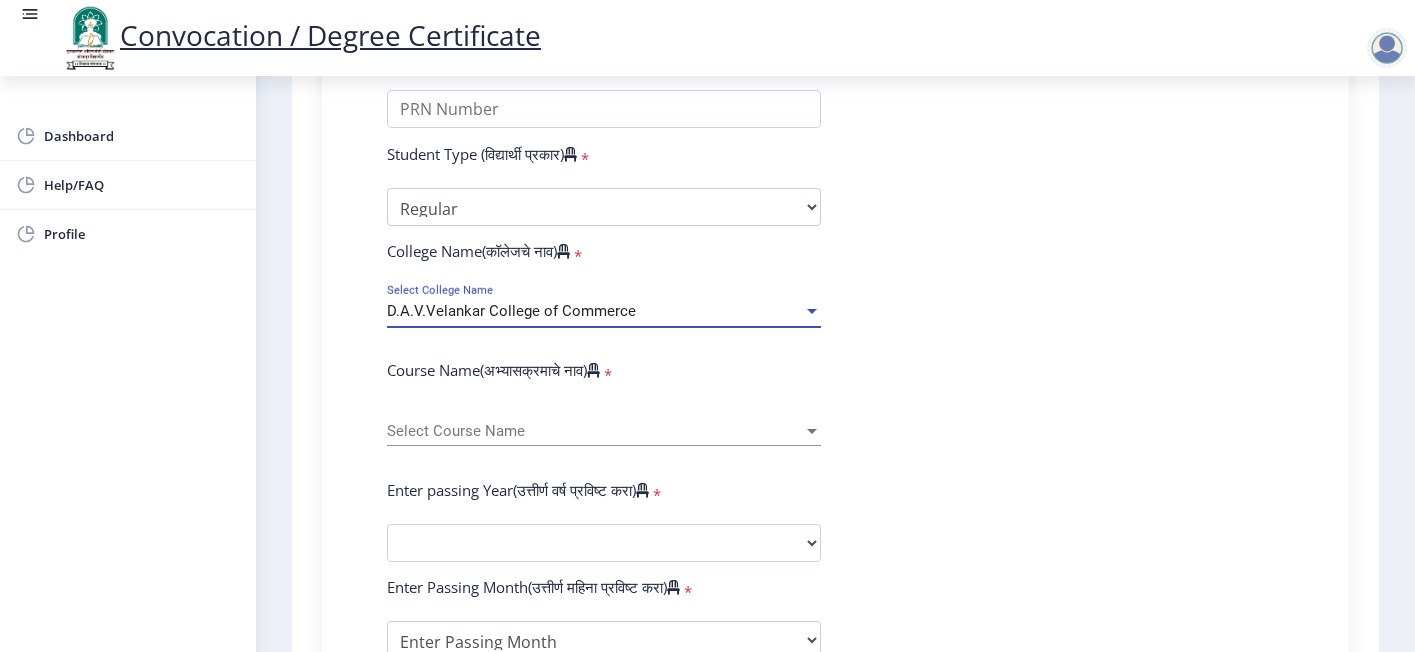 scroll, scrollTop: 600, scrollLeft: 0, axis: vertical 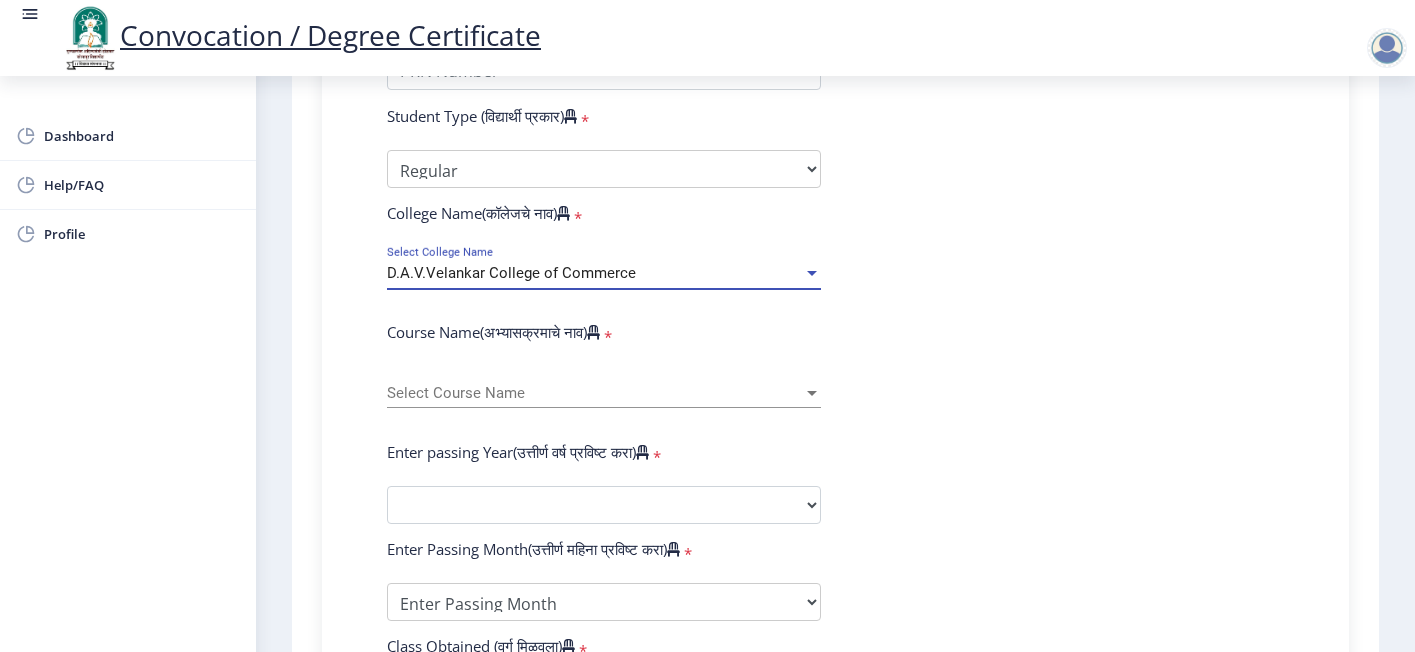 click on "Select Course Name" at bounding box center [595, 393] 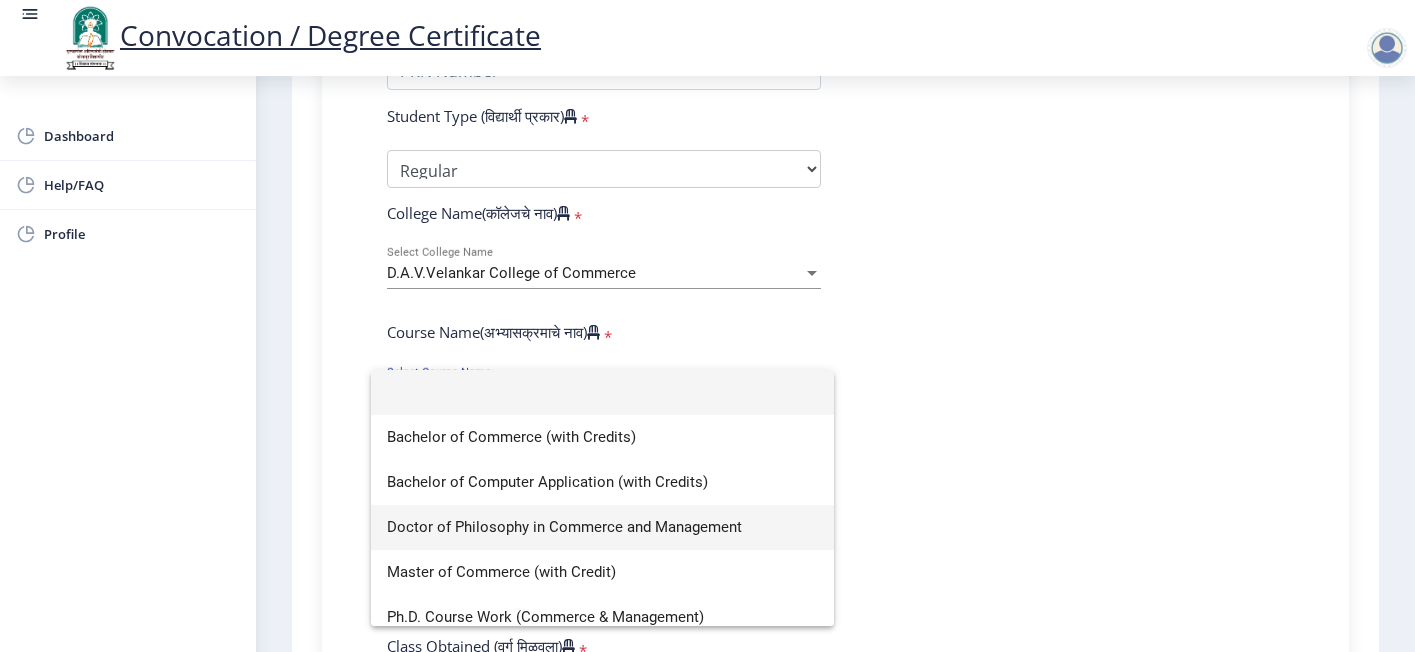 click on "Doctor of Philosophy in Commerce and Management" at bounding box center [602, 527] 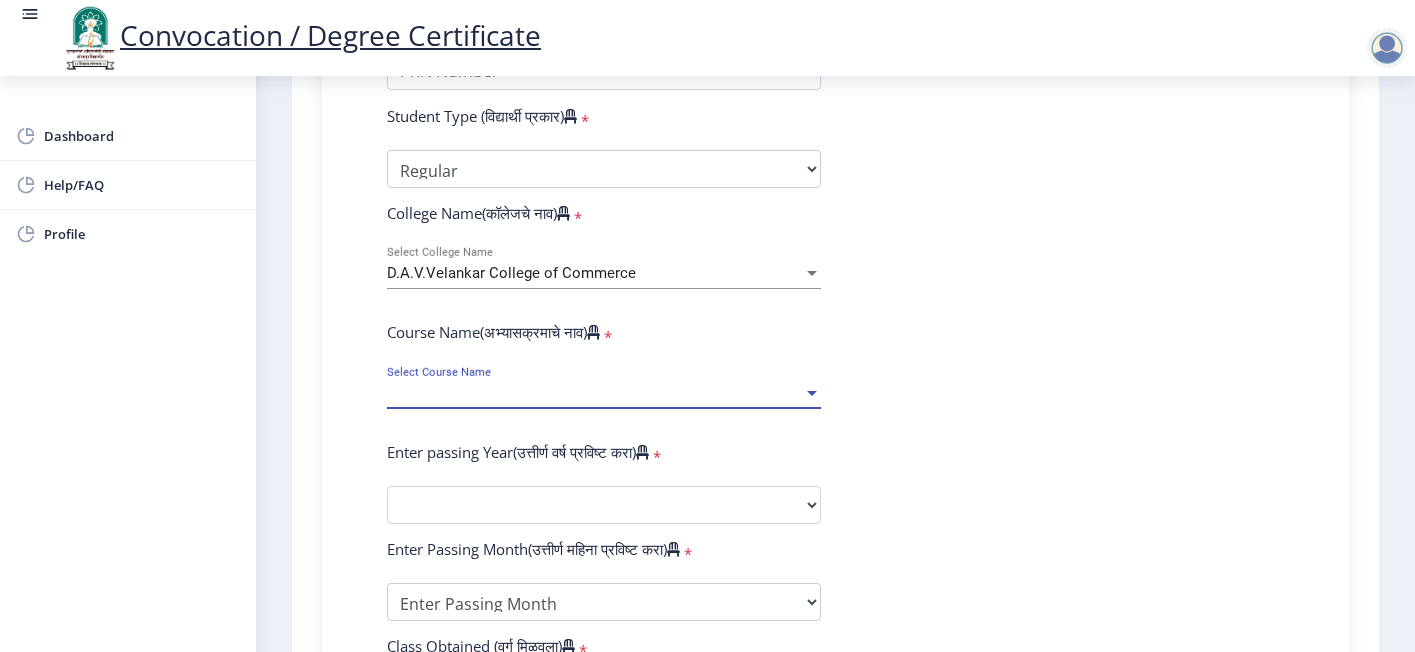 select on "January" 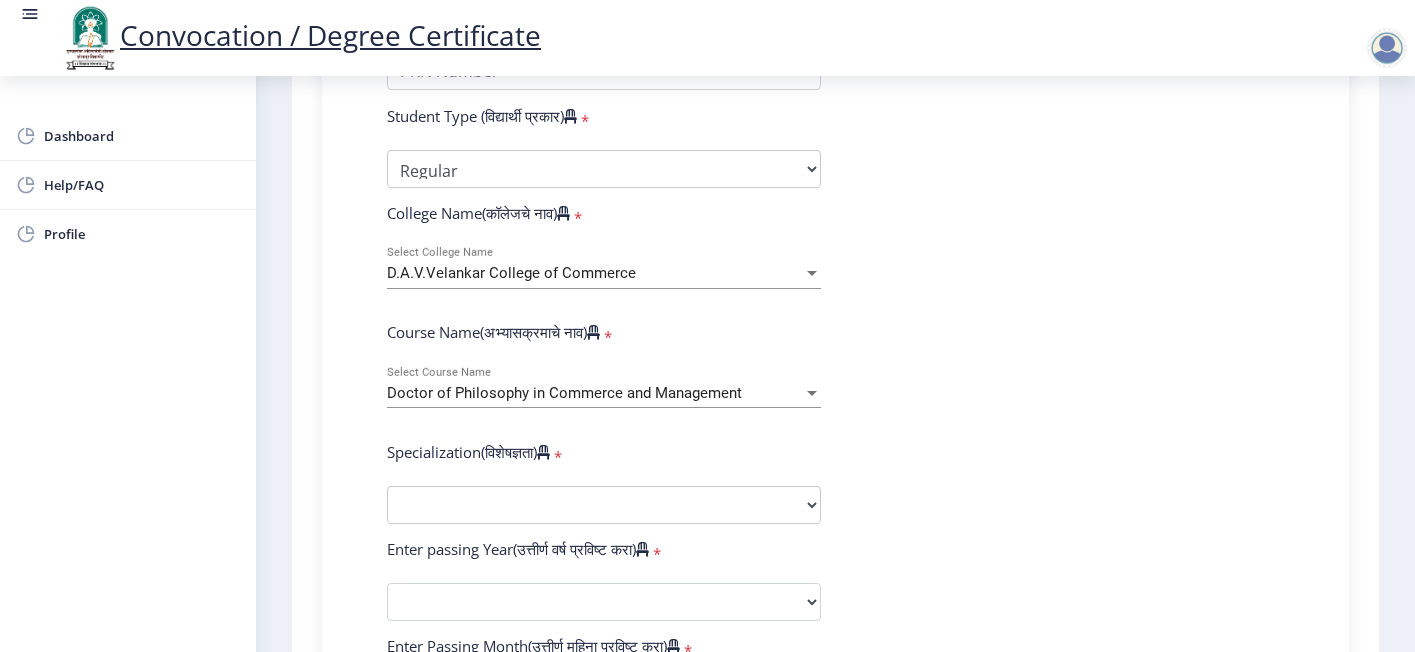 click on "Enter Your PRN Number (तुमचा पीआरएन (कायम नोंदणी क्रमांक) एंटर करा)   * Student Type (विद्यार्थी प्रकार)    * Select Student Type Regular External College Name(कॉलेजचे नाव)   * D.A.V.Velankar College of Commerce Select College Name Course Name(अभ्यासक्रमाचे नाव)   * Doctor of Philosophy in Commerce and Management Select Course Name  Specialization(विशेषज्ञता)   * Specialization Accountancy Commerce Management Other Enter passing Year(उत्तीर्ण वर्ष प्रविष्ट करा)   *  2025   2024   2023   2022   2021   2020   2019   2018   2017   2016   2015   2014   2013   2012   2011   2010   2009   2008   2007   2006   2005   2004   2003   2002   2001   2000   1999   1998   1997   1996   1995   1994   1993   1992   1991   1990   1989   1988   1987   1986   1985   1984   1983   1982   1981   1980" 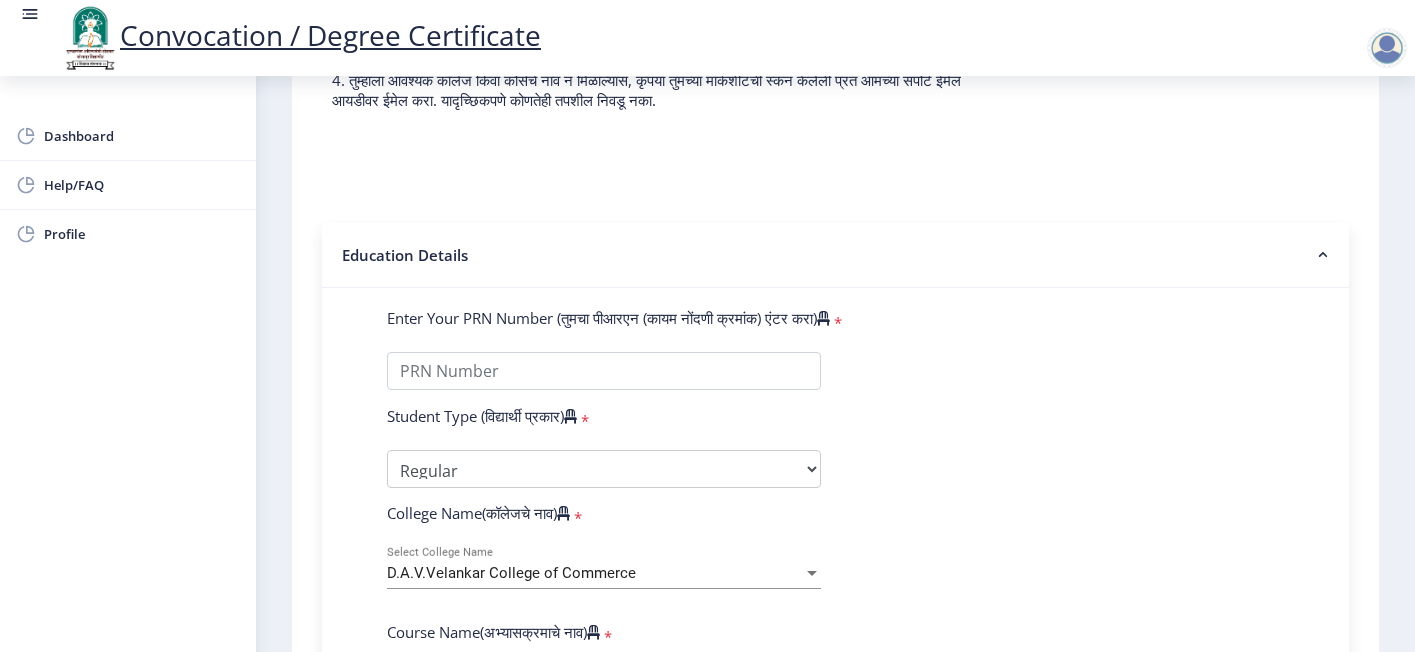 scroll, scrollTop: 600, scrollLeft: 0, axis: vertical 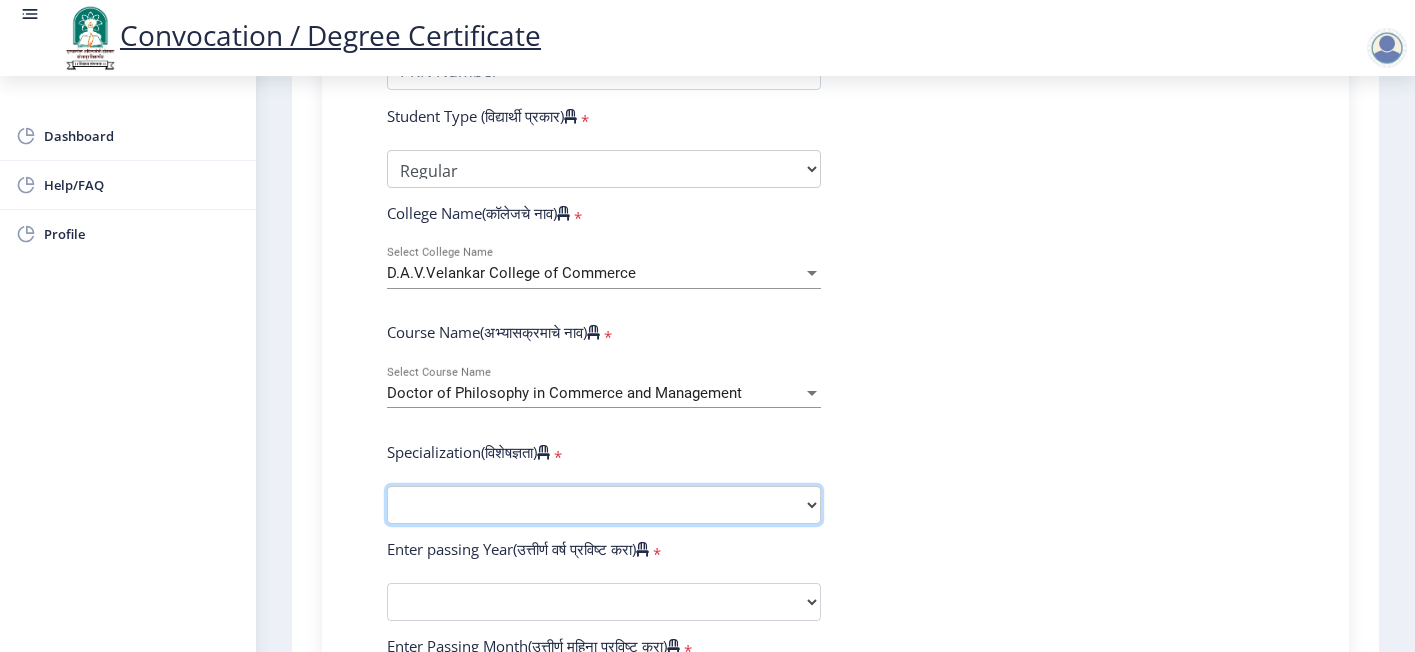 click on "Specialization Accountancy Commerce Management Other" at bounding box center (604, 505) 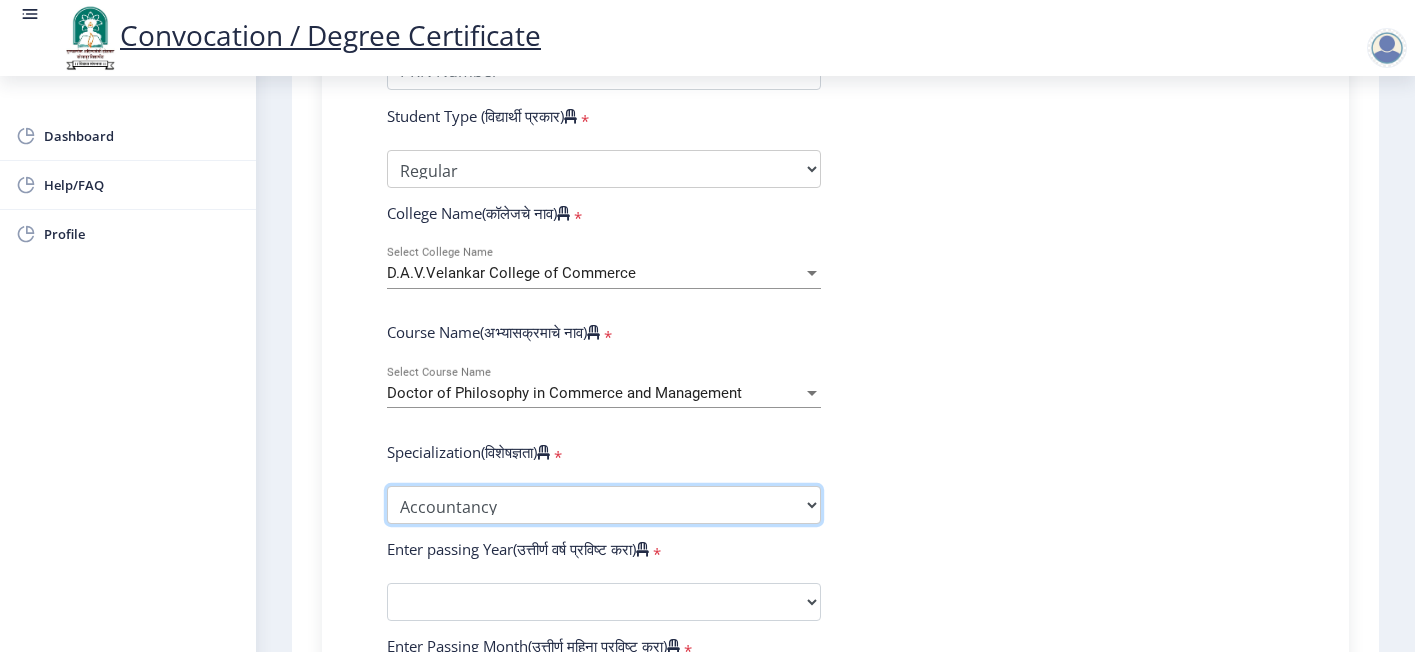 click on "Specialization Accountancy Commerce Management Other" at bounding box center [604, 505] 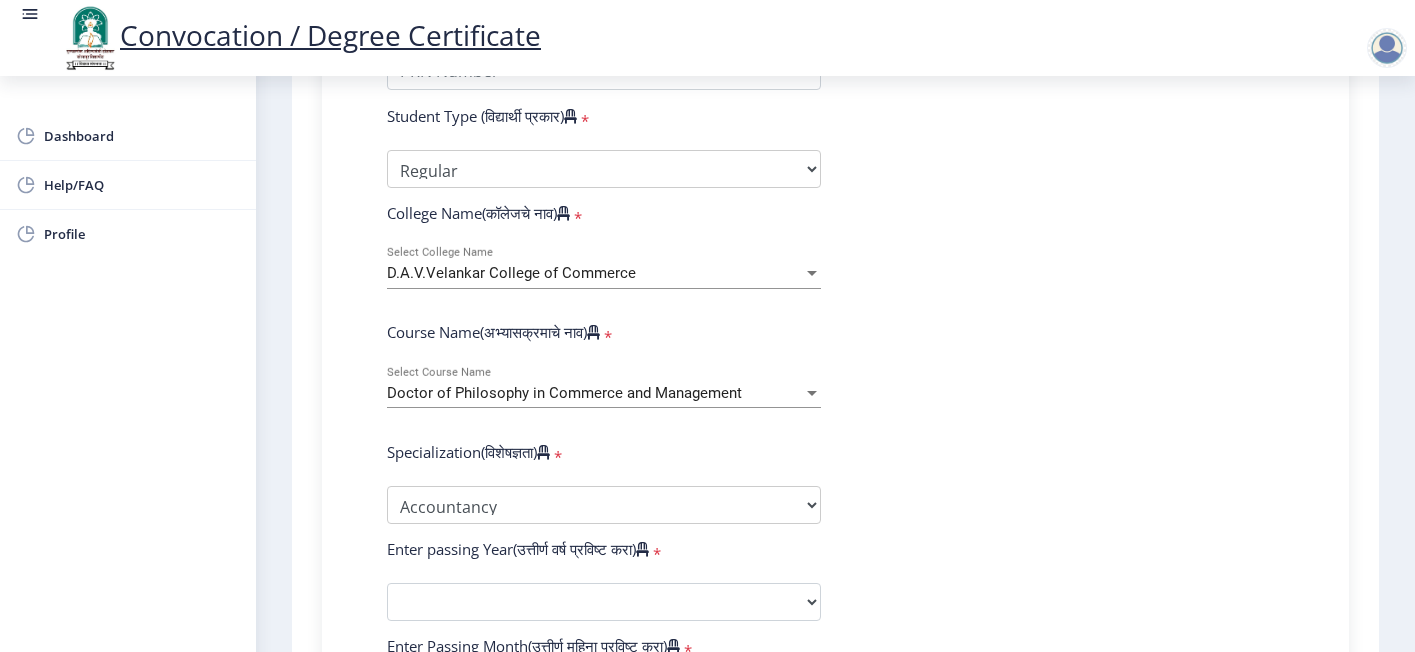 click on "Enter Your PRN Number (तुमचा पीआरएन (कायम नोंदणी क्रमांक) एंटर करा)   * Student Type (विद्यार्थी प्रकार)    * Select Student Type Regular External College Name(कॉलेजचे नाव)   * D.A.V.Velankar College of Commerce Select College Name Course Name(अभ्यासक्रमाचे नाव)   * Doctor of Philosophy in Commerce and Management Select Course Name  Specialization(विशेषज्ञता)   * Specialization Accountancy Commerce Management Other Enter passing Year(उत्तीर्ण वर्ष प्रविष्ट करा)   *  2025   2024   2023   2022   2021   2020   2019   2018   2017   2016   2015   2014   2013   2012   2011   2010   2009   2008   2007   2006   2005   2004   2003   2002   2001   2000   1999   1998   1997   1996   1995   1994   1993   1992   1991   1990   1989   1988   1987   1986   1985   1984   1983   1982   1981   1980" 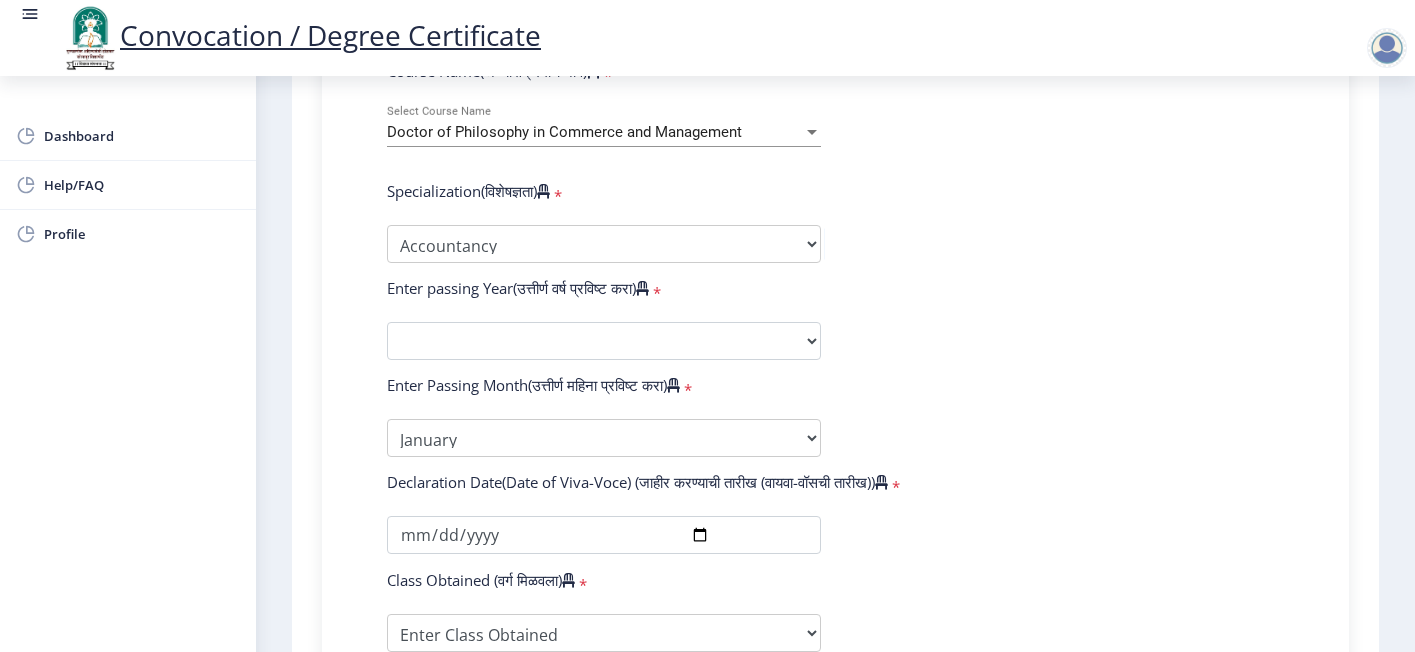 scroll, scrollTop: 899, scrollLeft: 0, axis: vertical 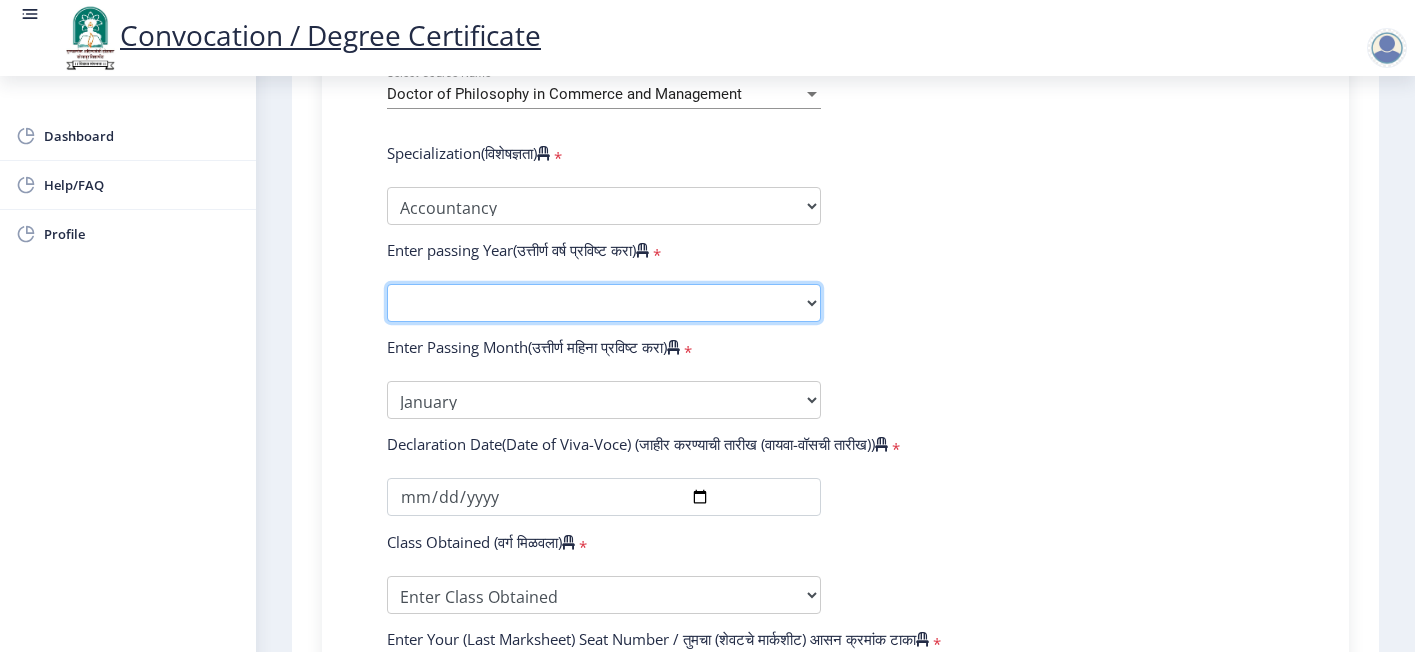 click on "2025   2024   2023   2022   2021   2020   2019   2018   2017   2016   2015   2014   2013   2012   2011   2010   2009   2008   2007   2006   2005   2004   2003   2002   2001   2000   1999   1998   1997   1996   1995   1994   1993   1992   1991   1990   1989   1988   1987   1986   1985   1984   1983   1982   1981   1980   1979   1978   1977   1976" 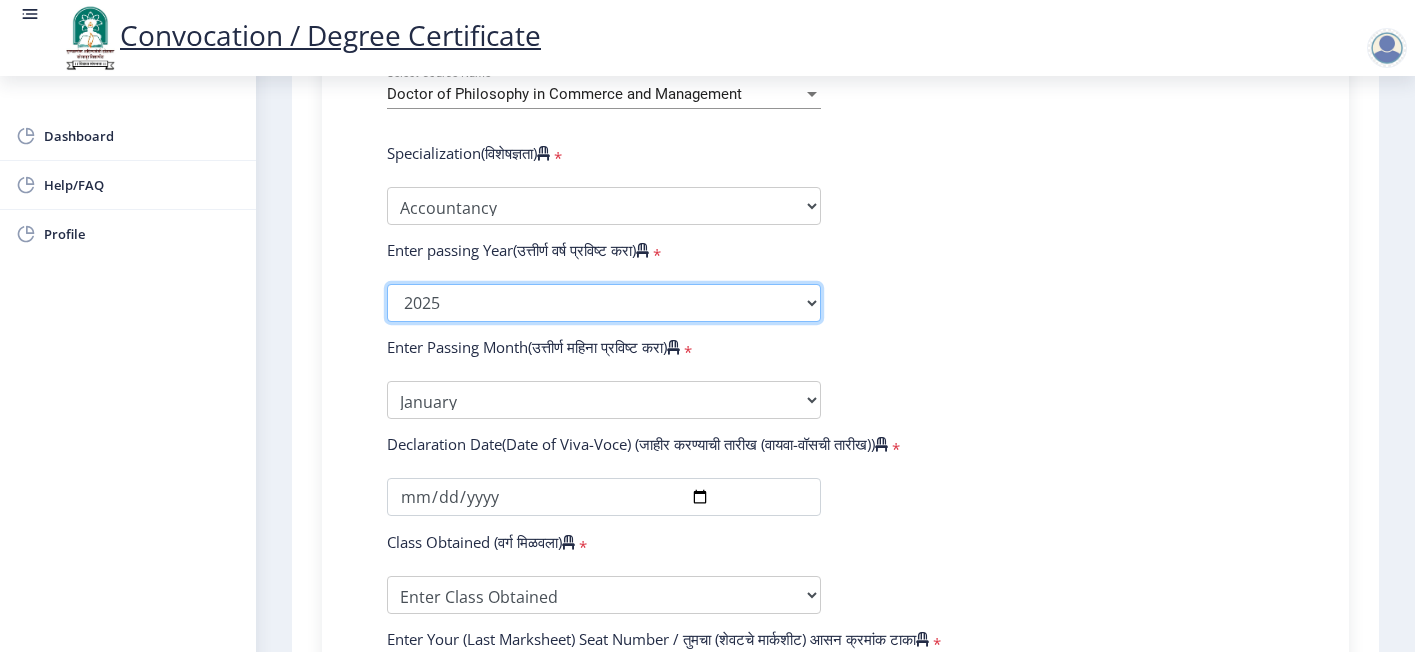click on "2025   2024   2023   2022   2021   2020   2019   2018   2017   2016   2015   2014   2013   2012   2011   2010   2009   2008   2007   2006   2005   2004   2003   2002   2001   2000   1999   1998   1997   1996   1995   1994   1993   1992   1991   1990   1989   1988   1987   1986   1985   1984   1983   1982   1981   1980   1979   1978   1977   1976" 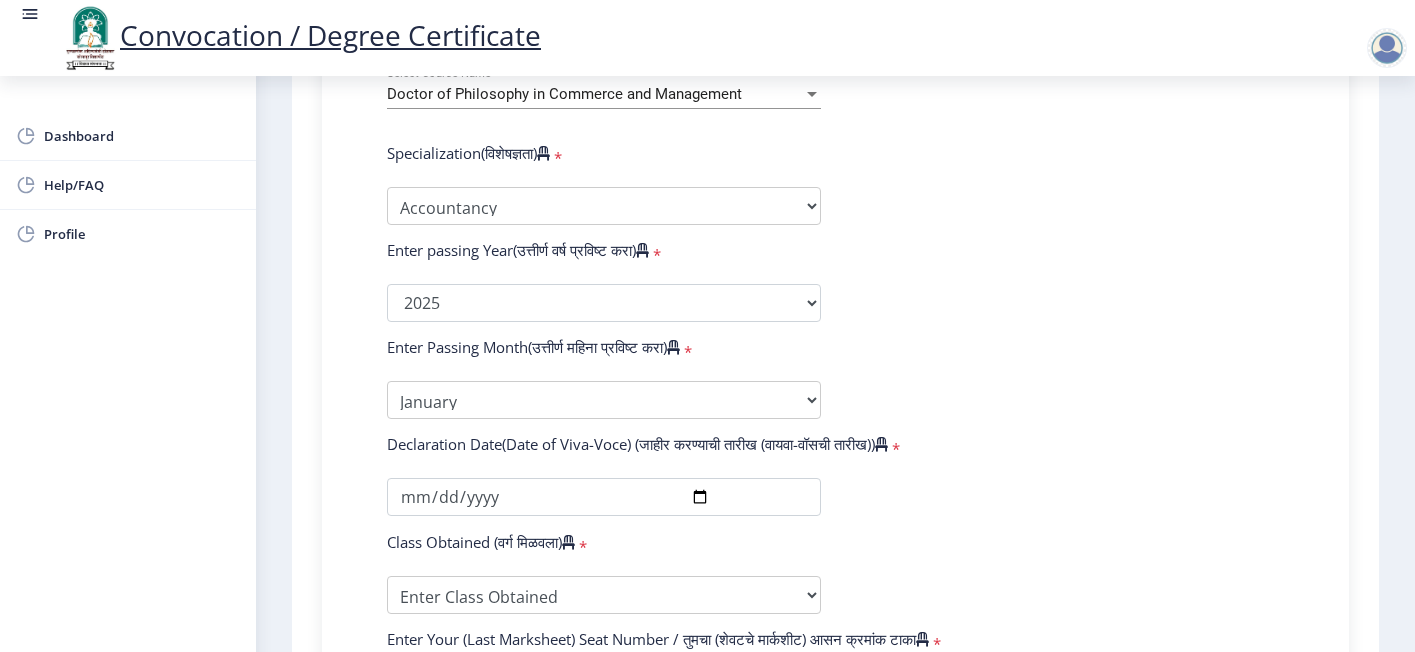 click on "Enter Your PRN Number (तुमचा पीआरएन (कायम नोंदणी क्रमांक) एंटर करा)   * Student Type (विद्यार्थी प्रकार)    * Select Student Type Regular External College Name(कॉलेजचे नाव)   * D.A.V.Velankar College of Commerce Select College Name Course Name(अभ्यासक्रमाचे नाव)   * Doctor of Philosophy in Commerce and Management Select Course Name  Specialization(विशेषज्ञता)   * Specialization Accountancy Commerce Management Other Enter passing Year(उत्तीर्ण वर्ष प्रविष्ट करा)   *  2025   2024   2023   2022   2021   2020   2019   2018   2017   2016   2015   2014   2013   2012   2011   2010   2009   2008   2007   2006   2005   2004   2003   2002   2001   2000   1999   1998   1997   1996   1995   1994   1993   1992   1991   1990   1989   1988   1987   1986   1985   1984   1983   1982   1981   1980" 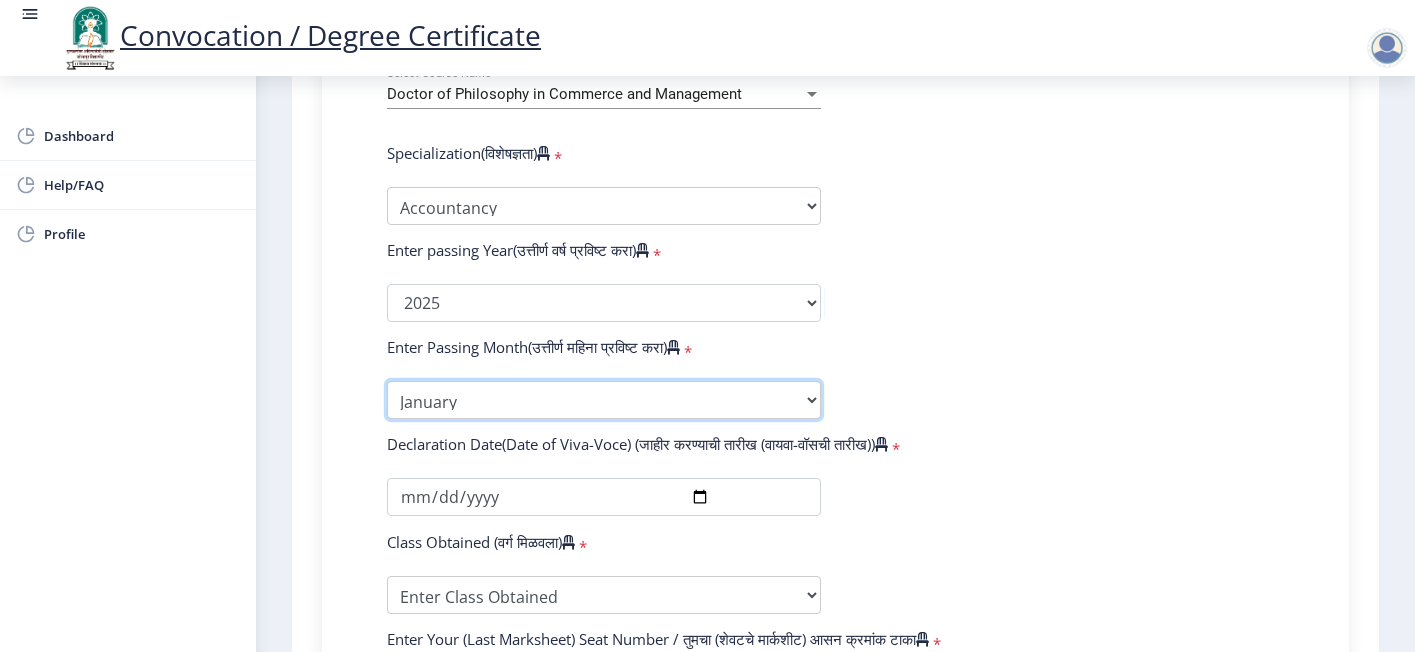 click on "Enter Passing Month January February March April May June July August September October November December" at bounding box center (604, 400) 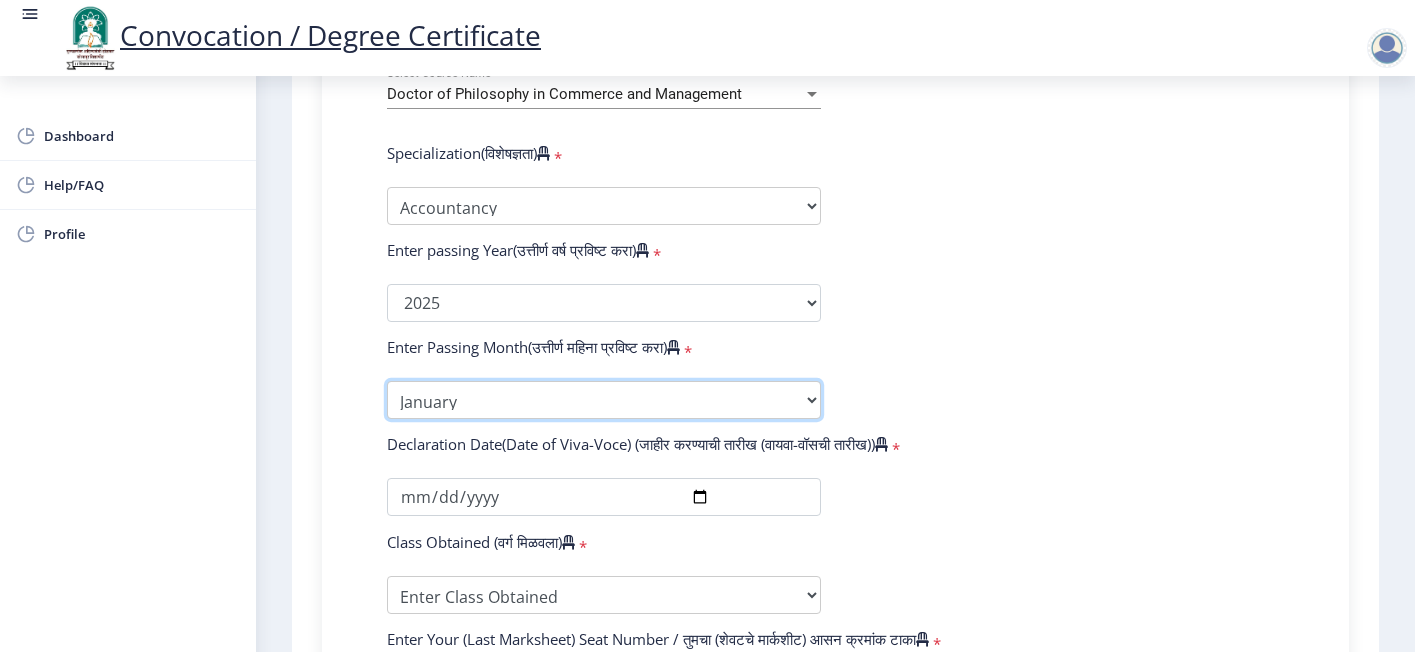 click on "Enter Passing Month January February March April May June July August September October November December" at bounding box center (604, 400) 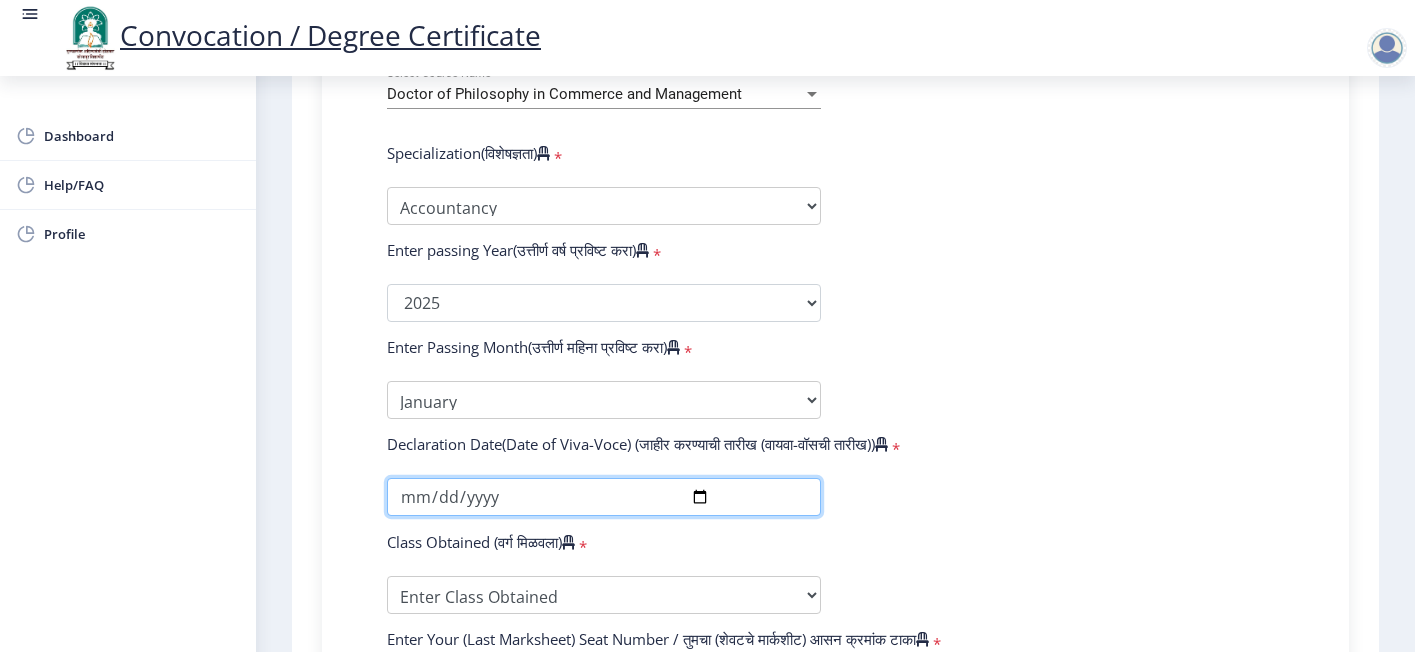 click at bounding box center [604, 497] 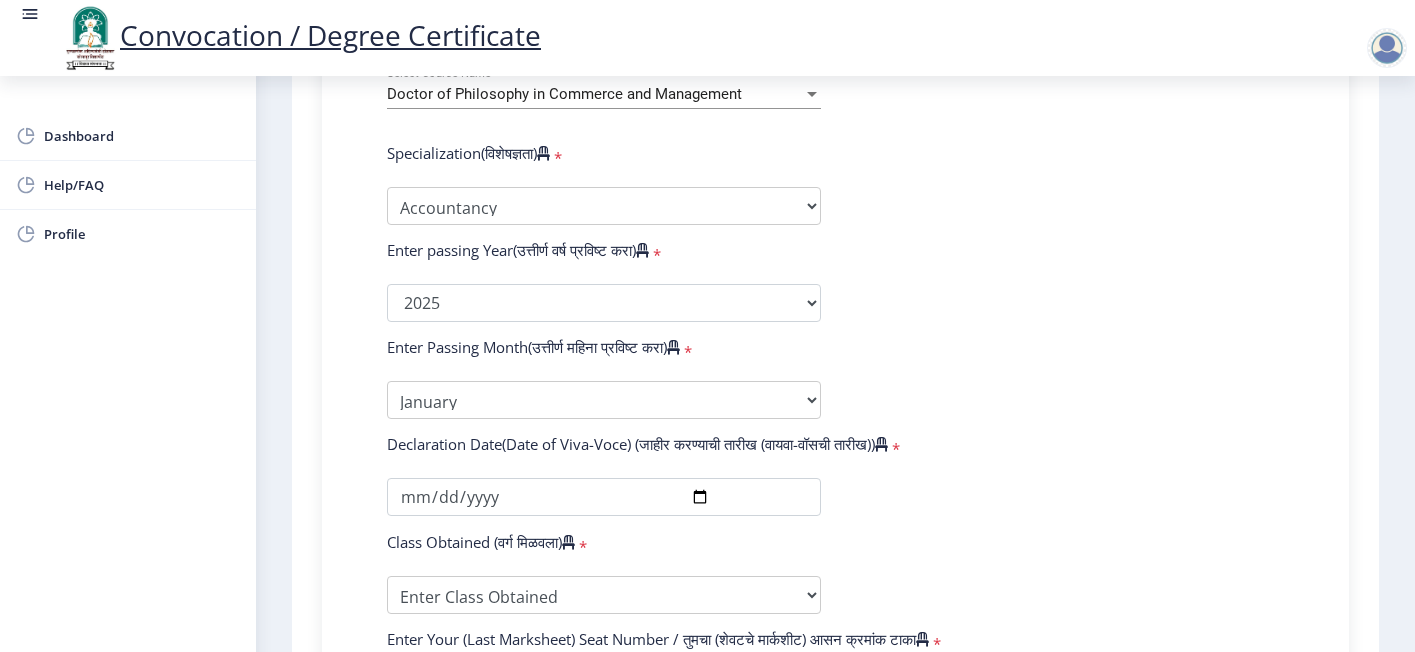 click on "Enter Your PRN Number (तुमचा पीआरएन (कायम नोंदणी क्रमांक) एंटर करा)   * Student Type (विद्यार्थी प्रकार)    * Select Student Type Regular External College Name(कॉलेजचे नाव)   * D.A.V.Velankar College of Commerce Select College Name Course Name(अभ्यासक्रमाचे नाव)   * Doctor of Philosophy in Commerce and Management Select Course Name  Specialization(विशेषज्ञता)   * Specialization Accountancy Commerce Management Other Enter passing Year(उत्तीर्ण वर्ष प्रविष्ट करा)   *  2025   2024   2023   2022   2021   2020   2019   2018   2017   2016   2015   2014   2013   2012   2011   2010   2009   2008   2007   2006   2005   2004   2003   2002   2001   2000   1999   1998   1997   1996   1995   1994   1993   1992   1991   1990   1989   1988   1987   1986   1985   1984   1983   1982   1981   1980" 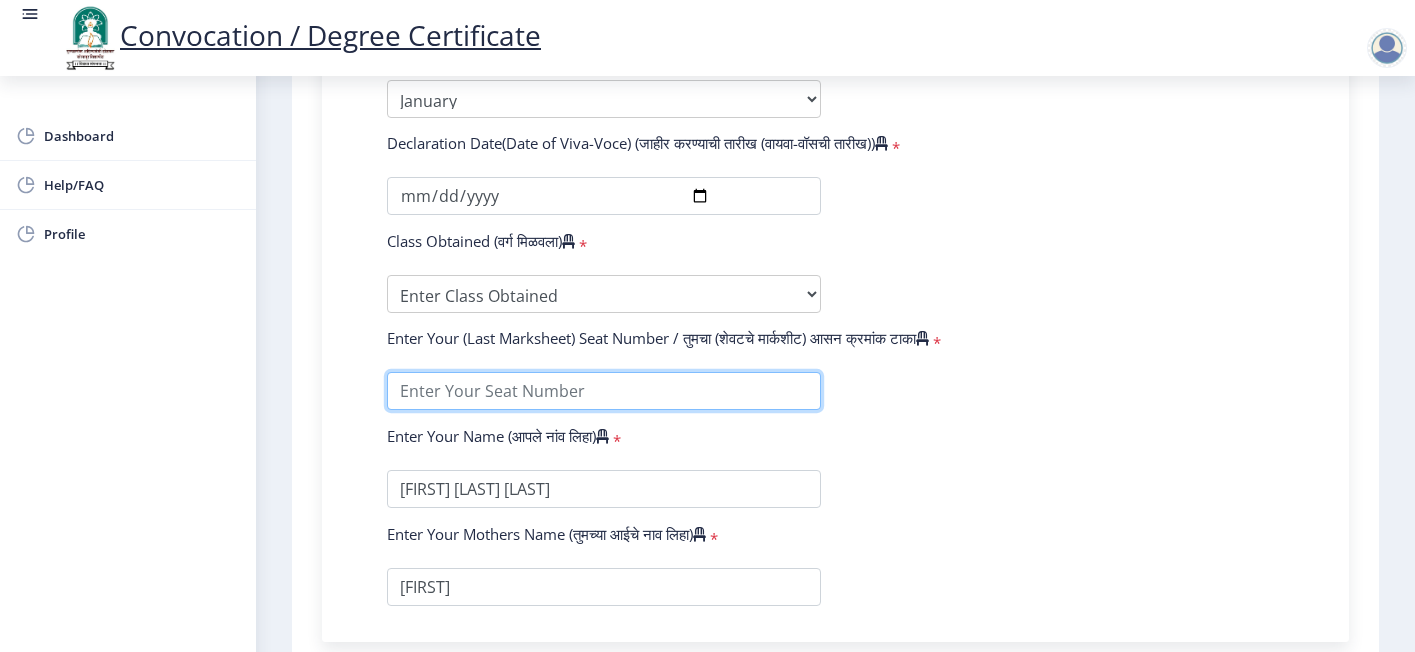 click at bounding box center [604, 391] 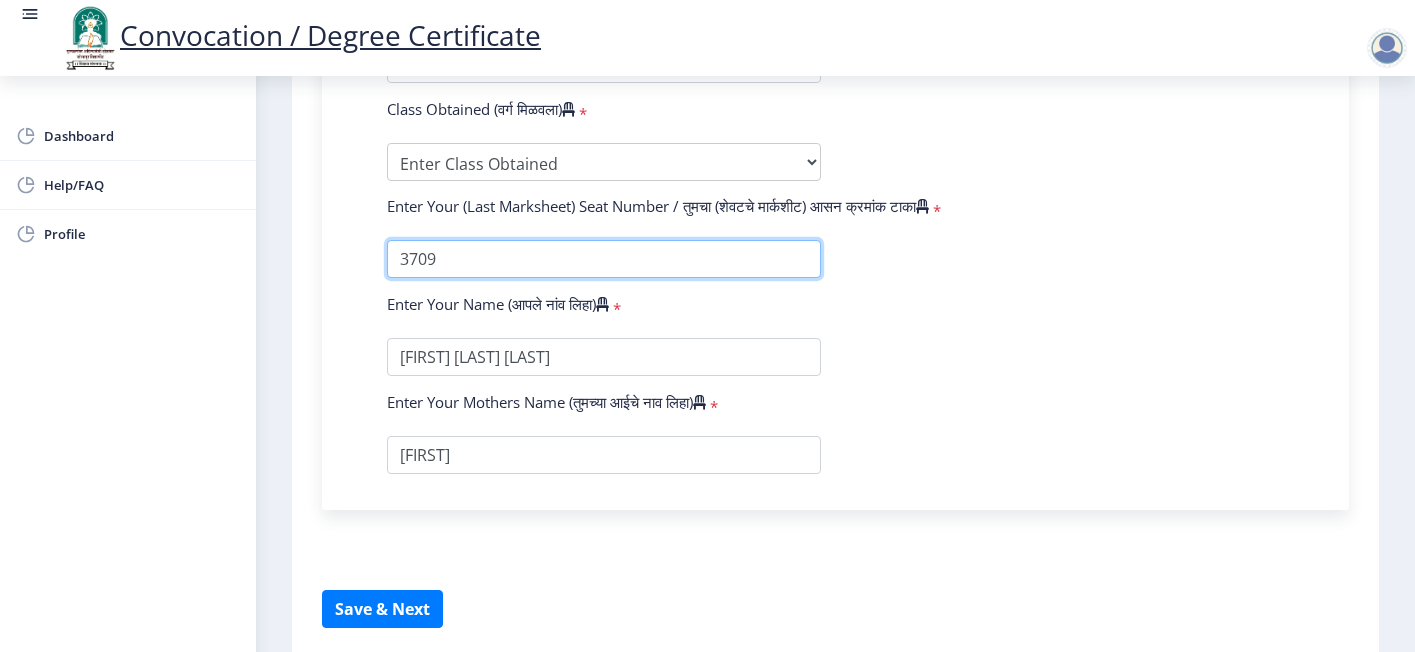 scroll, scrollTop: 1408, scrollLeft: 0, axis: vertical 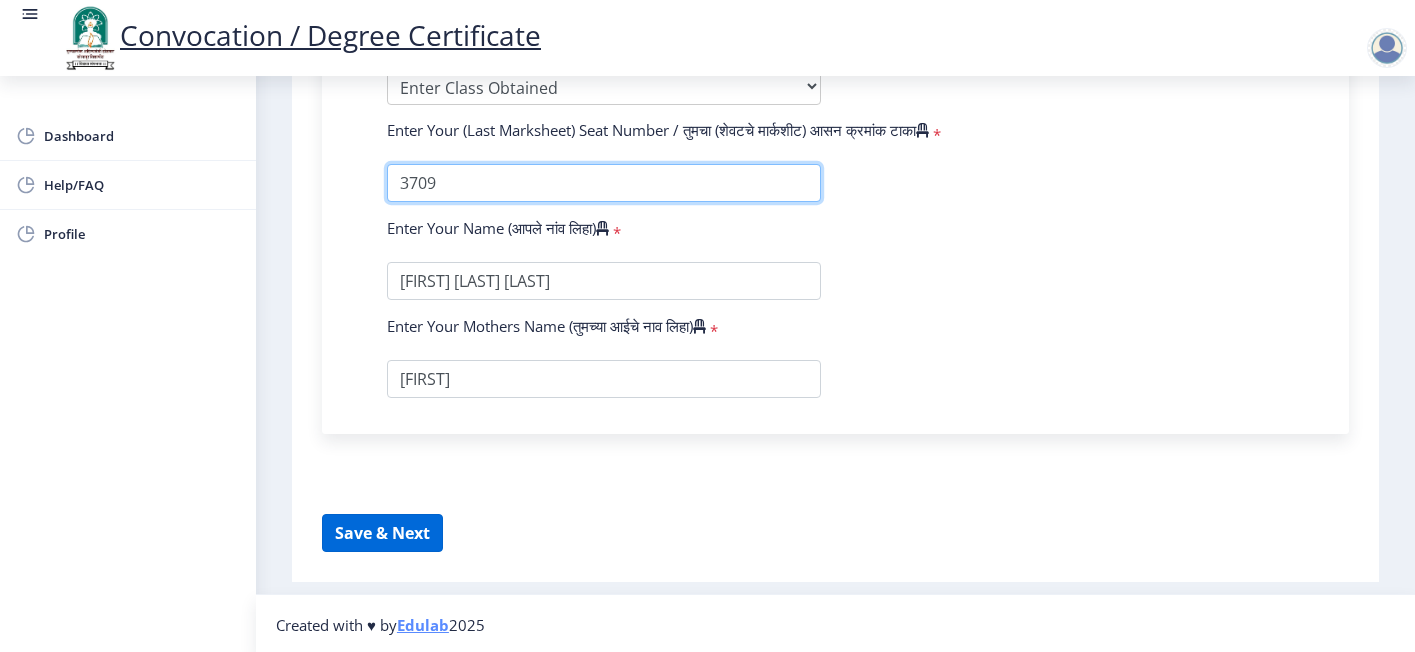 type on "3709" 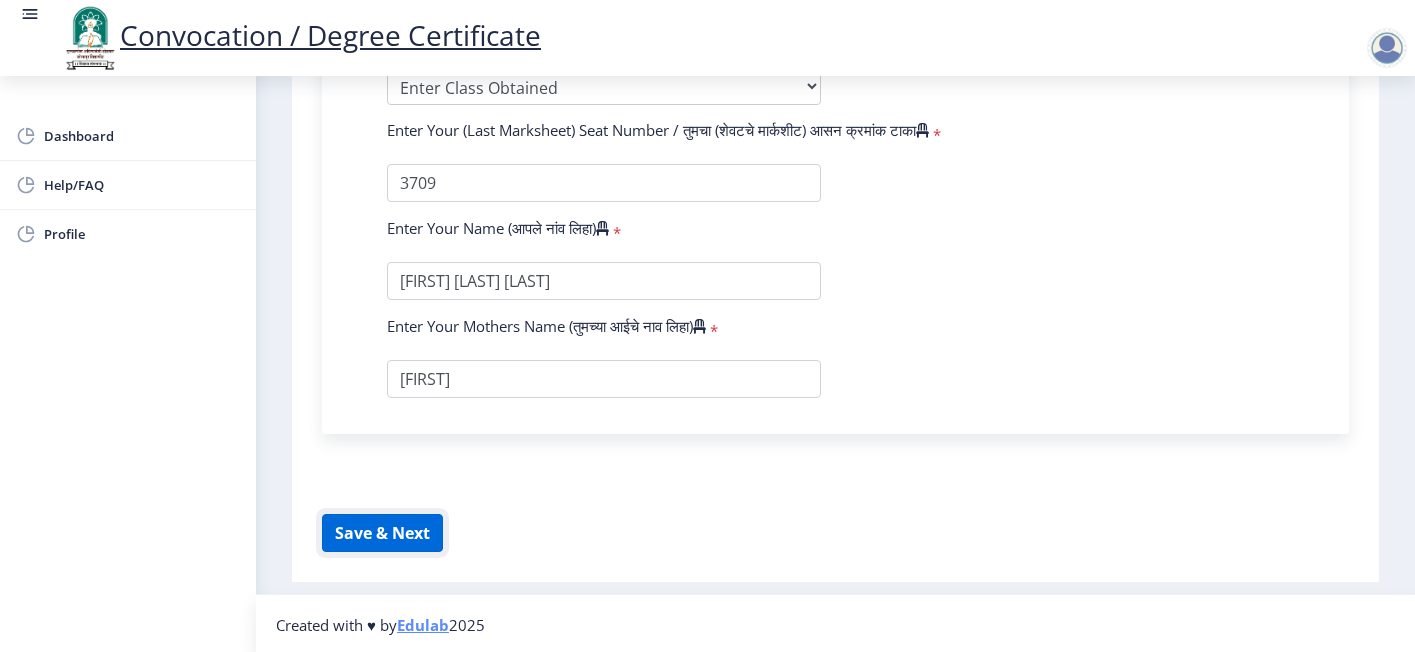 click on "Save & Next" 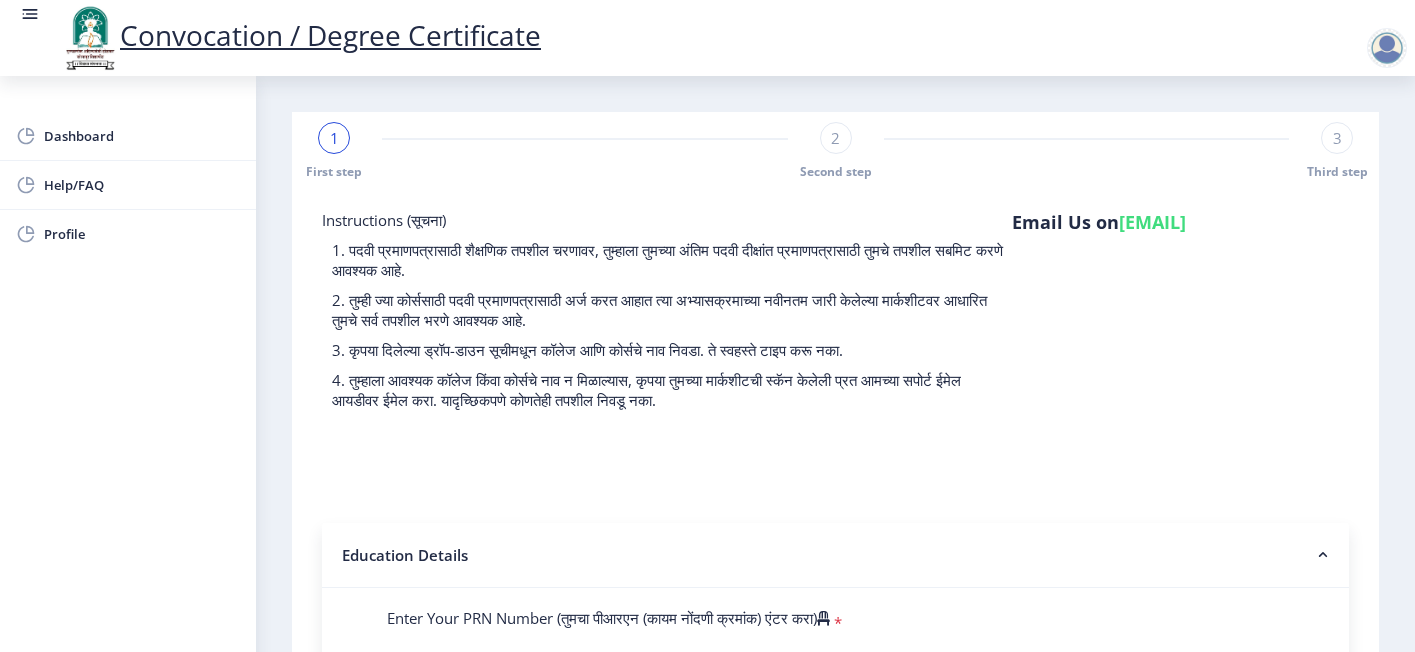scroll, scrollTop: 300, scrollLeft: 0, axis: vertical 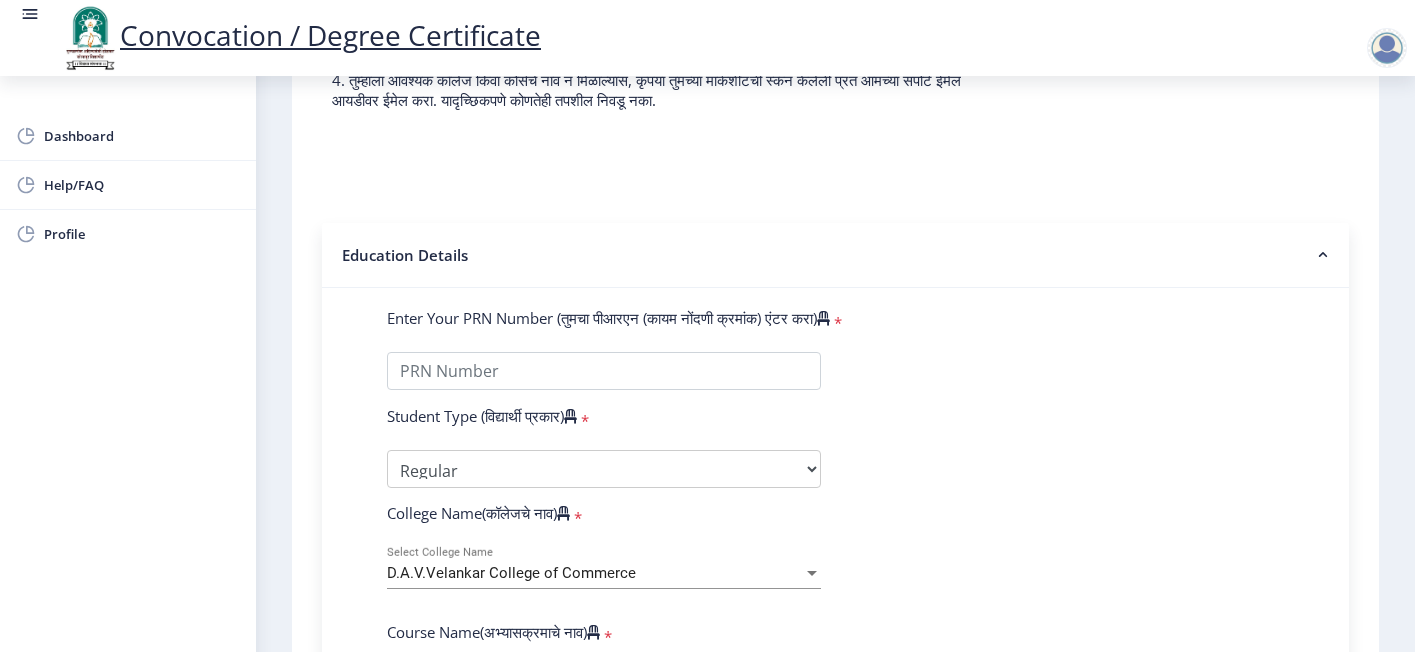 click on "Education Details" 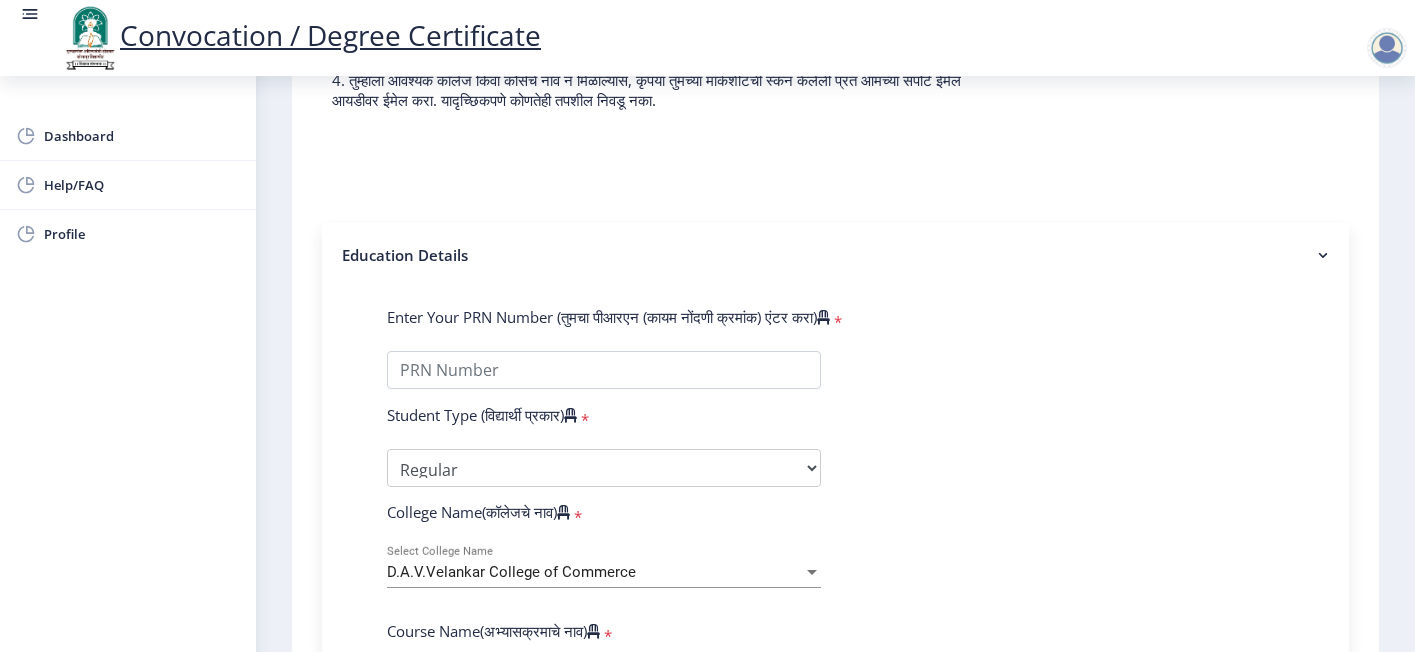 scroll, scrollTop: 153, scrollLeft: 0, axis: vertical 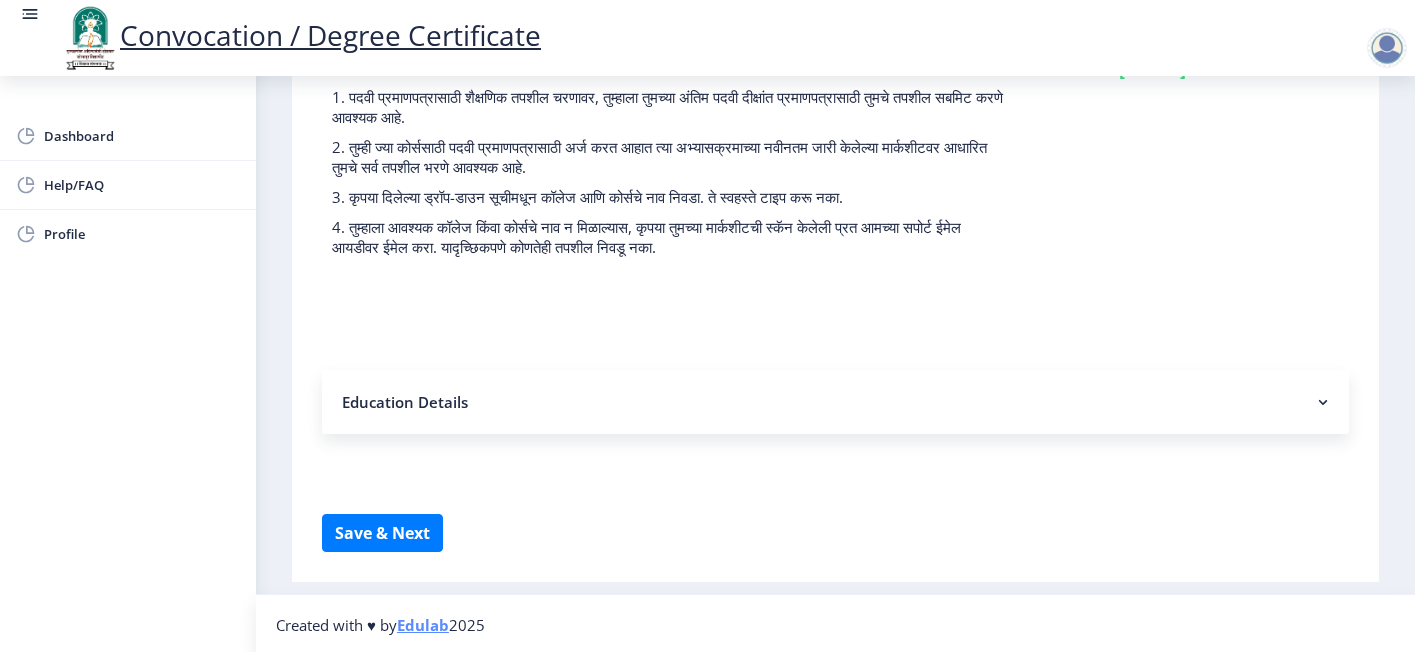 click on "Education Details" 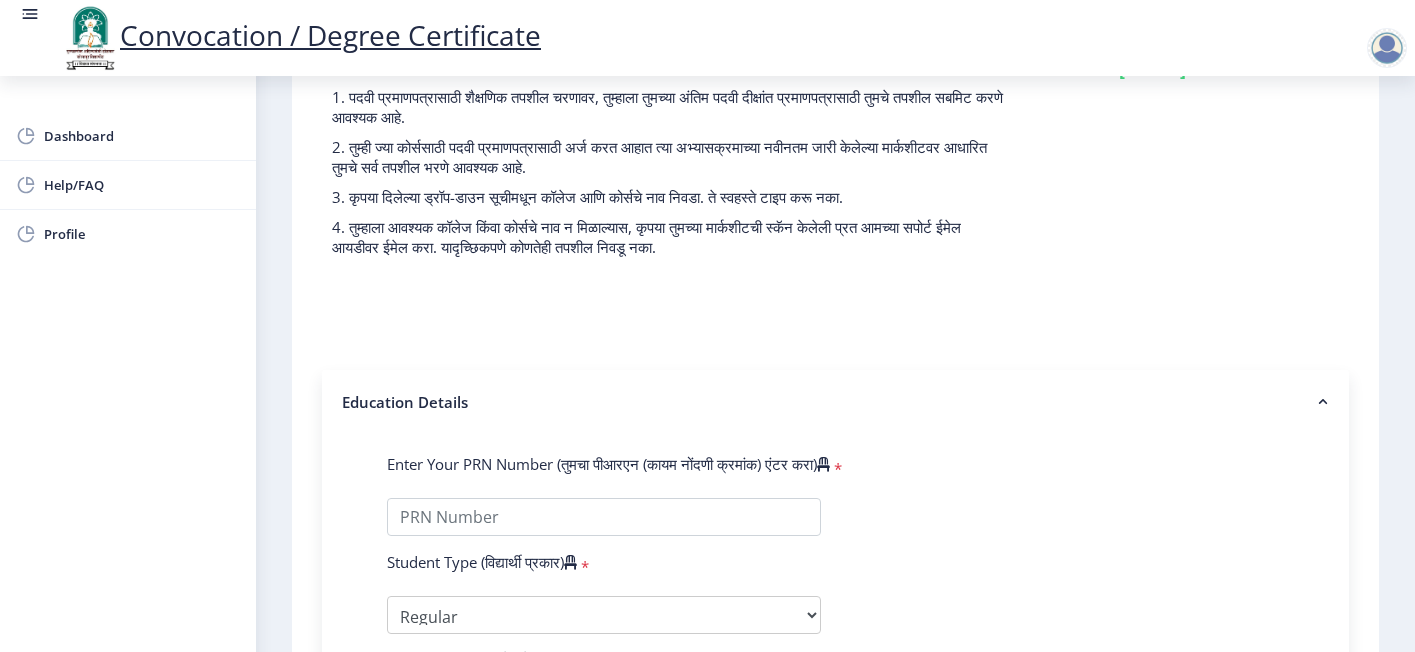 scroll, scrollTop: 300, scrollLeft: 0, axis: vertical 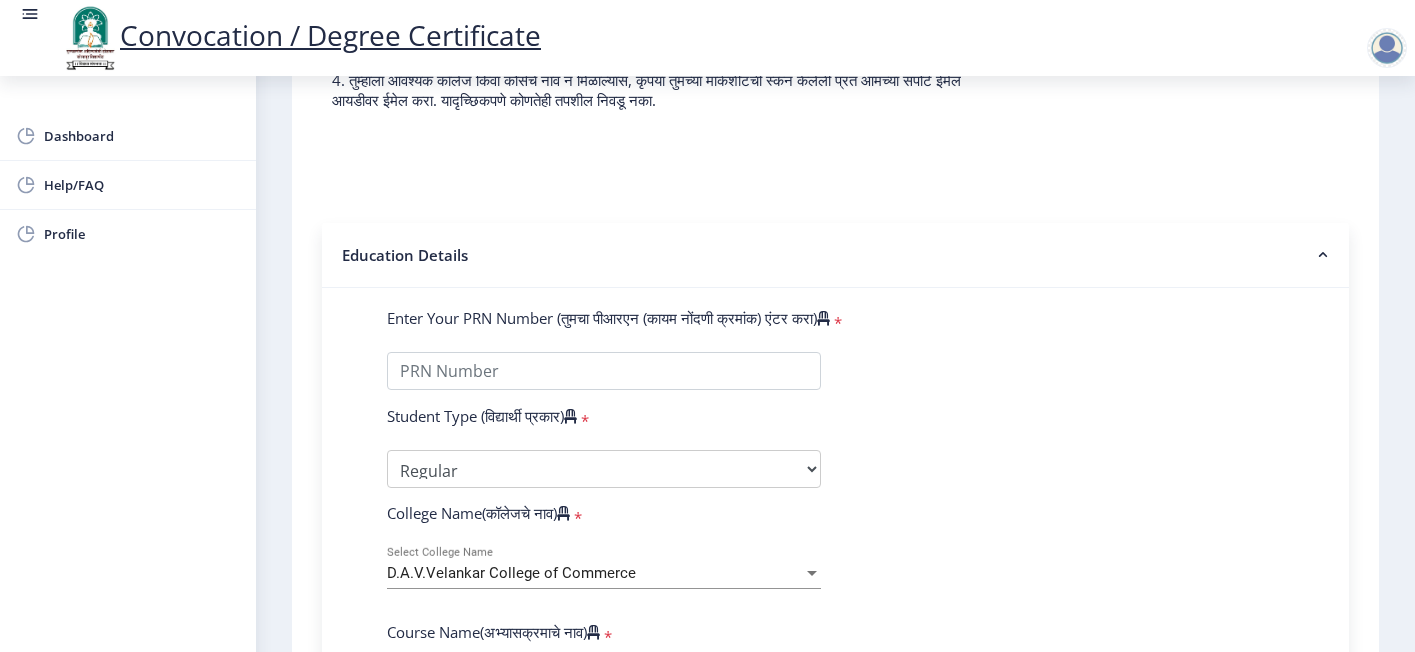 click on "Enter Your PRN Number (तुमचा पीआरएन (कायम नोंदणी क्रमांक) एंटर करा)   * Student Type (विद्यार्थी प्रकार)    * Select Student Type Regular External College Name(कॉलेजचे नाव)   * D.A.V.Velankar College of Commerce Select College Name Course Name(अभ्यासक्रमाचे नाव)   * Doctor of Philosophy in Commerce and Management Select Course Name  Specialization(विशेषज्ञता)   * Specialization Accountancy Commerce Management Other Enter passing Year(उत्तीर्ण वर्ष प्रविष्ट करा)   *  2025   2024   2023   2022   2021   2020   2019   2018   2017   2016   2015   2014   2013   2012   2011   2010   2009   2008   2007   2006   2005   2004   2003   2002   2001   2000   1999   1998   1997   1996   1995   1994   1993   1992   1991   1990   1989   1988   1987   1986   1985   1984   1983   1982   1981   1980" 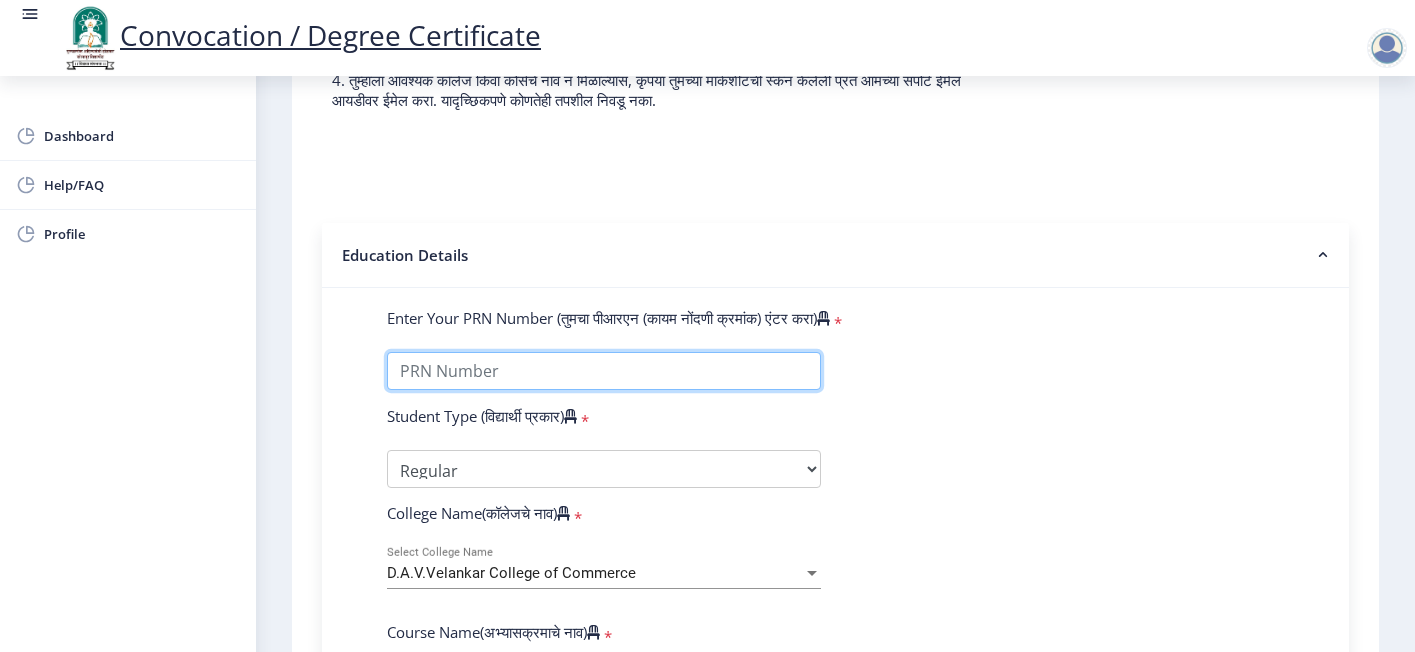 click on "Enter Your PRN Number (तुमचा पीआरएन (कायम नोंदणी क्रमांक) एंटर करा)" at bounding box center (604, 371) 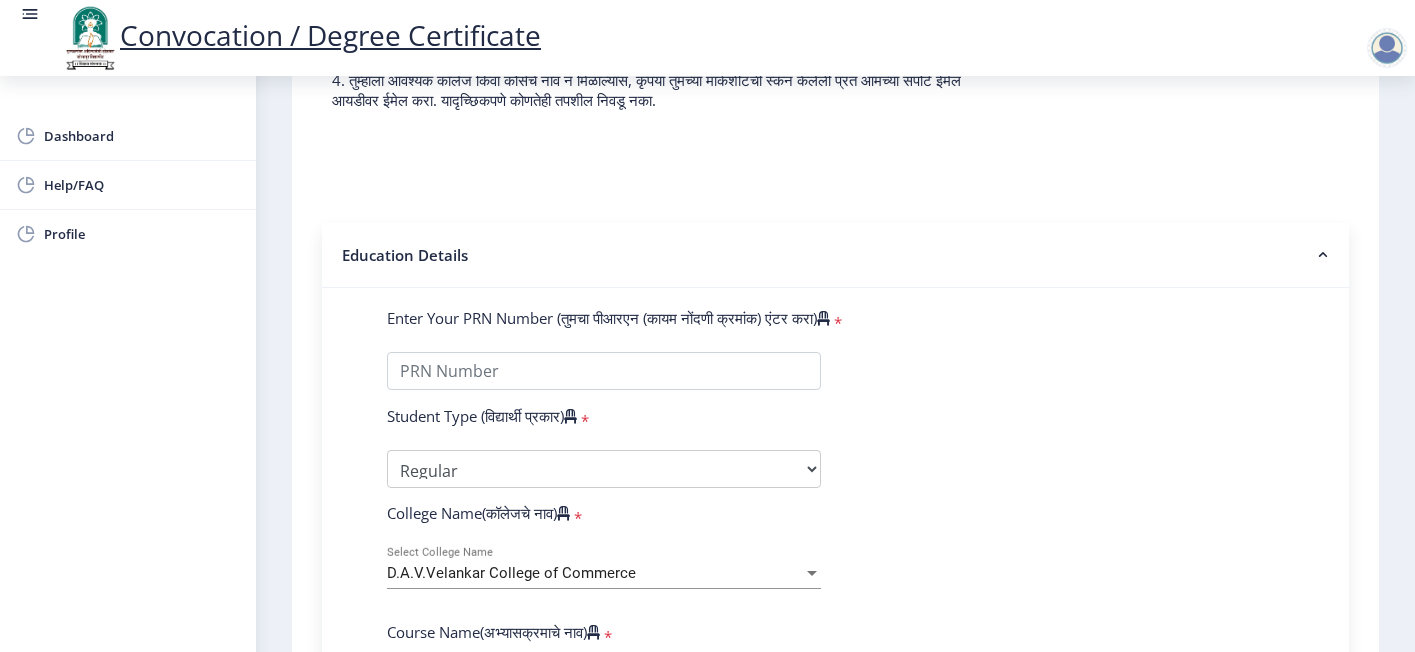 click on "Enter Your PRN Number (तुमचा पीआरएन (कायम नोंदणी क्रमांक) एंटर करा)   * Student Type (विद्यार्थी प्रकार)    * Select Student Type Regular External College Name(कॉलेजचे नाव)   * D.A.V.Velankar College of Commerce Select College Name Course Name(अभ्यासक्रमाचे नाव)   * Doctor of Philosophy in Commerce and Management Select Course Name  Specialization(विशेषज्ञता)   * Specialization Accountancy Commerce Management Other Enter passing Year(उत्तीर्ण वर्ष प्रविष्ट करा)   *  2025   2024   2023   2022   2021   2020   2019   2018   2017   2016   2015   2014   2013   2012   2011   2010   2009   2008   2007   2006   2005   2004   2003   2002   2001   2000   1999   1998   1997   1996   1995   1994   1993   1992   1991   1990   1989   1988   1987   1986   1985   1984   1983   1982   1981   1980" 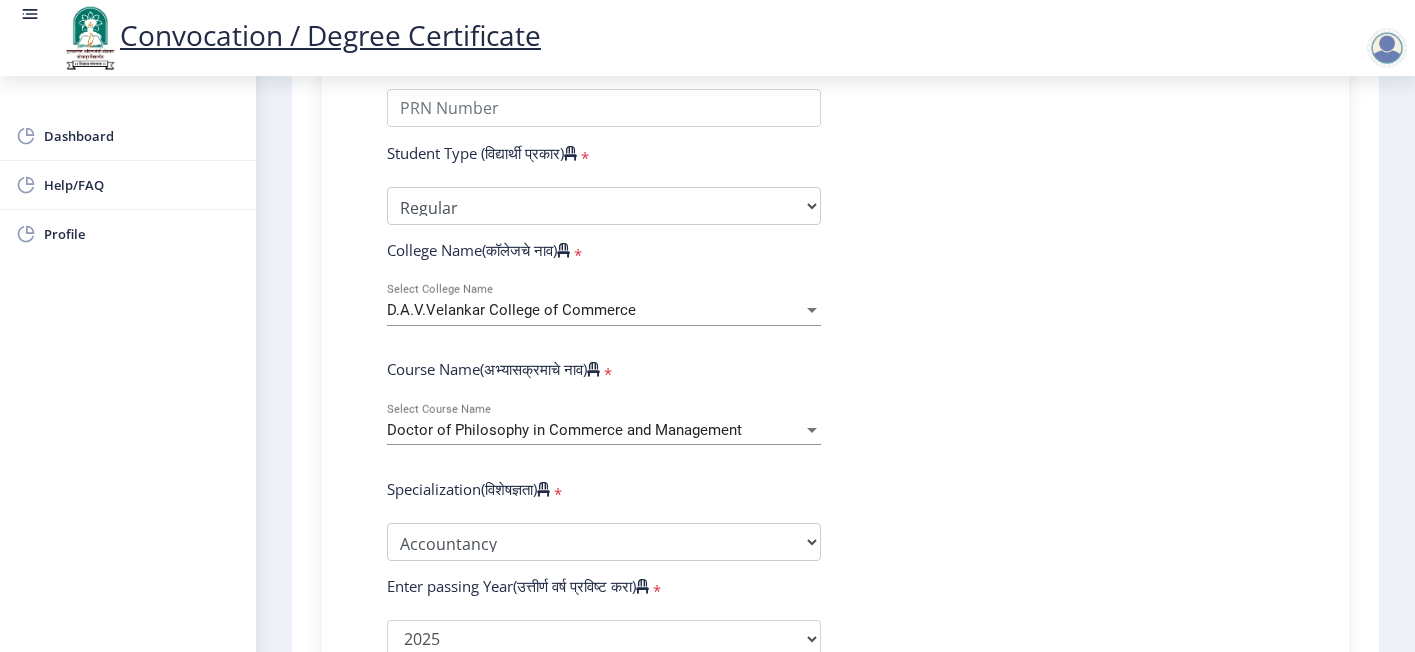 scroll, scrollTop: 600, scrollLeft: 0, axis: vertical 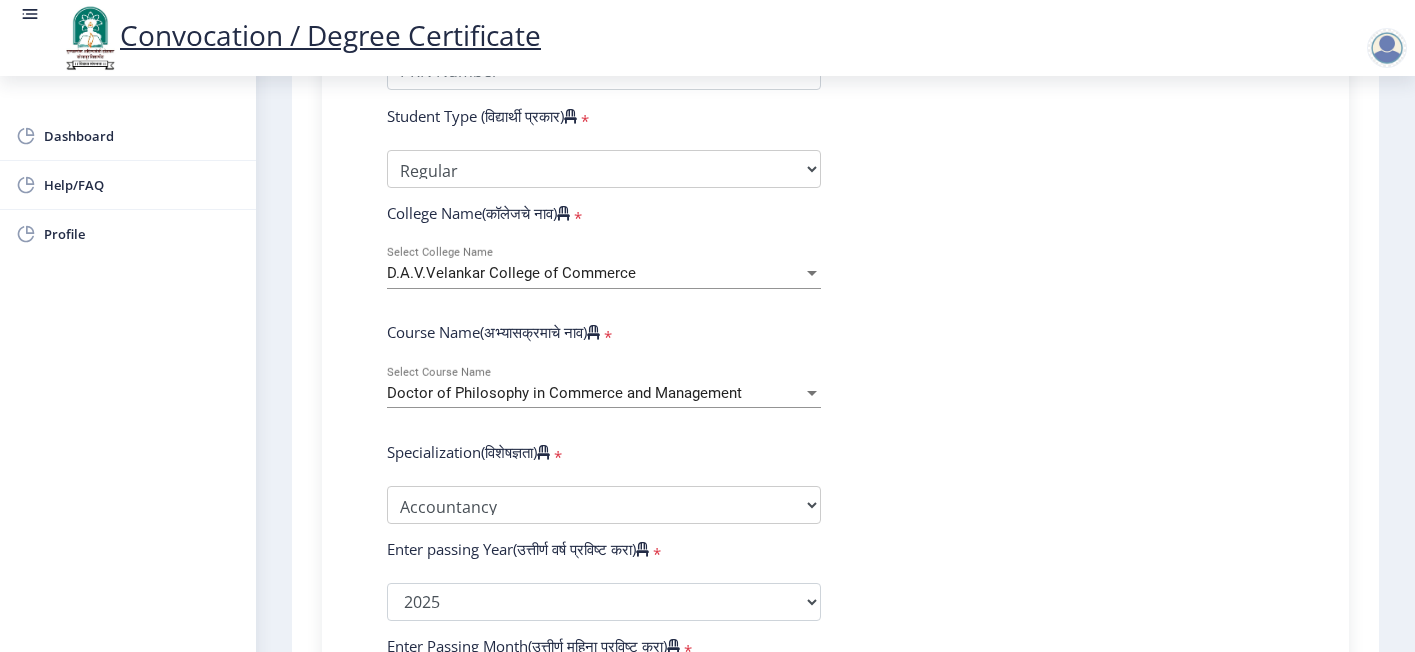 click on "D.A.V.Velankar College of Commerce" at bounding box center [511, 273] 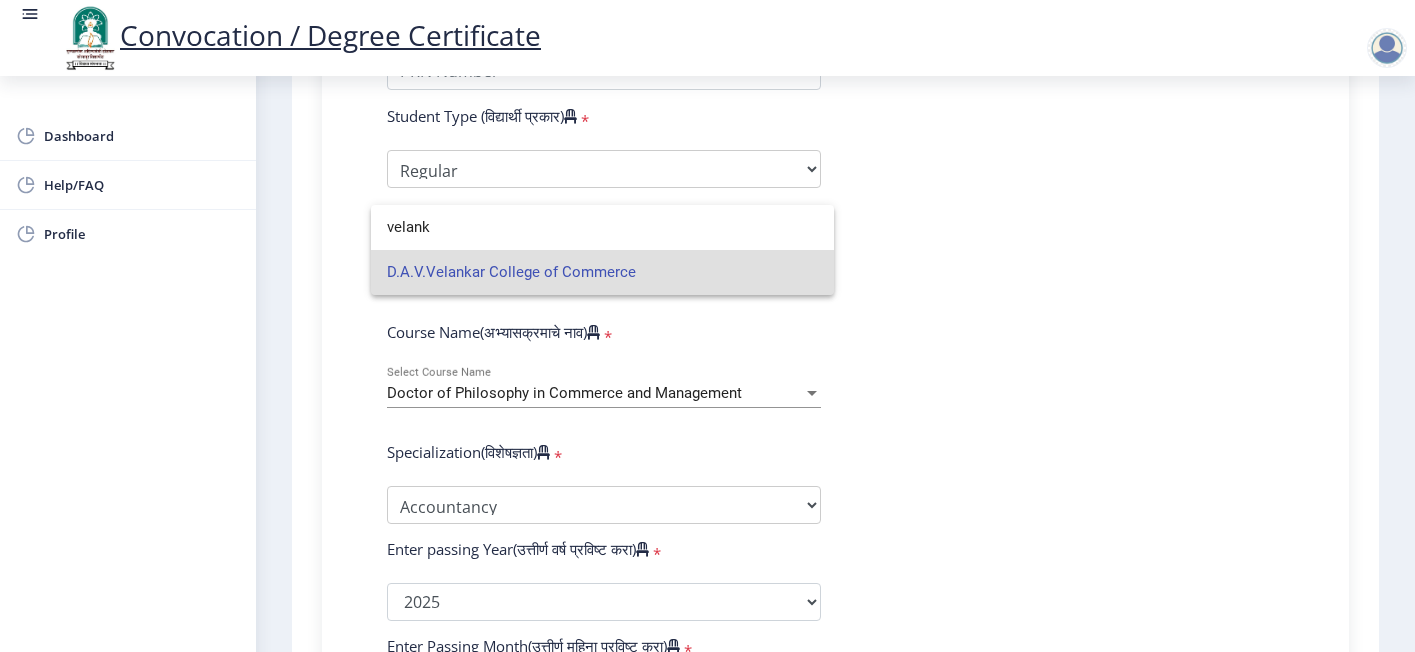 click 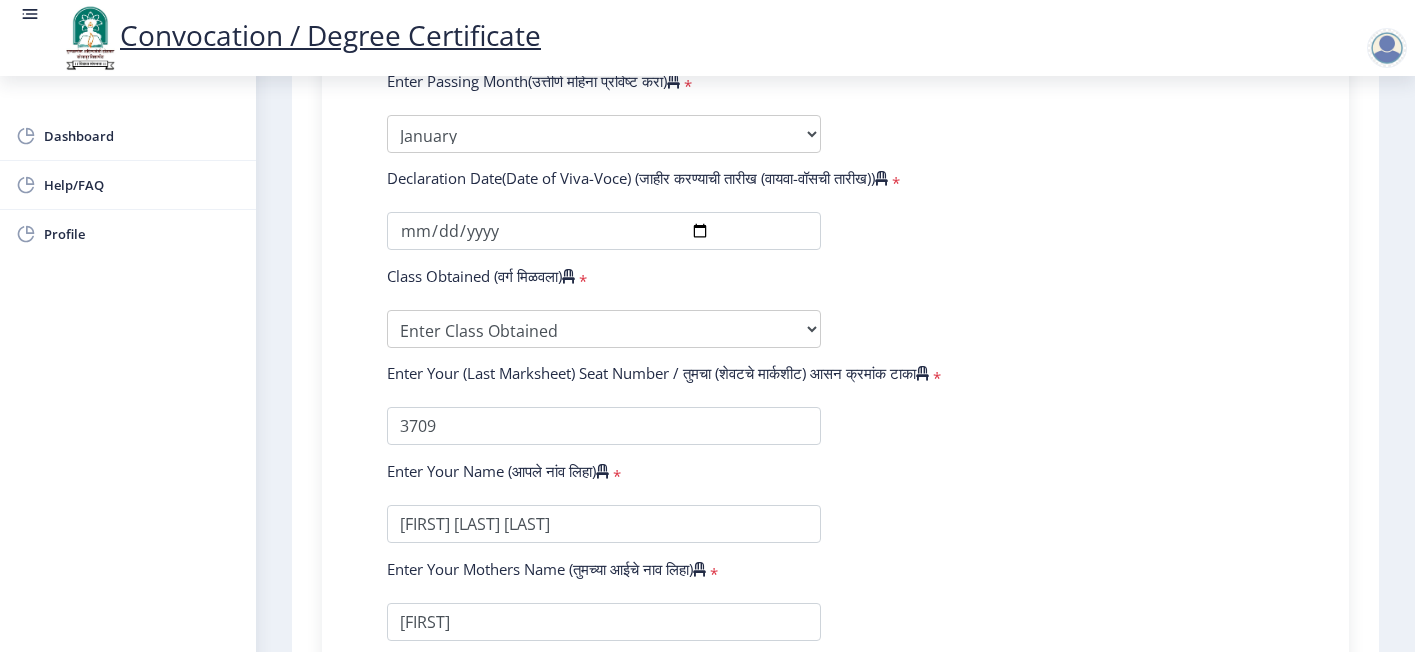 scroll, scrollTop: 1200, scrollLeft: 0, axis: vertical 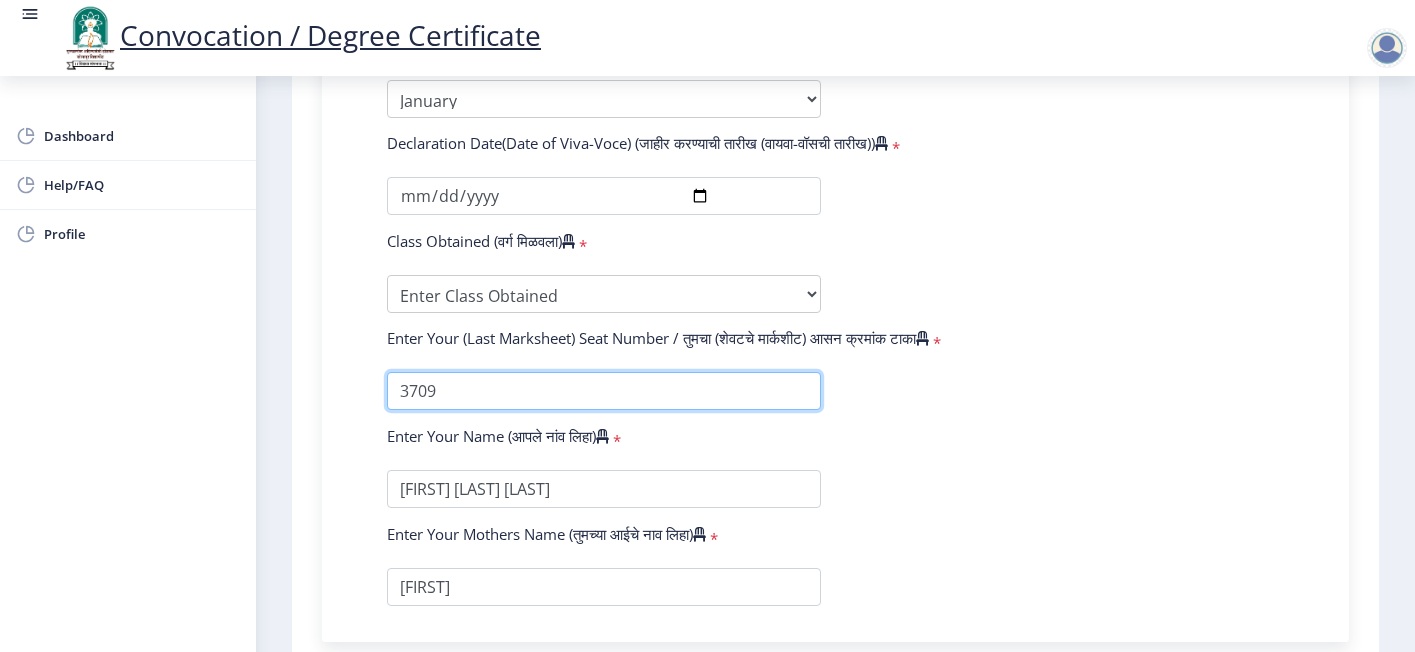 drag, startPoint x: 472, startPoint y: 393, endPoint x: 299, endPoint y: 406, distance: 173.48775 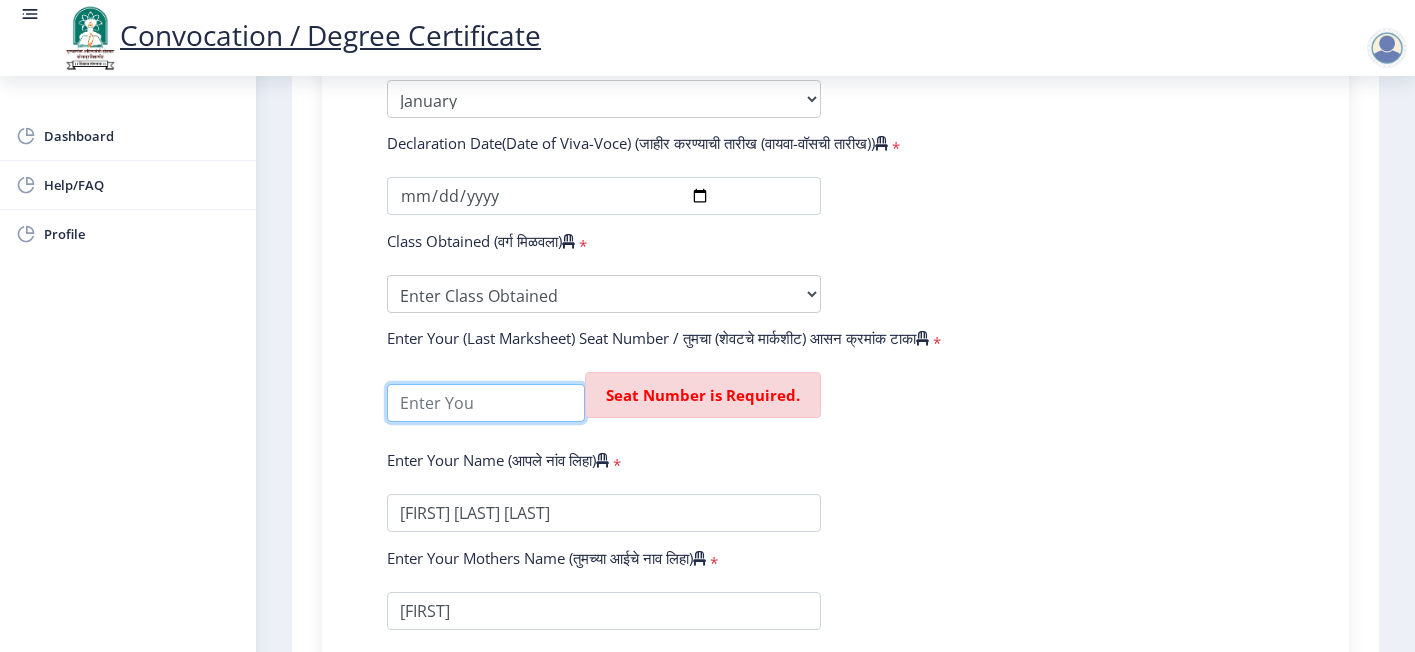type 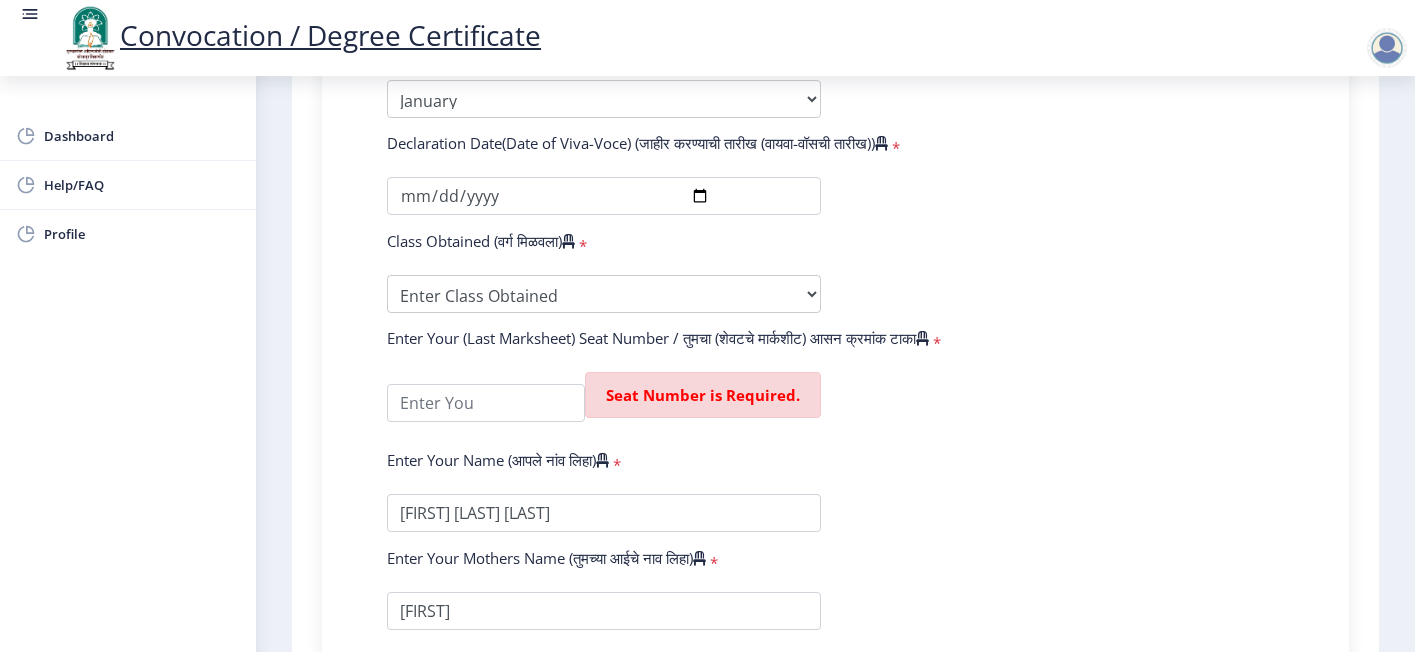 click on "Enter Your PRN Number (तुमचा पीआरएन (कायम नोंदणी क्रमांक) एंटर करा)   * Student Type (विद्यार्थी प्रकार)    * Select Student Type Regular External College Name(कॉलेजचे नाव)   * D.A.V.Velankar College of Commerce Select College Name Course Name(अभ्यासक्रमाचे नाव)   * Doctor of Philosophy in Commerce and Management Select Course Name  Specialization(विशेषज्ञता)   * Specialization Accountancy Commerce Management Other Enter passing Year(उत्तीर्ण वर्ष प्रविष्ट करा)   *  2025   2024   2023   2022   2021   2020   2019   2018   2017   2016   2015   2014   2013   2012   2011   2010   2009   2008   2007   2006   2005   2004   2003   2002   2001   2000   1999   1998   1997   1996   1995   1994   1993   1992   1991   1990   1989   1988   1987   1986   1985   1984   1983   1982   1981   1980" 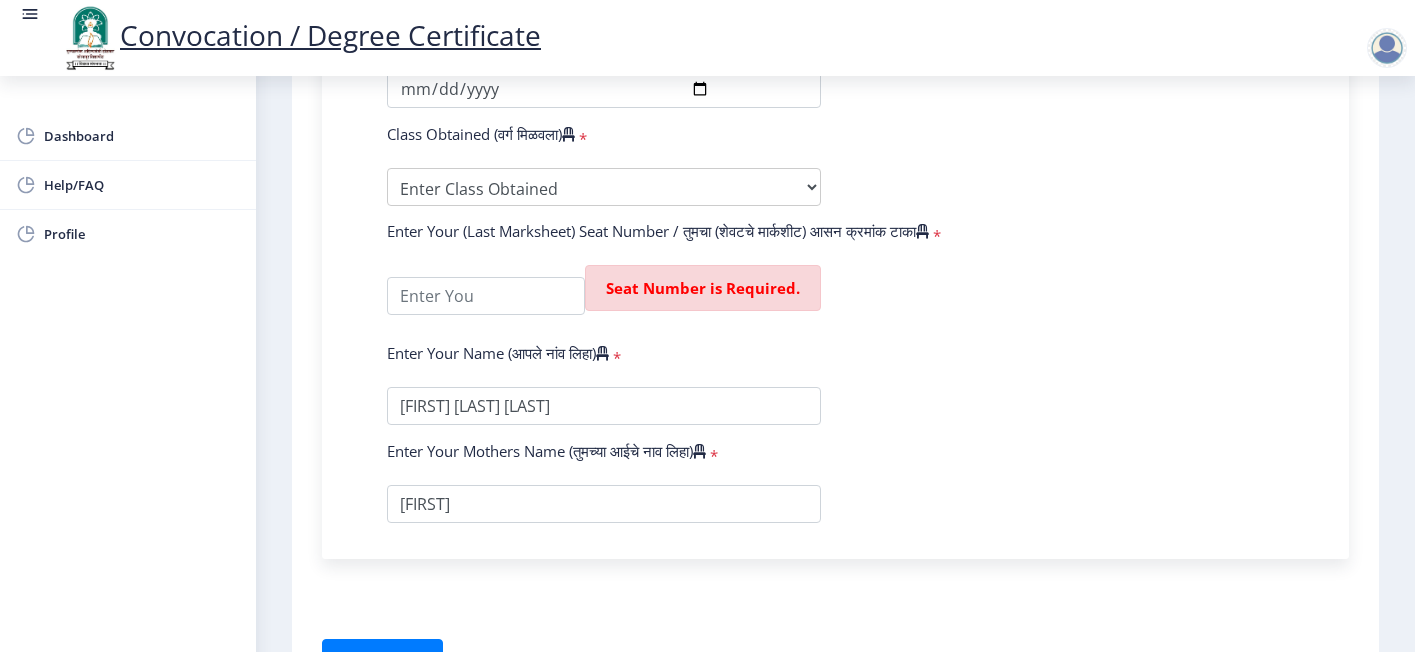 scroll, scrollTop: 1432, scrollLeft: 0, axis: vertical 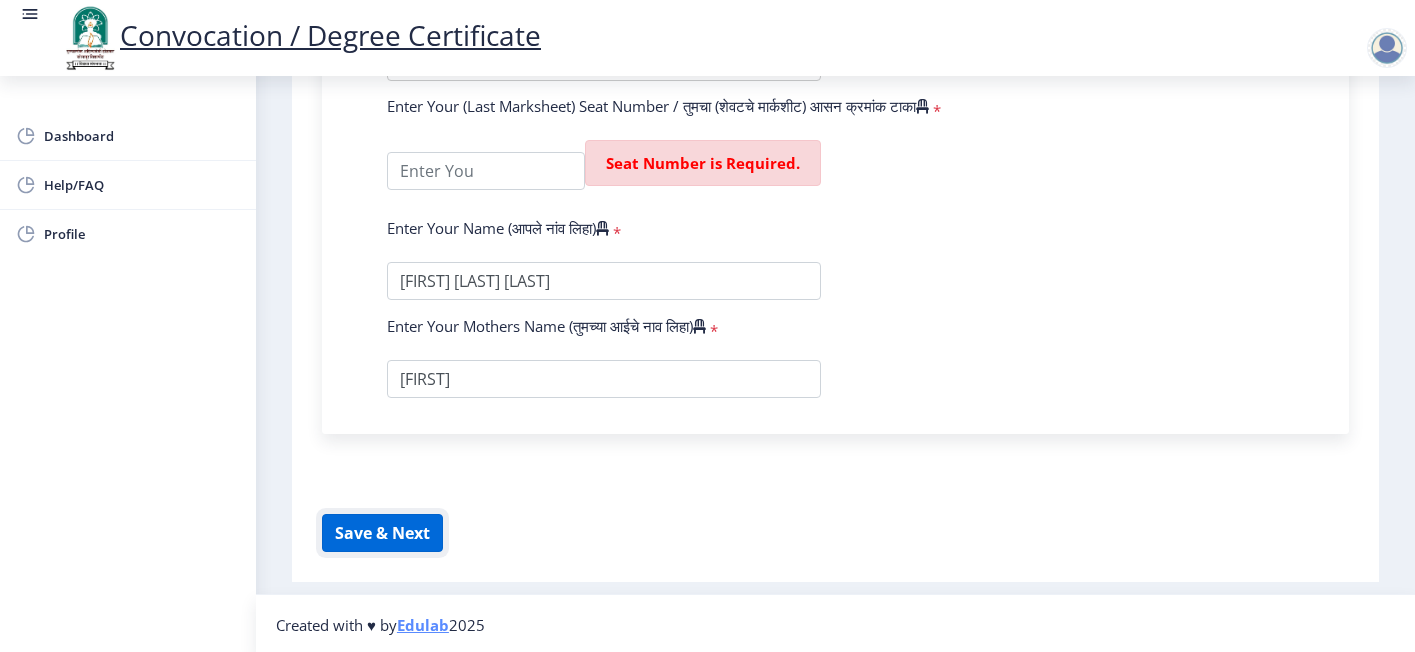 click on "Save & Next" 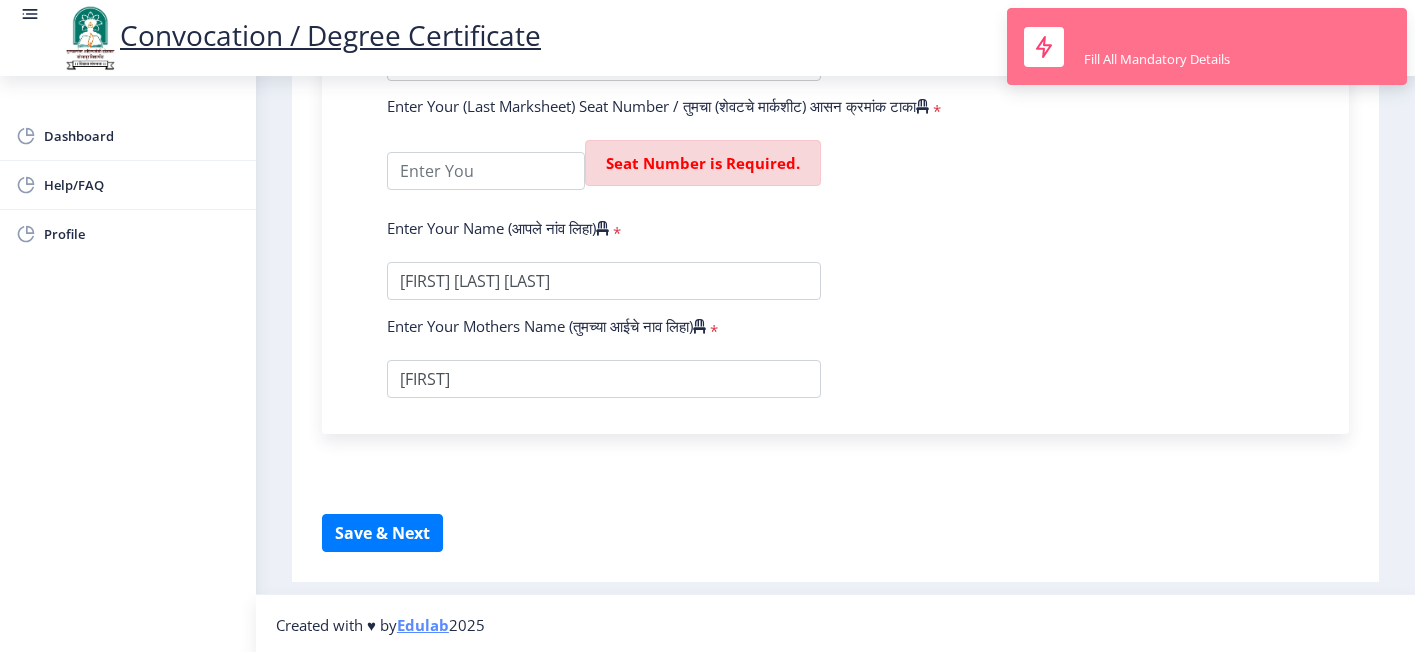 click on "Fill All Mandatory Details" at bounding box center (1157, 59) 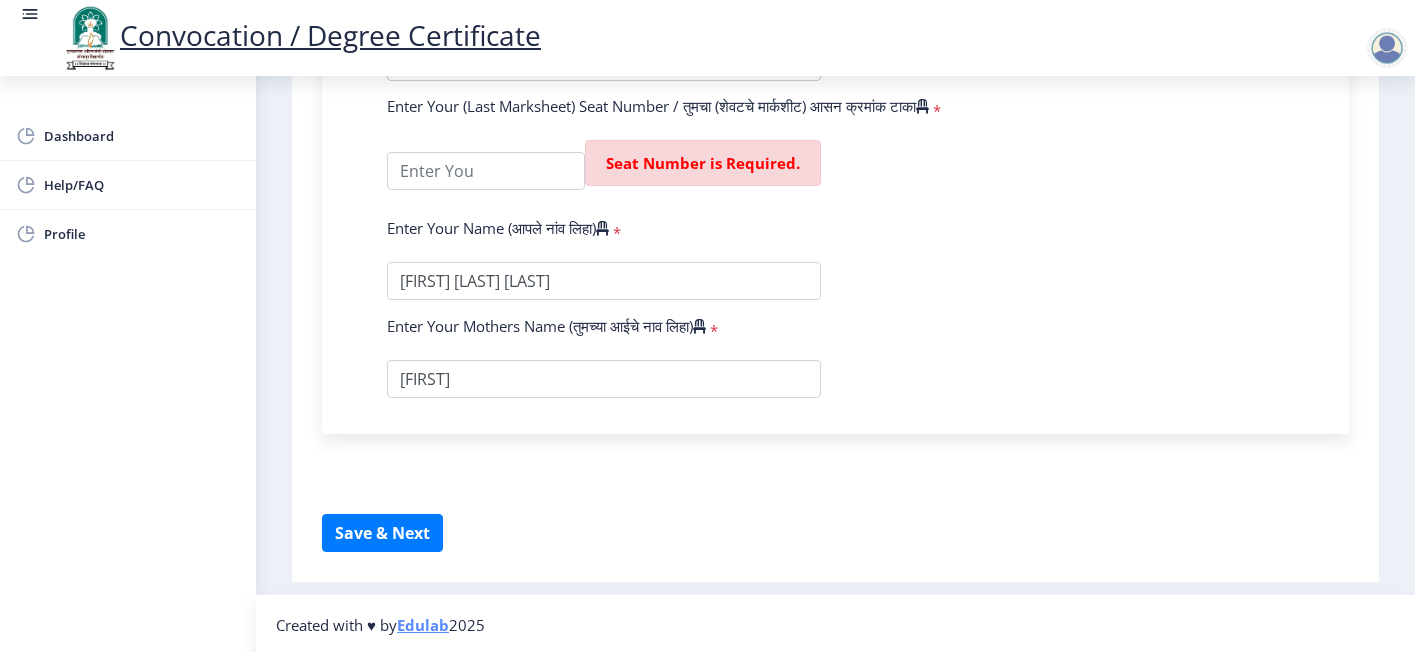 click on "Enter Your PRN Number (तुमचा पीआरएन (कायम नोंदणी क्रमांक) एंटर करा)   * Student Type (विद्यार्थी प्रकार)    * Select Student Type Regular External College Name(कॉलेजचे नाव)   * D.A.V.Velankar College of Commerce Select College Name Course Name(अभ्यासक्रमाचे नाव)   * Doctor of Philosophy in Commerce and Management Select Course Name  Specialization(विशेषज्ञता)   * Specialization Accountancy Commerce Management Other Enter passing Year(उत्तीर्ण वर्ष प्रविष्ट करा)   *  2025   2024   2023   2022   2021   2020   2019   2018   2017   2016   2015   2014   2013   2012   2011   2010   2009   2008   2007   2006   2005   2004   2003   2002   2001   2000   1999   1998   1997   1996   1995   1994   1993   1992   1991   1990   1989   1988   1987   1986   1985   1984   1983   1982   1981   1980" 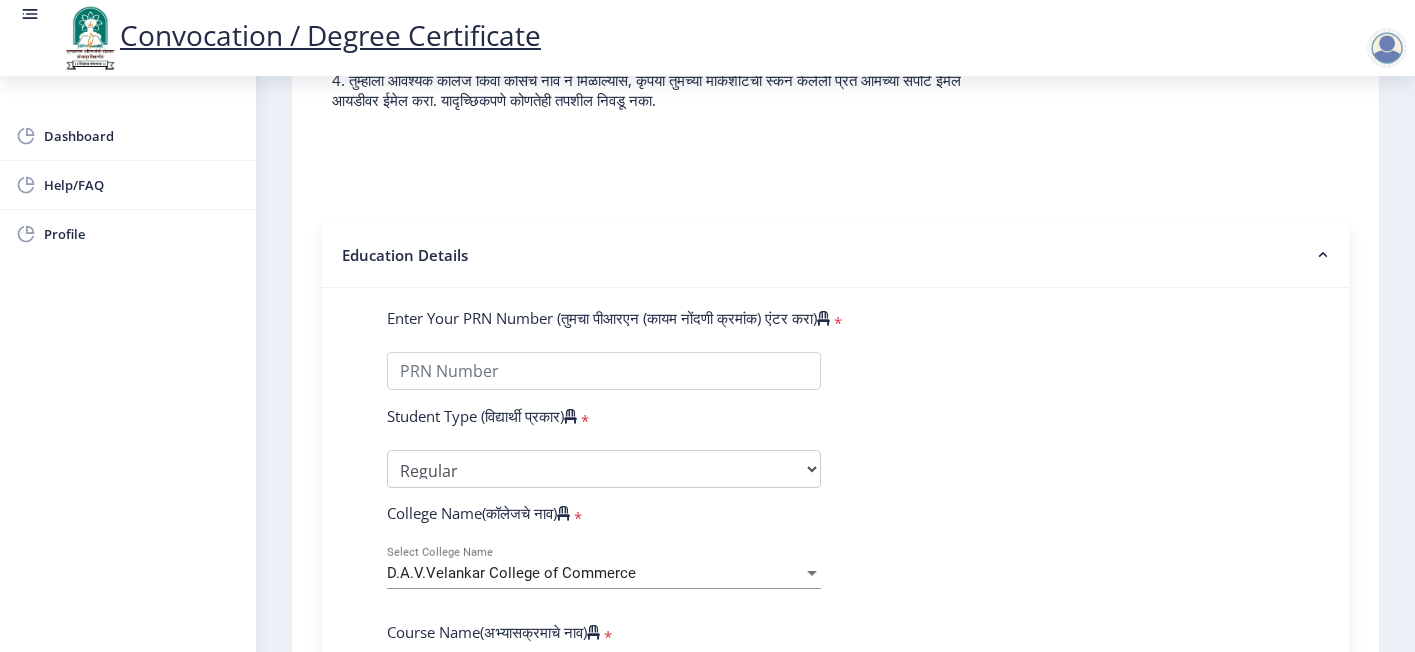 scroll, scrollTop: 600, scrollLeft: 0, axis: vertical 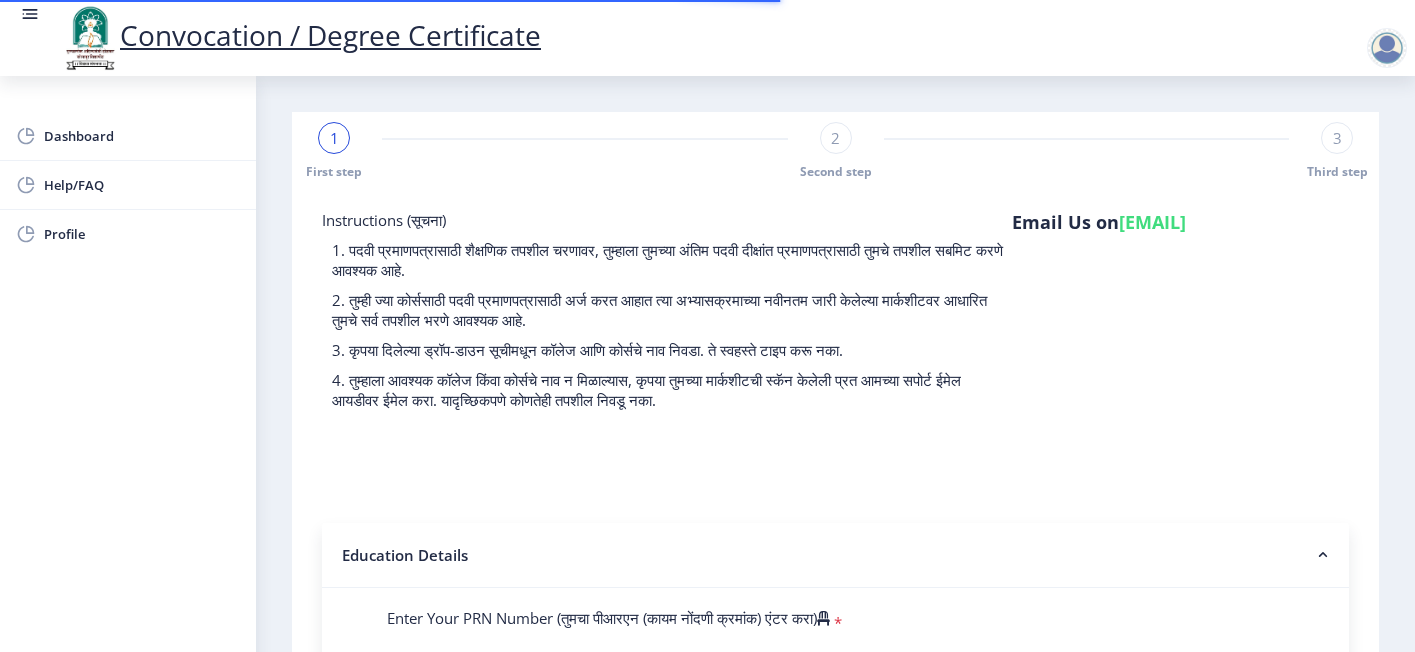 select 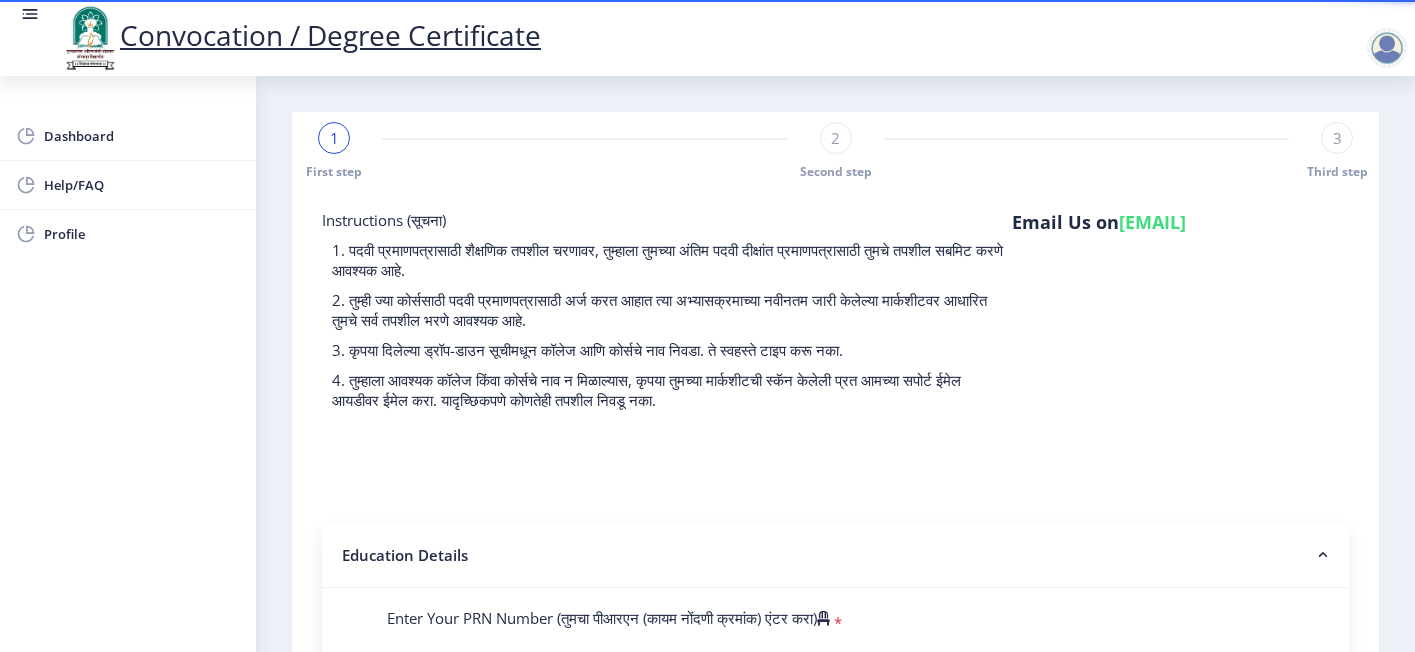scroll, scrollTop: 300, scrollLeft: 0, axis: vertical 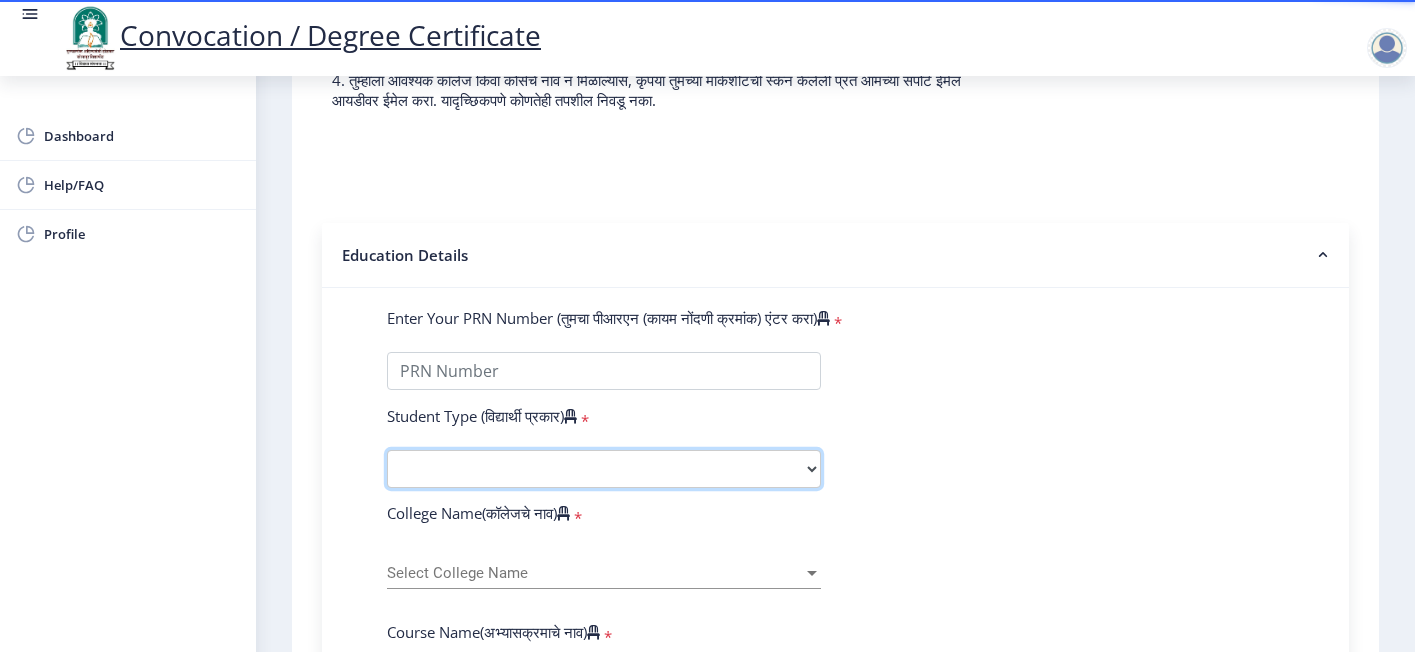 click on "Select Student Type Regular External" at bounding box center (604, 469) 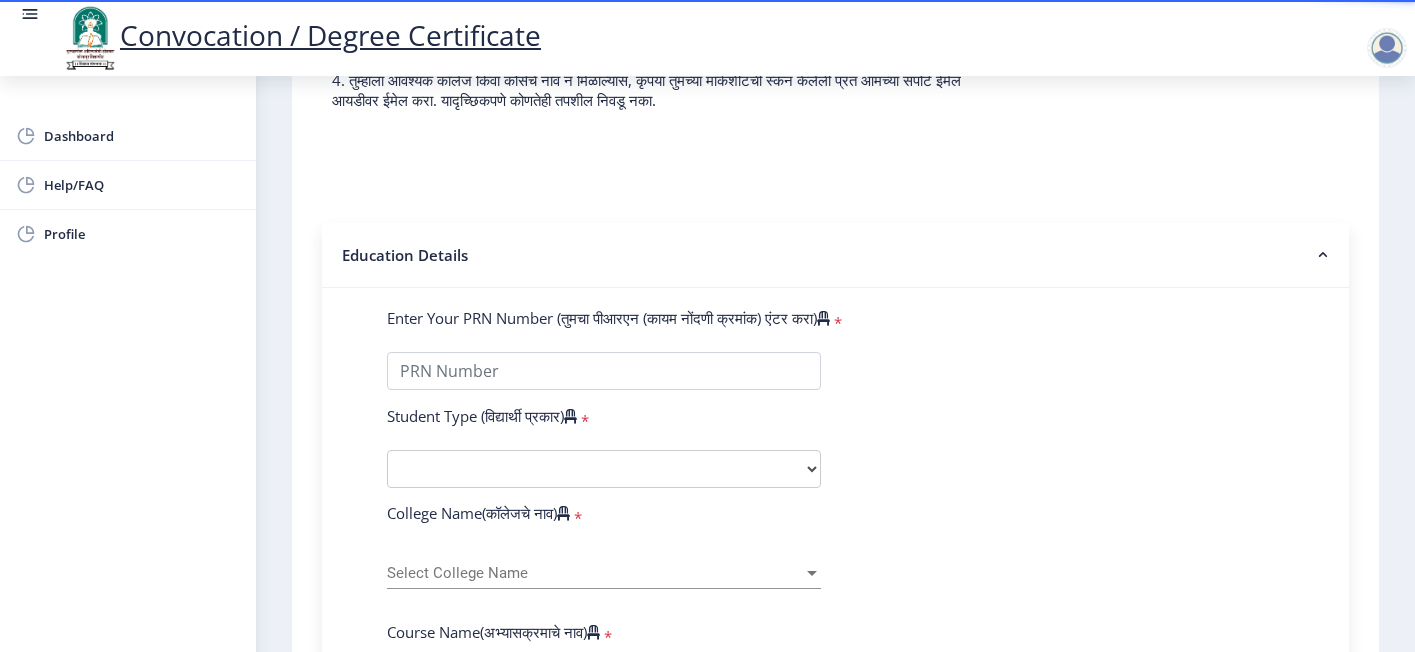 click on "Enter Your PRN Number (तुमचा पीआरएन (कायम नोंदणी क्रमांक) एंटर करा)   * Student Type (विद्यार्थी प्रकार)    * Select Student Type Regular External College Name(कॉलेजचे नाव)   * Select College Name Select College Name Course Name(अभ्यासक्रमाचे नाव)   * Select Course Name Select Course Name Enter passing Year(उत्तीर्ण वर्ष प्रविष्ट करा)   *  2025   2024   2023   2022   2021   2020   2019   2018   2017   2016   2015   2014   2013   2012   2011   2010   2009   2008   2007   2006   2005   2004   2003   2002   2001   2000   1999   1998   1997   1996   1995   1994   1993   1992   1991   1990   1989   1988   1987   1986   1985   1984   1983   1982   1981   1980   1979   1978   1977   1976  Enter Passing Month(उत्तीर्ण महिना प्रविष्ट करा)   * Enter Passing Month" 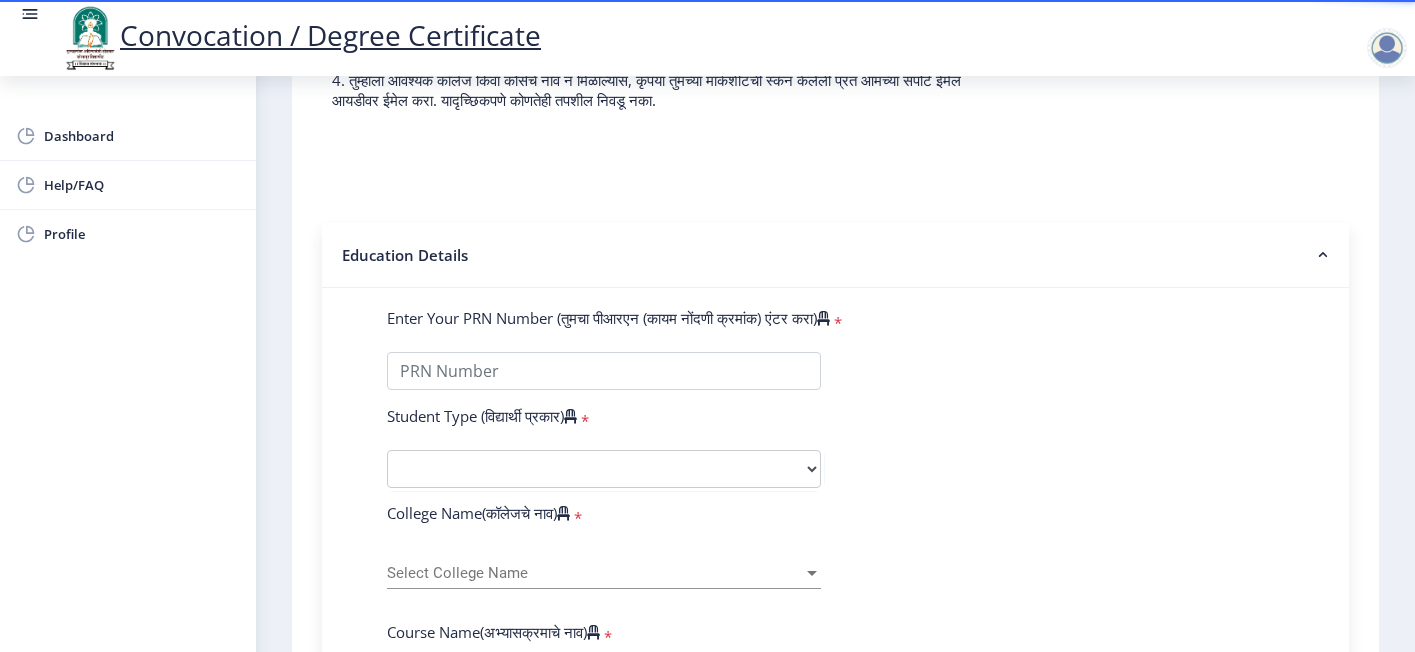 scroll, scrollTop: 600, scrollLeft: 0, axis: vertical 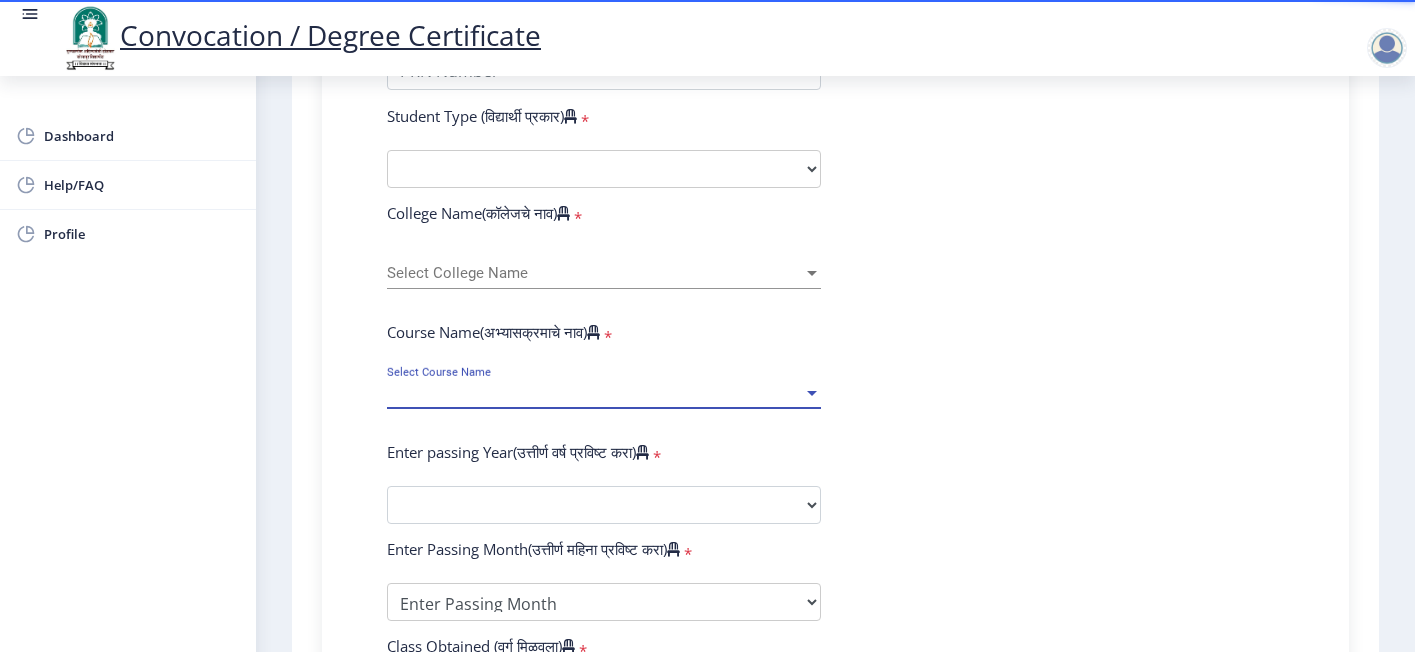 click on "Select Course Name" at bounding box center (595, 393) 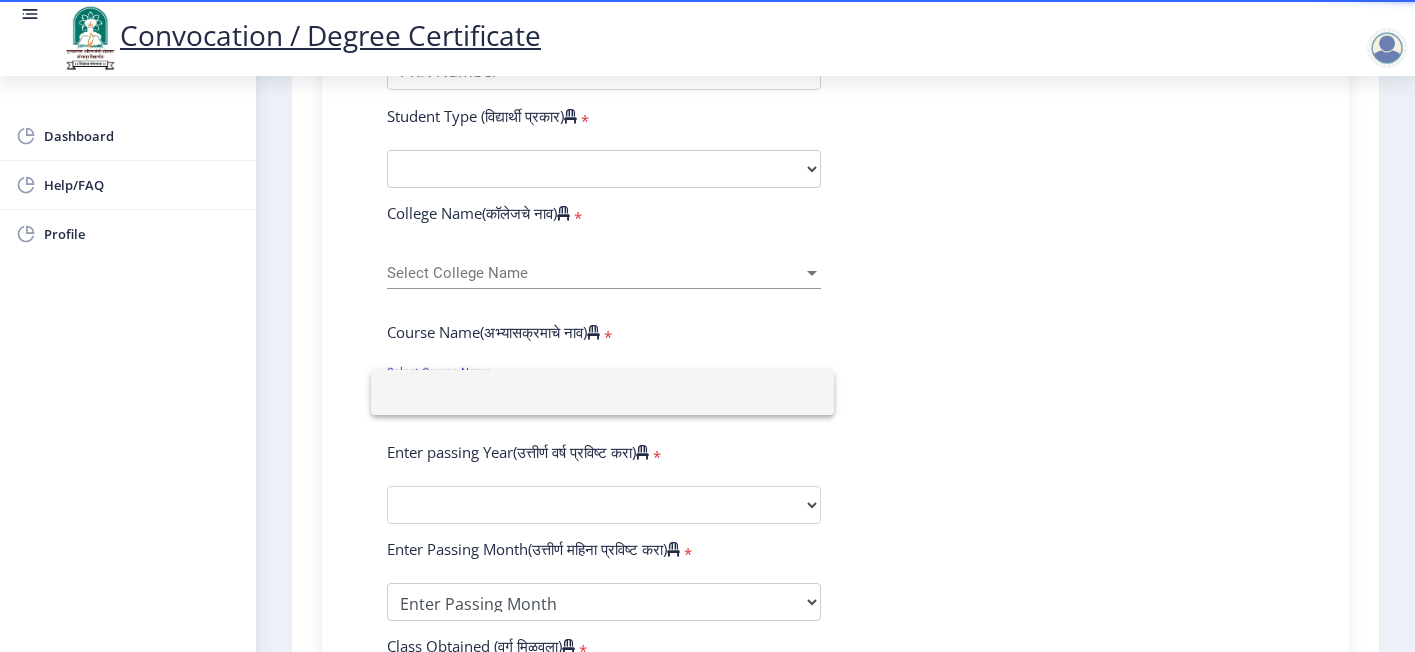 click 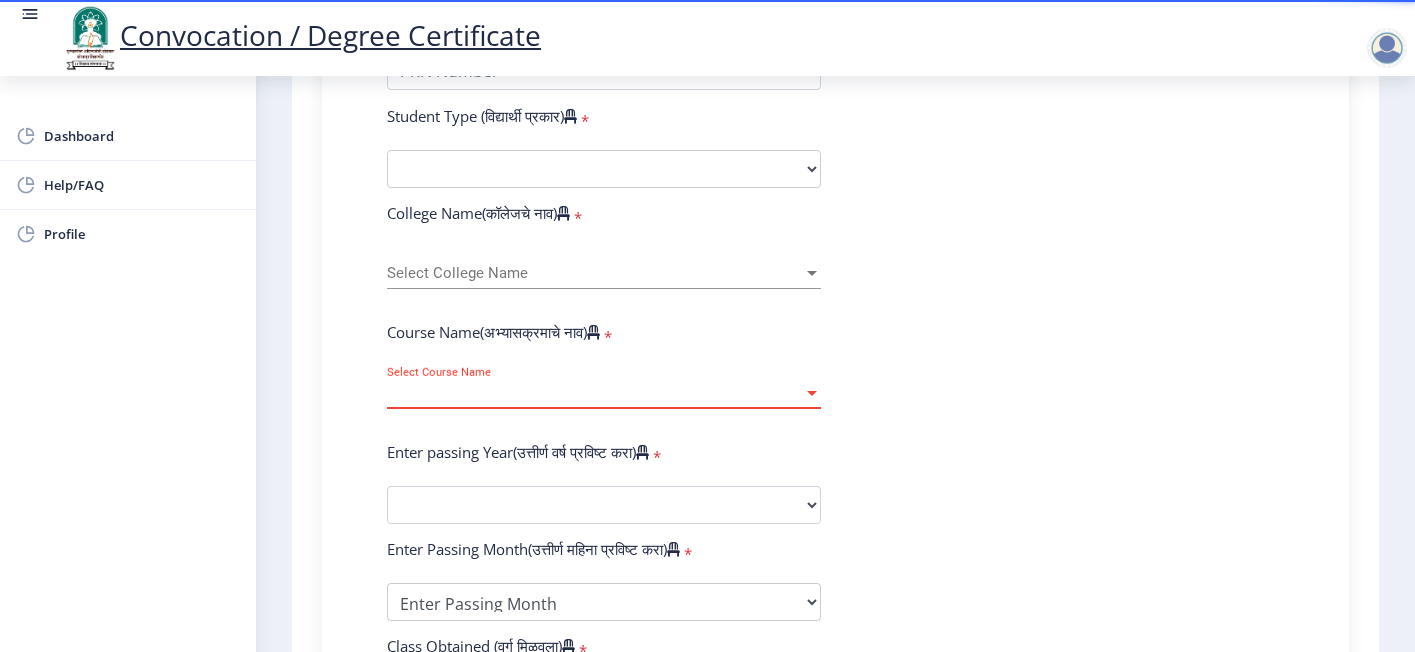 click on "Select Course Name" at bounding box center [595, 393] 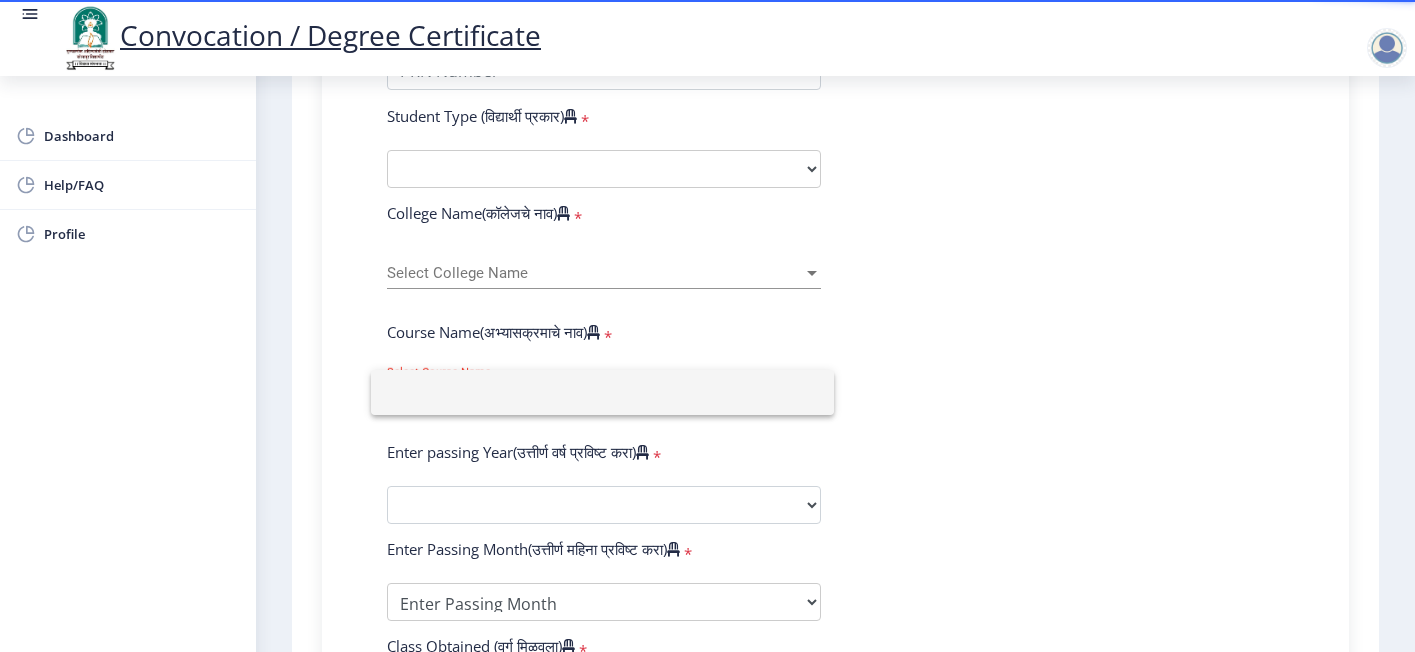 click 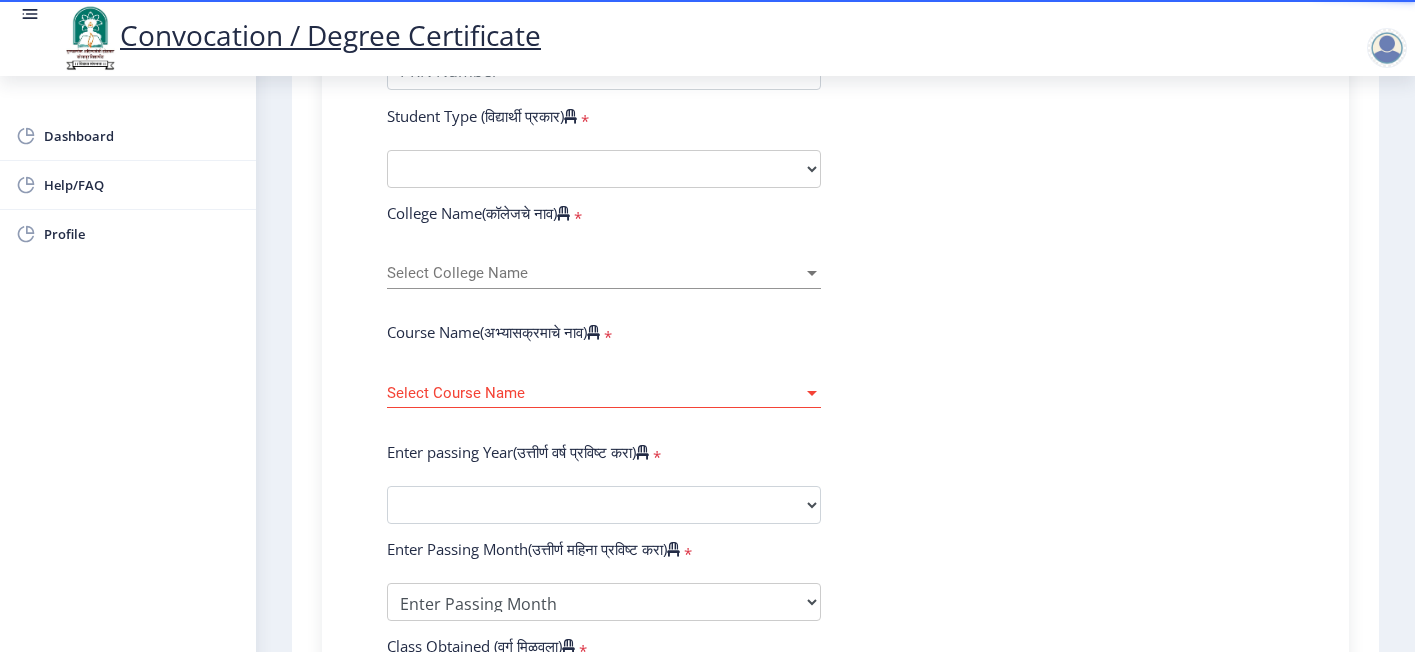click on "Select College Name" at bounding box center (595, 273) 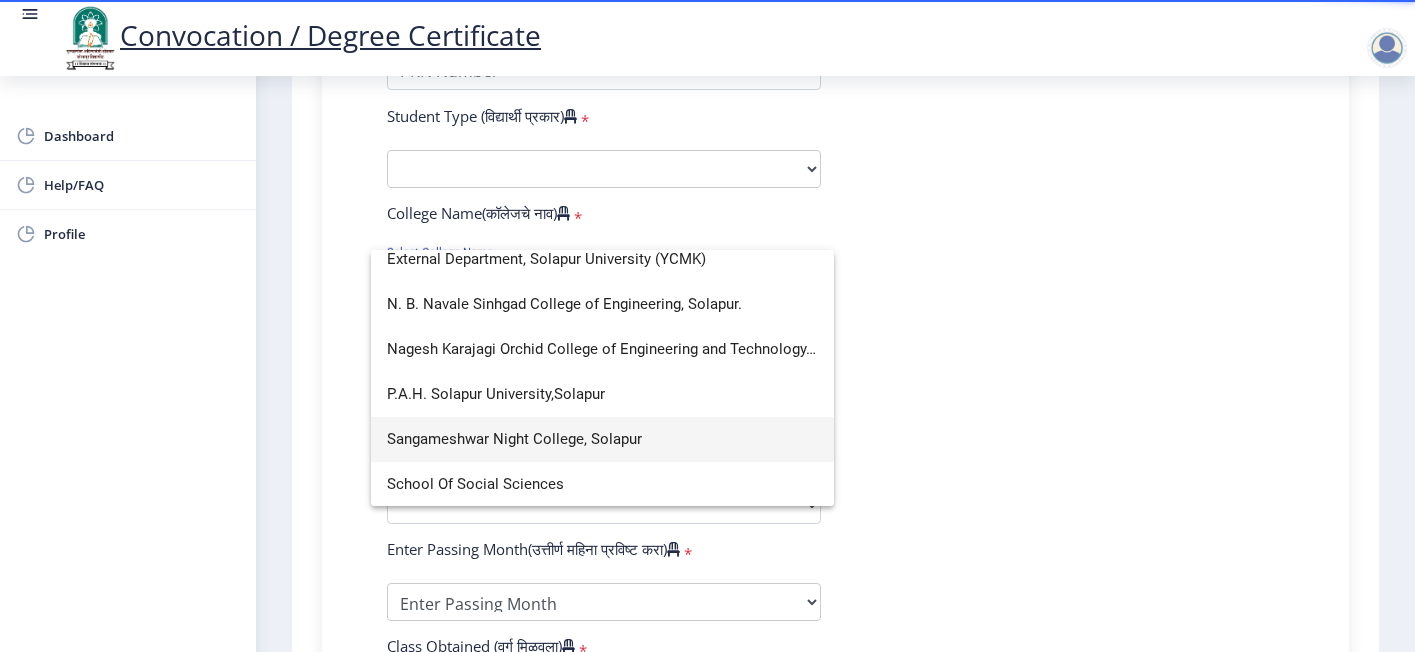 scroll, scrollTop: 12, scrollLeft: 0, axis: vertical 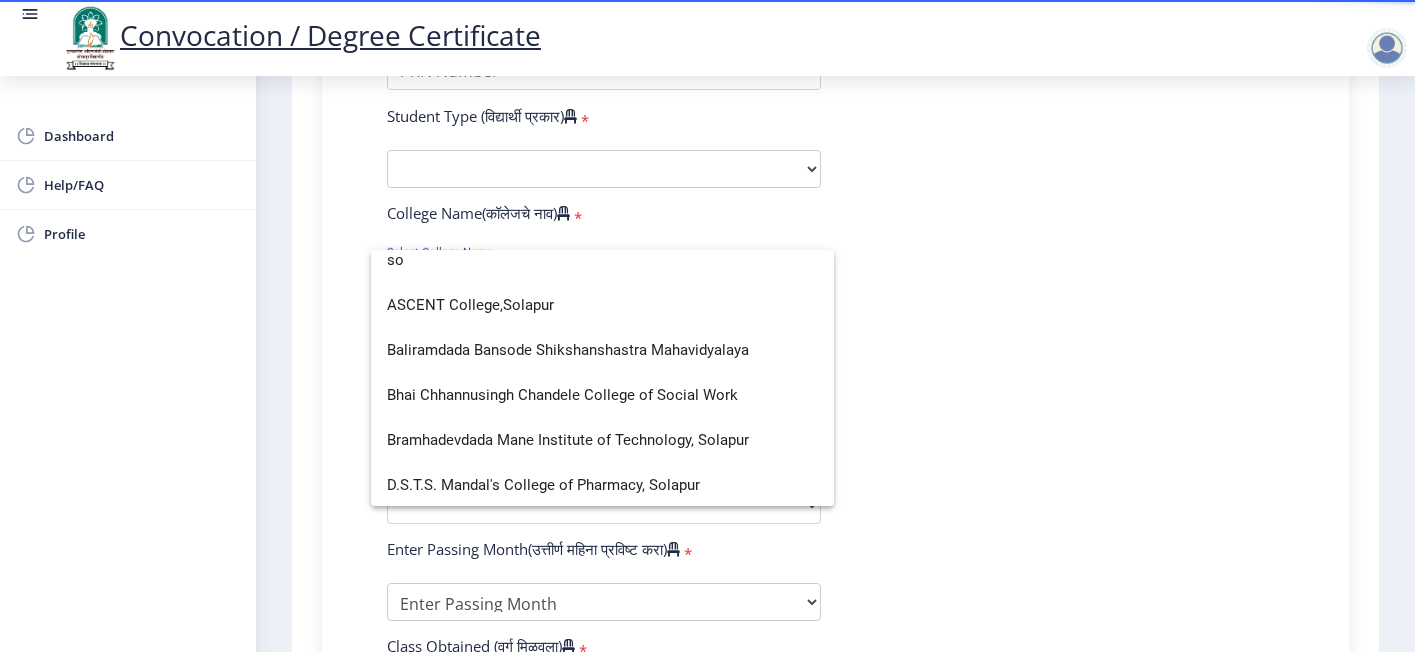 type on "s" 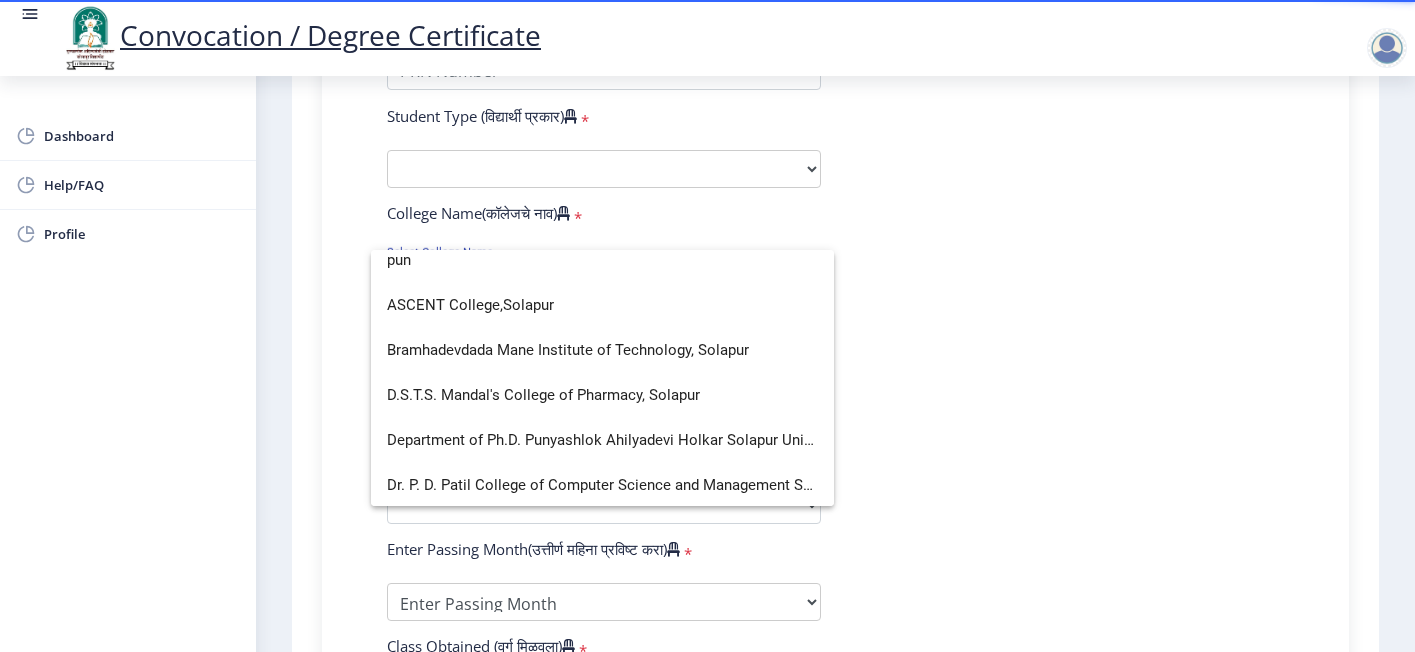 scroll, scrollTop: 0, scrollLeft: 0, axis: both 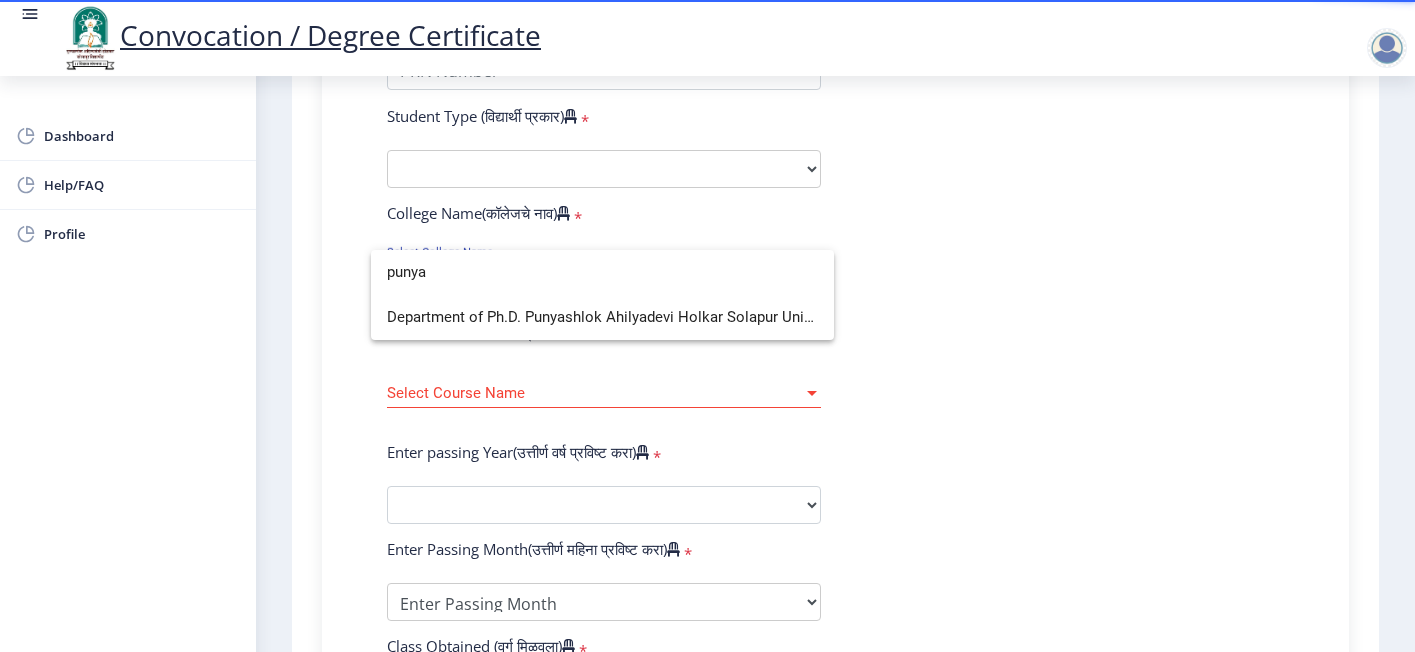 type on "punya" 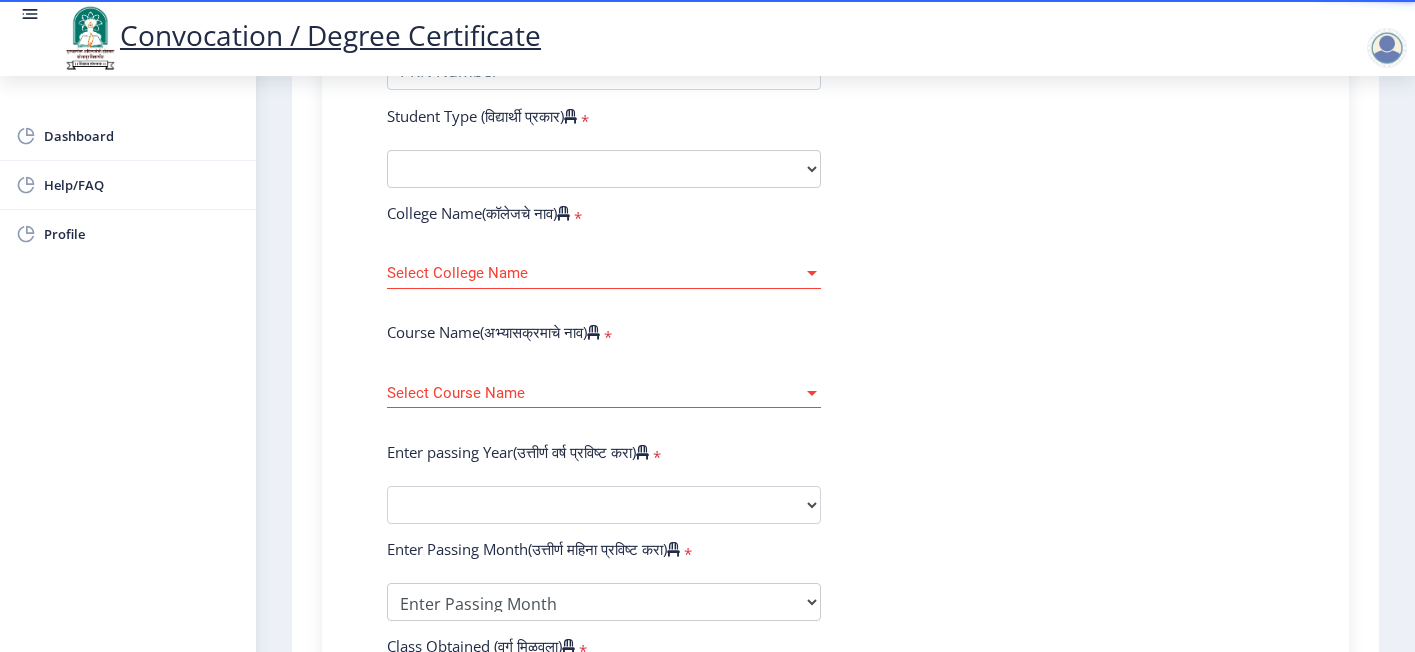 click on "Select College Name" at bounding box center [595, 273] 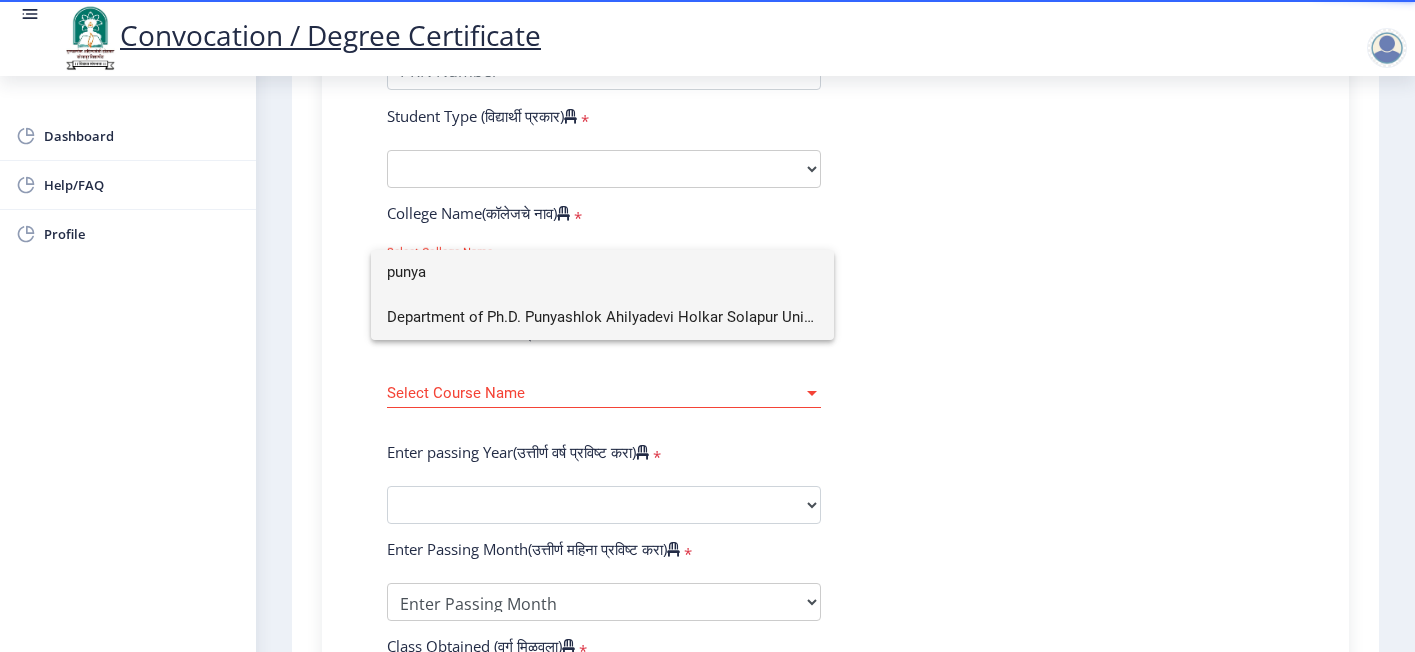 click on "Department of Ph.D. Punyashlok Ahilyadevi Holkar Solapur University" at bounding box center [602, 317] 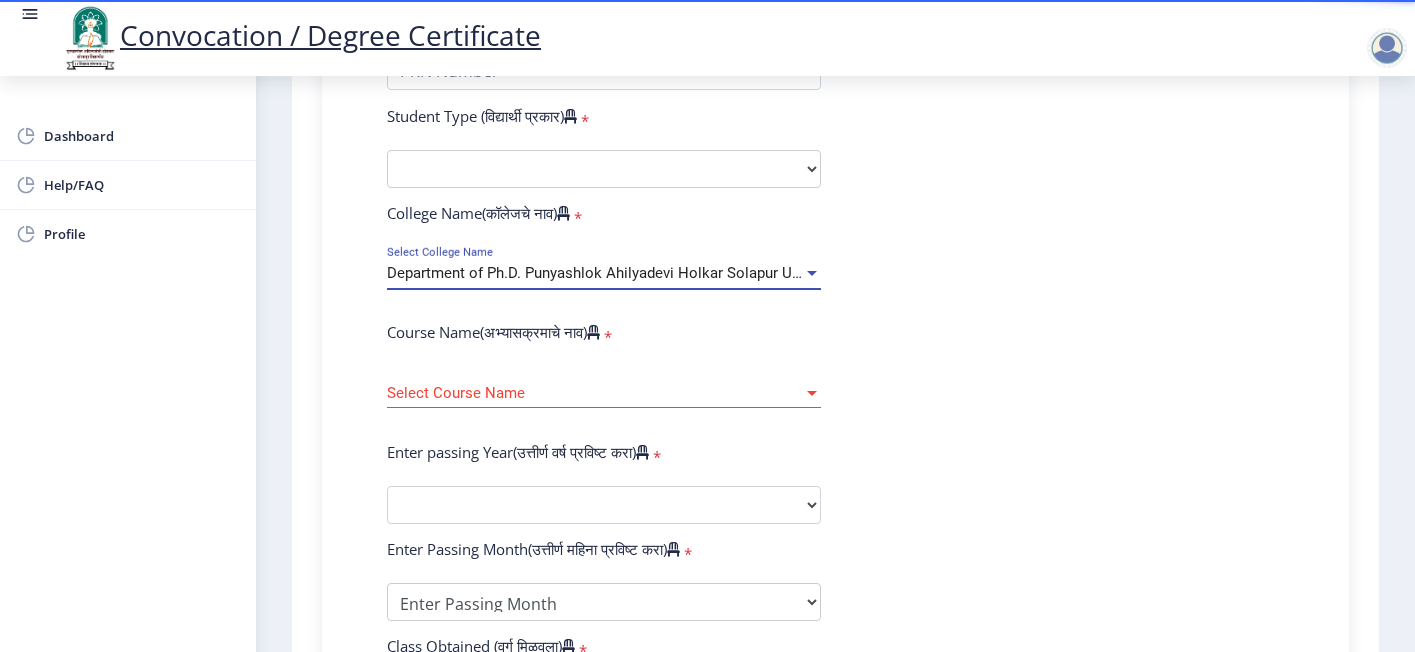 click on "Enter Your PRN Number (तुमचा पीआरएन (कायम नोंदणी क्रमांक) एंटर करा)  * Student Type (विद्यार्थी प्रकार)   * Select Student Type Regular External College Name(कॉलेजचे नाव)  * Department of Ph.D. Punyashlok Ahilyadevi Holkar Solapur University Select College Name Course Name(अभ्यासक्रमाचे नाव)  * Select Course Name Select Course Name Enter passing Year(उत्तीर्ण वर्ष प्रविष्ट करा)  *  2025   2024   2023   2022   2021   2020   2019   2018   2017   2016   2015   2014   2013   2012   2011   2010   2009   2008   2007   2006   2005   2004   2003   2002   2001   2000   1999   1998   1997   1996   1995   1994   1993   1992   1991   1990   1989   1988   1987   1986   1985   1984   1983   1982   1981   1980   1979   1978   1977   1976  * Enter Passing Month March April May October November December * Grade O" 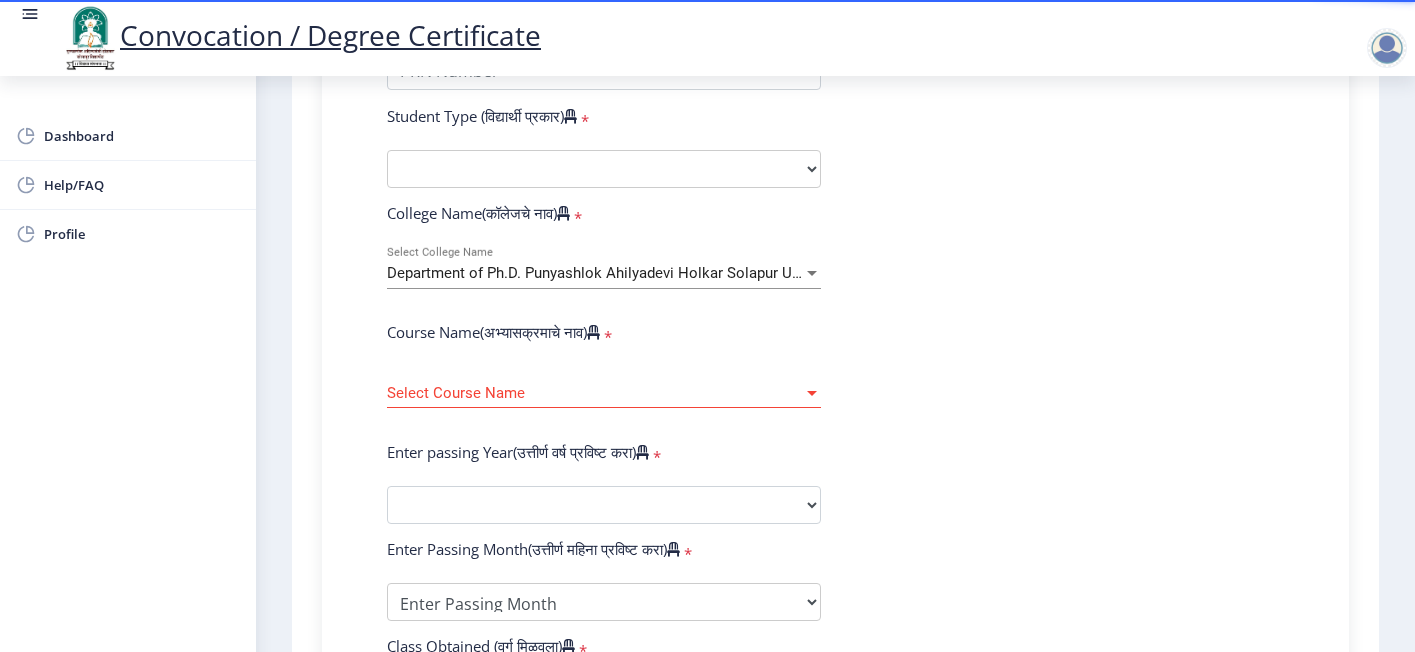 click on "Select Course Name" at bounding box center (595, 393) 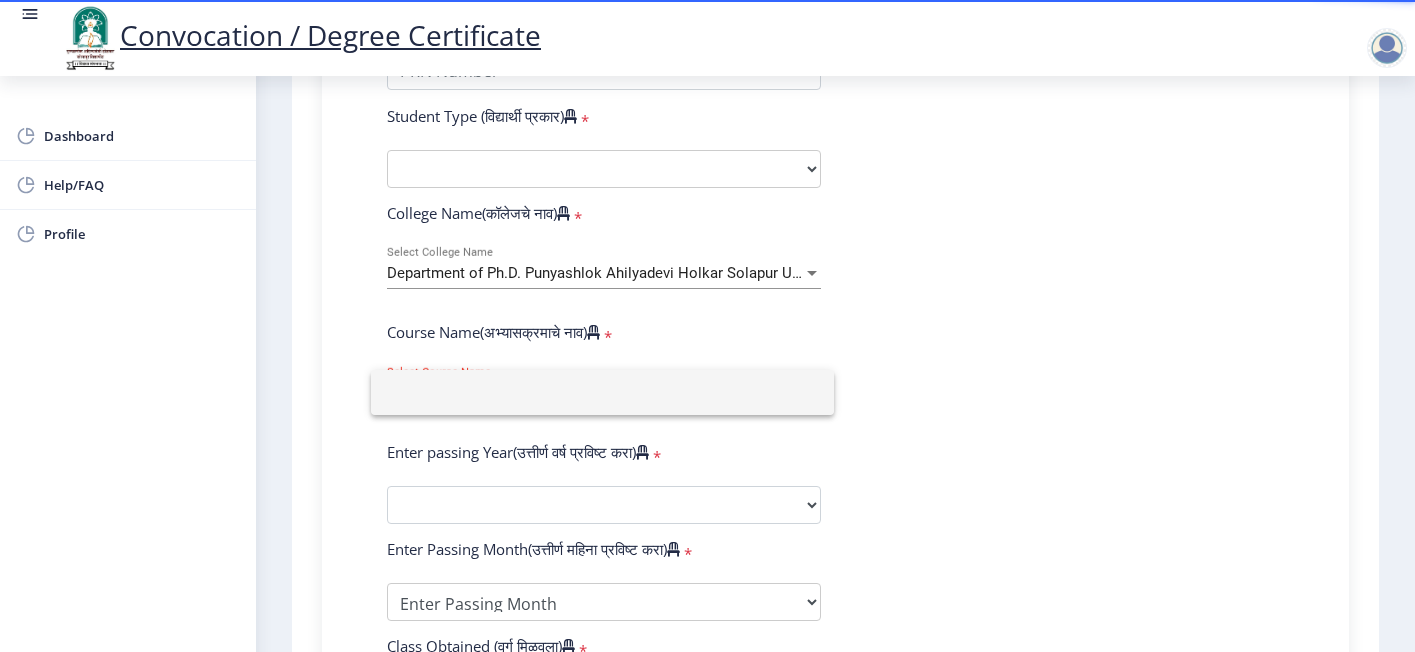 click 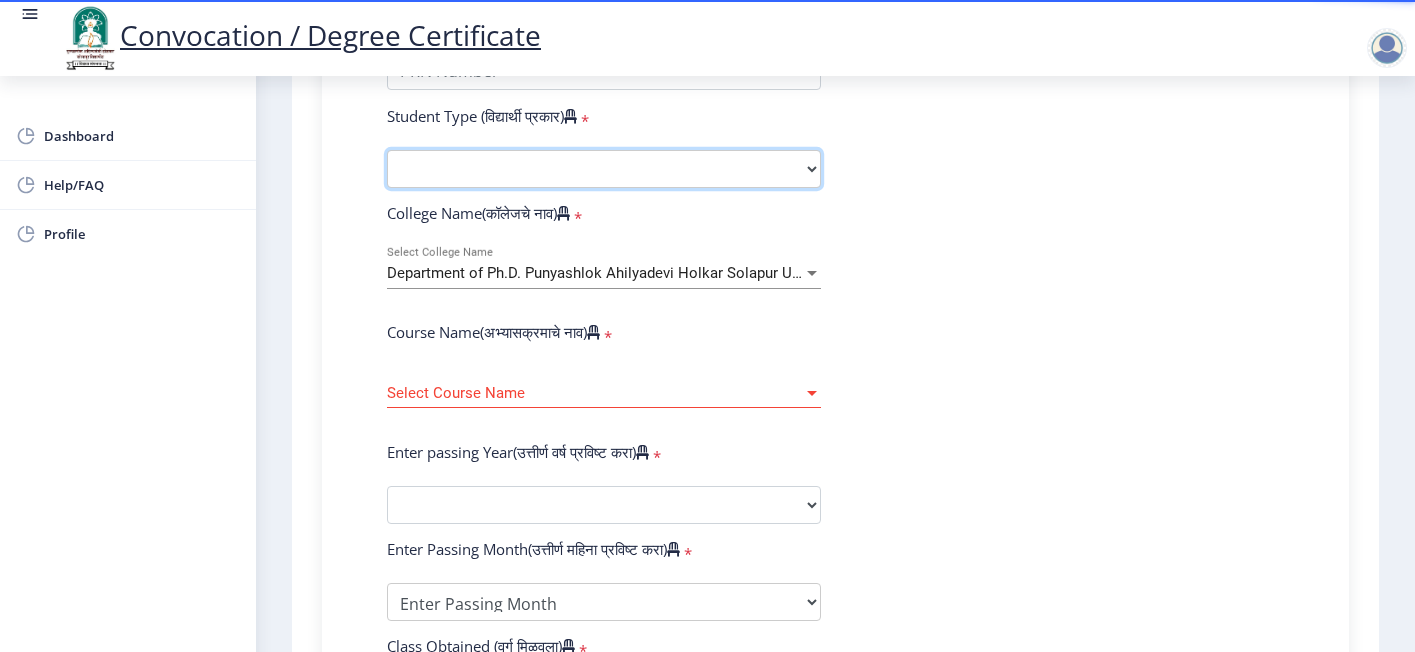 click on "Select Student Type Regular External" at bounding box center [604, 169] 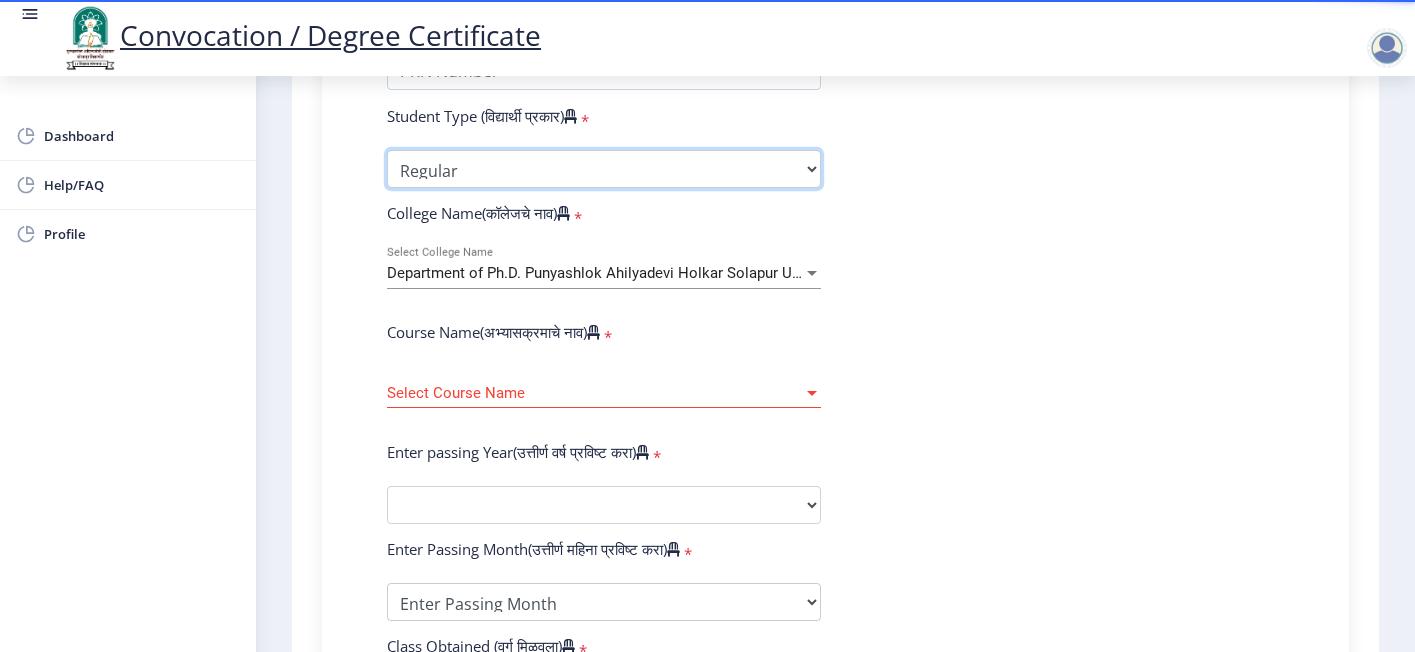 click on "Select Student Type Regular External" at bounding box center (604, 169) 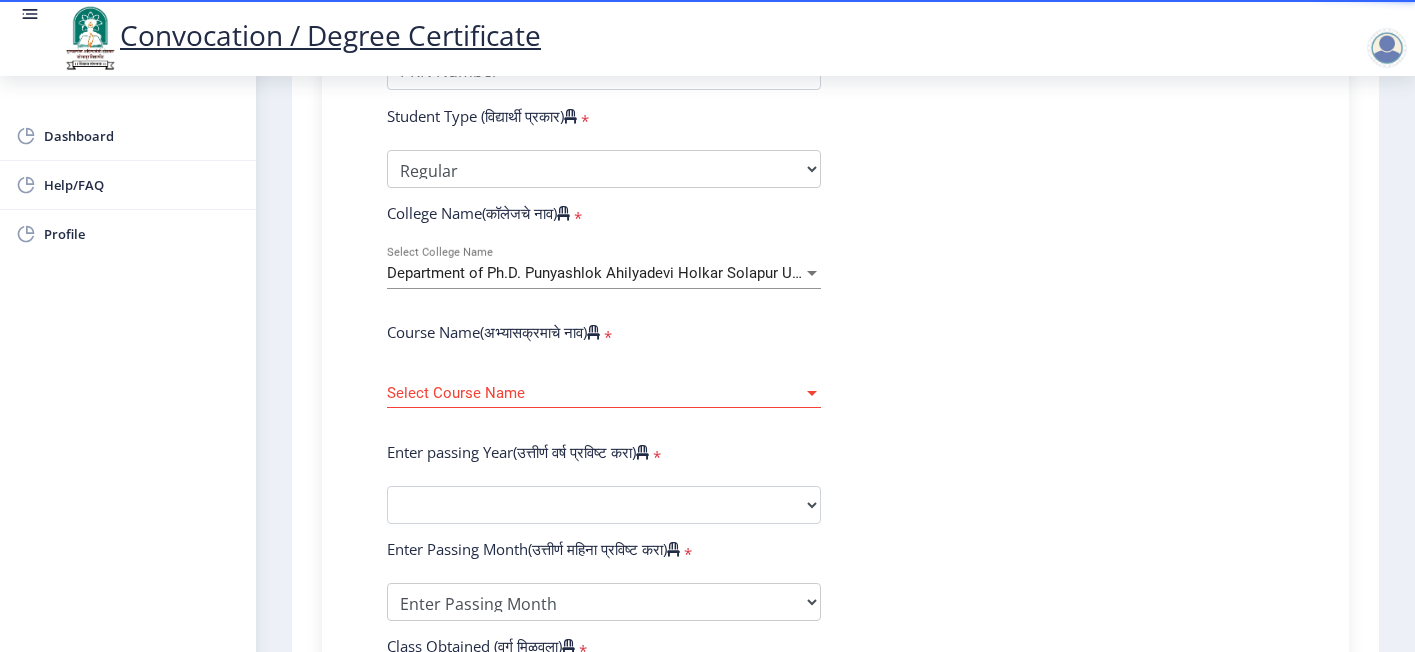 drag, startPoint x: 1079, startPoint y: 247, endPoint x: 878, endPoint y: 314, distance: 211.8726 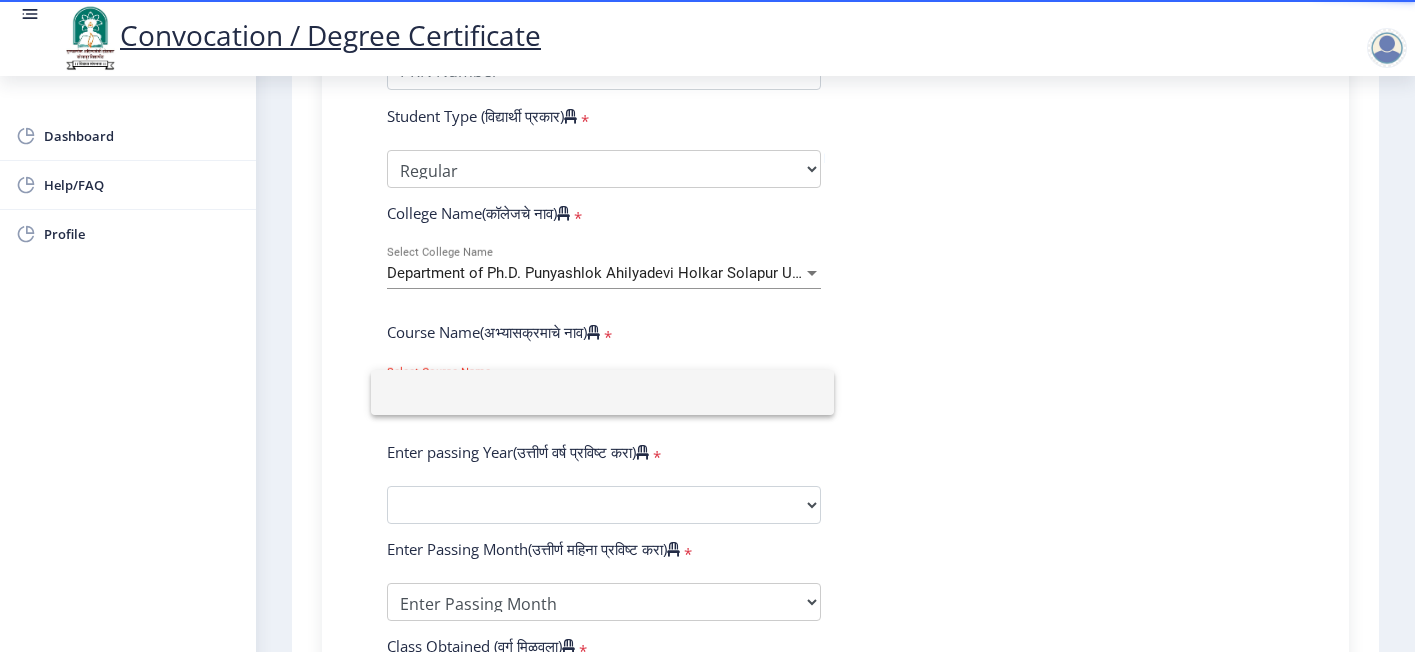 click 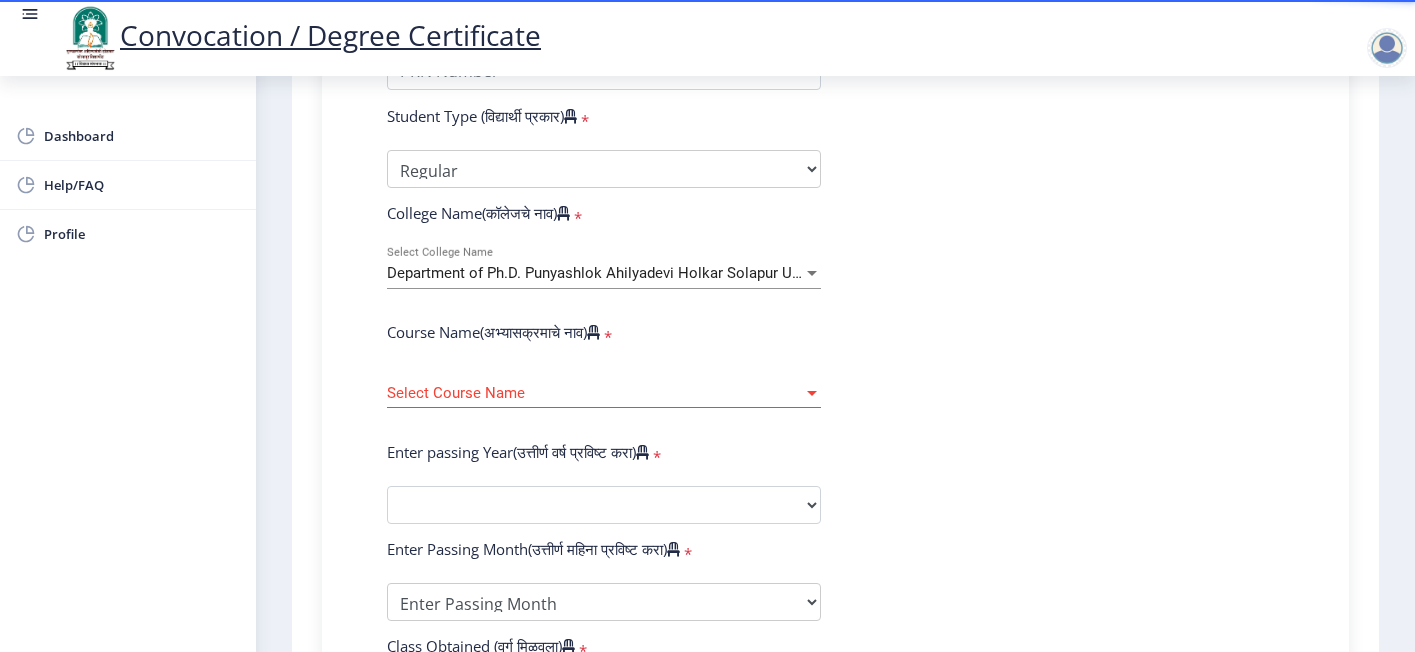 scroll, scrollTop: 0, scrollLeft: 0, axis: both 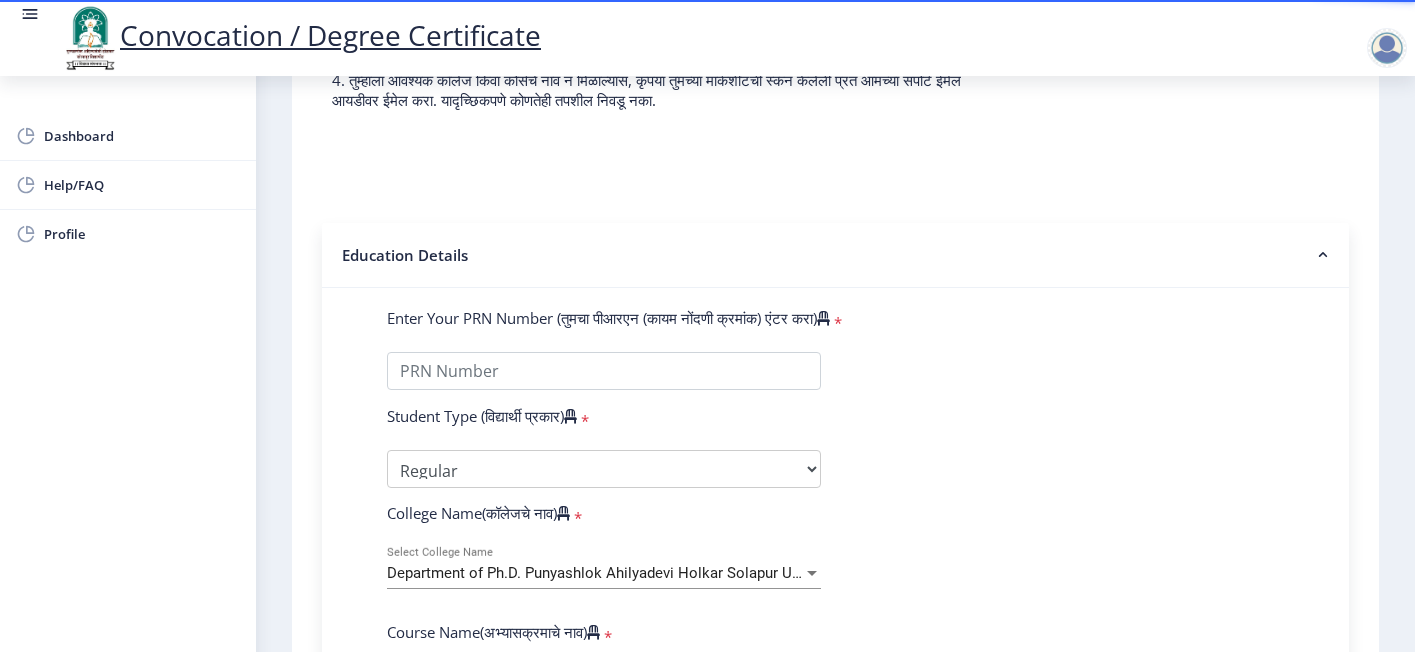 click on "Enter Your PRN Number (तुमचा पीआरएन (कायम नोंदणी क्रमांक) एंटर करा)  * Student Type (विद्यार्थी प्रकार)   * Select Student Type Regular External College Name(कॉलेजचे नाव)  * Department of Ph.D. Punyashlok Ahilyadevi Holkar Solapur University Select College Name Course Name(अभ्यासक्रमाचे नाव)  * Select Course Name Select Course Name Enter passing Year(उत्तीर्ण वर्ष प्रविष्ट करा)  *  [YEAR]   [YEAR]   [YEAR]   [YEAR]   [YEAR]   [YEAR]   [YEAR]   [YEAR]   [YEAR]   [YEAR]   [YEAR]   [YEAR]   [YEAR]   [YEAR]   [YEAR]   [YEAR]   [YEAR]   [YEAR]   [YEAR]   [YEAR]   [YEAR]   [YEAR]   [YEAR]   [YEAR]   [YEAR]   [YEAR]   [YEAR]   [YEAR]   [YEAR]   [YEAR]   [YEAR]   [YEAR]   [YEAR]   [YEAR]   [YEAR]   [YEAR]   [YEAR]   [YEAR]   [YEAR]   [YEAR]   [YEAR]   [YEAR]   [YEAR]   [YEAR]   [YEAR]  * Enter Passing Month March April May October November December * Grade O" 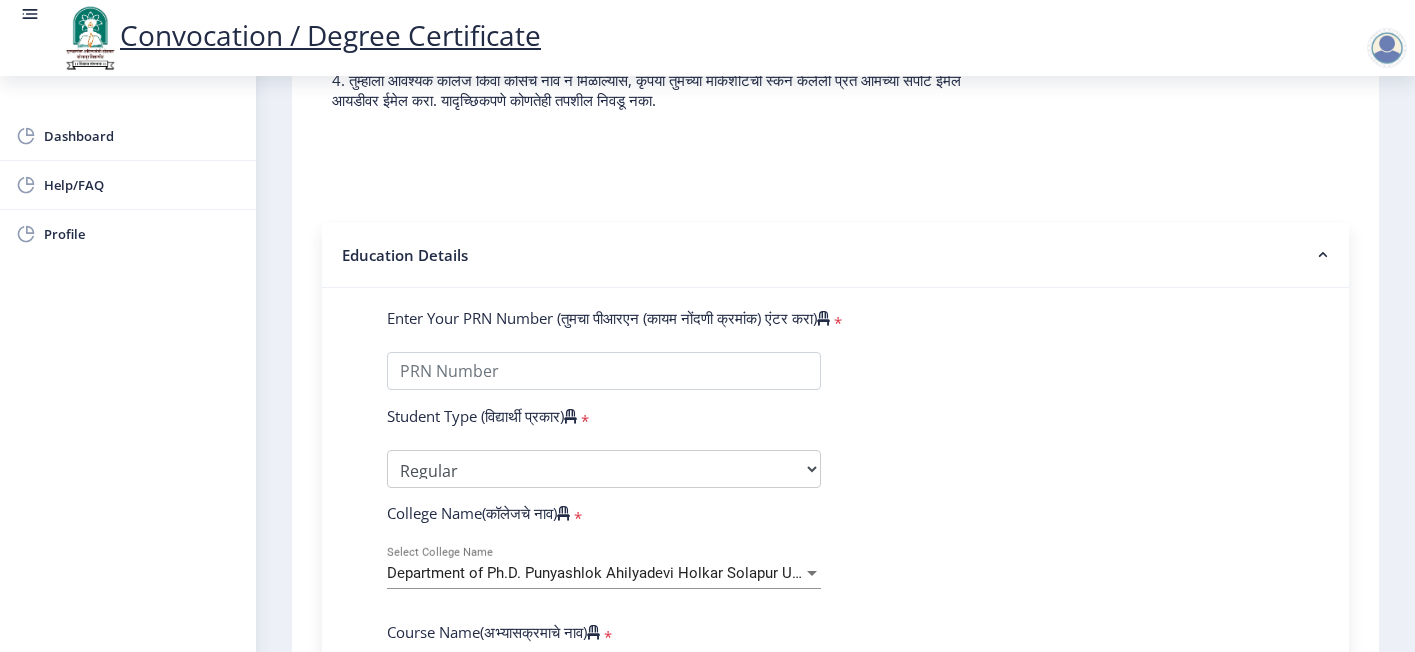scroll, scrollTop: 600, scrollLeft: 0, axis: vertical 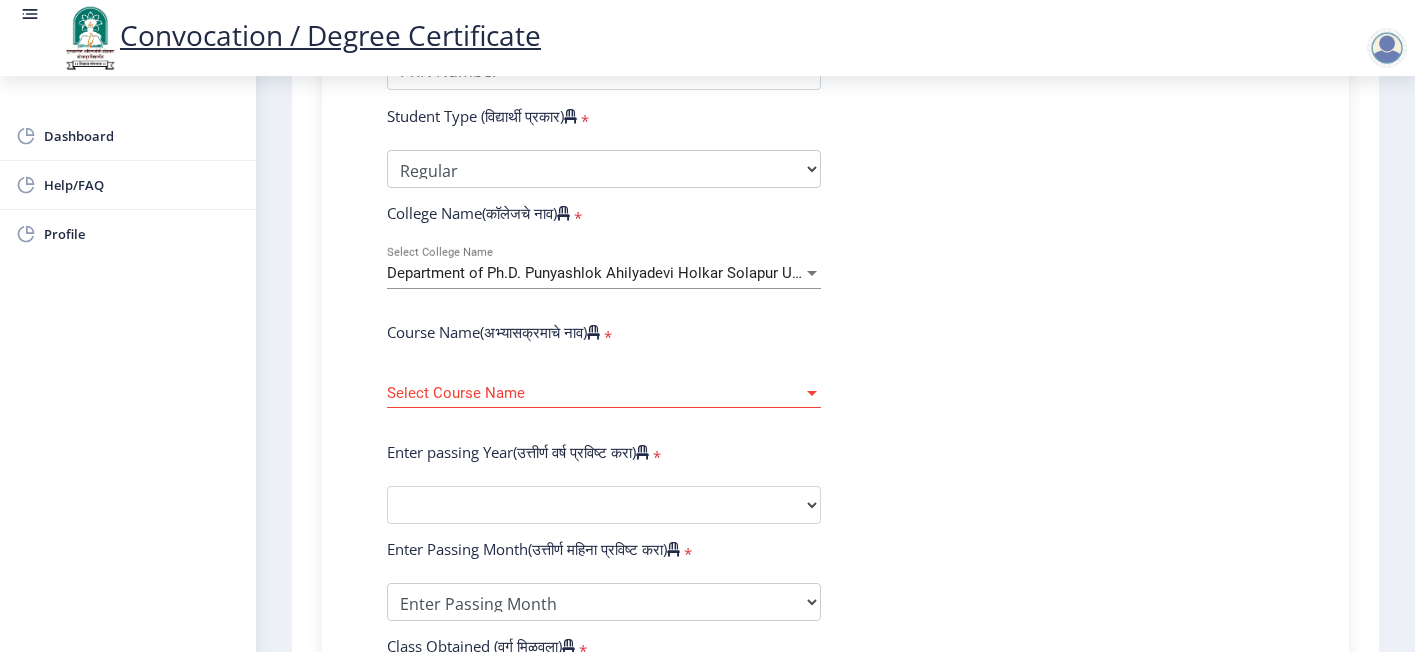 click on "Select Course Name Select Course Name" 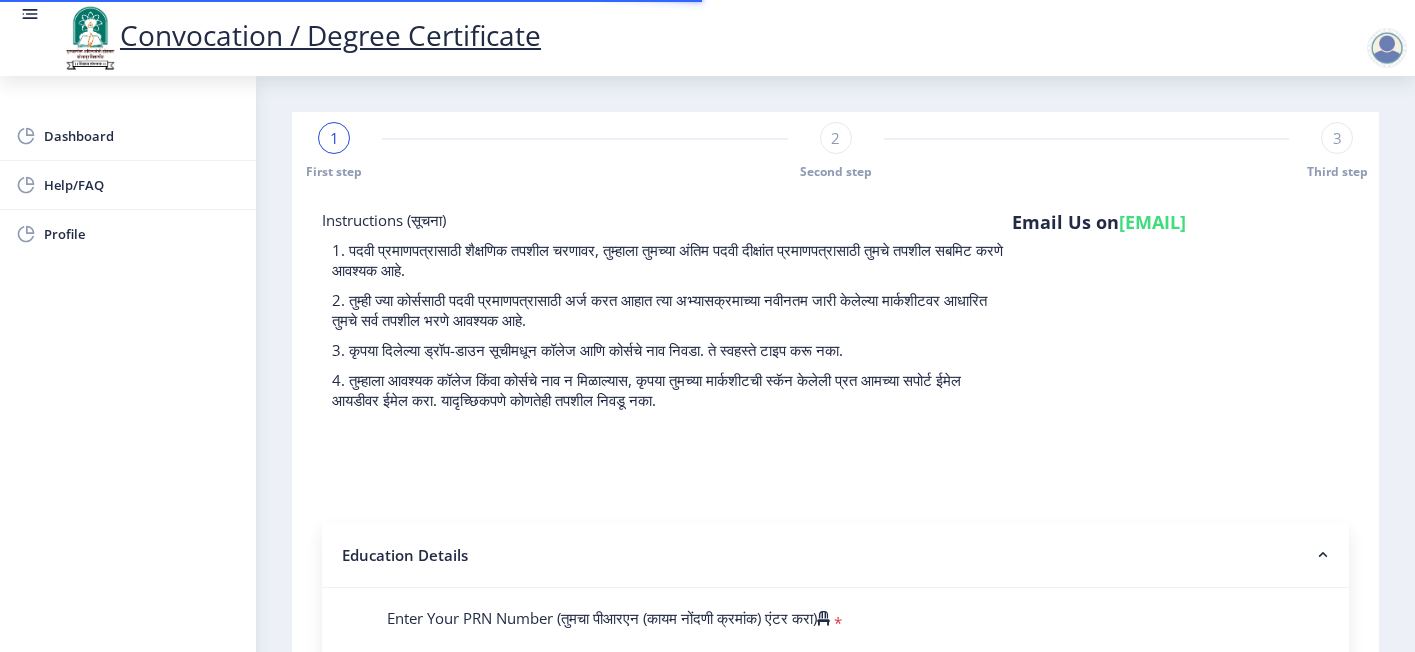 select 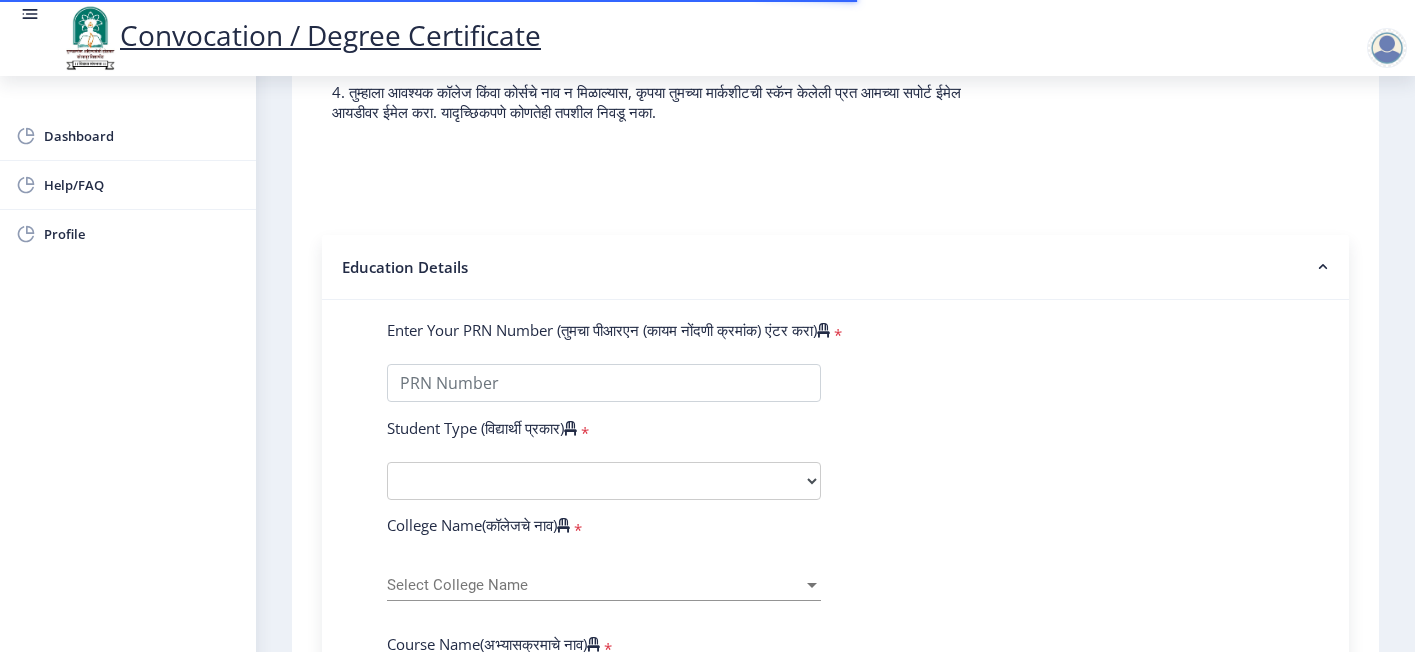 scroll, scrollTop: 300, scrollLeft: 0, axis: vertical 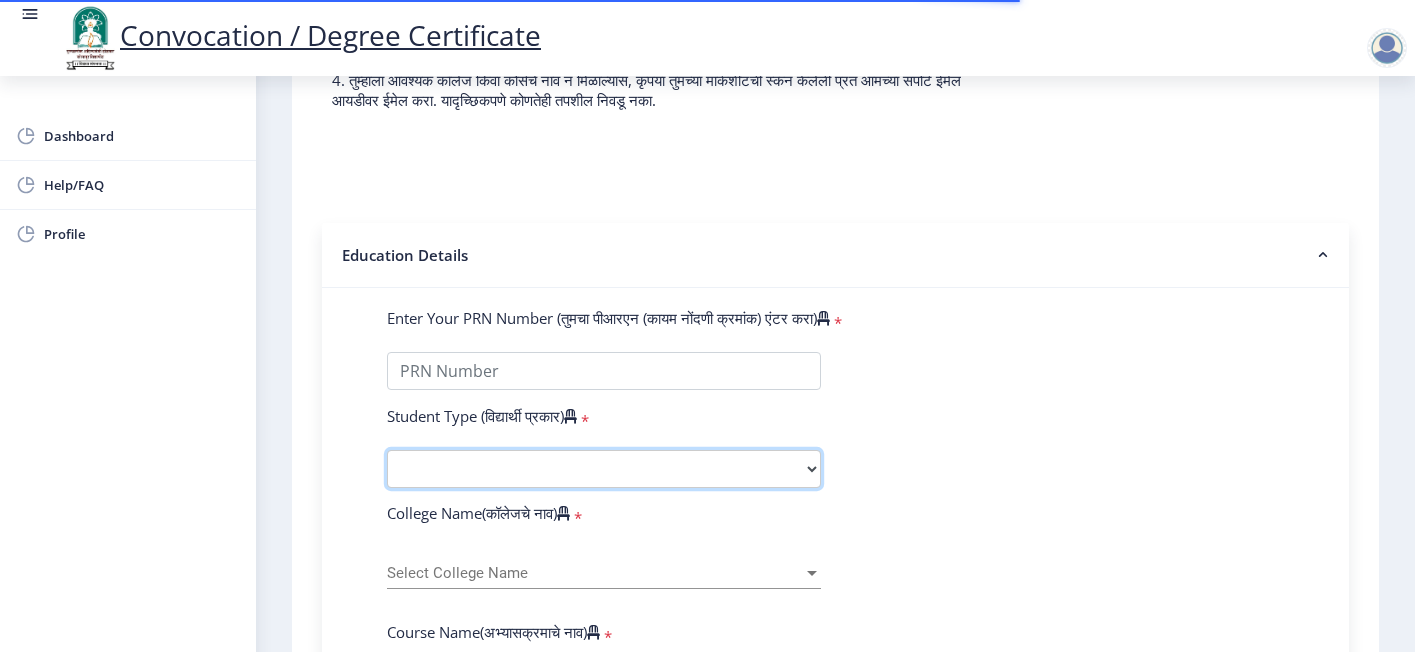 click on "Select Student Type Regular External" at bounding box center [604, 469] 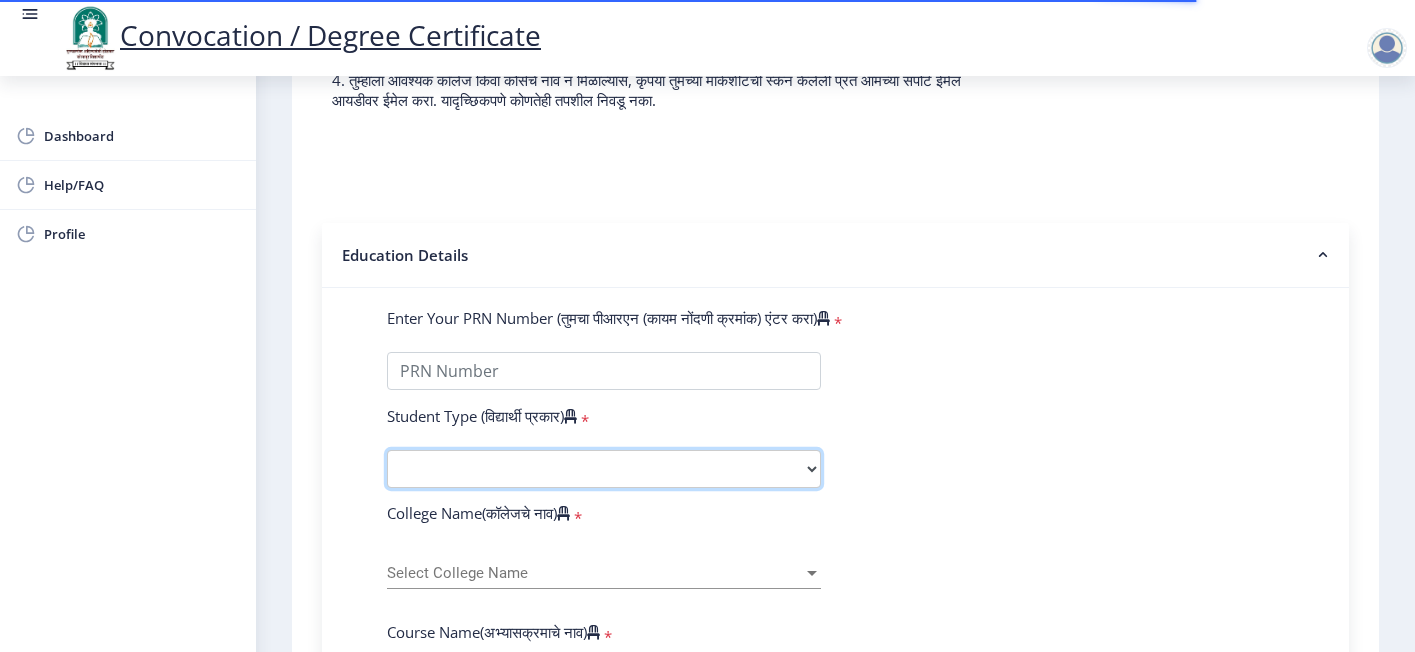 select on "Regular" 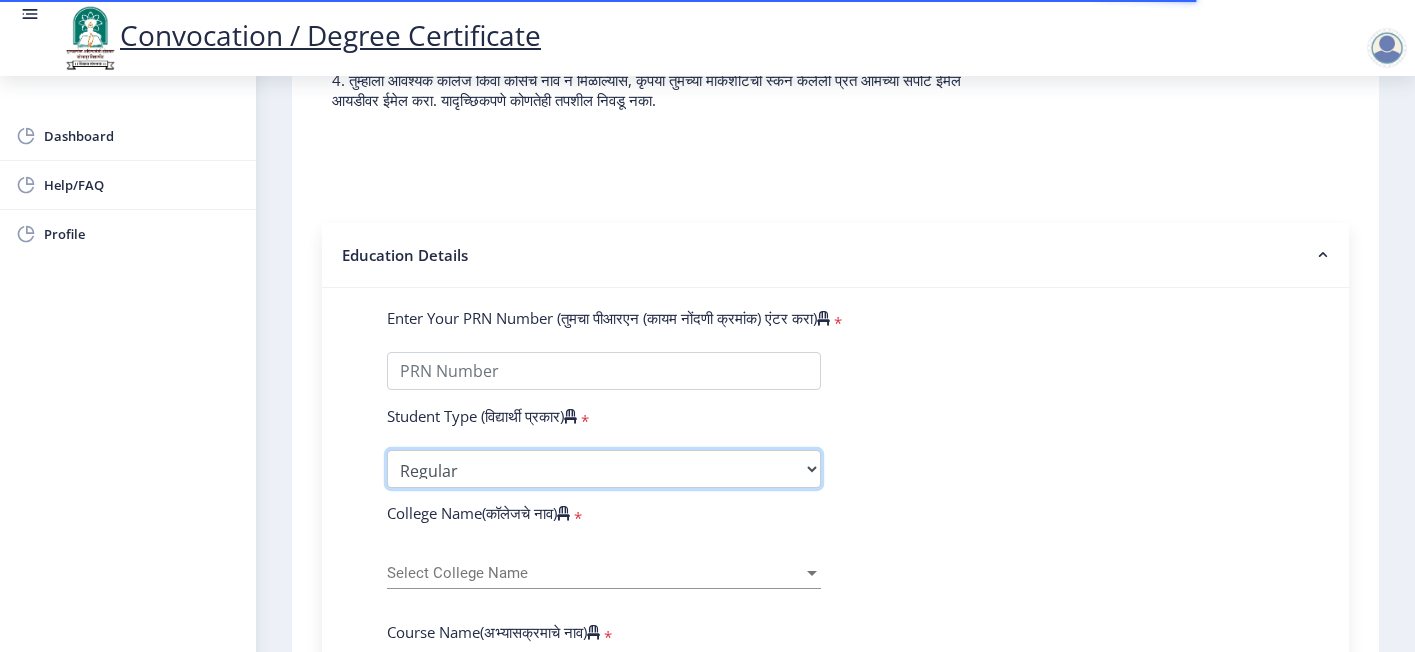 click on "Select Student Type Regular External" at bounding box center (604, 469) 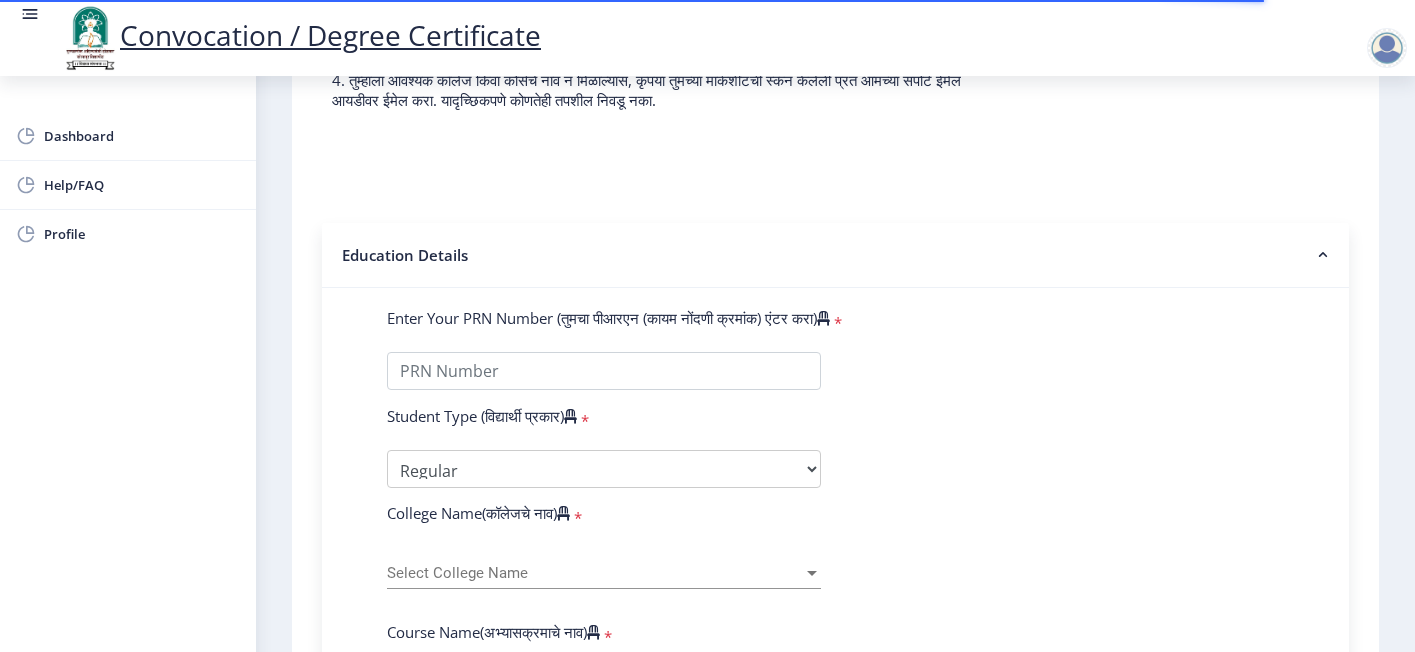 click on "Enter Your PRN Number (तुमचा पीआरएन (कायम नोंदणी क्रमांक) एंटर करा)   * Student Type (विद्यार्थी प्रकार)    * Select Student Type Regular External College Name(कॉलेजचे नाव)   * Select College Name Select College Name Course Name(अभ्यासक्रमाचे नाव)   * Select Course Name Select Course Name Enter passing Year(उत्तीर्ण वर्ष प्रविष्ट करा)   *  2025   2024   2023   2022   2021   2020   2019   2018   2017   2016   2015   2014   2013   2012   2011   2010   2009   2008   2007   2006   2005   2004   2003   2002   2001   2000   1999   1998   1997   1996   1995   1994   1993   1992   1991   1990   1989   1988   1987   1986   1985   1984   1983   1982   1981   1980   1979   1978   1977   1976  Enter Passing Month(उत्तीर्ण महिना प्रविष्ट करा)   * Enter Passing Month" 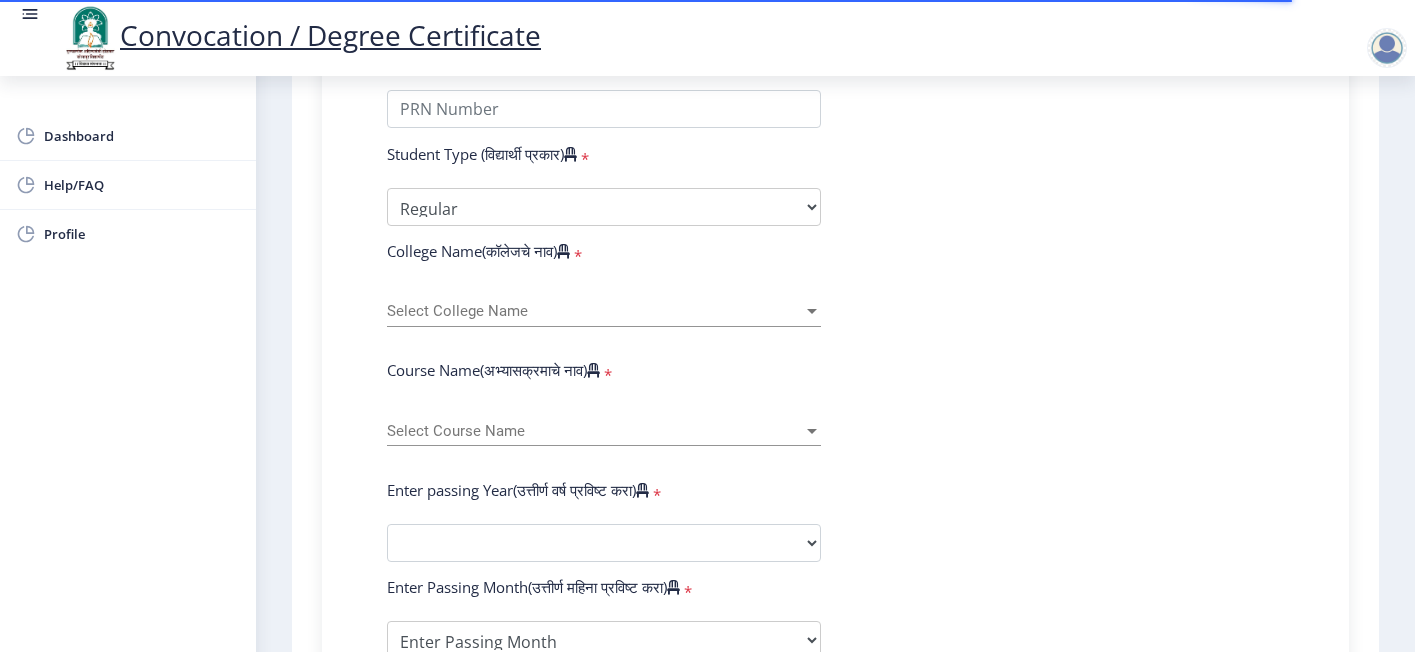 scroll, scrollTop: 600, scrollLeft: 0, axis: vertical 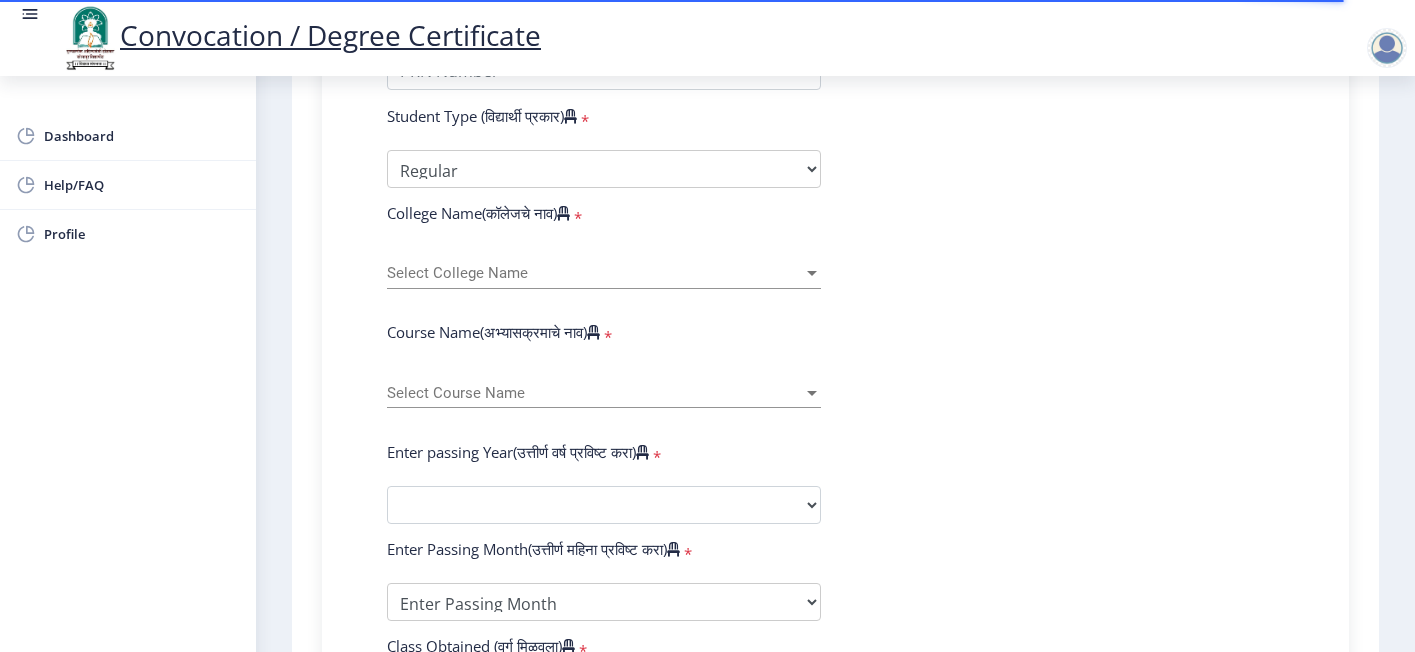 click on "Select College Name" at bounding box center (595, 273) 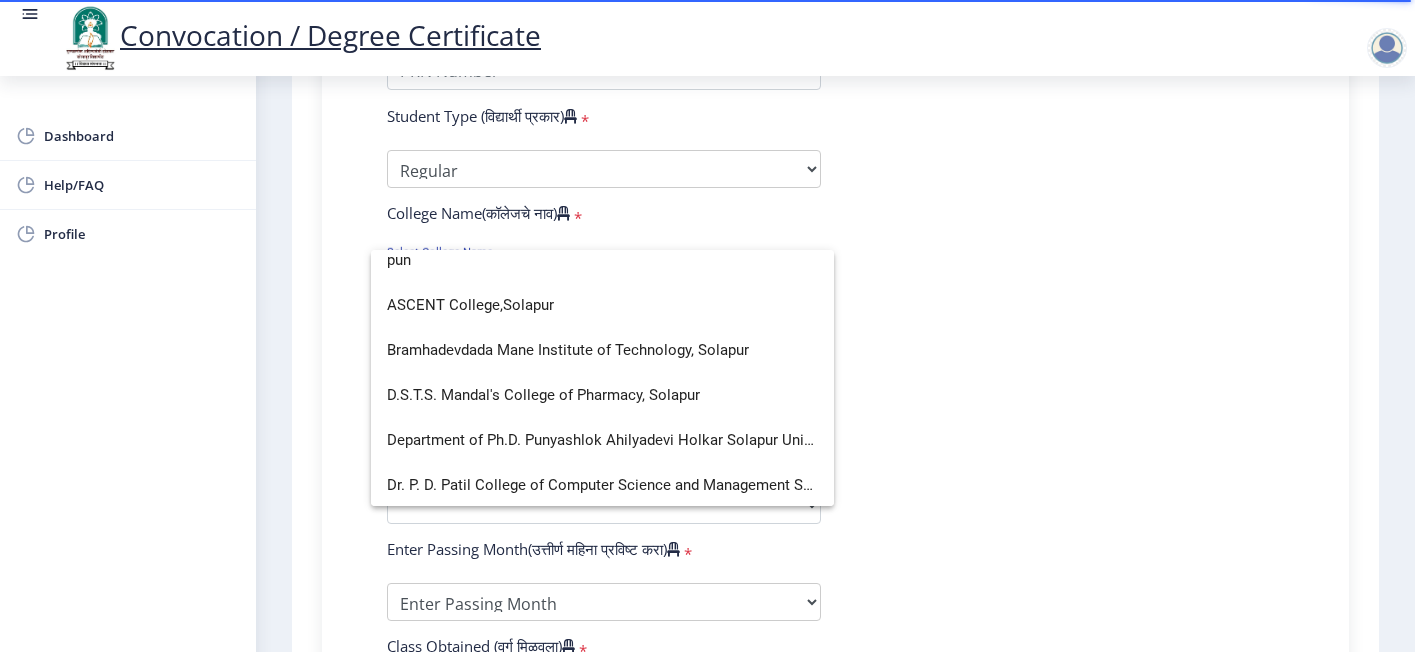 scroll, scrollTop: 0, scrollLeft: 0, axis: both 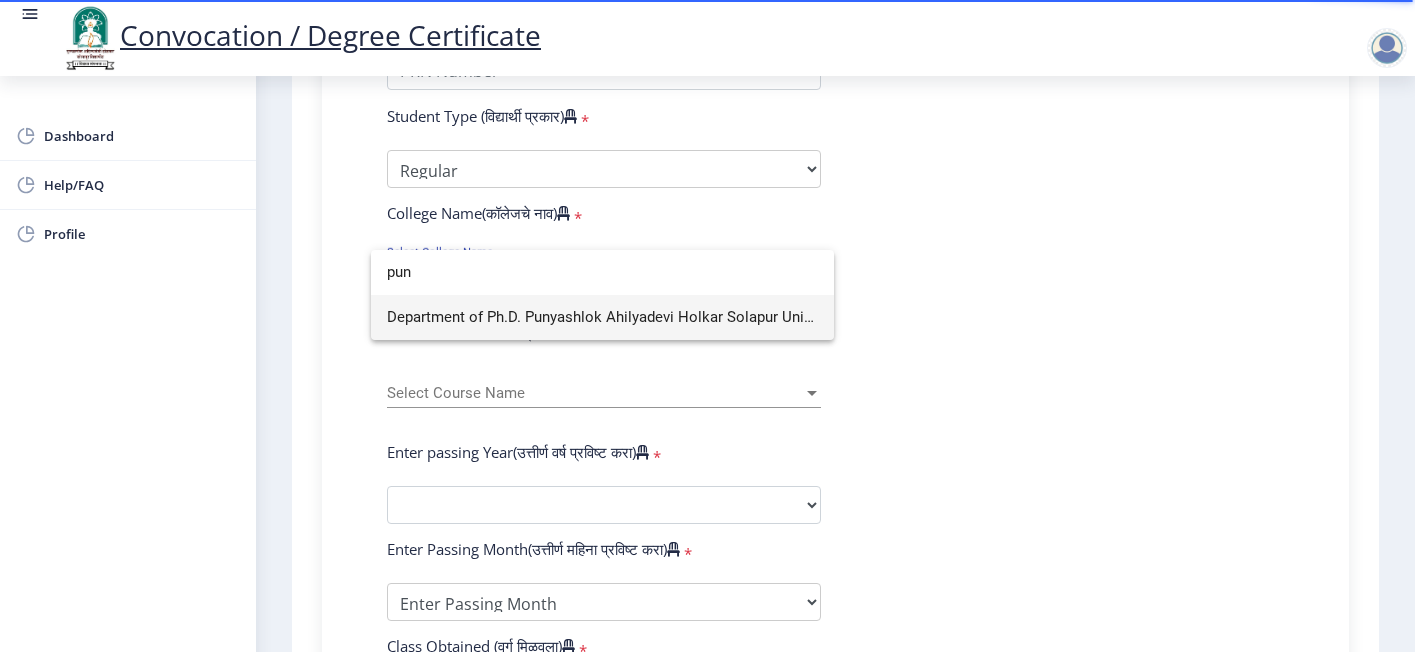 type on "pun" 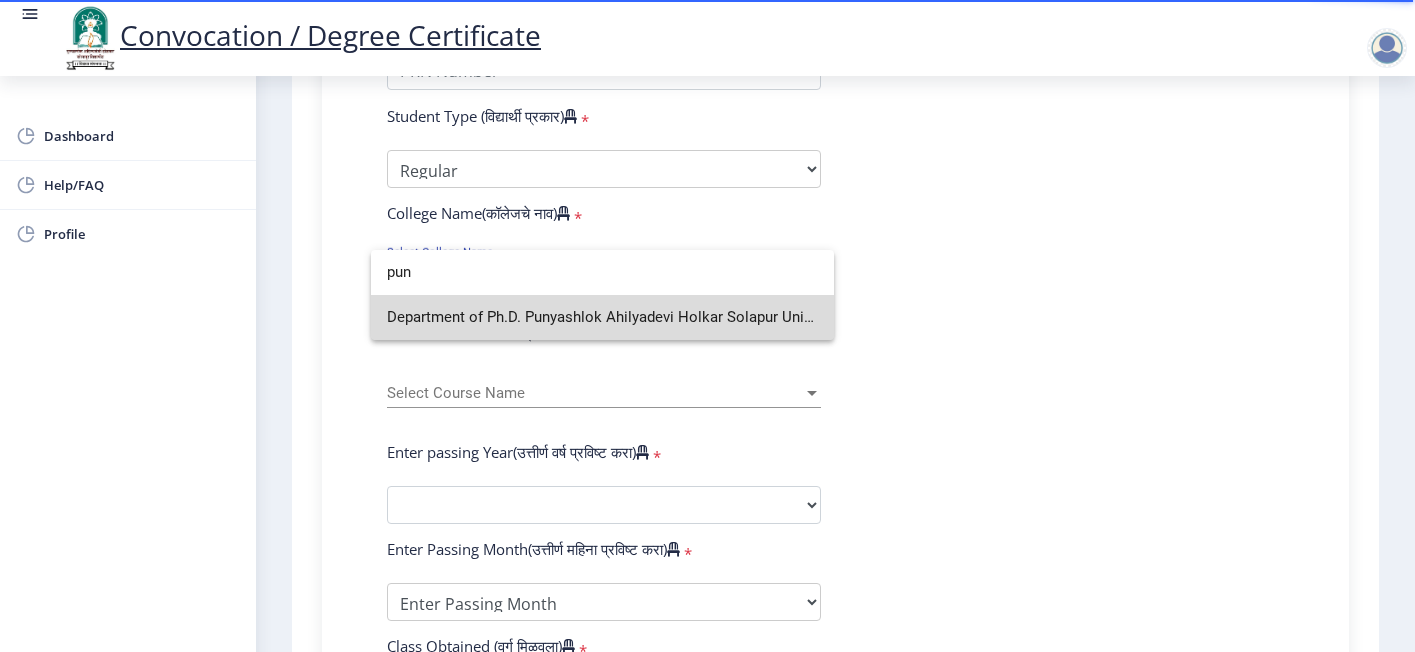 click on "Department of Ph.D. Punyashlok Ahilyadevi Holkar Solapur University" at bounding box center (602, 317) 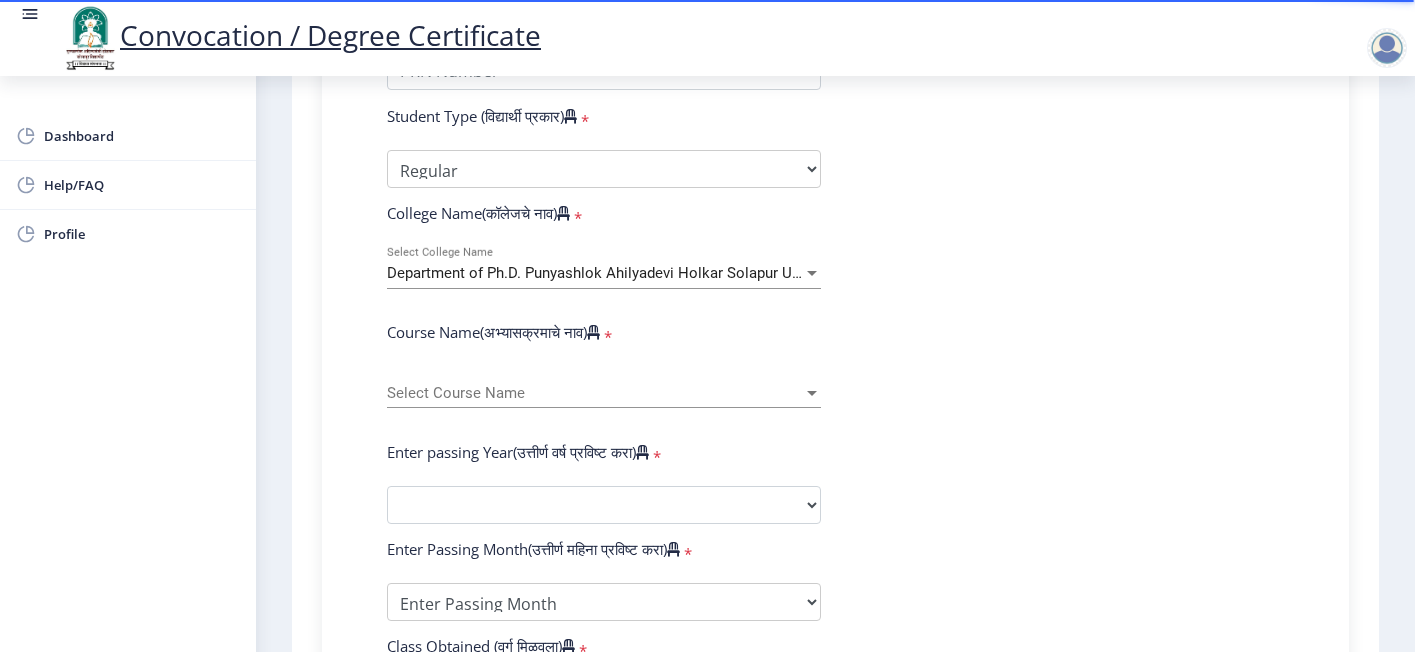 click on "Enter Your PRN Number (तुमचा पीआरएन (कायम नोंदणी क्रमांक) एंटर करा)  * Student Type (विद्यार्थी प्रकार)   * Select Student Type Regular External College Name(कॉलेजचे नाव)  * Department of Ph.D. Punyashlok Ahilyadevi Holkar Solapur University Select College Name Course Name(अभ्यासक्रमाचे नाव)  * Select Course Name Select Course Name Enter passing Year(उत्तीर्ण वर्ष प्रविष्ट करा)  *  [YEAR]   [YEAR]   [YEAR]   [YEAR]   [YEAR]   [YEAR]   [YEAR]   [YEAR]   [YEAR]   [YEAR]   [YEAR]   [YEAR]   [YEAR]   [YEAR]   [YEAR]   [YEAR]   [YEAR]   [YEAR]   [YEAR]   [YEAR]   [YEAR]   [YEAR]   [YEAR]   [YEAR]   [YEAR]   [YEAR]   [YEAR]   [YEAR]   [YEAR]   [YEAR]   [YEAR]   [YEAR]   [YEAR]   [YEAR]   [YEAR]   [YEAR]   [YEAR]   [YEAR]   [YEAR]   [YEAR]   [YEAR]   [YEAR]   [YEAR]   [YEAR]   [YEAR]  * Enter Passing Month March April May October November December * Grade O" 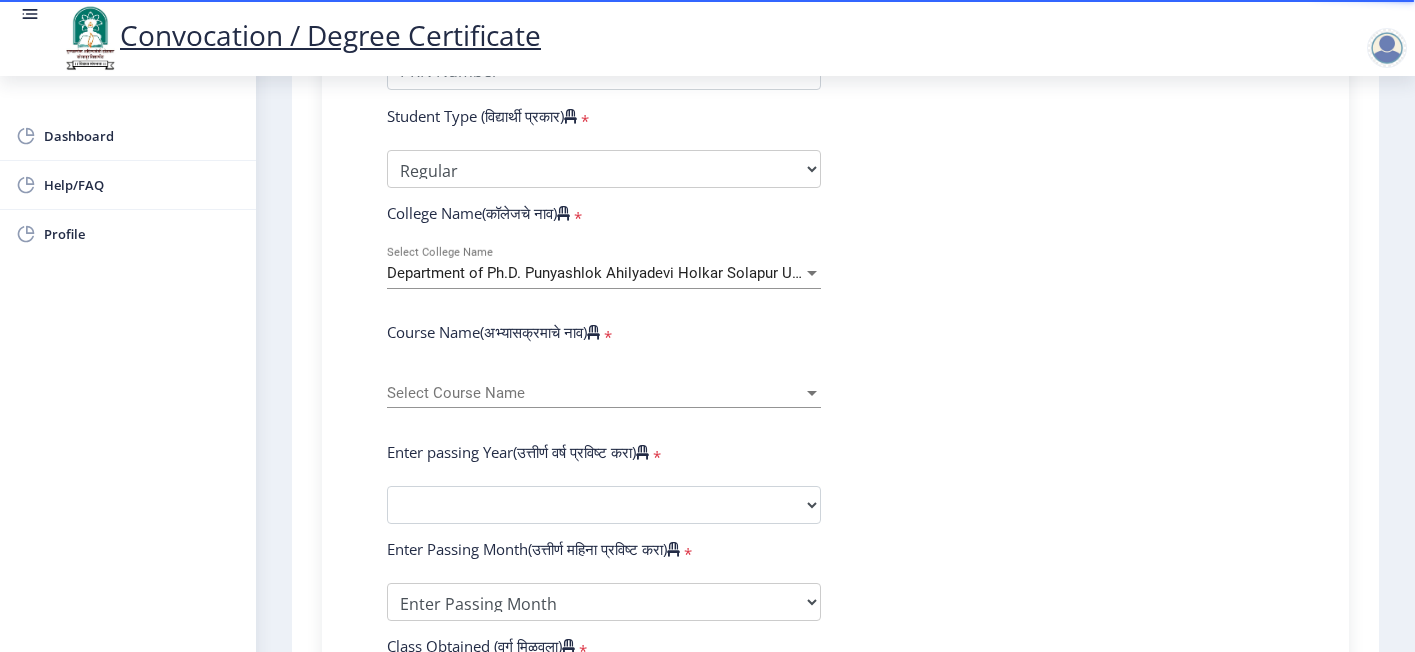 click on "Select Course Name Select Course Name" 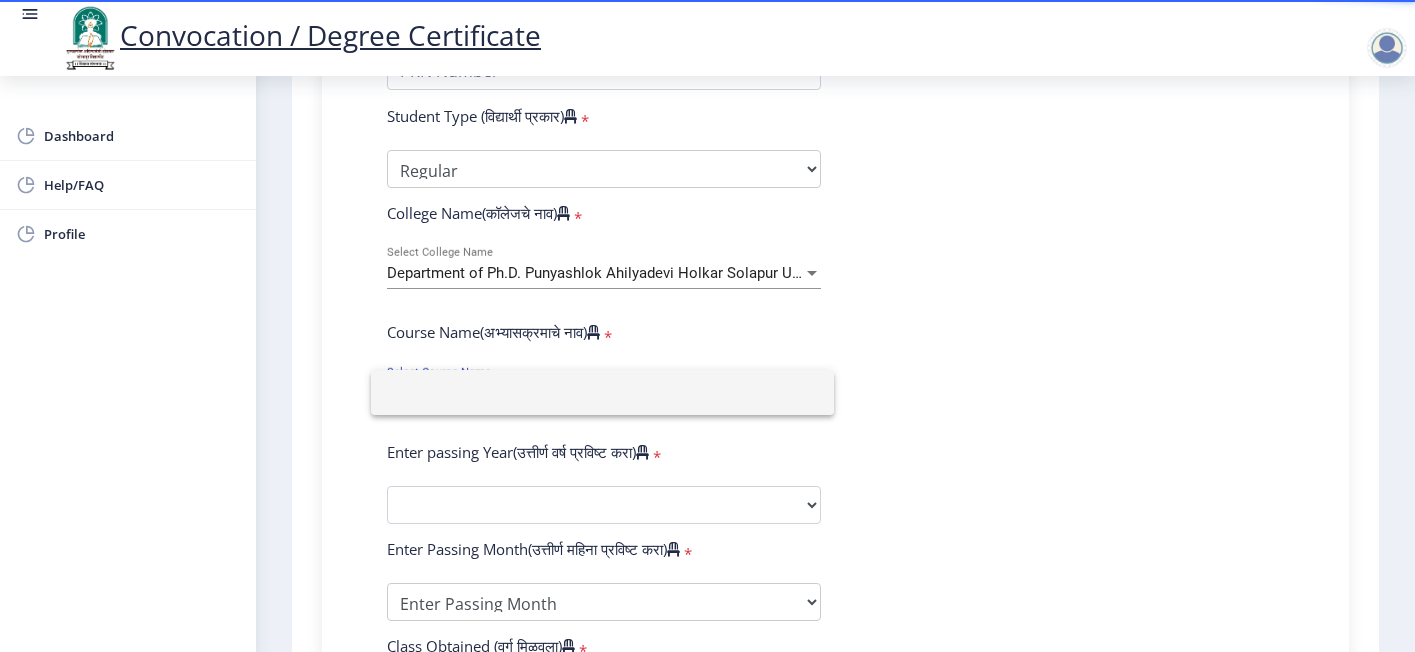 click 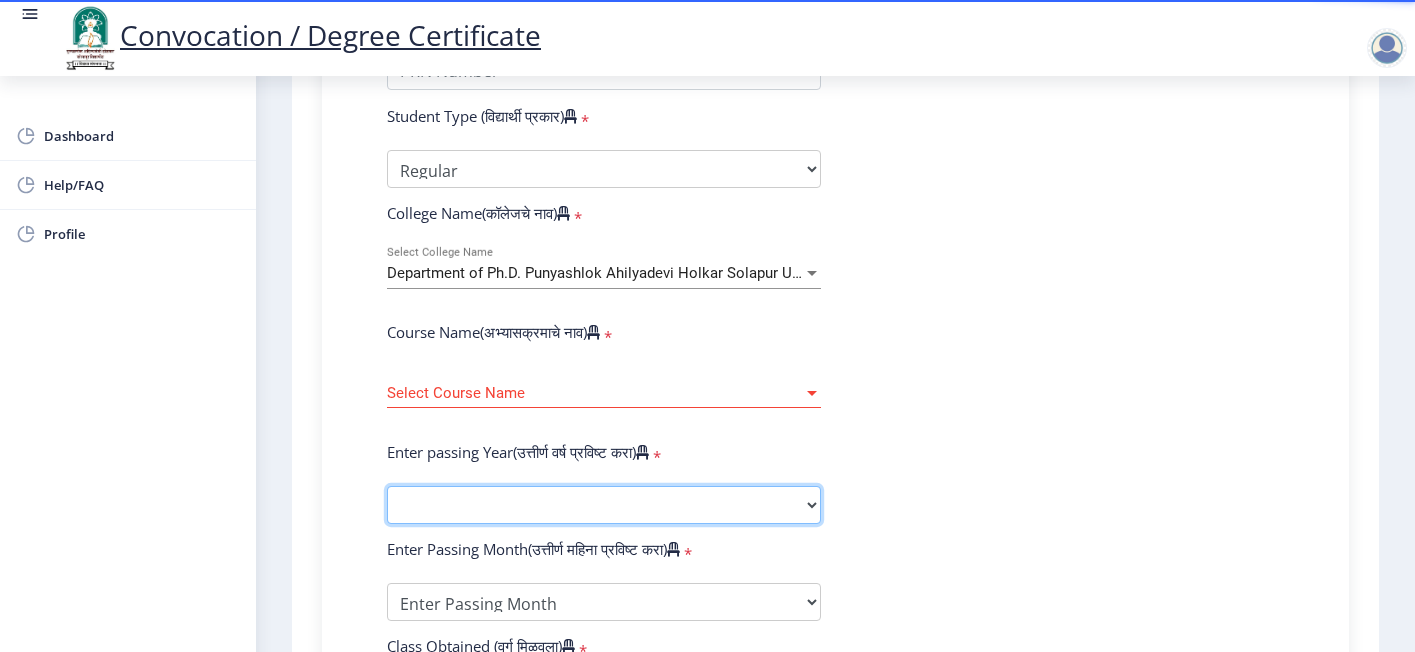 click on "2025   2024   2023   2022   2021   2020   2019   2018   2017   2016   2015   2014   2013   2012   2011   2010   2009   2008   2007   2006   2005   2004   2003   2002   2001   2000   1999   1998   1997   1996   1995   1994   1993   1992   1991   1990   1989   1988   1987   1986   1985   1984   1983   1982   1981   1980   1979   1978   1977   1976" 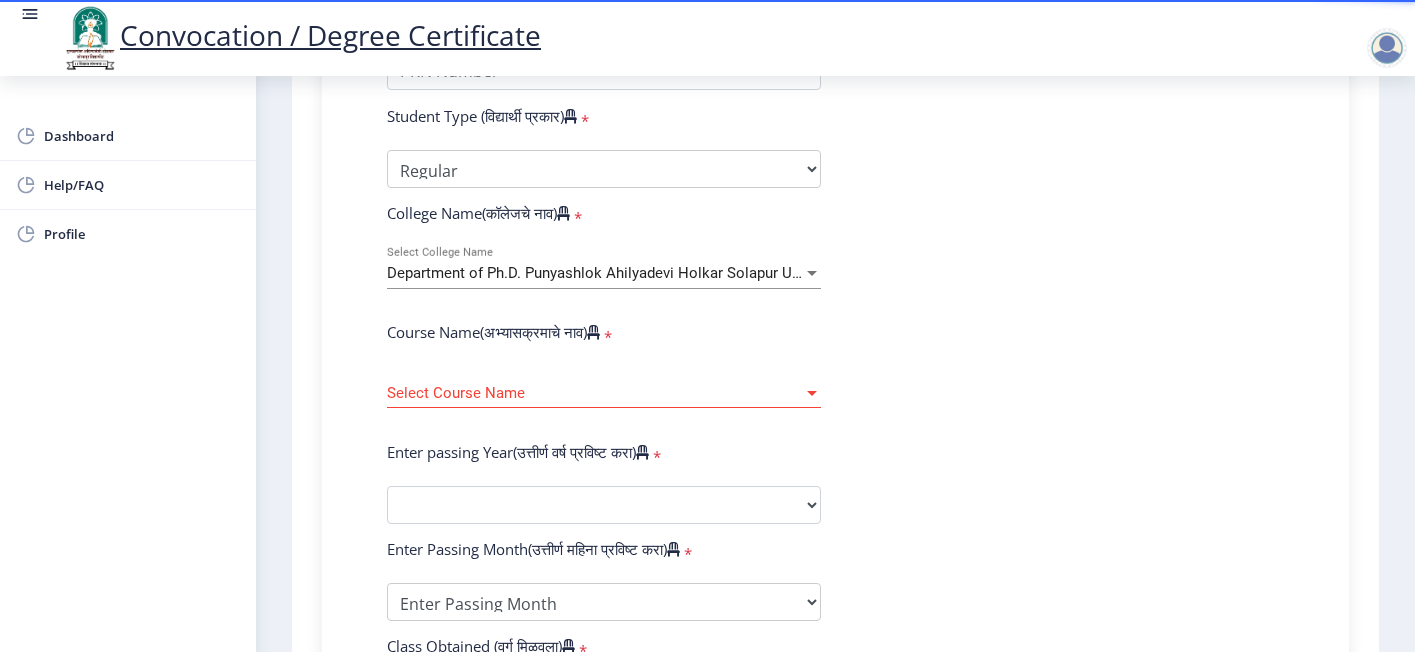 click on "Enter Your PRN Number (तुमचा पीआरएन (कायम नोंदणी क्रमांक) एंटर करा)  * Student Type (विद्यार्थी प्रकार)   * Select Student Type Regular External College Name(कॉलेजचे नाव)  * Department of Ph.D. Punyashlok Ahilyadevi Holkar Solapur University Select College Name Course Name(अभ्यासक्रमाचे नाव)  * Select Course Name Select Course Name Enter passing Year(उत्तीर्ण वर्ष प्रविष्ट करा)  *  [YEAR]   [YEAR]   [YEAR]   [YEAR]   [YEAR]   [YEAR]   [YEAR]   [YEAR]   [YEAR]   [YEAR]   [YEAR]   [YEAR]   [YEAR]   [YEAR]   [YEAR]   [YEAR]   [YEAR]   [YEAR]   [YEAR]   [YEAR]   [YEAR]   [YEAR]   [YEAR]   [YEAR]   [YEAR]   [YEAR]   [YEAR]   [YEAR]   [YEAR]   [YEAR]   [YEAR]   [YEAR]   [YEAR]   [YEAR]   [YEAR]   [YEAR]   [YEAR]   [YEAR]   [YEAR]   [YEAR]   [YEAR]   [YEAR]   [YEAR]   [YEAR]   [YEAR]  * Enter Passing Month March April May October November December * Grade O" 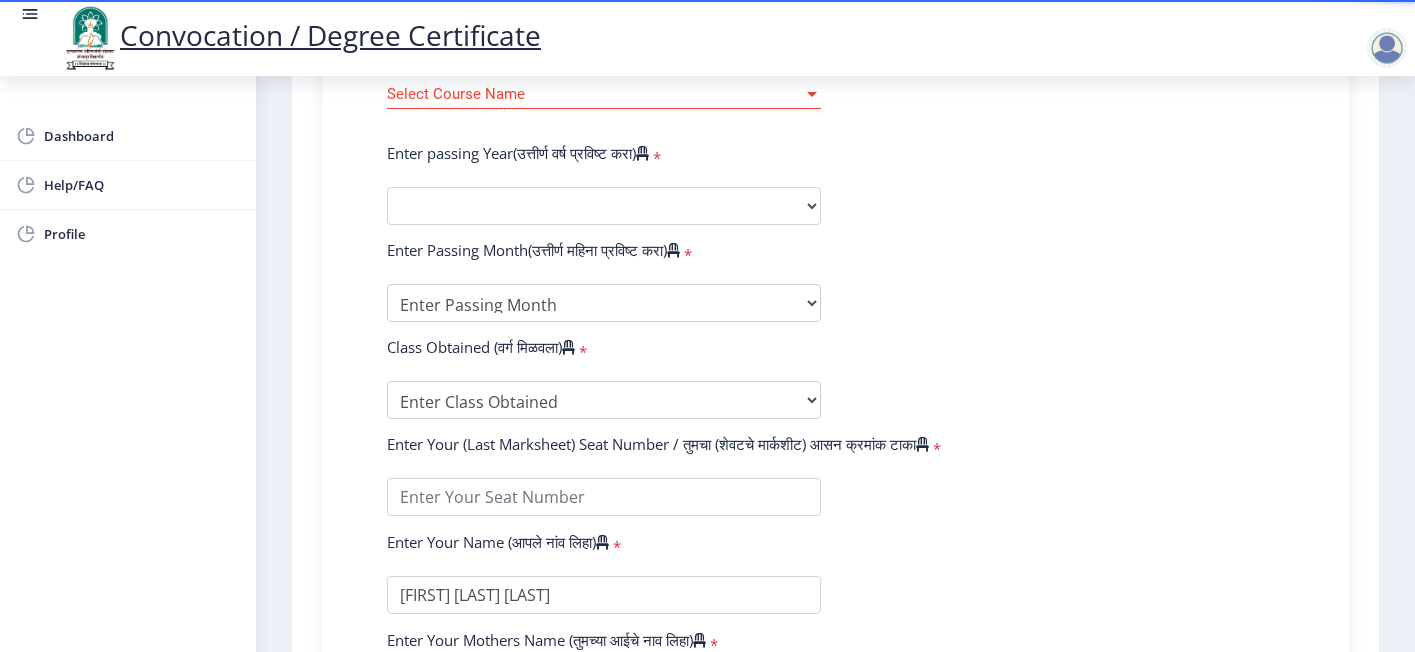 scroll, scrollTop: 600, scrollLeft: 0, axis: vertical 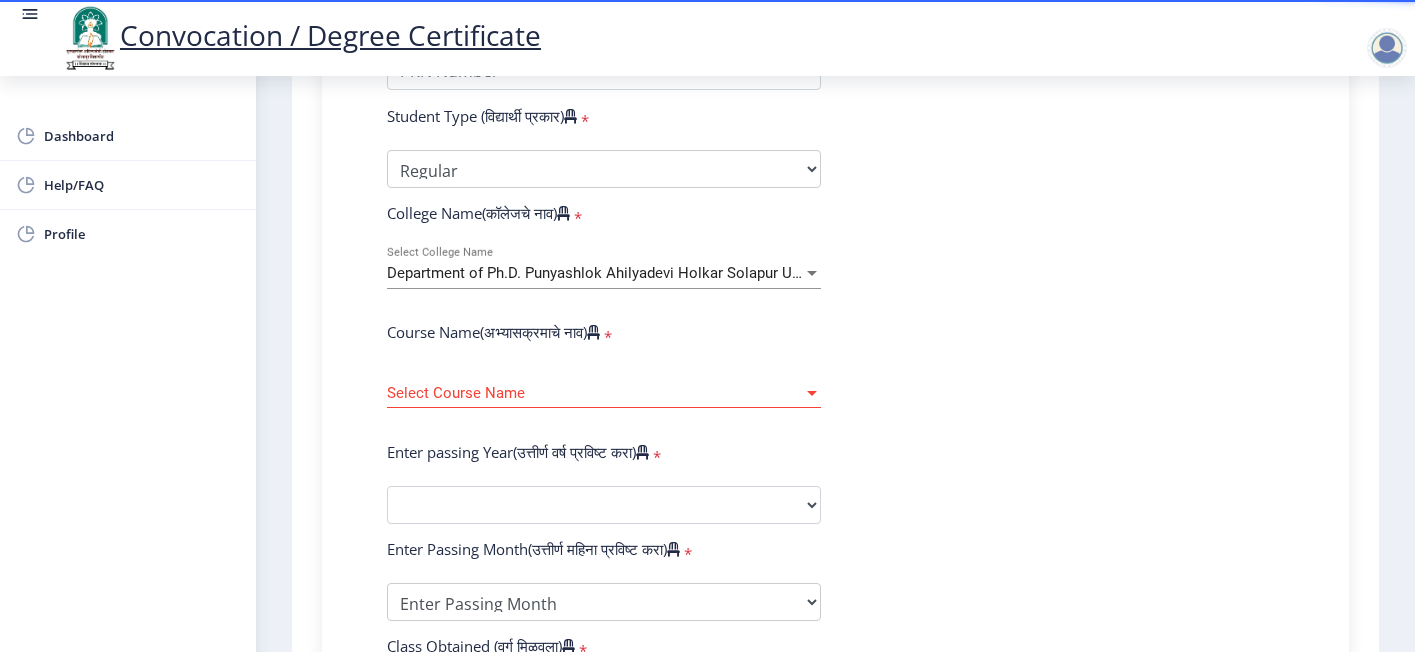 click on "Department of Ph.D. Punyashlok Ahilyadevi Holkar Solapur University Select College Name" 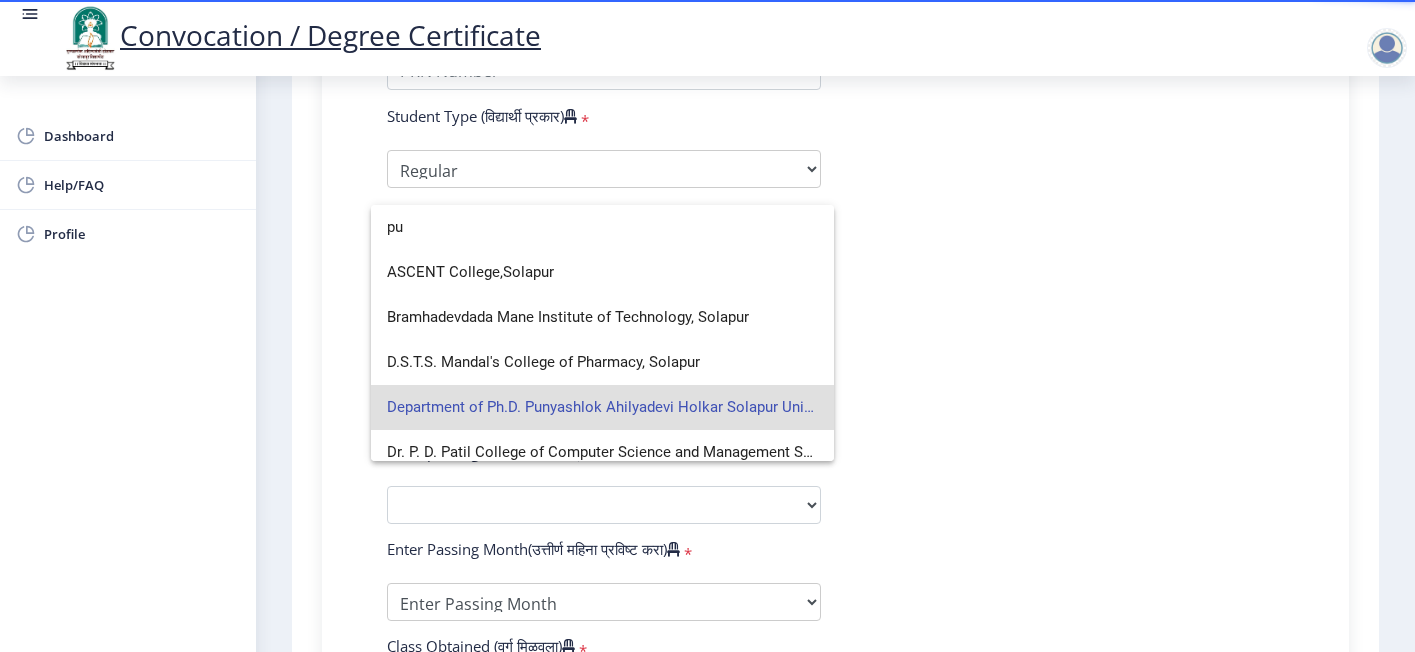 type on "p" 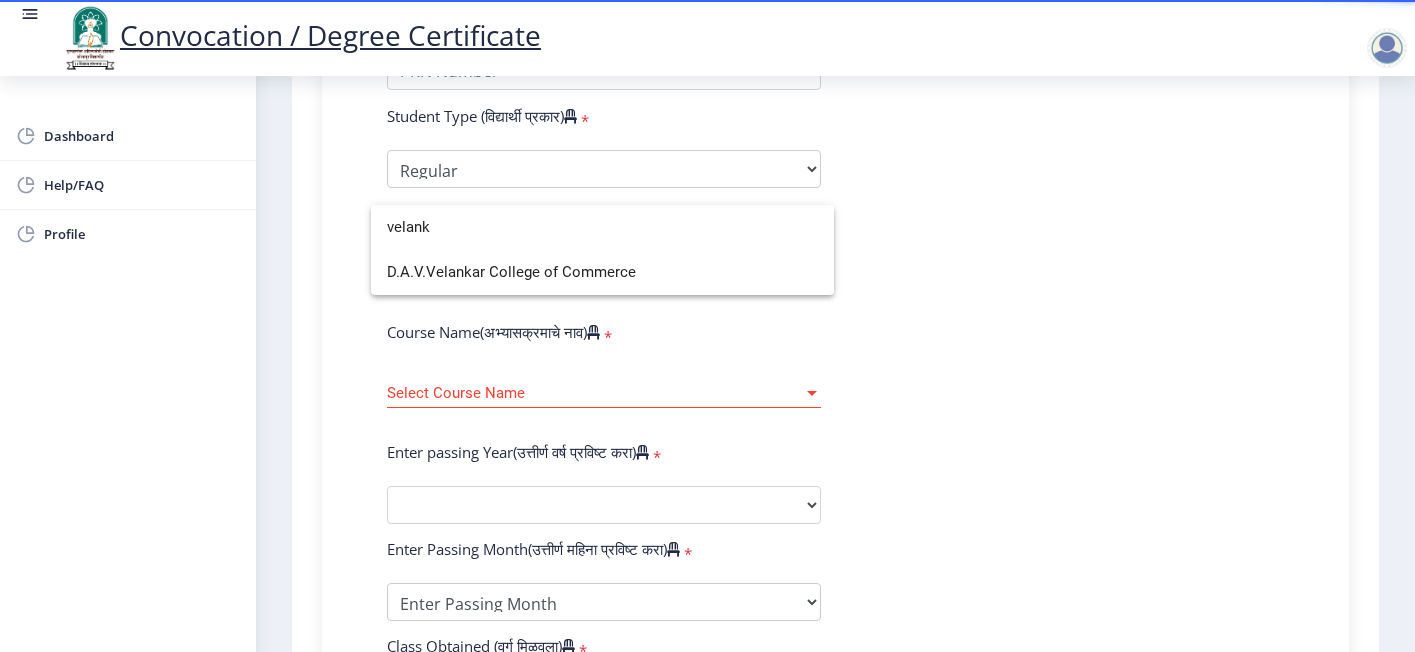type on "velank" 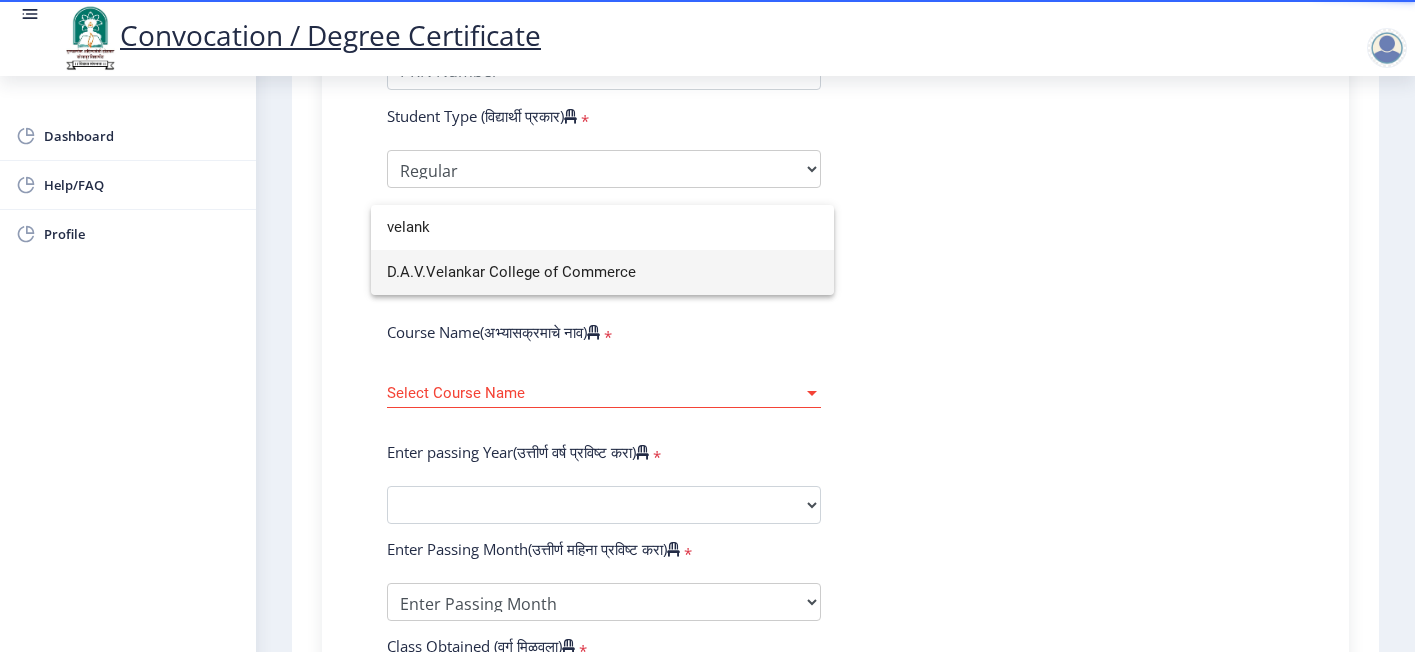 click on "D.A.V.Velankar College of Commerce" at bounding box center [602, 272] 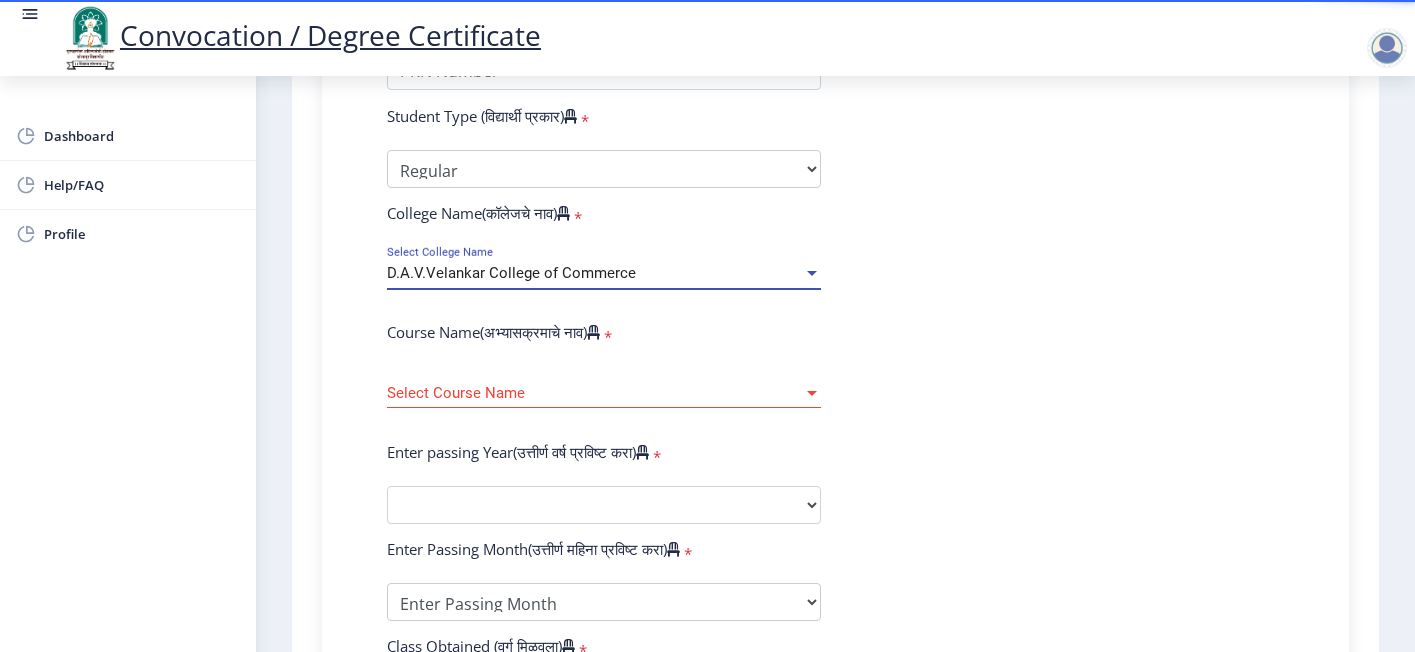 click on "Enter Your PRN Number (तुमचा पीआरएन (कायम नोंदणी क्रमांक) एंटर करा)   * Student Type (विद्यार्थी प्रकार)    * Select Student Type Regular External College Name(कॉलेजचे नाव)   * D.A.V.Velankar College of Commerce Select College Name Course Name(अभ्यासक्रमाचे नाव)   * Select Course Name Select Course Name Enter passing Year(उत्तीर्ण वर्ष प्रविष्ट करा)   *  2025   2024   2023   2022   2021   2020   2019   2018   2017   2016   2015   2014   2013   2012   2011   2010   2009   2008   2007   2006   2005   2004   2003   2002   2001   2000   1999   1998   1997   1996   1995   1994   1993   1992   1991   1990   1989   1988   1987   1986   1985   1984   1983   1982   1981   1980   1979   1978   1977   1976  Enter Passing Month(उत्तीर्ण महिना प्रविष्ट करा)   * May" 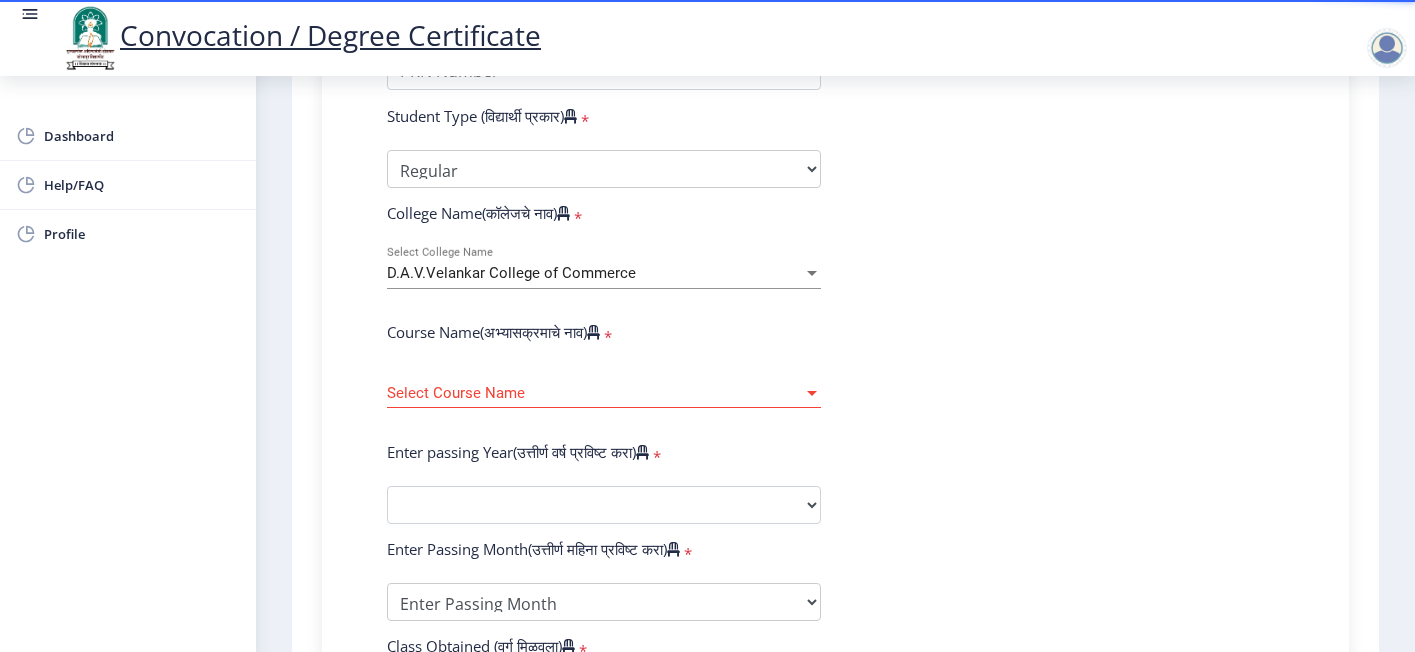 click on "Select Course Name Select Course Name" 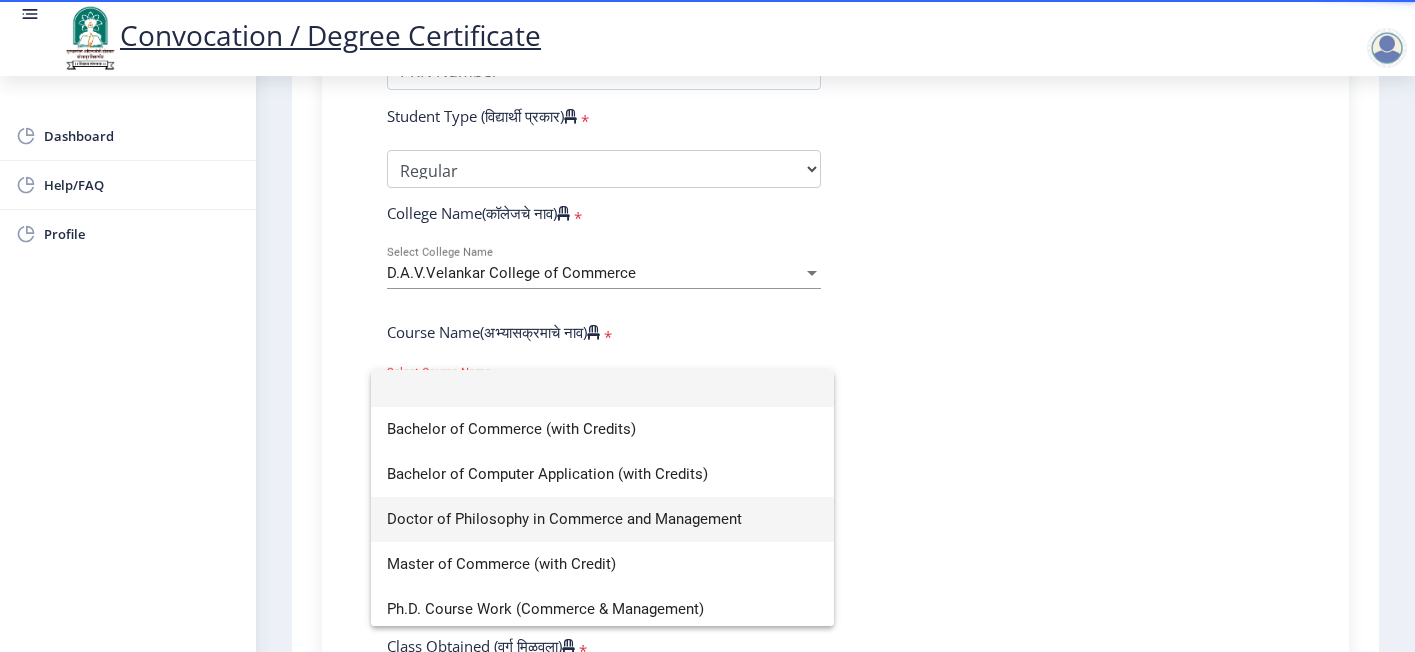 scroll, scrollTop: 13, scrollLeft: 0, axis: vertical 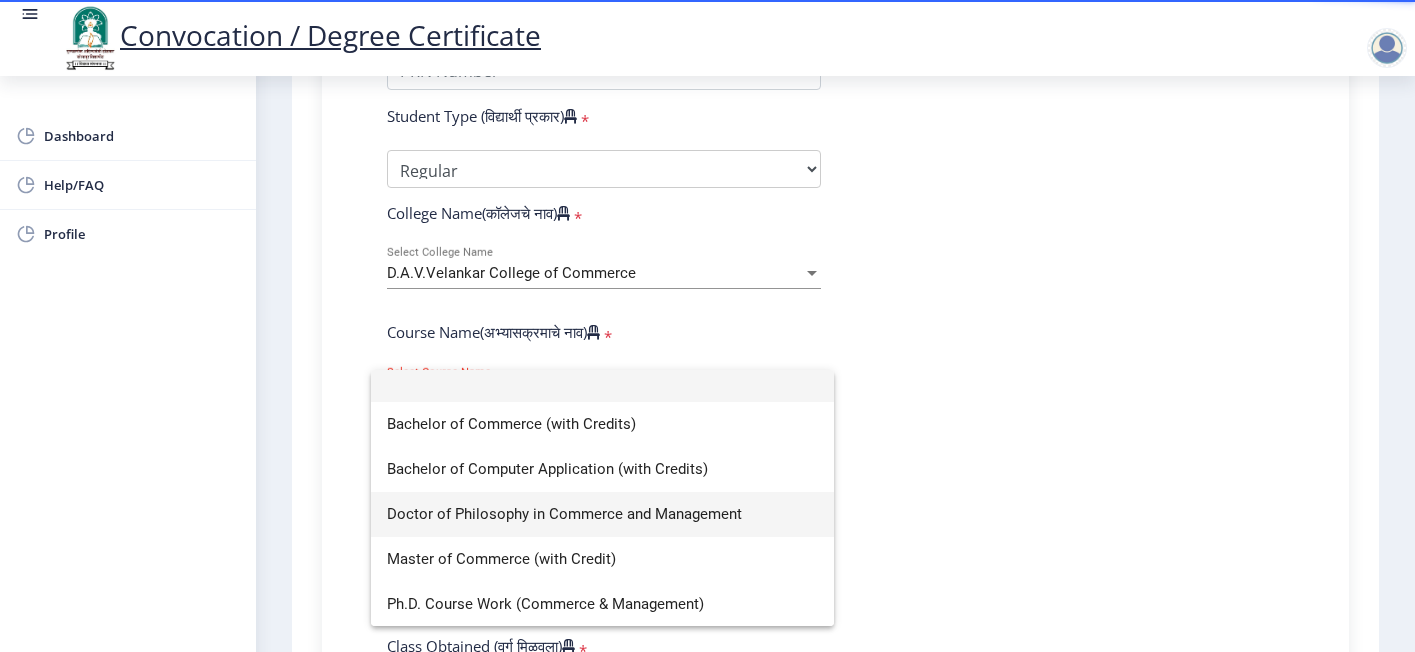 click on "Doctor of Philosophy in Commerce and Management" at bounding box center (602, 514) 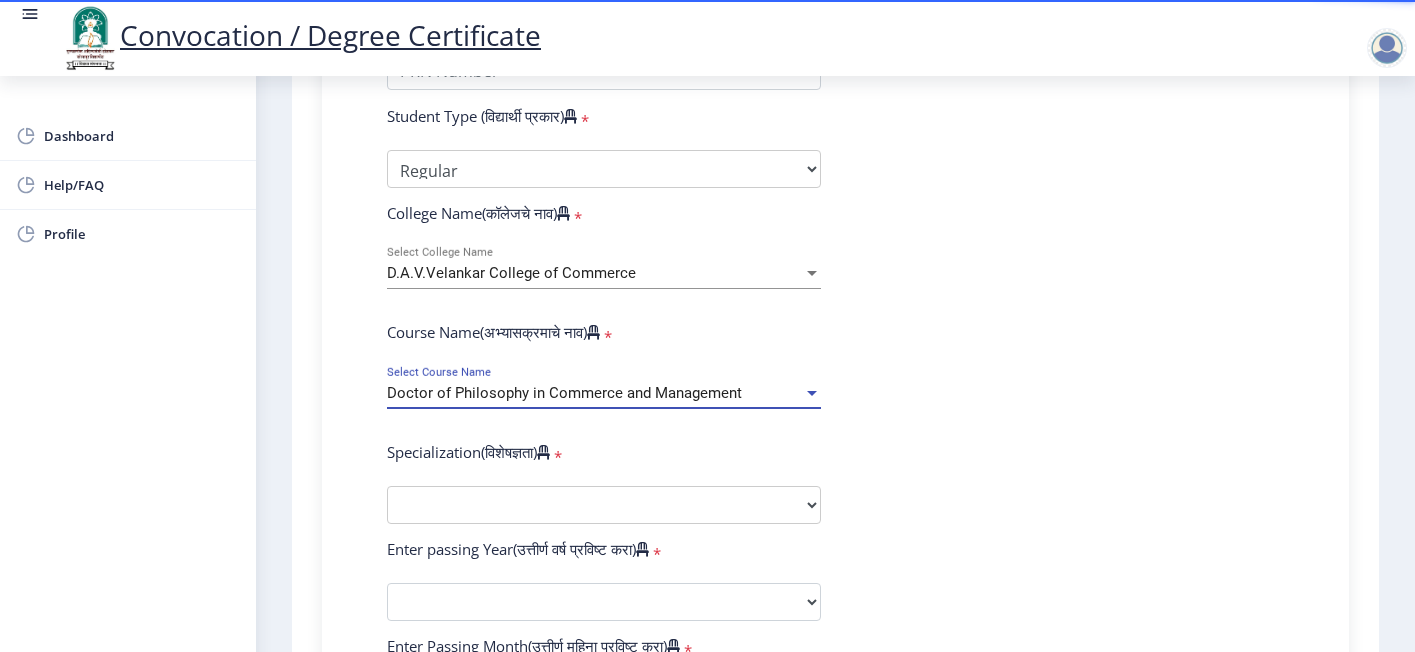 click on "Enter Your PRN Number (तुमचा पीआरएन (कायम नोंदणी क्रमांक) एंटर करा)   * Student Type (विद्यार्थी प्रकार)    * Select Student Type Regular External College Name(कॉलेजचे नाव)   * D.A.V.Velankar College of Commerce Select College Name Course Name(अभ्यासक्रमाचे नाव)   * Doctor of Philosophy in Commerce and Management Select Course Name  Specialization(विशेषज्ञता)   * Specialization Accountancy Commerce Management Other Enter passing Year(उत्तीर्ण वर्ष प्रविष्ट करा)   *  2025   2024   2023   2022   2021   2020   2019   2018   2017   2016   2015   2014   2013   2012   2011   2010   2009   2008   2007   2006   2005   2004   2003   2002   2001   2000   1999   1998   1997   1996   1995   1994   1993   1992   1991   1990   1989   1988   1987   1986   1985   1984   1983   1982   1981   1980" 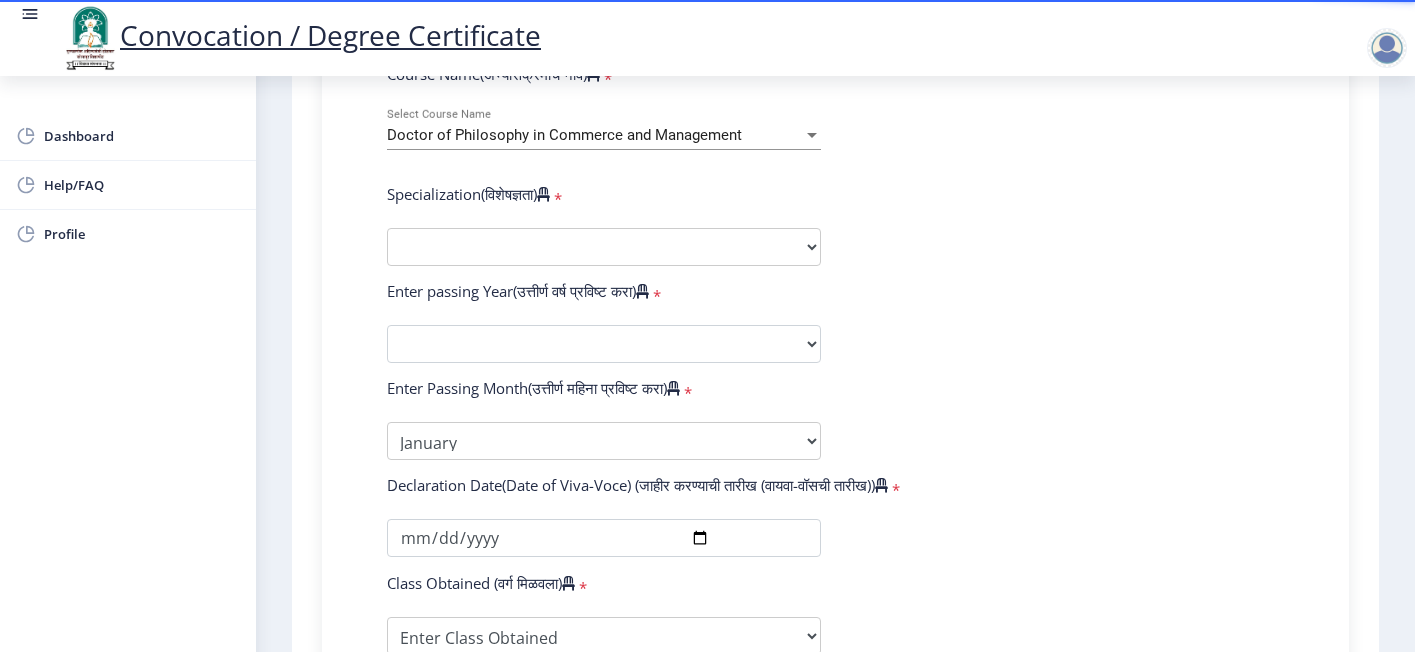 scroll, scrollTop: 899, scrollLeft: 0, axis: vertical 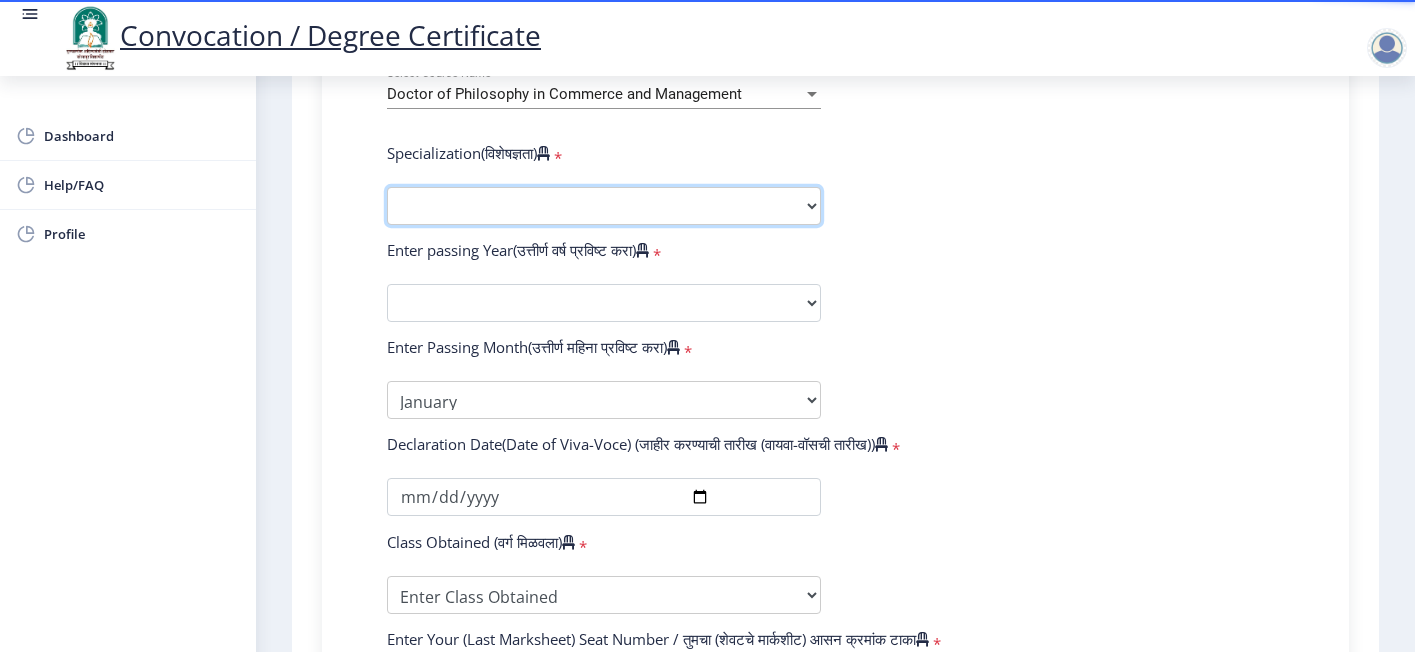 click on "Specialization Accountancy Commerce Management Other" at bounding box center [604, 206] 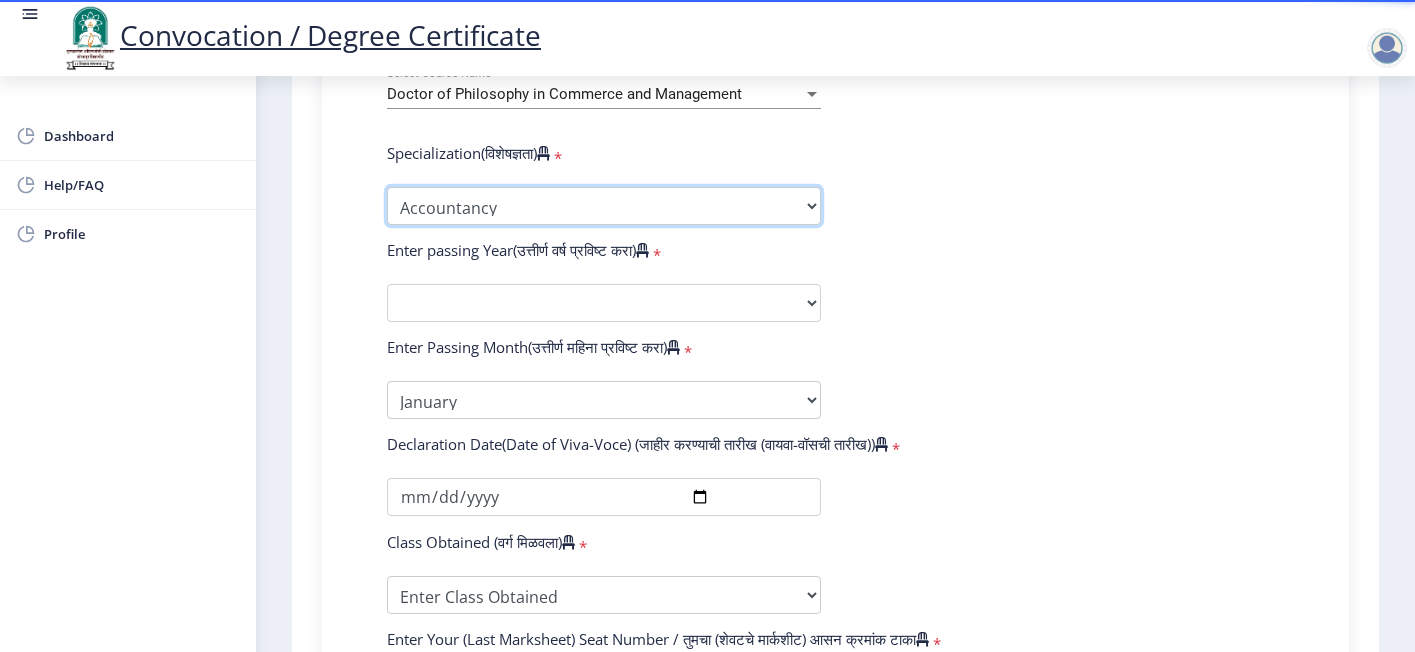 click on "Specialization Accountancy Commerce Management Other" at bounding box center (604, 206) 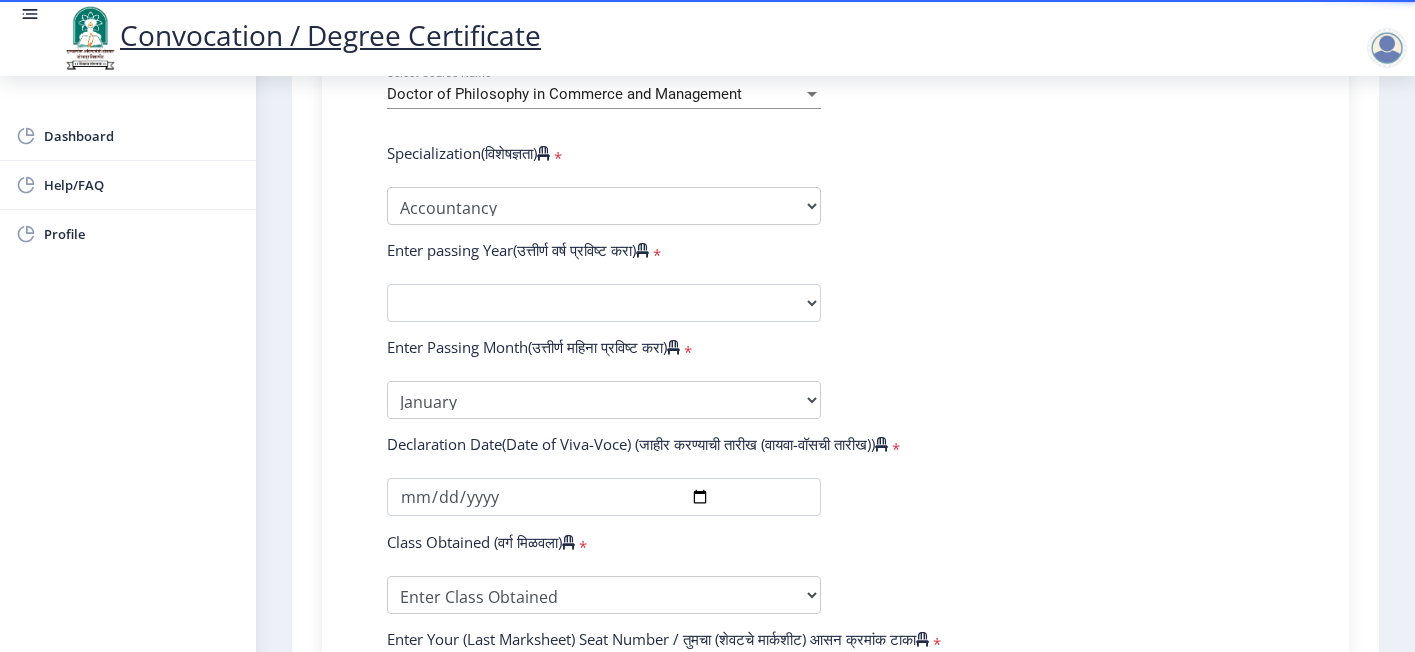 click on "Enter Your PRN Number (तुमचा पीआरएन (कायम नोंदणी क्रमांक) एंटर करा)   * Student Type (विद्यार्थी प्रकार)    * Select Student Type Regular External College Name(कॉलेजचे नाव)   * D.A.V.Velankar College of Commerce Select College Name Course Name(अभ्यासक्रमाचे नाव)   * Doctor of Philosophy in Commerce and Management Select Course Name  Specialization(विशेषज्ञता)   * Specialization Accountancy Commerce Management Other Enter passing Year(उत्तीर्ण वर्ष प्रविष्ट करा)   *  2025   2024   2023   2022   2021   2020   2019   2018   2017   2016   2015   2014   2013   2012   2011   2010   2009   2008   2007   2006   2005   2004   2003   2002   2001   2000   1999   1998   1997   1996   1995   1994   1993   1992   1991   1990   1989   1988   1987   1986   1985   1984   1983   1982   1981   1980" 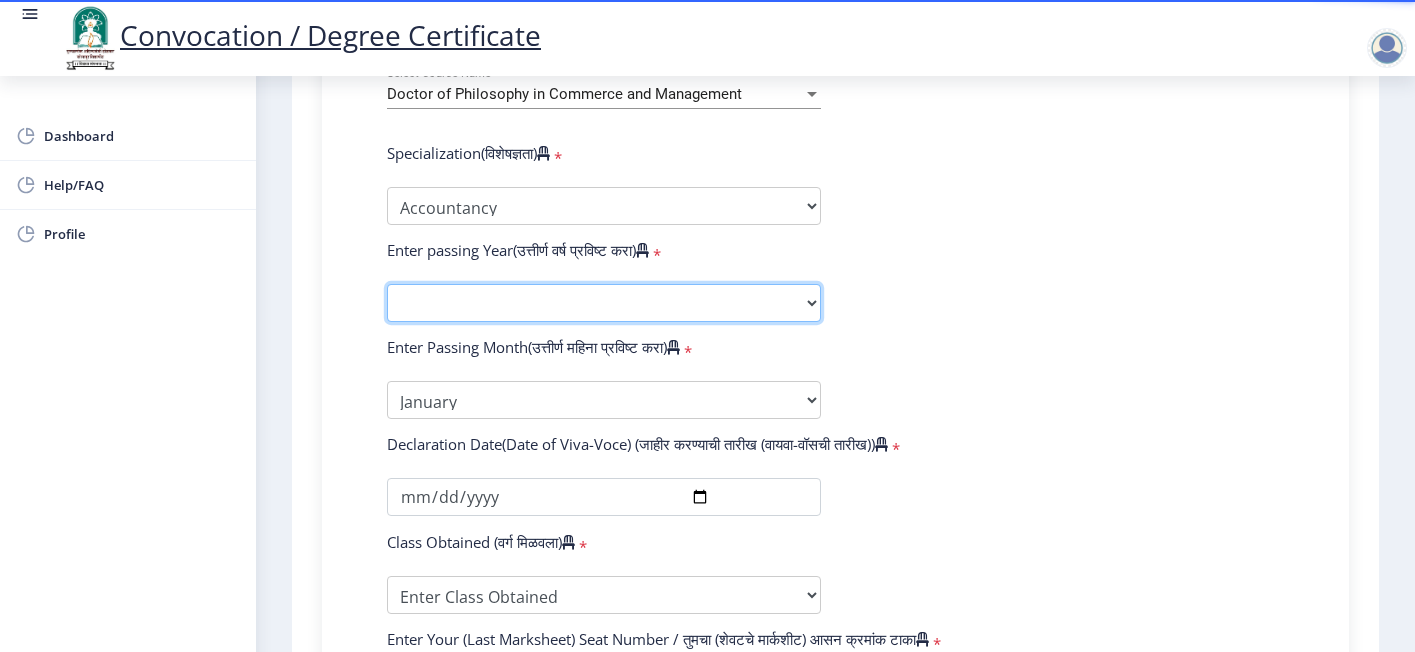 click on "2025   2024   2023   2022   2021   2020   2019   2018   2017   2016   2015   2014   2013   2012   2011   2010   2009   2008   2007   2006   2005   2004   2003   2002   2001   2000   1999   1998   1997   1996   1995   1994   1993   1992   1991   1990   1989   1988   1987   1986   1985   1984   1983   1982   1981   1980   1979   1978   1977   1976" 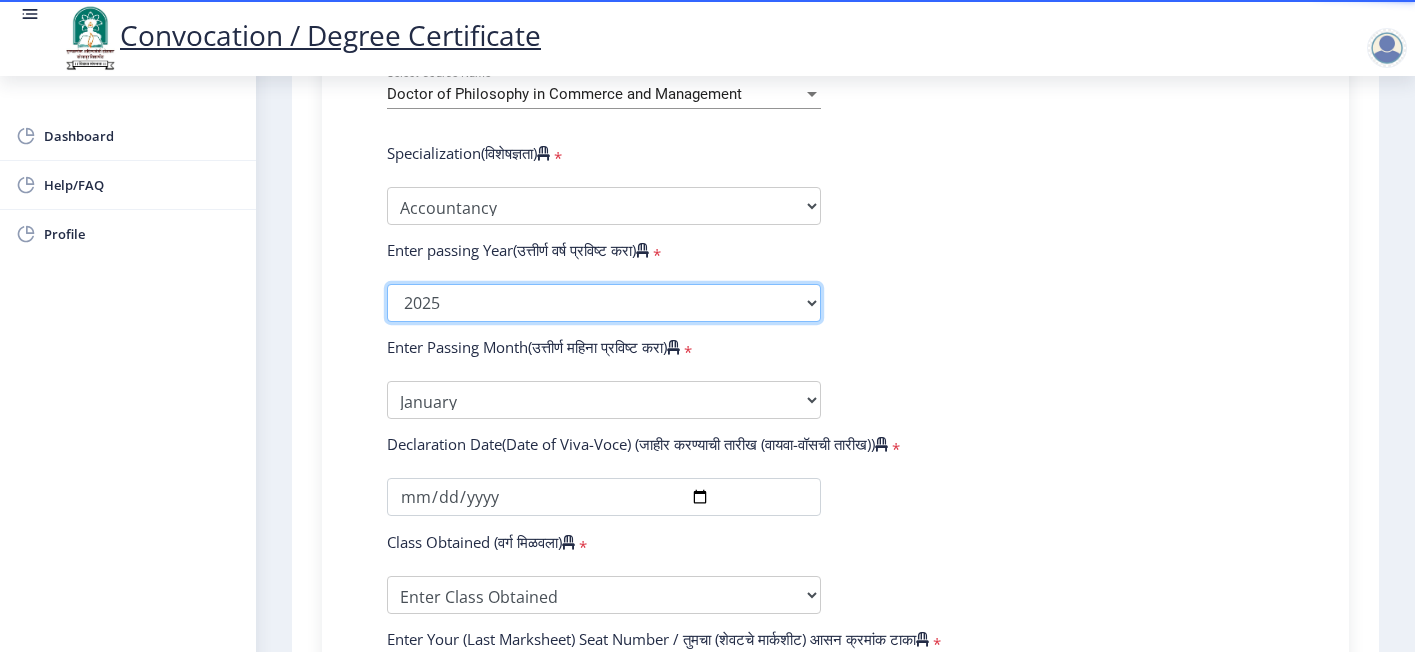click on "2025   2024   2023   2022   2021   2020   2019   2018   2017   2016   2015   2014   2013   2012   2011   2010   2009   2008   2007   2006   2005   2004   2003   2002   2001   2000   1999   1998   1997   1996   1995   1994   1993   1992   1991   1990   1989   1988   1987   1986   1985   1984   1983   1982   1981   1980   1979   1978   1977   1976" 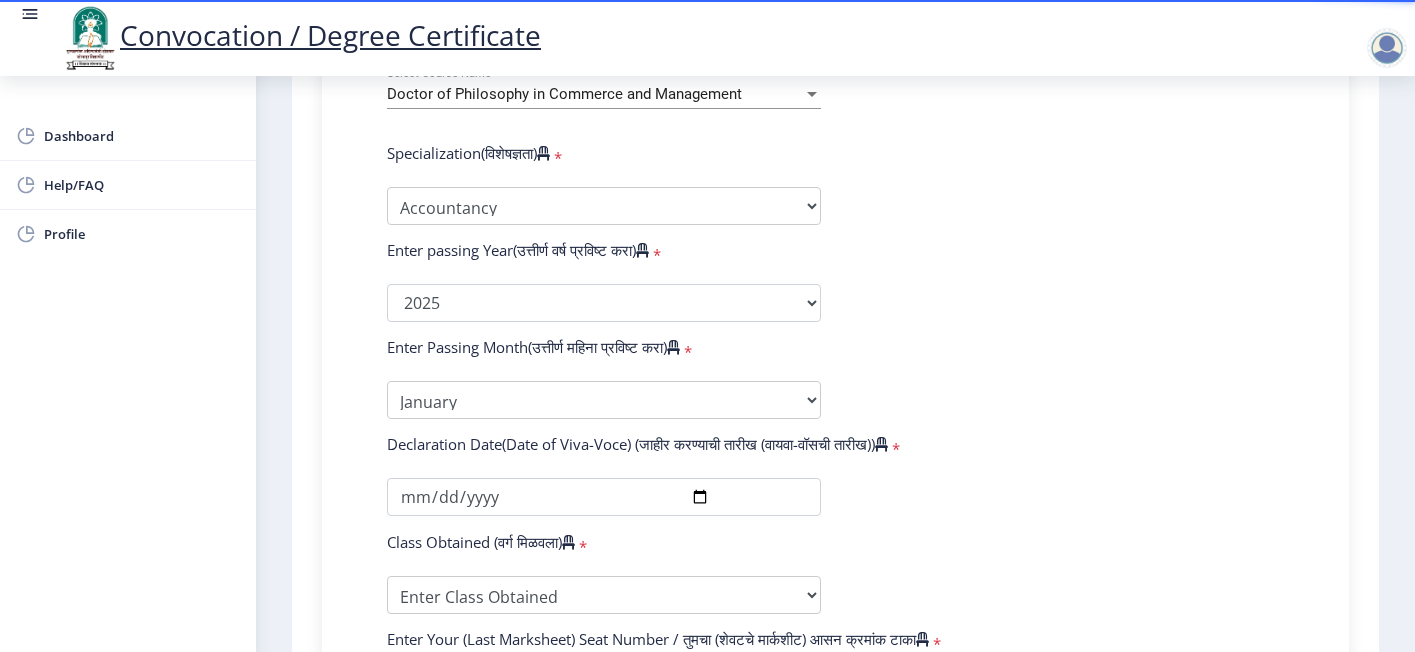 click on "Enter Your PRN Number (तुमचा पीआरएन (कायम नोंदणी क्रमांक) एंटर करा)   * Student Type (विद्यार्थी प्रकार)    * Select Student Type Regular External College Name(कॉलेजचे नाव)   * D.A.V.Velankar College of Commerce Select College Name Course Name(अभ्यासक्रमाचे नाव)   * Doctor of Philosophy in Commerce and Management Select Course Name  Specialization(विशेषज्ञता)   * Specialization Accountancy Commerce Management Other Enter passing Year(उत्तीर्ण वर्ष प्रविष्ट करा)   *  2025   2024   2023   2022   2021   2020   2019   2018   2017   2016   2015   2014   2013   2012   2011   2010   2009   2008   2007   2006   2005   2004   2003   2002   2001   2000   1999   1998   1997   1996   1995   1994   1993   1992   1991   1990   1989   1988   1987   1986   1985   1984   1983   1982   1981   1980" 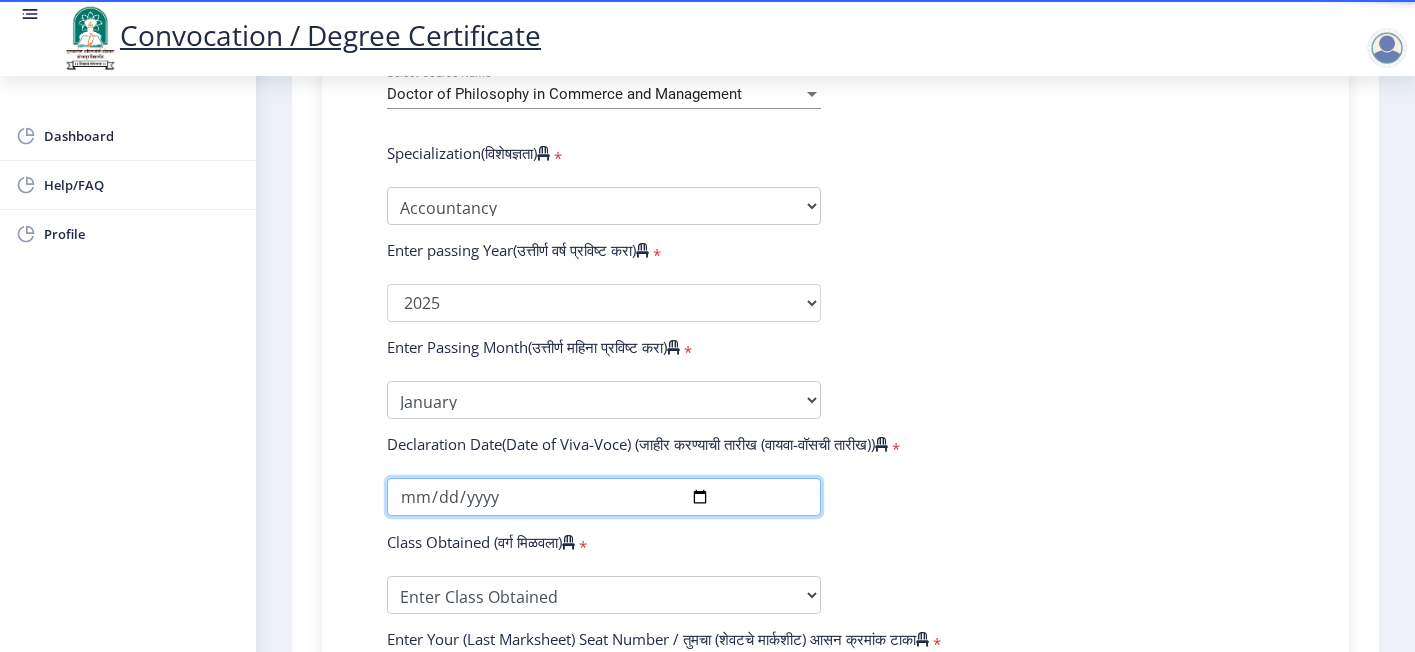 click at bounding box center (604, 497) 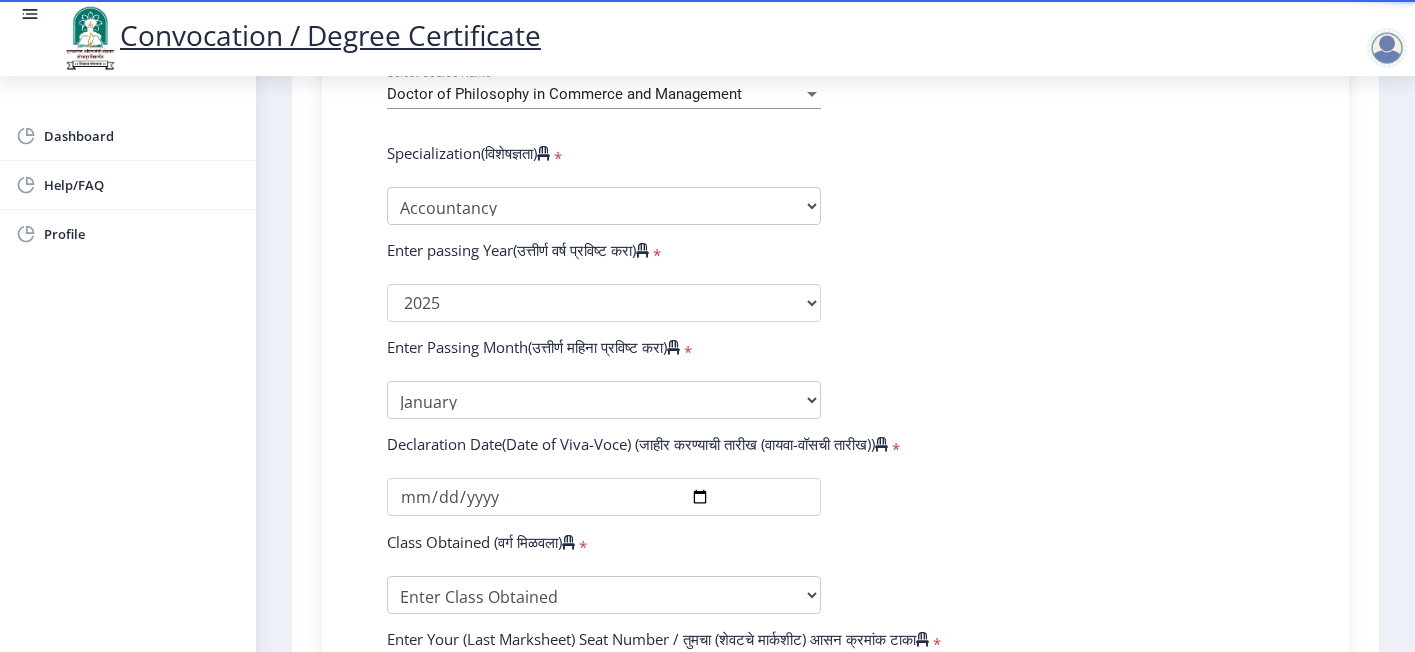 click on "Enter Your PRN Number (तुमचा पीआरएन (कायम नोंदणी क्रमांक) एंटर करा)   * Student Type (विद्यार्थी प्रकार)    * Select Student Type Regular External College Name(कॉलेजचे नाव)   * D.A.V.Velankar College of Commerce Select College Name Course Name(अभ्यासक्रमाचे नाव)   * Doctor of Philosophy in Commerce and Management Select Course Name  Specialization(विशेषज्ञता)   * Specialization Accountancy Commerce Management Other Enter passing Year(उत्तीर्ण वर्ष प्रविष्ट करा)   *  2025   2024   2023   2022   2021   2020   2019   2018   2017   2016   2015   2014   2013   2012   2011   2010   2009   2008   2007   2006   2005   2004   2003   2002   2001   2000   1999   1998   1997   1996   1995   1994   1993   1992   1991   1990   1989   1988   1987   1986   1985   1984   1983   1982   1981   1980" 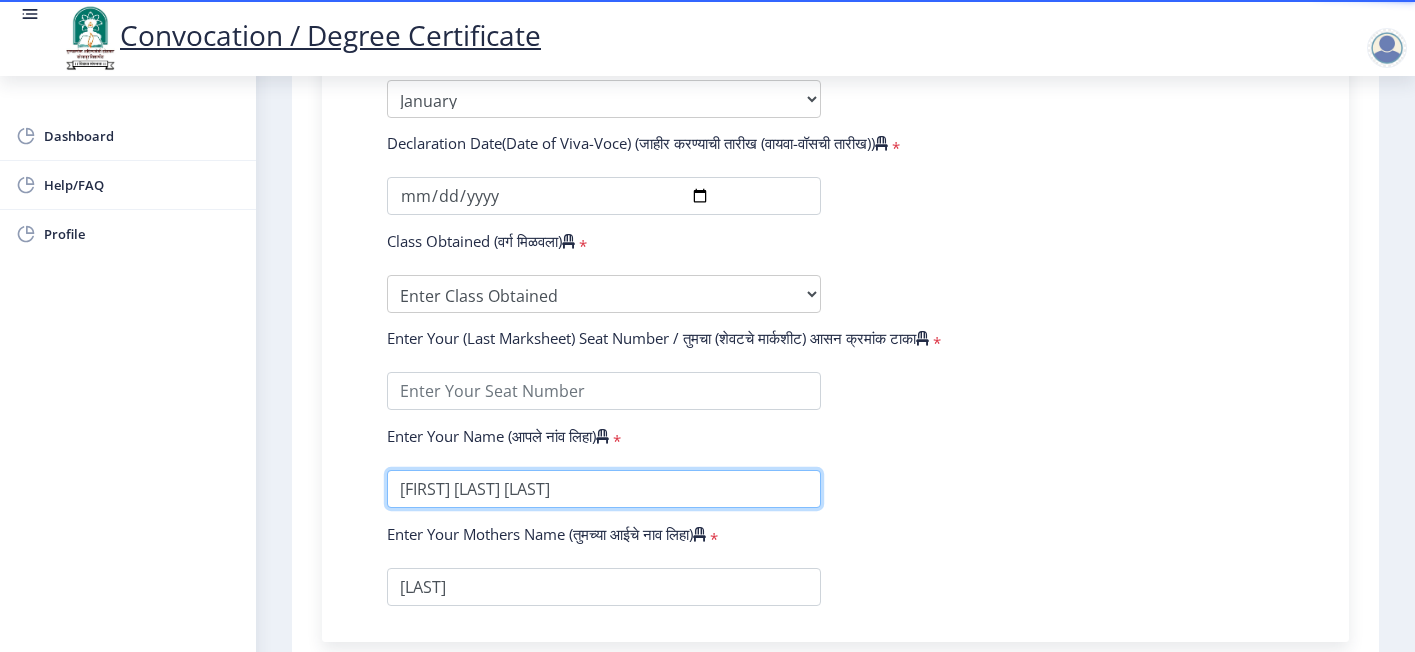 click at bounding box center [604, 489] 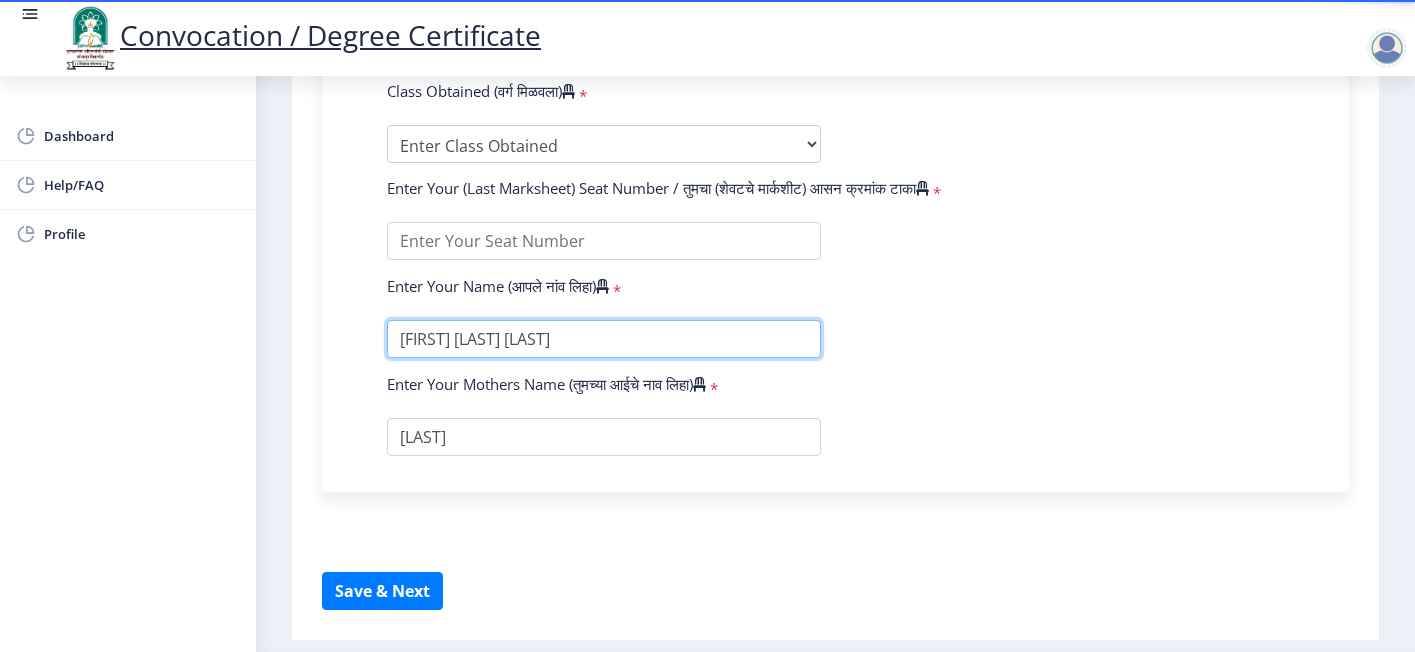 scroll, scrollTop: 1408, scrollLeft: 0, axis: vertical 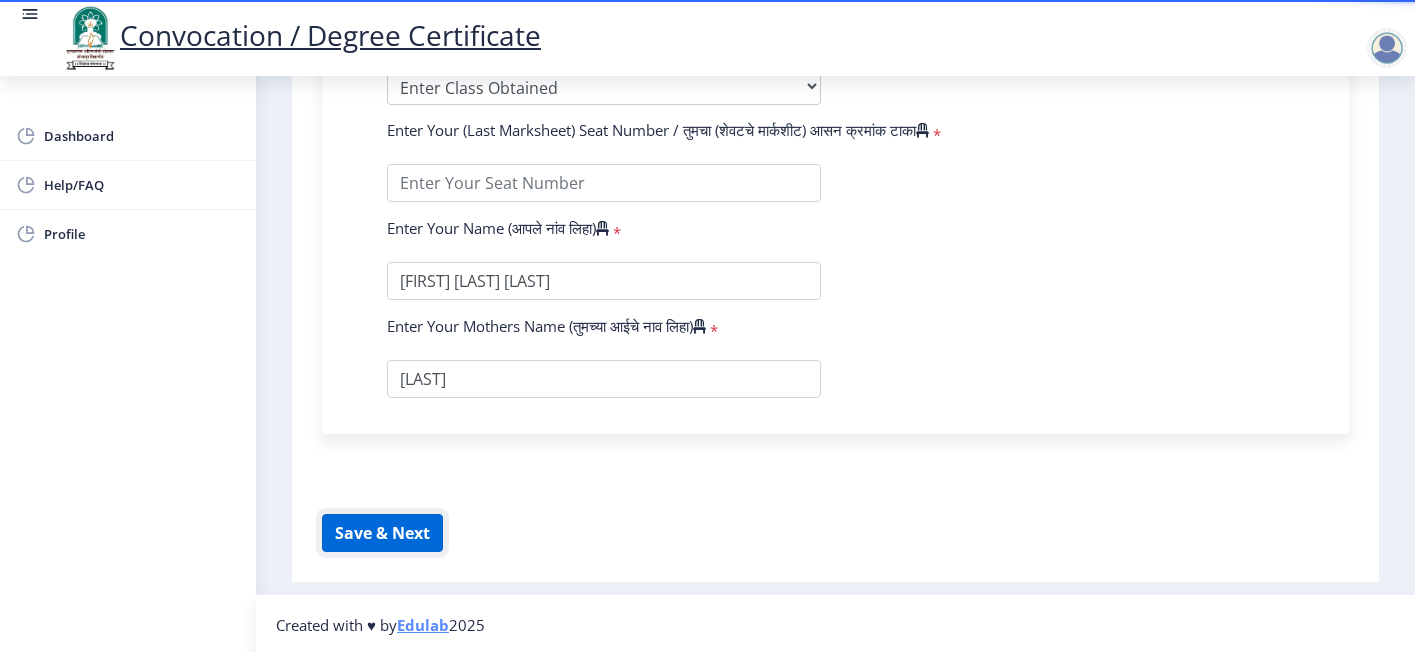 click on "Save & Next" 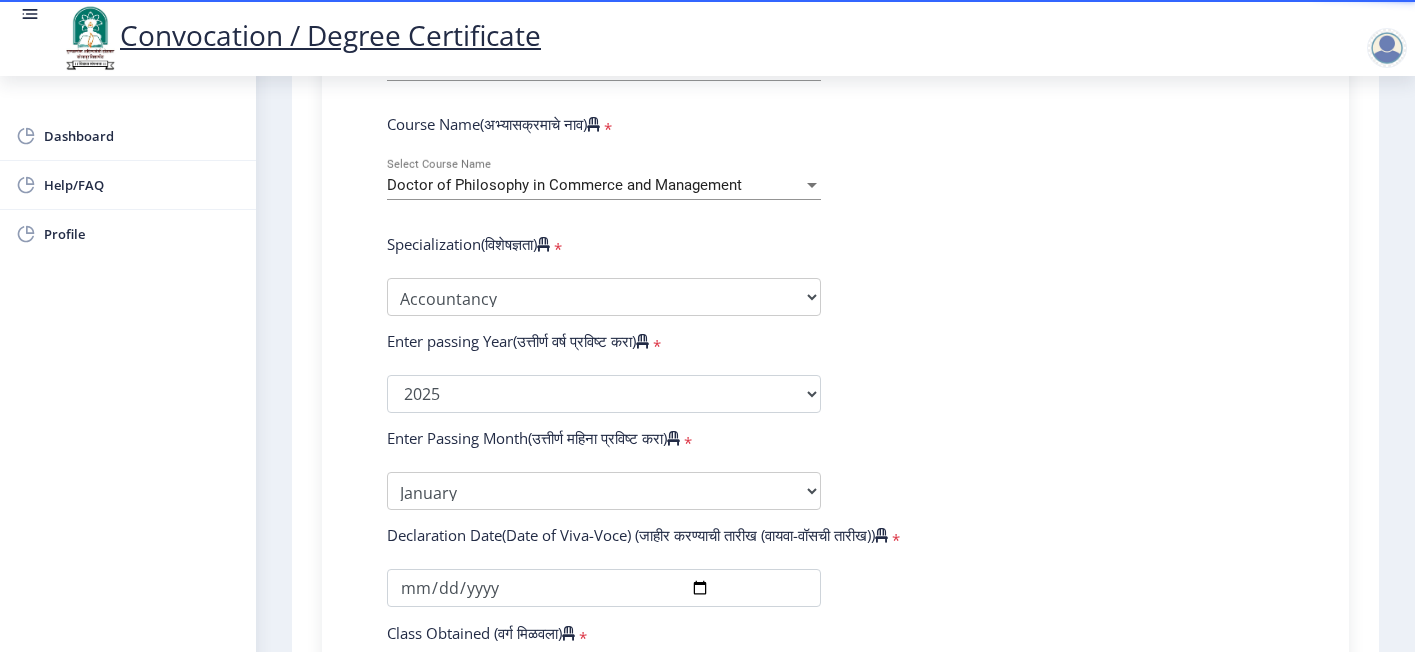 scroll, scrollTop: 1108, scrollLeft: 0, axis: vertical 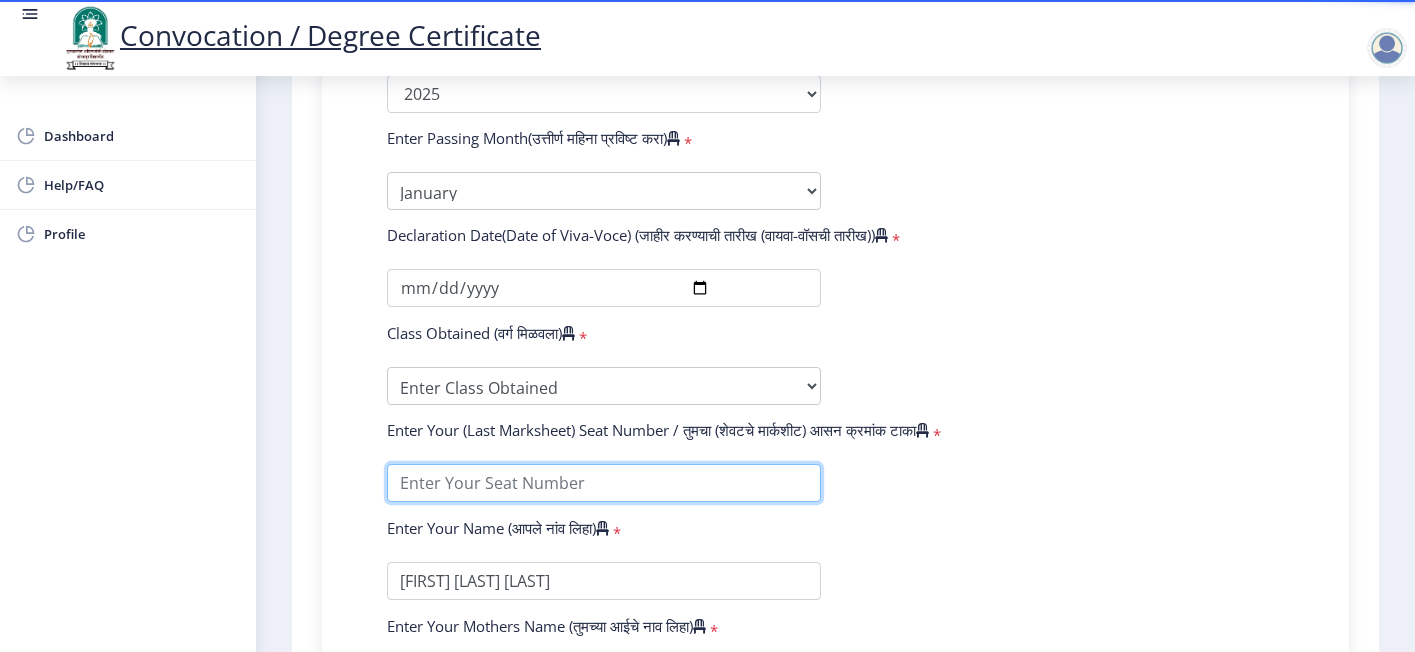 click at bounding box center [604, 483] 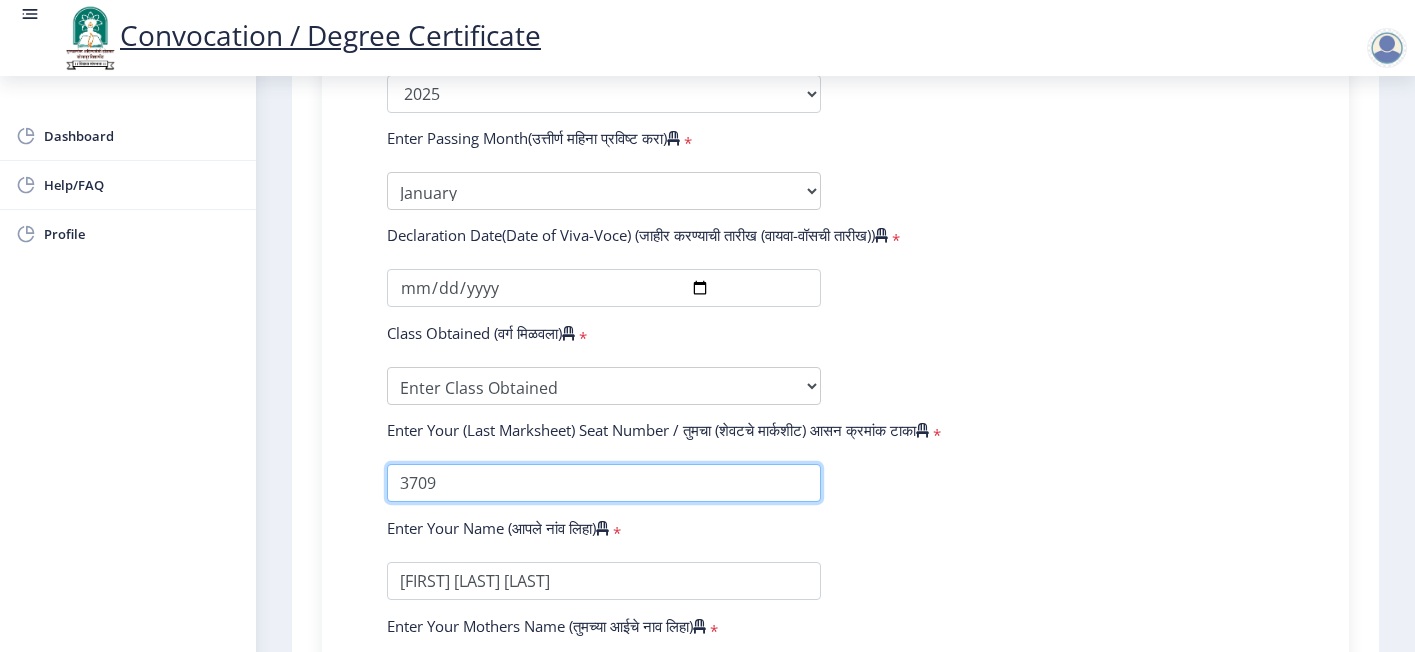 type on "3709" 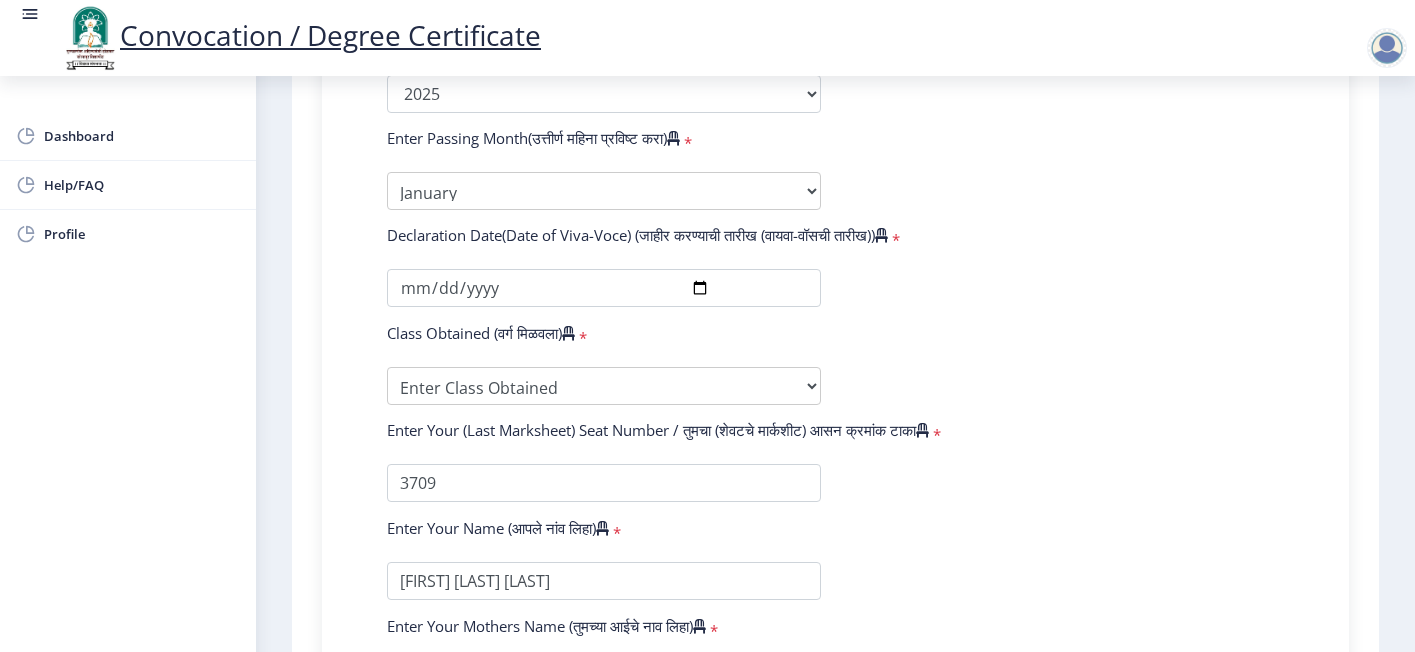click on "Enter Your PRN Number (तुमचा पीआरएन (कायम नोंदणी क्रमांक) एंटर करा)   * Student Type (विद्यार्थी प्रकार)    * Select Student Type Regular External College Name(कॉलेजचे नाव)   * D.A.V.Velankar College of Commerce Select College Name Course Name(अभ्यासक्रमाचे नाव)   * Doctor of Philosophy in Commerce and Management Select Course Name  Specialization(विशेषज्ञता)   * Specialization Accountancy Commerce Management Other Enter passing Year(उत्तीर्ण वर्ष प्रविष्ट करा)   *  2025   2024   2023   2022   2021   2020   2019   2018   2017   2016   2015   2014   2013   2012   2011   2010   2009   2008   2007   2006   2005   2004   2003   2002   2001   2000   1999   1998   1997   1996   1995   1994   1993   1992   1991   1990   1989   1988   1987   1986   1985   1984   1983   1982   1981   1980" 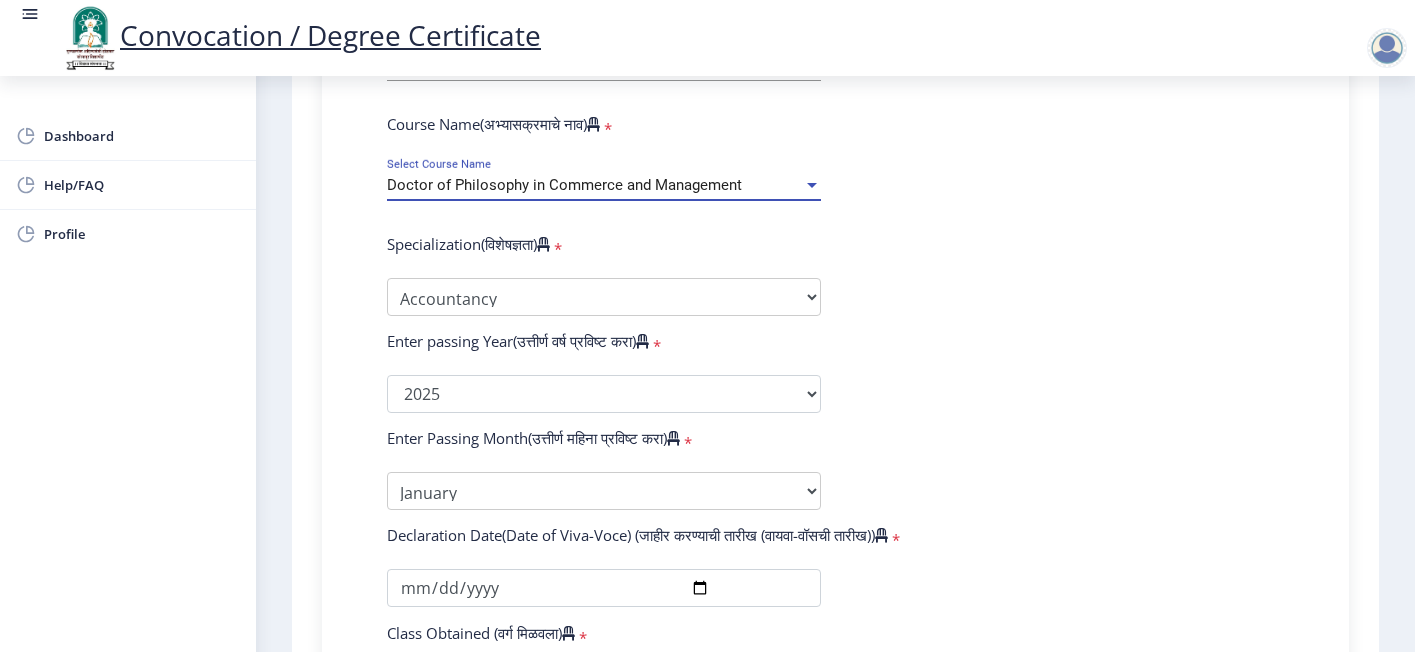 click on "Doctor of Philosophy in Commerce and Management" at bounding box center [564, 185] 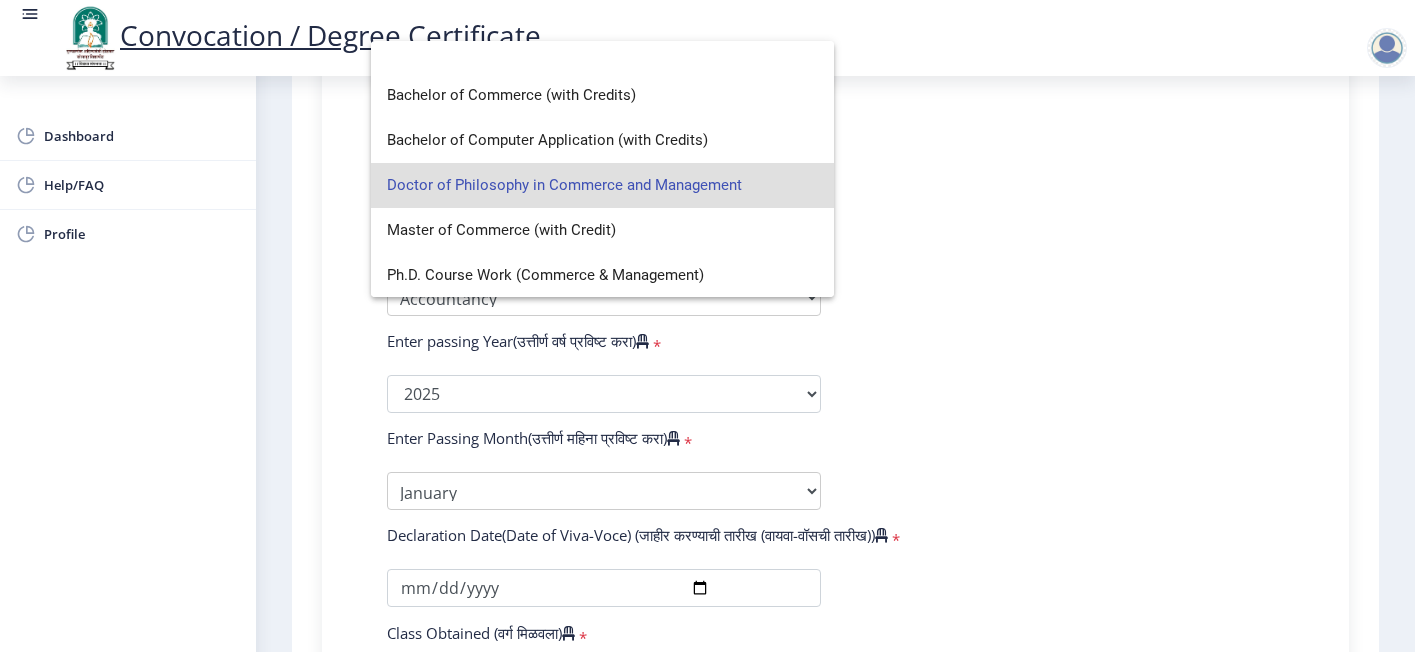 scroll, scrollTop: 13, scrollLeft: 0, axis: vertical 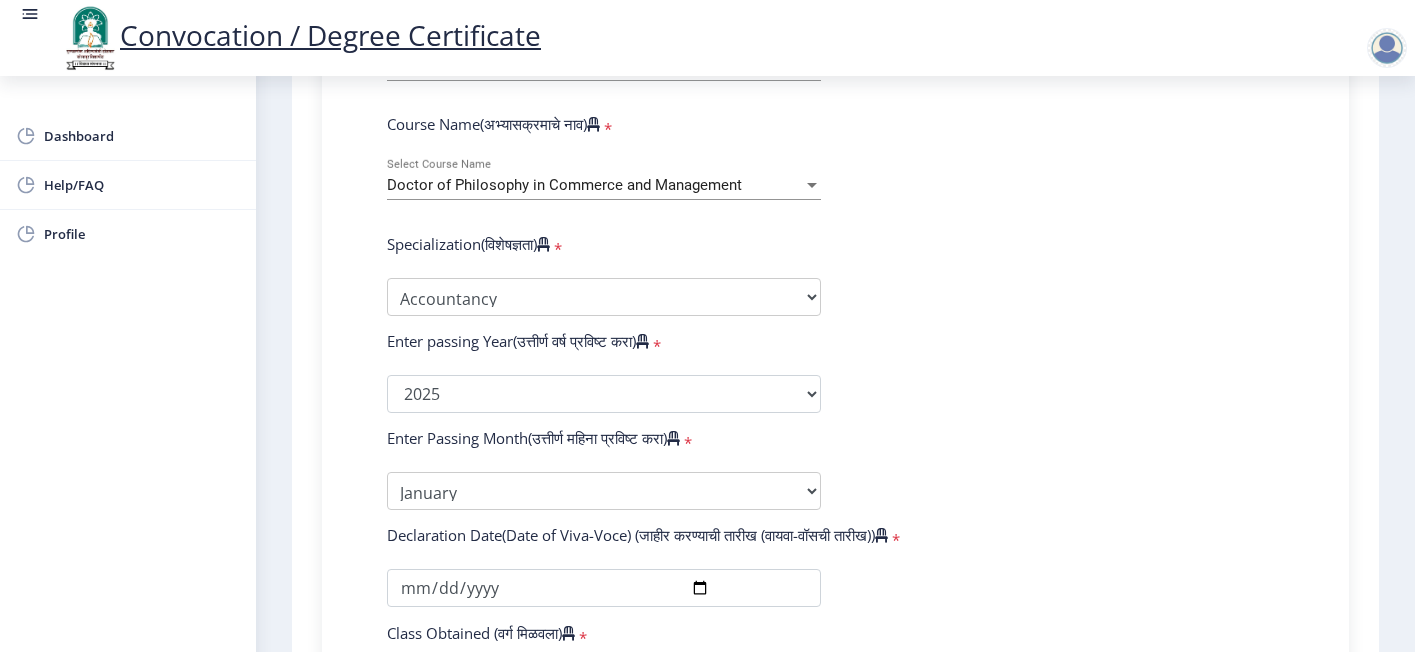 click on "Enter Your PRN Number (तुमचा पीआरएन (कायम नोंदणी क्रमांक) एंटर करा)   * Student Type (विद्यार्थी प्रकार)    * Select Student Type Regular External College Name(कॉलेजचे नाव)   * D.A.V.Velankar College of Commerce Select College Name Course Name(अभ्यासक्रमाचे नाव)   * Doctor of Philosophy in Commerce and Management Select Course Name  Specialization(विशेषज्ञता)   * Specialization Accountancy Commerce Management Other Enter passing Year(उत्तीर्ण वर्ष प्रविष्ट करा)   *  2025   2024   2023   2022   2021   2020   2019   2018   2017   2016   2015   2014   2013   2012   2011   2010   2009   2008   2007   2006   2005   2004   2003   2002   2001   2000   1999   1998   1997   1996   1995   1994   1993   1992   1991   1990   1989   1988   1987   1986   1985   1984   1983   1982   1981   1980" 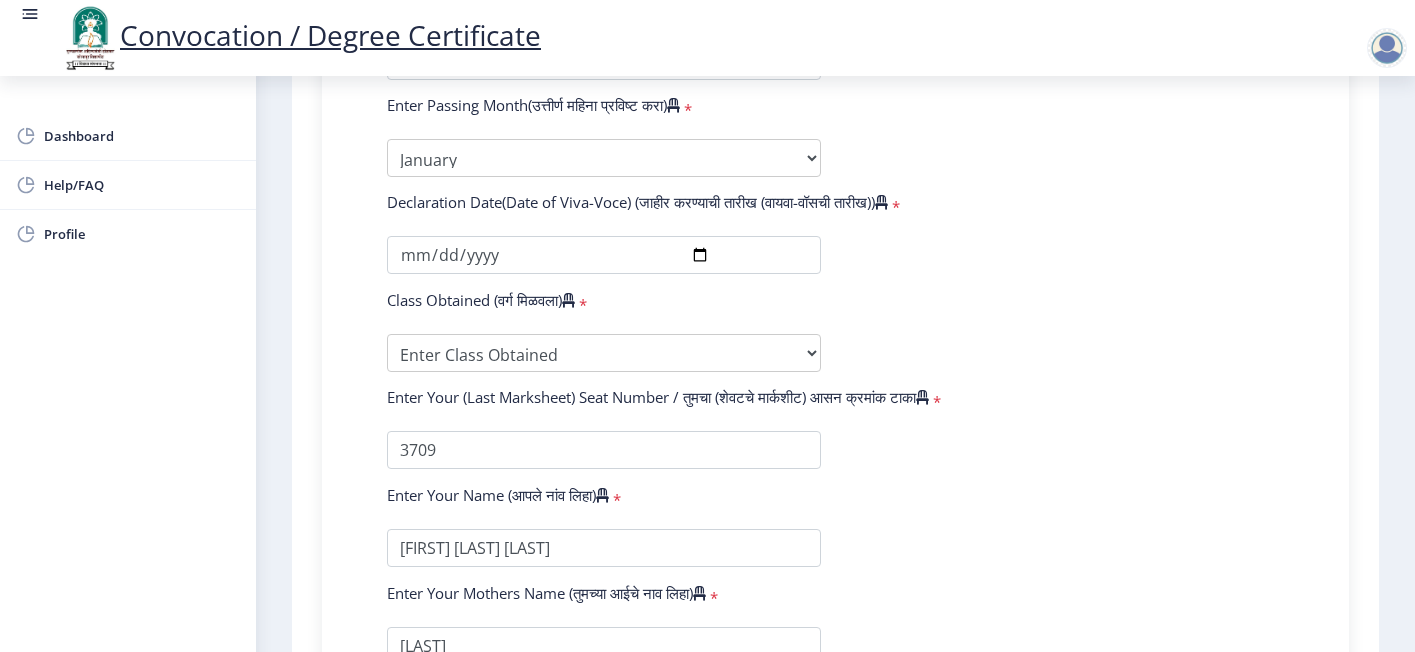 scroll, scrollTop: 1408, scrollLeft: 0, axis: vertical 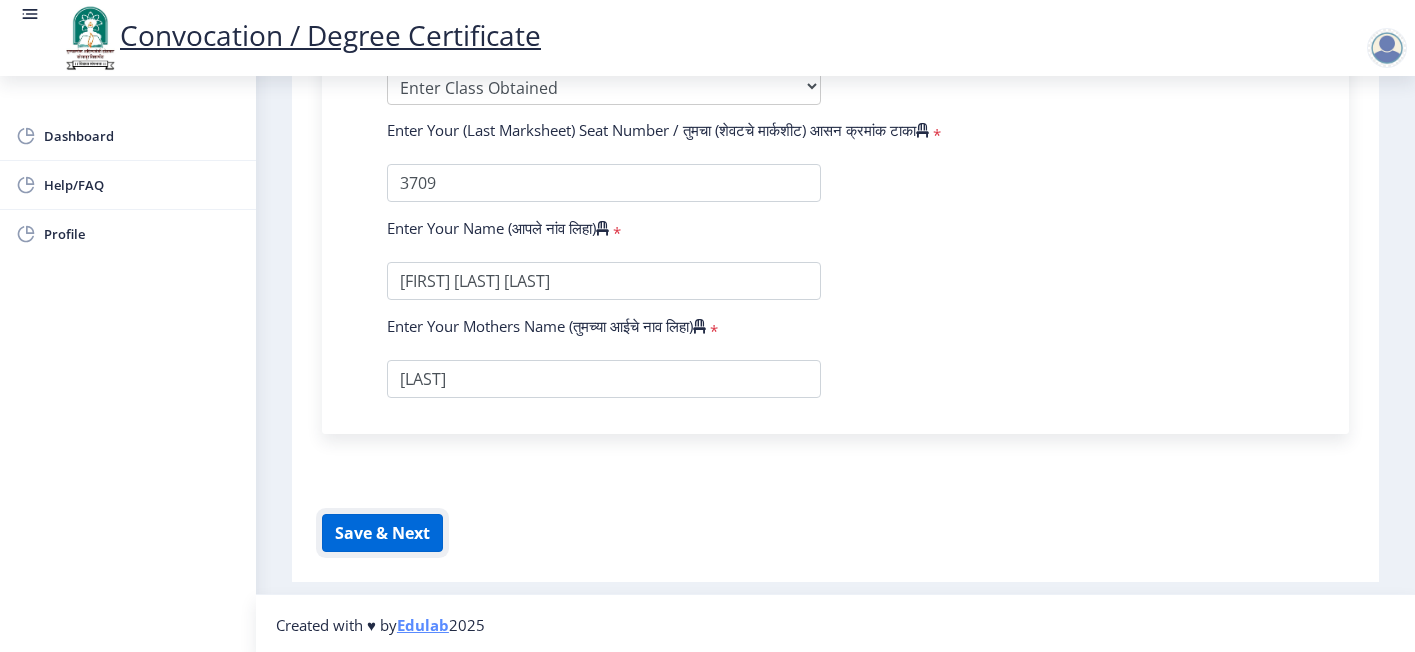click on "Save & Next" 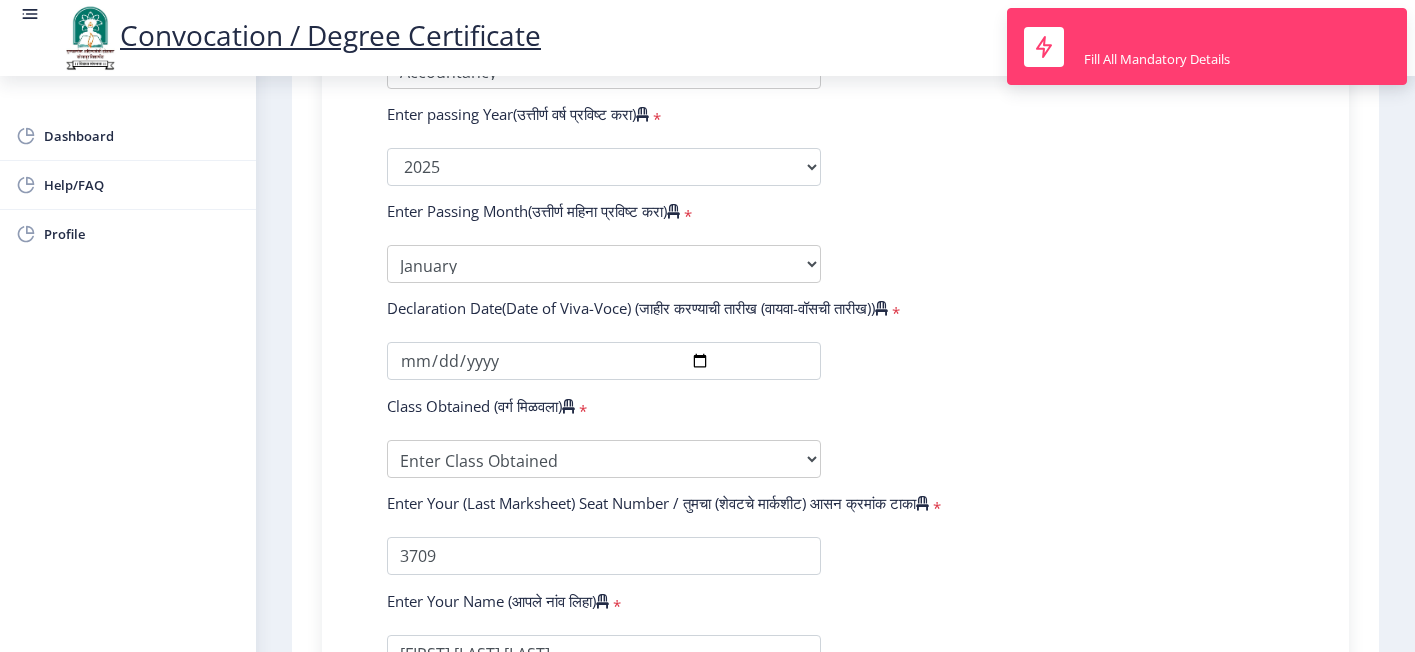 scroll, scrollTop: 208, scrollLeft: 0, axis: vertical 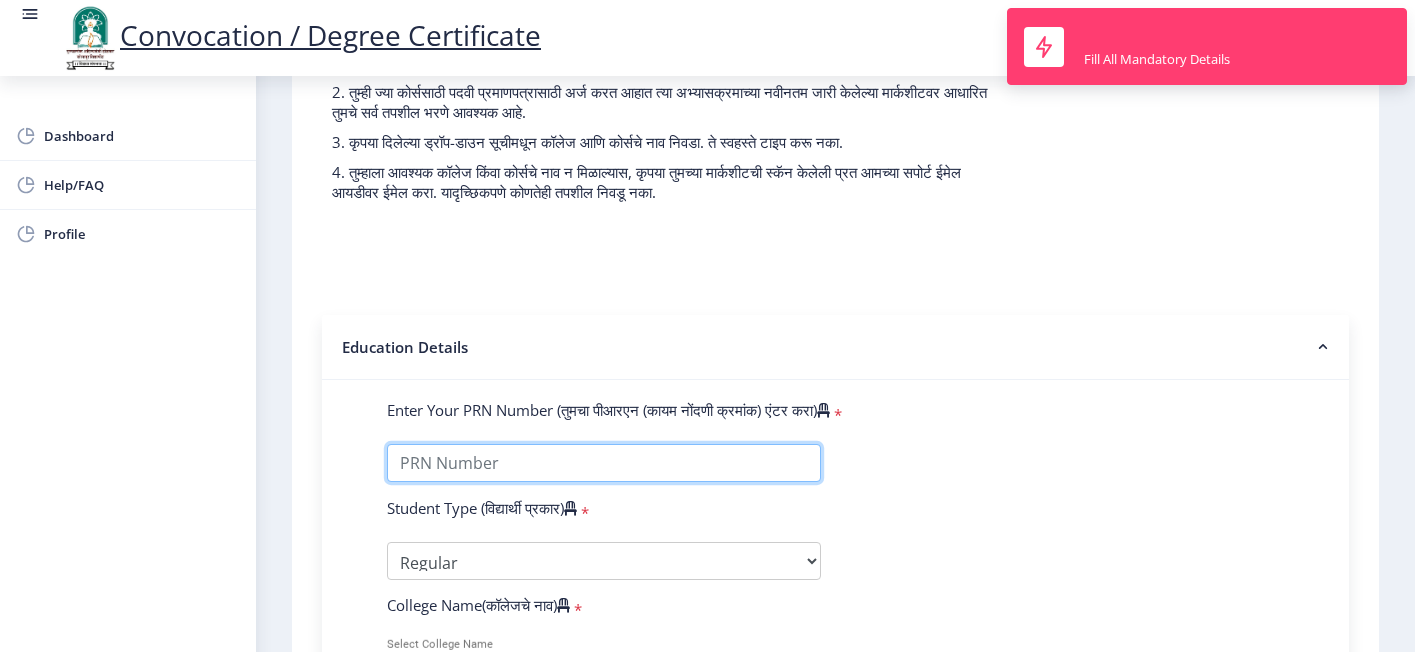 click on "Enter Your PRN Number (तुमचा पीआरएन (कायम नोंदणी क्रमांक) एंटर करा)" at bounding box center [604, 463] 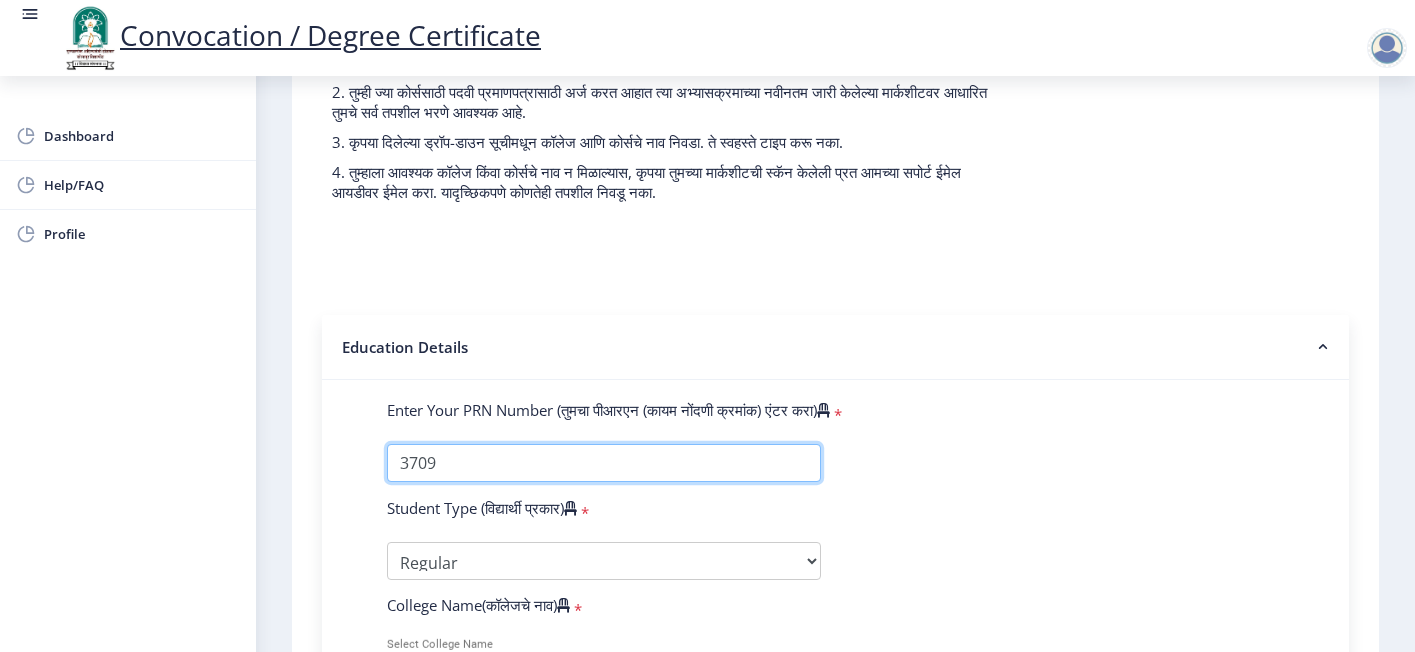 type on "3709" 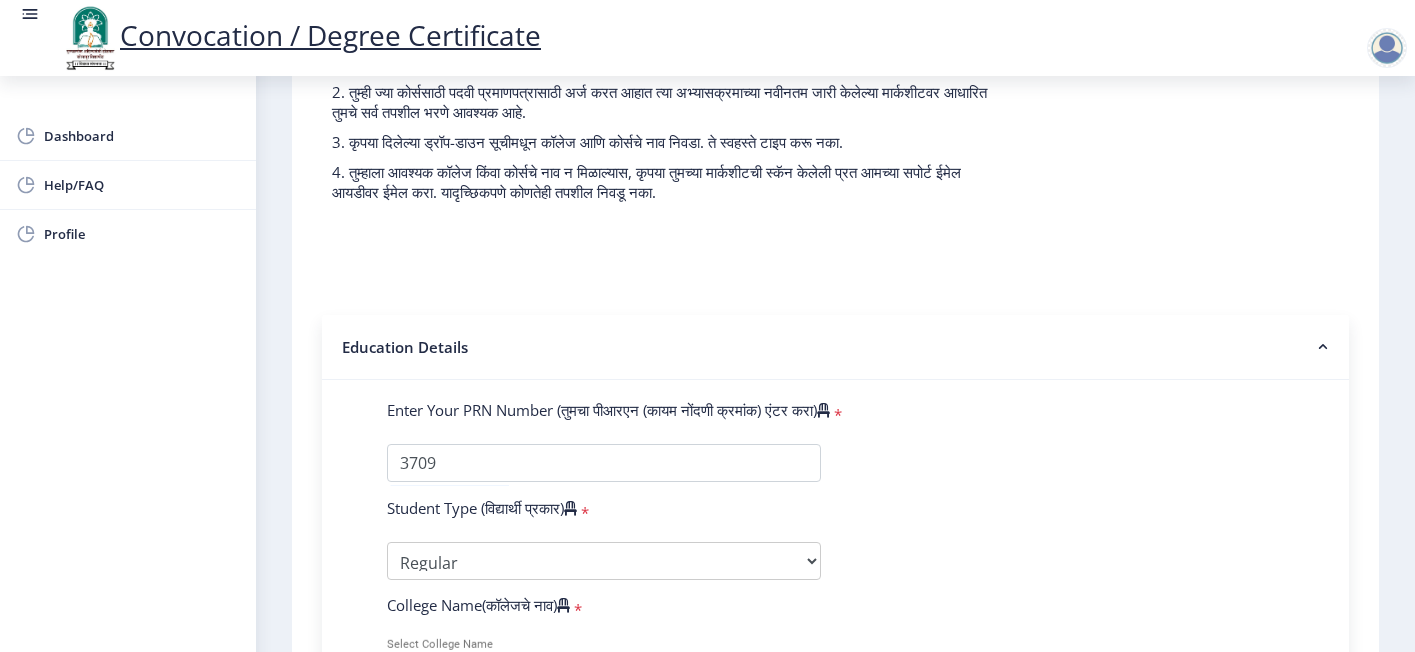 click on "Enter Your PRN Number (तुमचा पीआरएन (कायम नोंदणी क्रमांक) एंटर करा)   * Student Type (विद्यार्थी प्रकार)    * Select Student Type Regular External College Name(कॉलेजचे नाव)   * D.A.V.Velankar College of Commerce Select College Name Course Name(अभ्यासक्रमाचे नाव)   * Doctor of Philosophy in Commerce and Management Select Course Name  Specialization(विशेषज्ञता)   * Specialization Accountancy Commerce Management Other Enter passing Year(उत्तीर्ण वर्ष प्रविष्ट करा)   *  2025   2024   2023   2022   2021   2020   2019   2018   2017   2016   2015   2014   2013   2012   2011   2010   2009   2008   2007   2006   2005   2004   2003   2002   2001   2000   1999   1998   1997   1996   1995   1994   1993   1992   1991   1990   1989   1988   1987   1986   1985   1984   1983   1982   1981   1980" 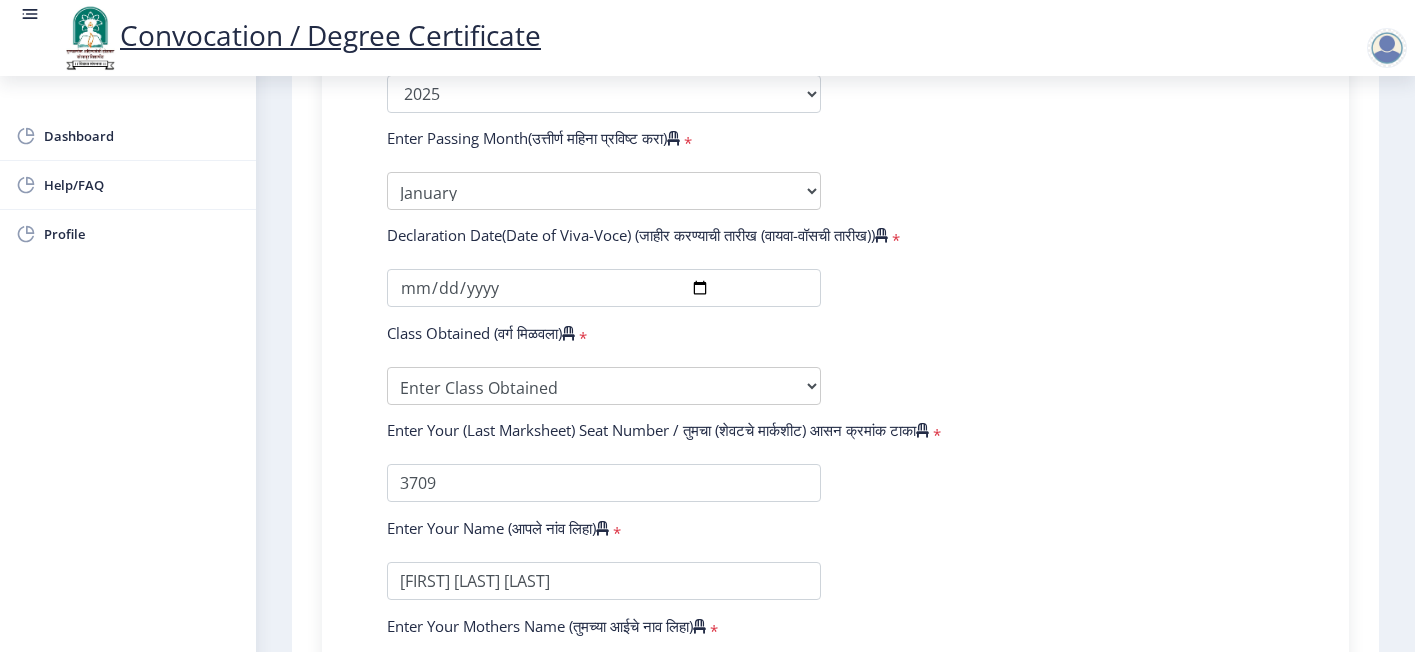 scroll, scrollTop: 1408, scrollLeft: 0, axis: vertical 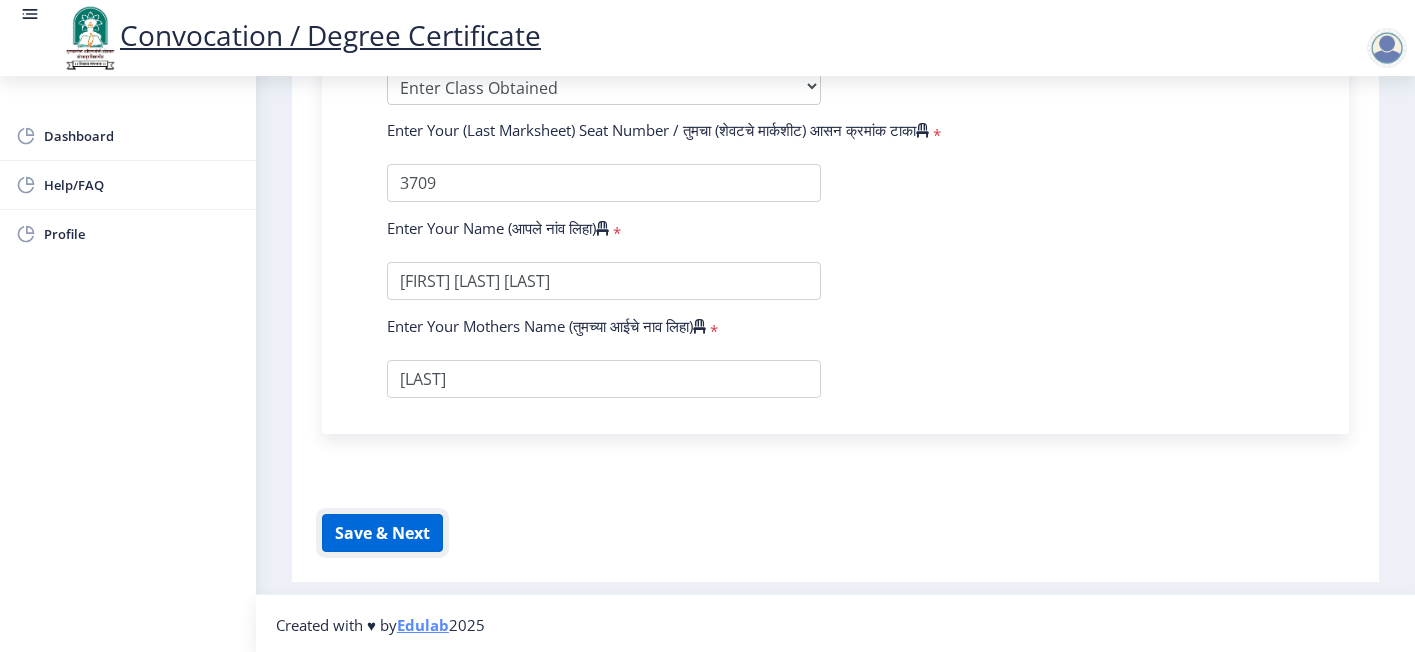 click on "Save & Next" 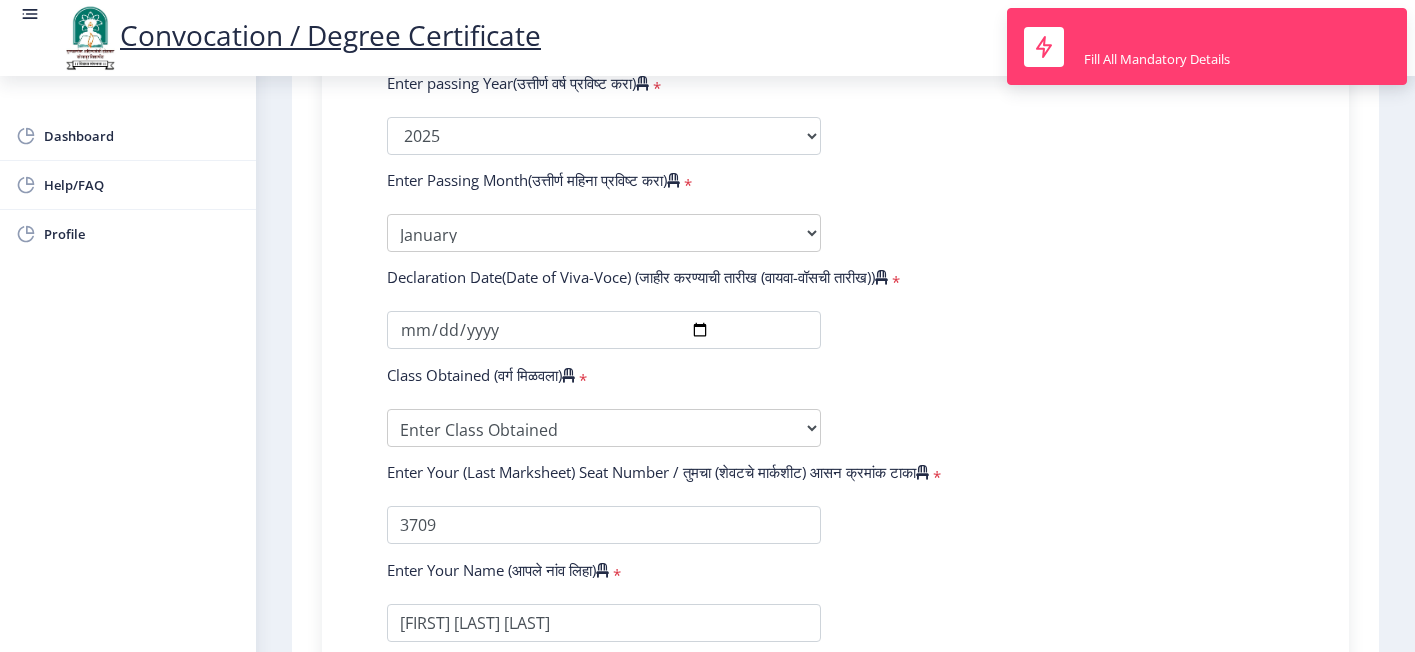 scroll, scrollTop: 1108, scrollLeft: 0, axis: vertical 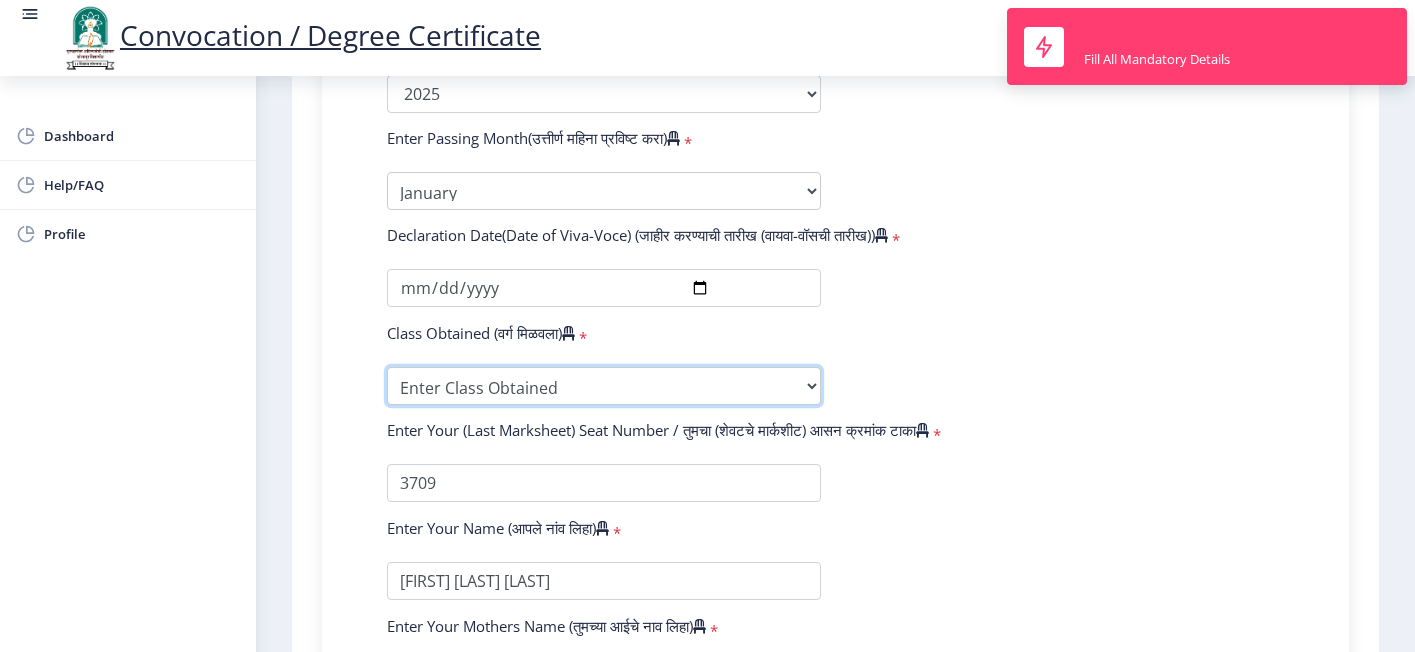 click on "Enter Class Obtained FIRST CLASS WITH DISTINCTION FIRST CLASS HIGHER SECOND CLASS SECOND CLASS PASS CLASS Grade O Grade A+ Grade A Grade B+ Grade B Grade C+ Grade C Grade D Grade E" at bounding box center [604, 386] 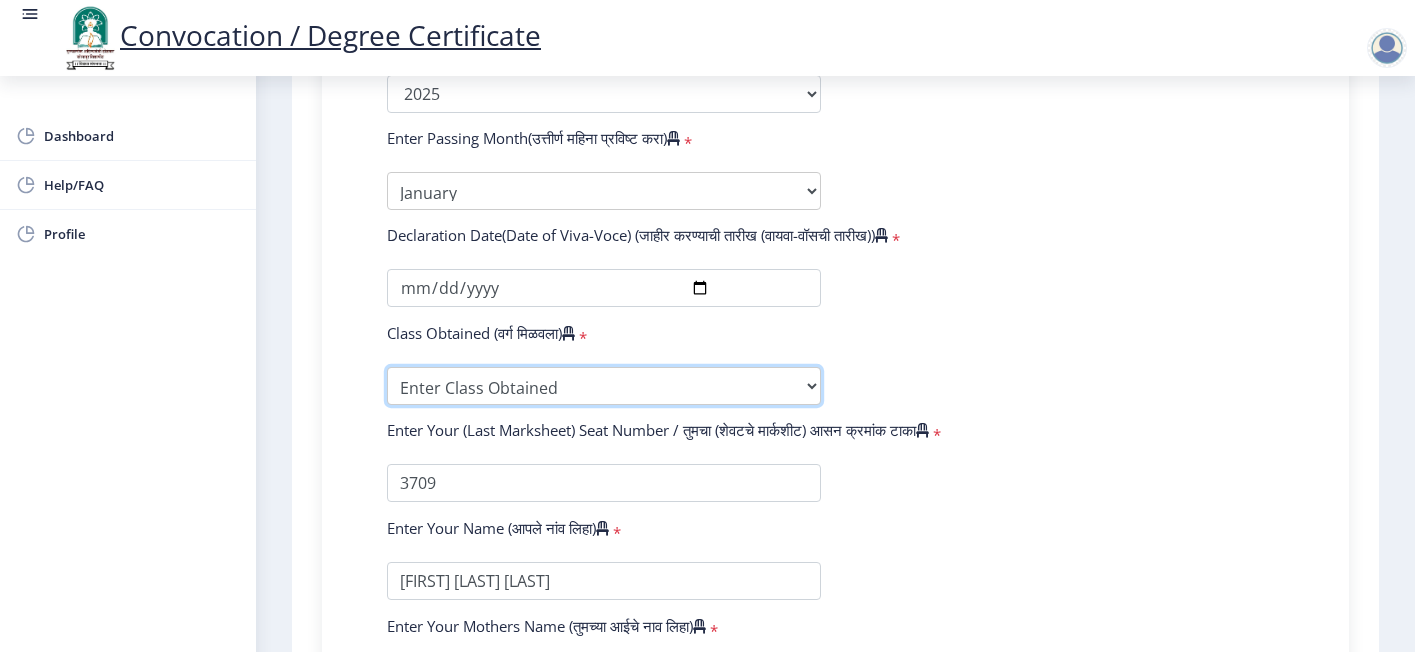 select on "FIRST CLASS WITH DISTINCTION" 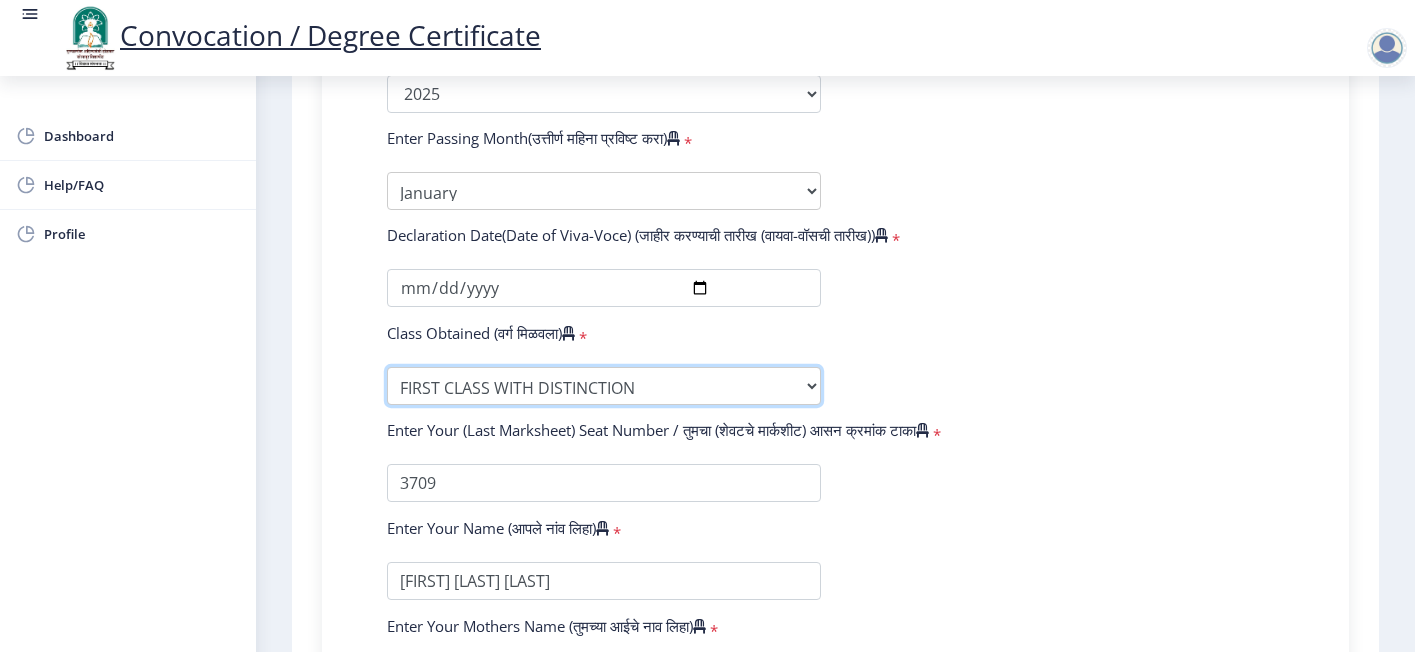 click on "Enter Class Obtained FIRST CLASS WITH DISTINCTION FIRST CLASS HIGHER SECOND CLASS SECOND CLASS PASS CLASS Grade O Grade A+ Grade A Grade B+ Grade B Grade C+ Grade C Grade D Grade E" at bounding box center (604, 386) 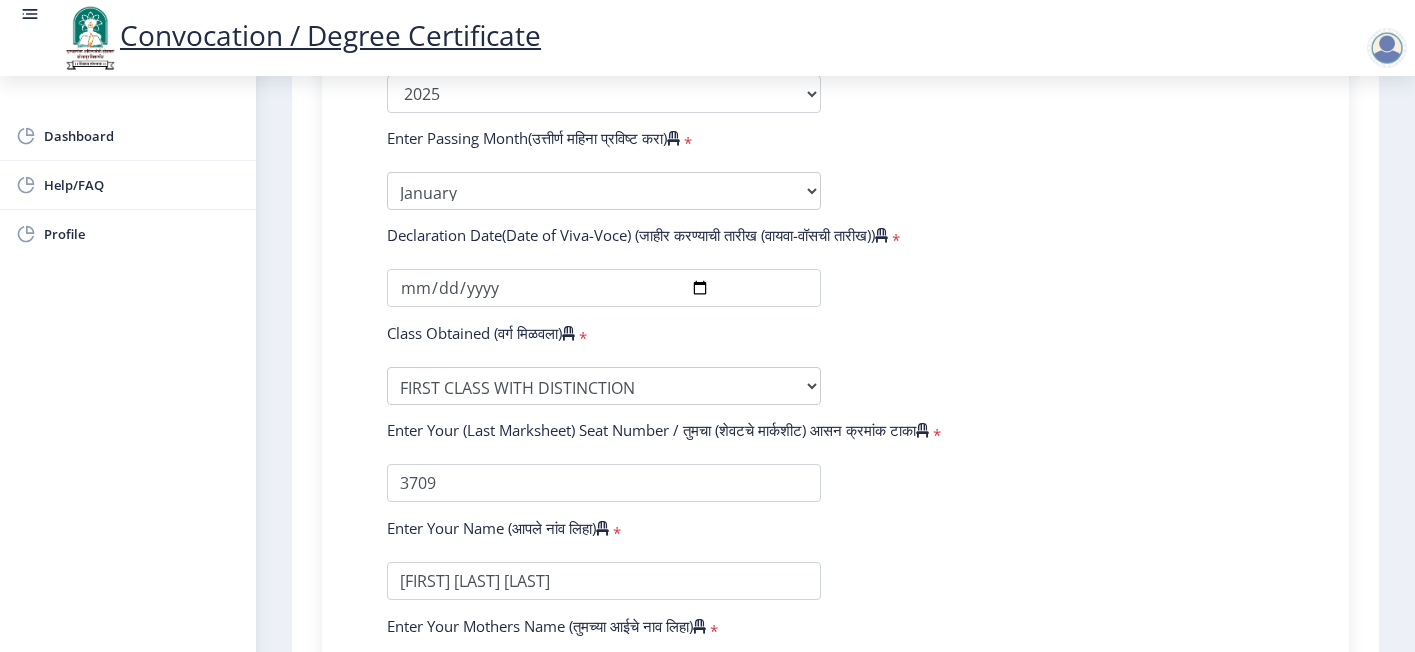 click on "Enter Your PRN Number (तुमचा पीआरएन (कायम नोंदणी क्रमांक) एंटर करा)   * Student Type (विद्यार्थी प्रकार)    * Select Student Type Regular External College Name(कॉलेजचे नाव)   * D.A.V.Velankar College of Commerce Select College Name Course Name(अभ्यासक्रमाचे नाव)   * Doctor of Philosophy in Commerce and Management Select Course Name  Specialization(विशेषज्ञता)   * Specialization Accountancy Commerce Management Other Enter passing Year(उत्तीर्ण वर्ष प्रविष्ट करा)   *  2025   2024   2023   2022   2021   2020   2019   2018   2017   2016   2015   2014   2013   2012   2011   2010   2009   2008   2007   2006   2005   2004   2003   2002   2001   2000   1999   1998   1997   1996   1995   1994   1993   1992   1991   1990   1989   1988   1987   1986   1985   1984   1983   1982   1981   1980" 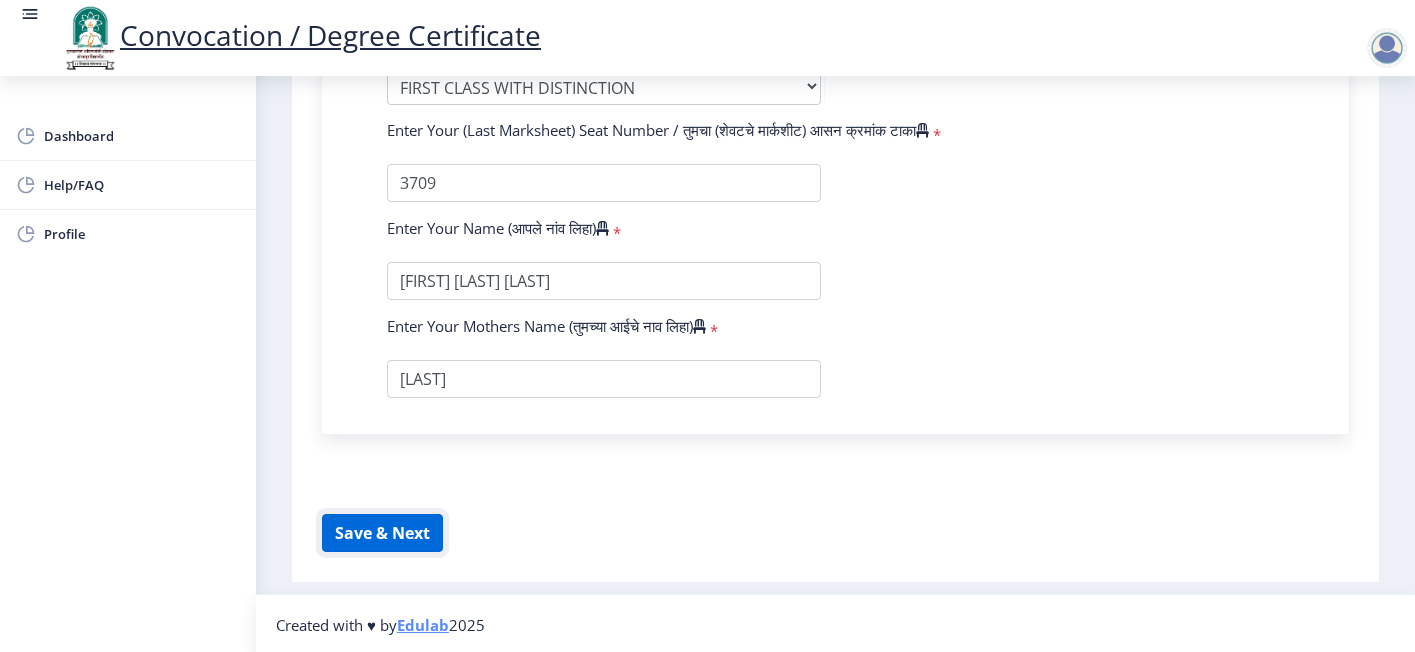 click on "Save & Next" 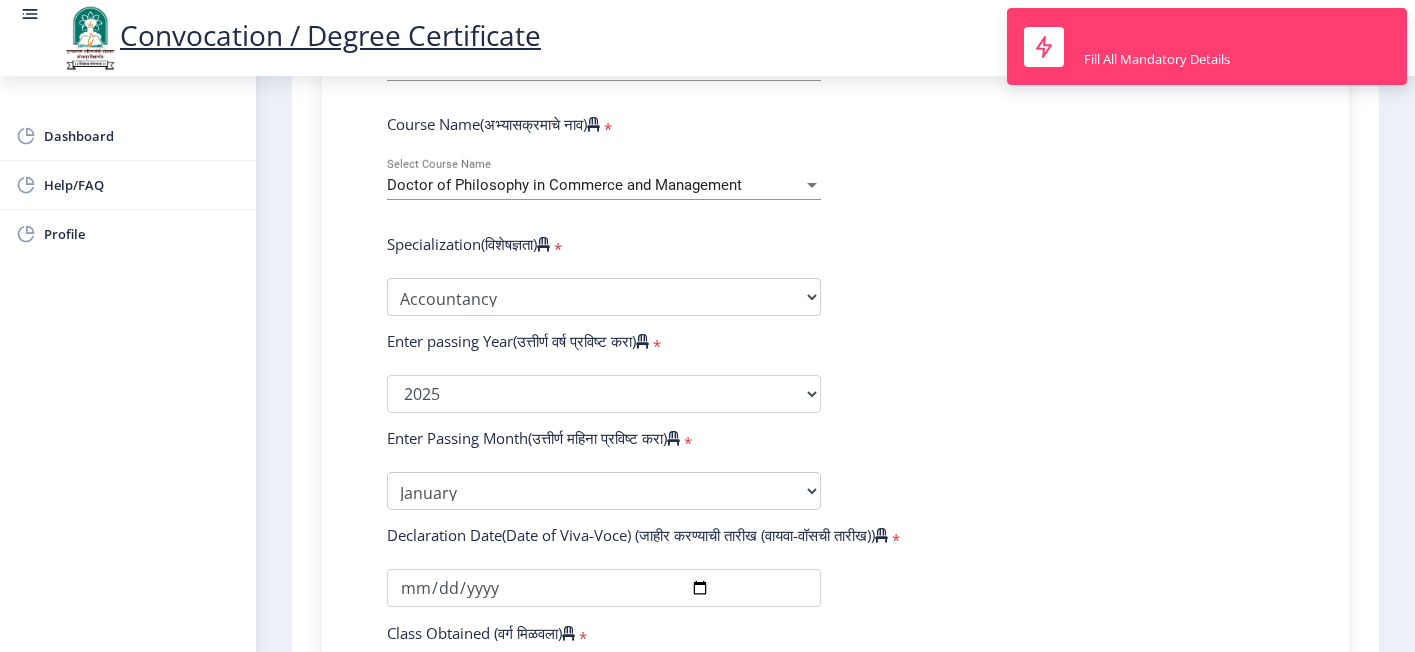 scroll, scrollTop: 508, scrollLeft: 0, axis: vertical 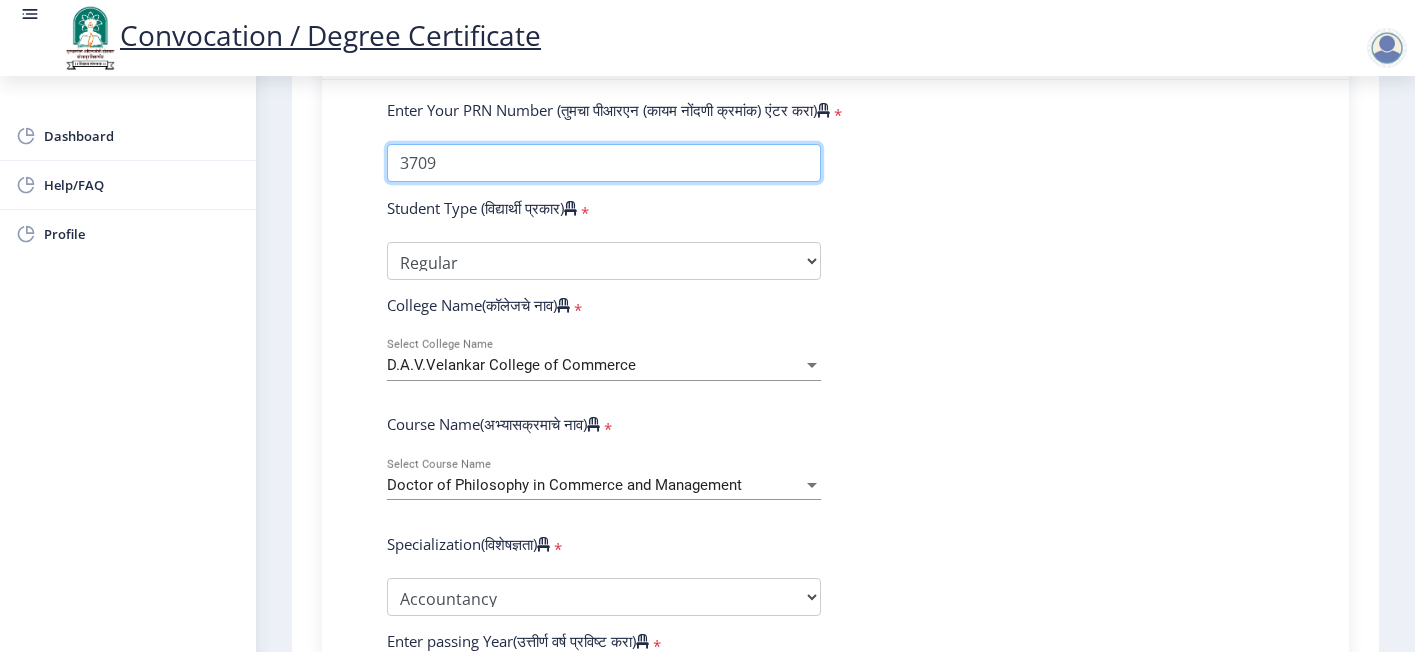 click on "Enter Your PRN Number (तुमचा पीआरएन (कायम नोंदणी क्रमांक) एंटर करा)" at bounding box center [604, 163] 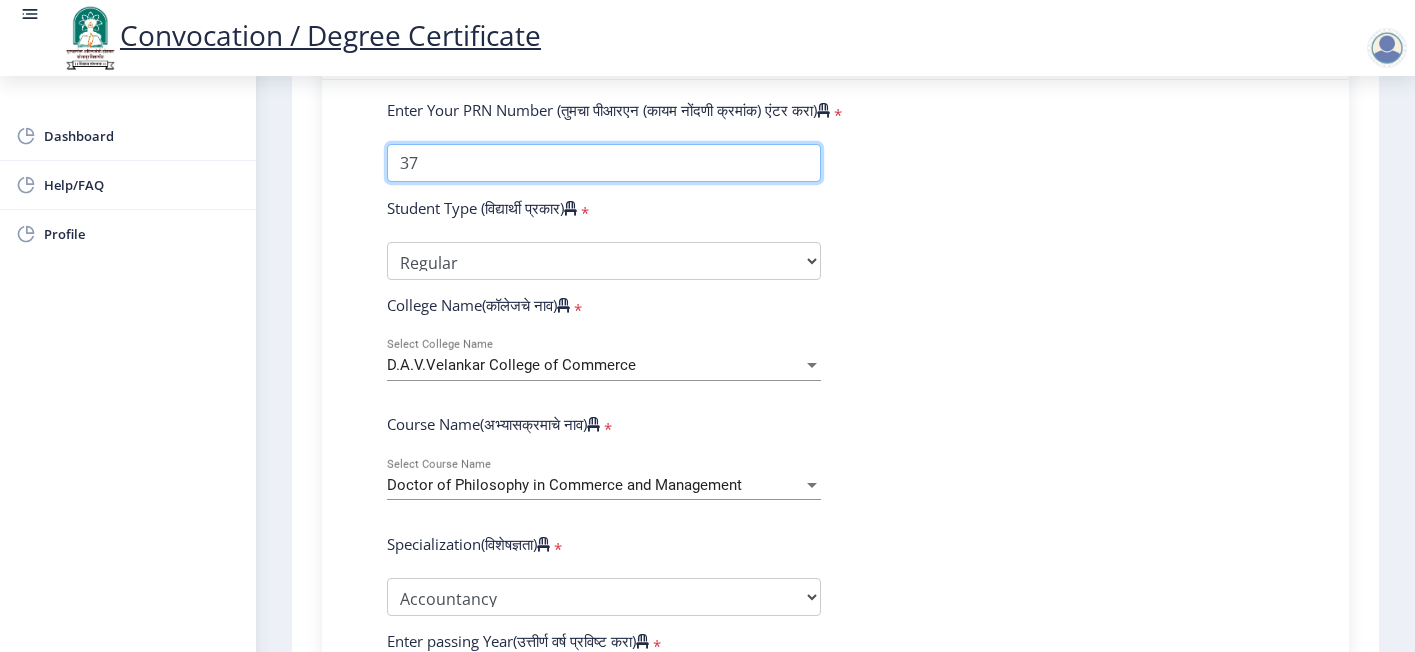 type on "3" 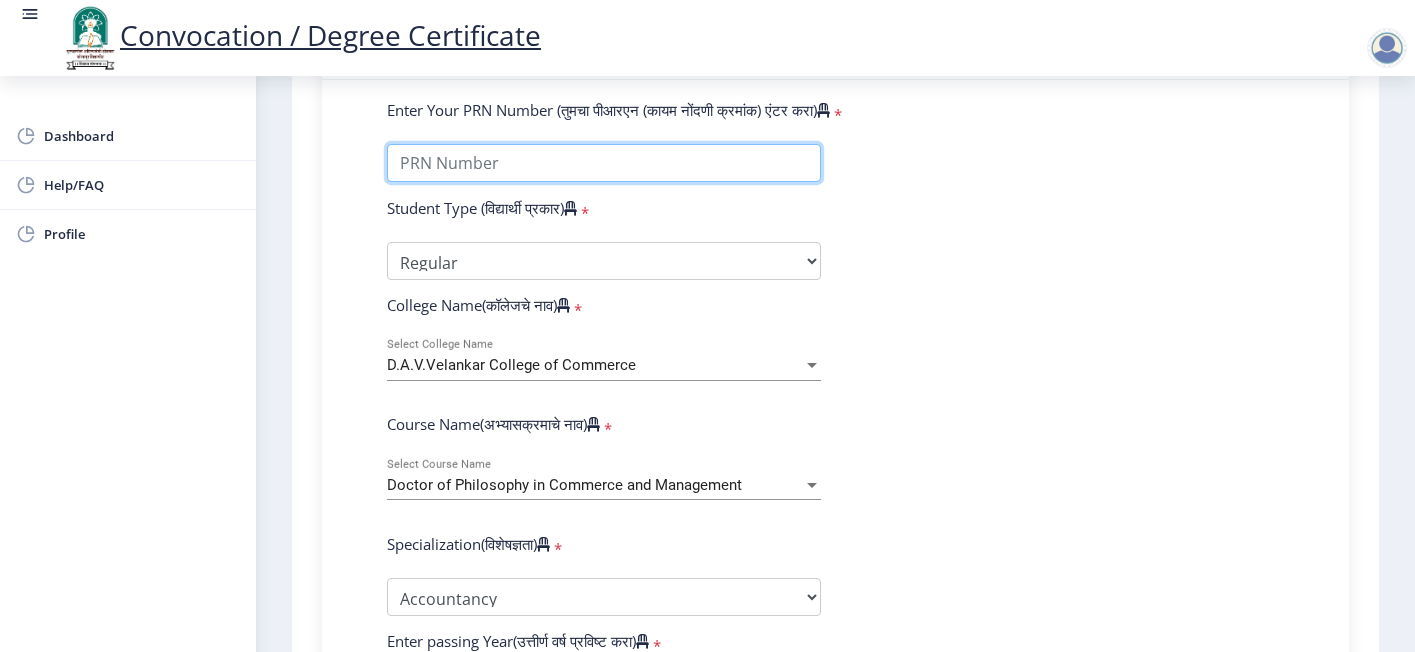 type 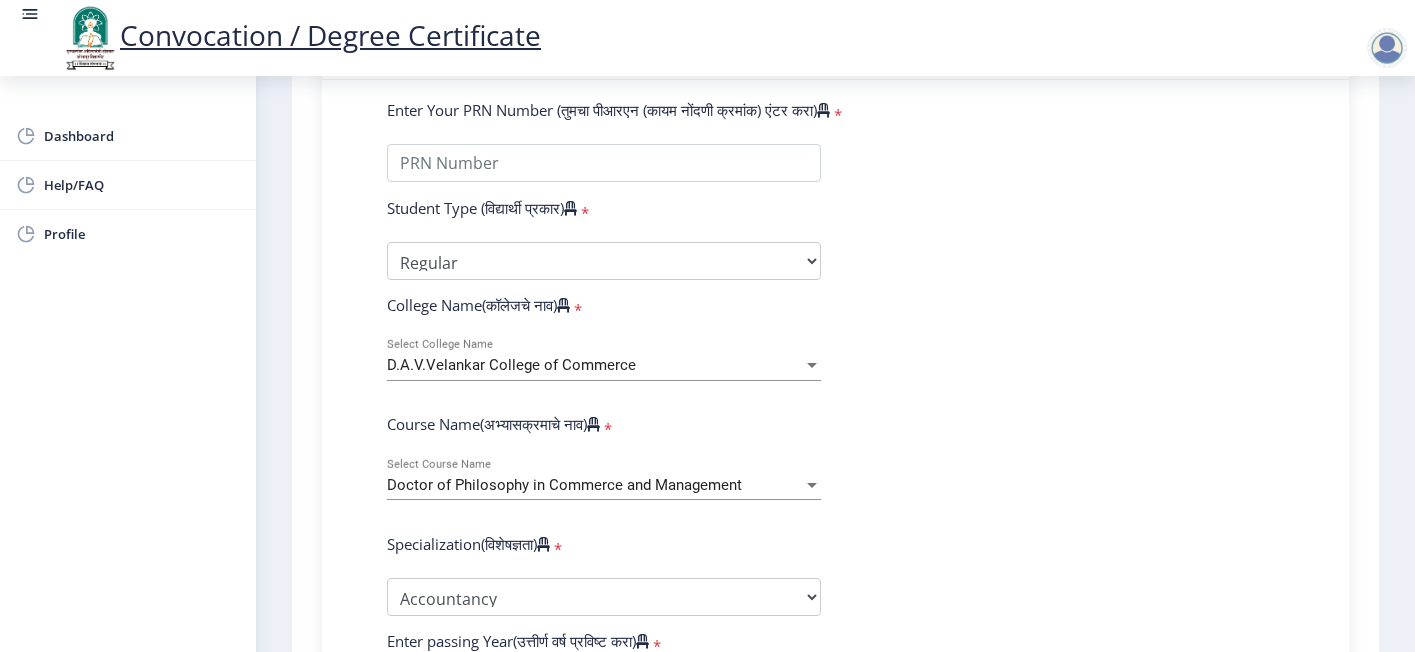 click on "Enter Your PRN Number (तुमचा पीआरएन (कायम नोंदणी क्रमांक) एंटर करा)   * Student Type (विद्यार्थी प्रकार)    * Select Student Type Regular External College Name(कॉलेजचे नाव)   * D.A.V.Velankar College of Commerce Select College Name Course Name(अभ्यासक्रमाचे नाव)   * Doctor of Philosophy in Commerce and Management Select Course Name  Specialization(विशेषज्ञता)   * Specialization Accountancy Commerce Management Other Enter passing Year(उत्तीर्ण वर्ष प्रविष्ट करा)   *  2025   2024   2023   2022   2021   2020   2019   2018   2017   2016   2015   2014   2013   2012   2011   2010   2009   2008   2007   2006   2005   2004   2003   2002   2001   2000   1999   1998   1997   1996   1995   1994   1993   1992   1991   1990   1989   1988   1987   1986   1985   1984   1983   1982   1981   1980" 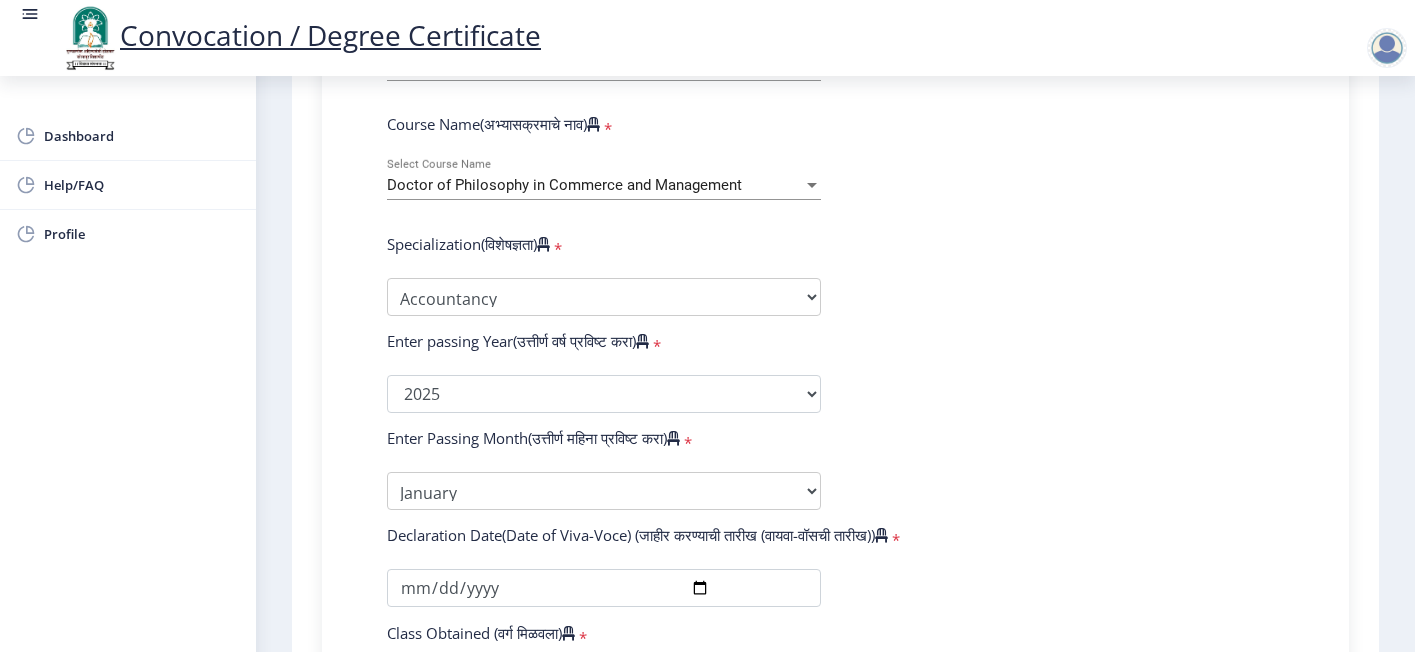 scroll, scrollTop: 1108, scrollLeft: 0, axis: vertical 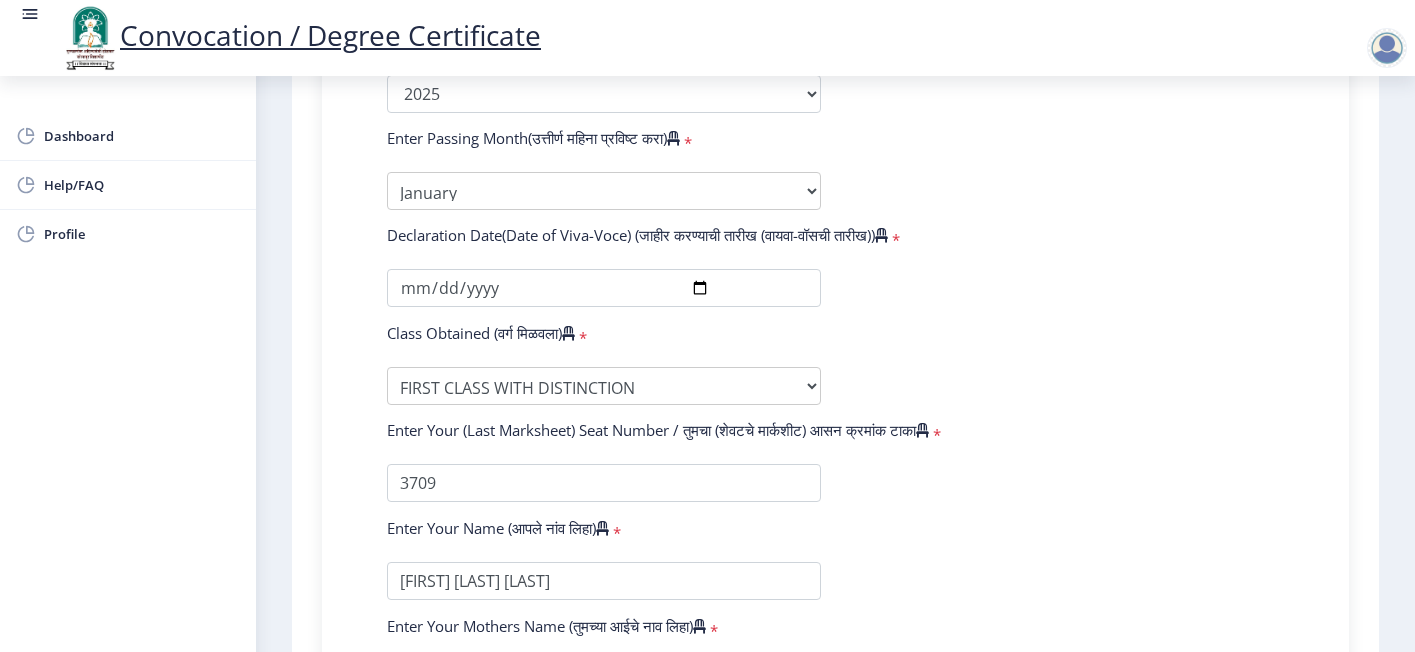 click on "Declaration Date(Date of Viva-Voce) (जाहीर करण्याची तारीख (वायवा-वॉसची तारीख))   *" 